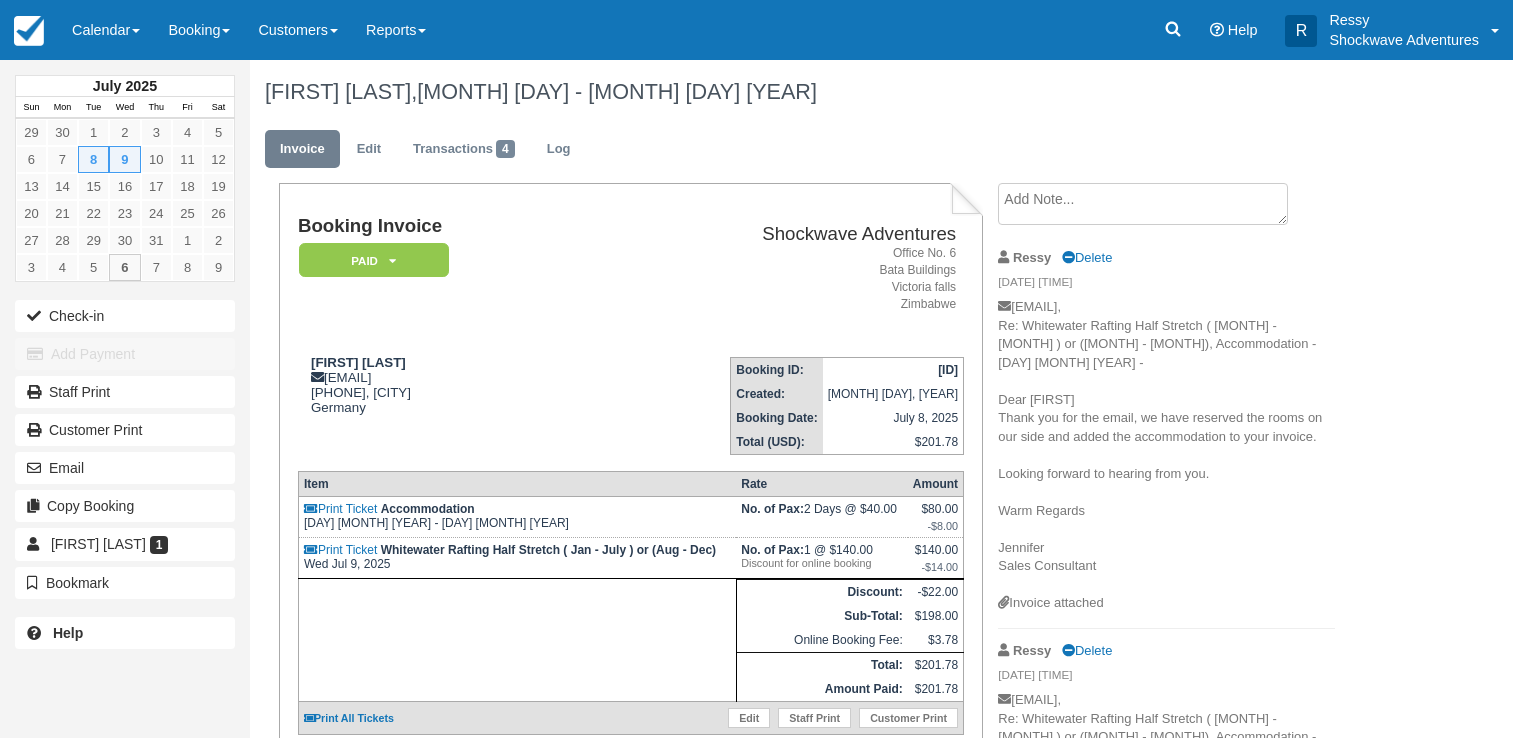scroll, scrollTop: 0, scrollLeft: 0, axis: both 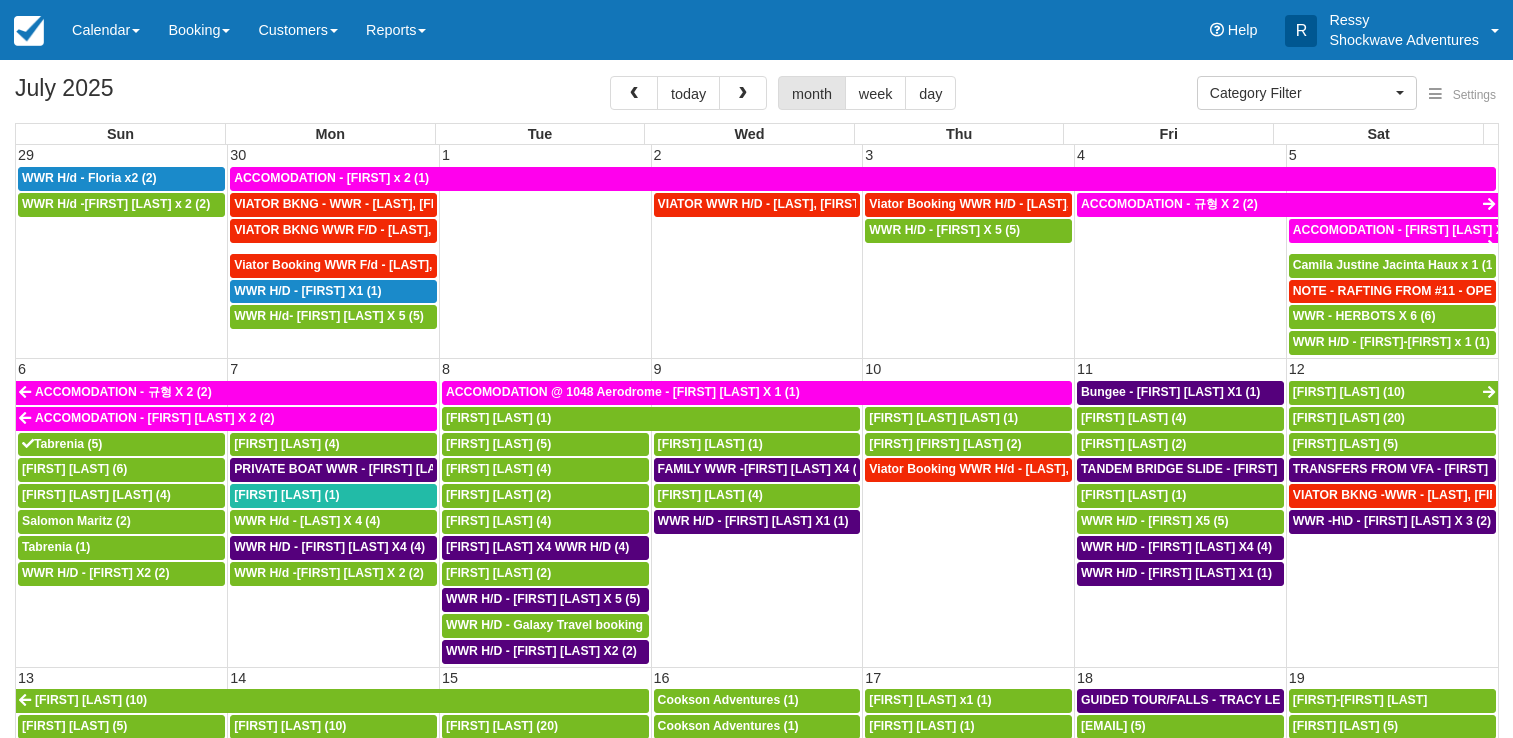 select 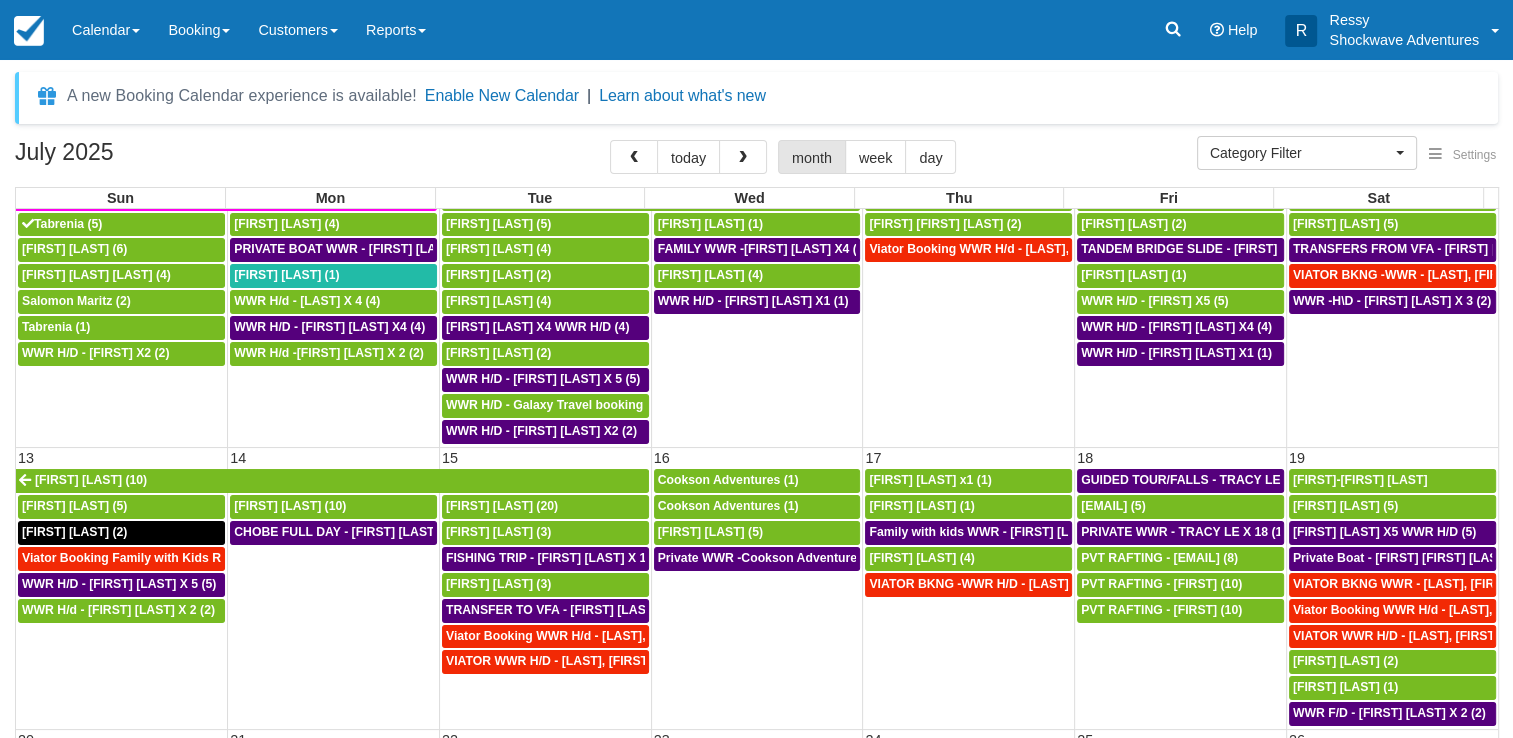 scroll, scrollTop: 300, scrollLeft: 0, axis: vertical 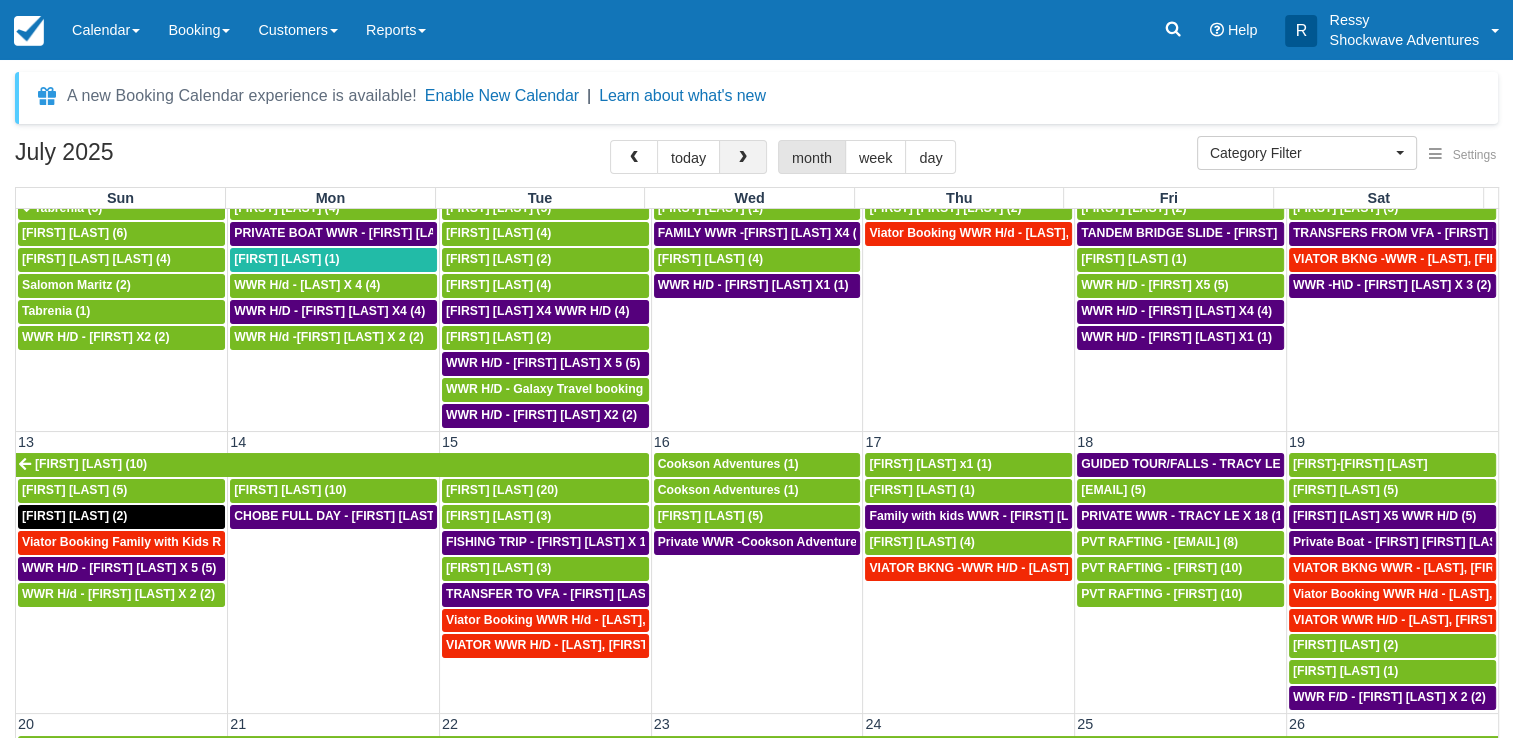 click at bounding box center (743, 158) 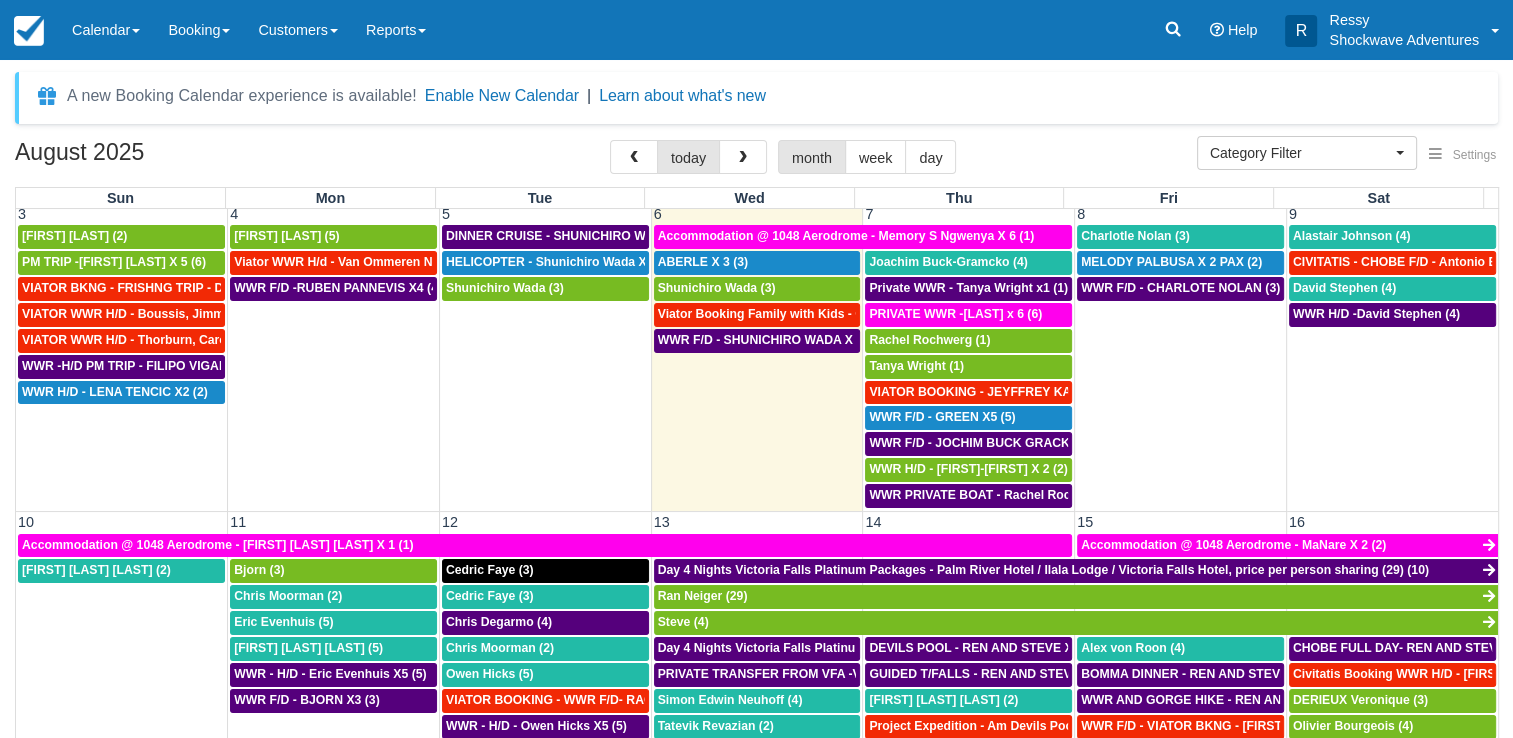 scroll, scrollTop: 400, scrollLeft: 0, axis: vertical 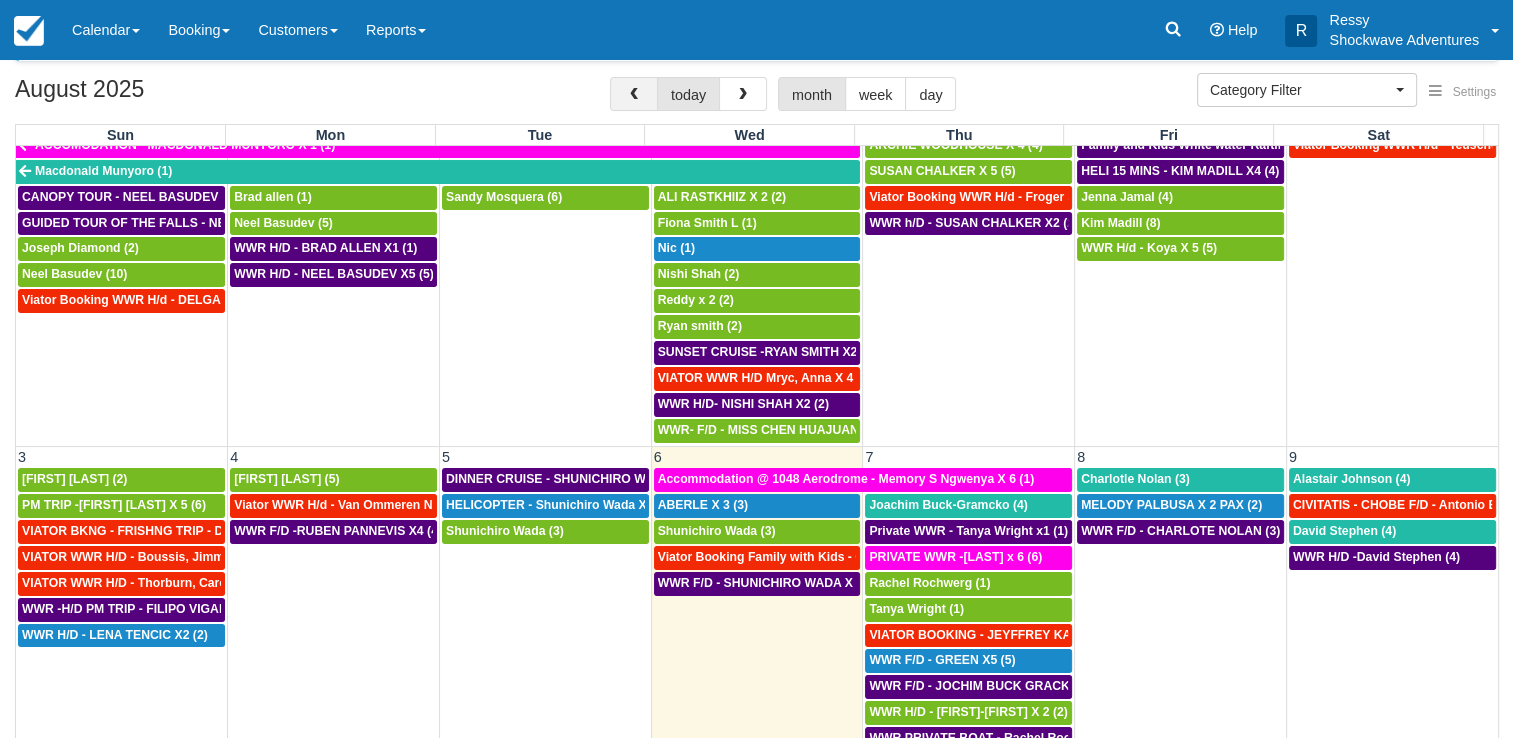click at bounding box center (634, 94) 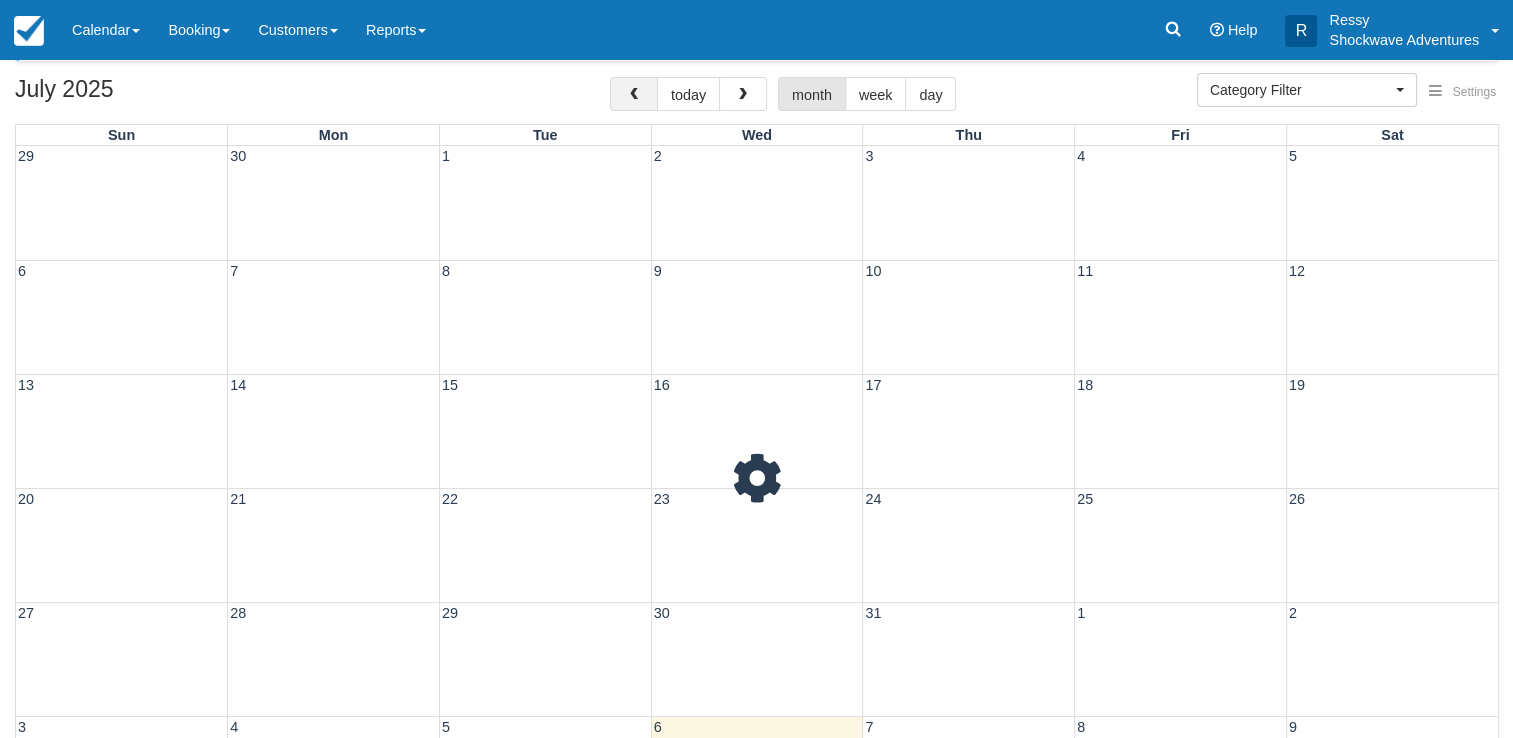 scroll, scrollTop: 0, scrollLeft: 0, axis: both 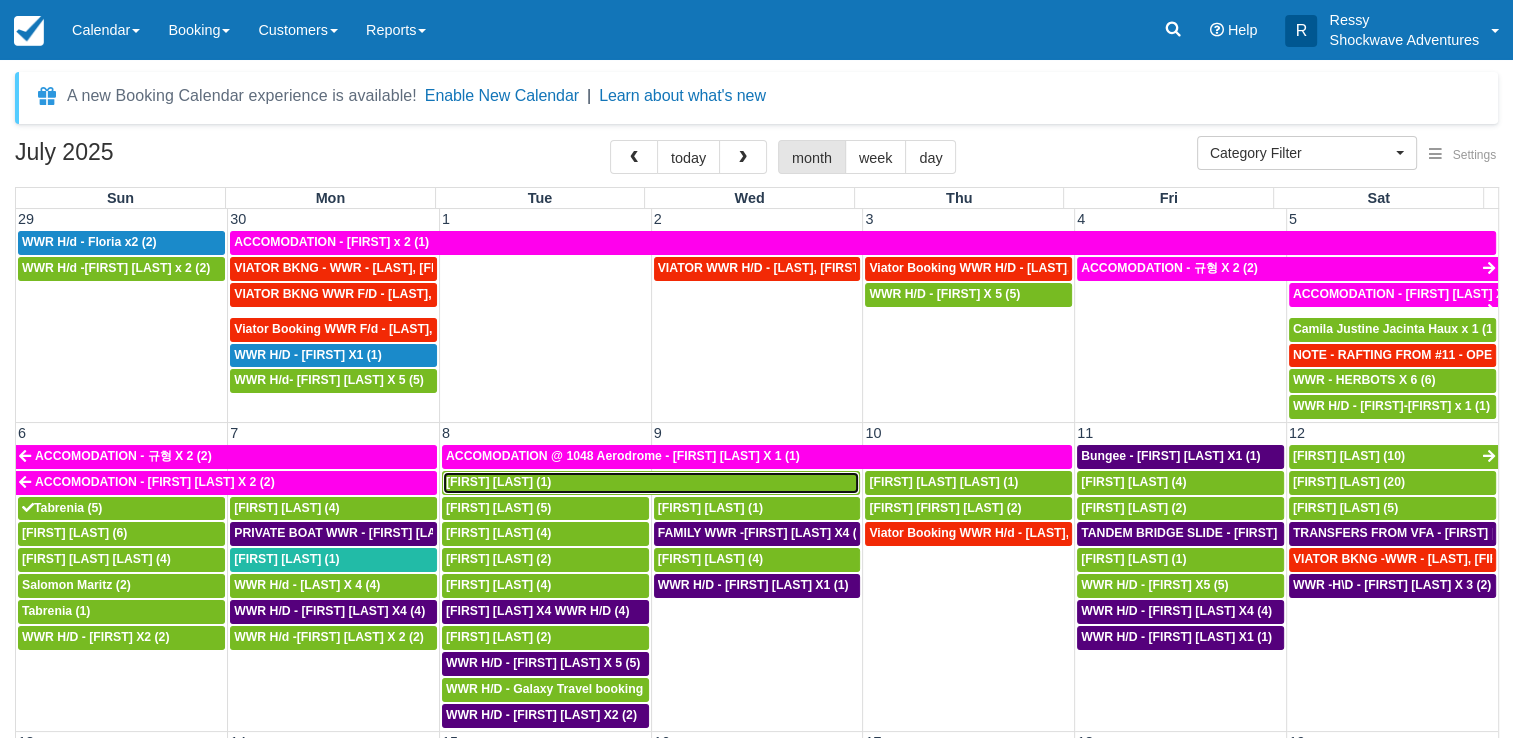 click on "Christian Menz (1)" at bounding box center (498, 482) 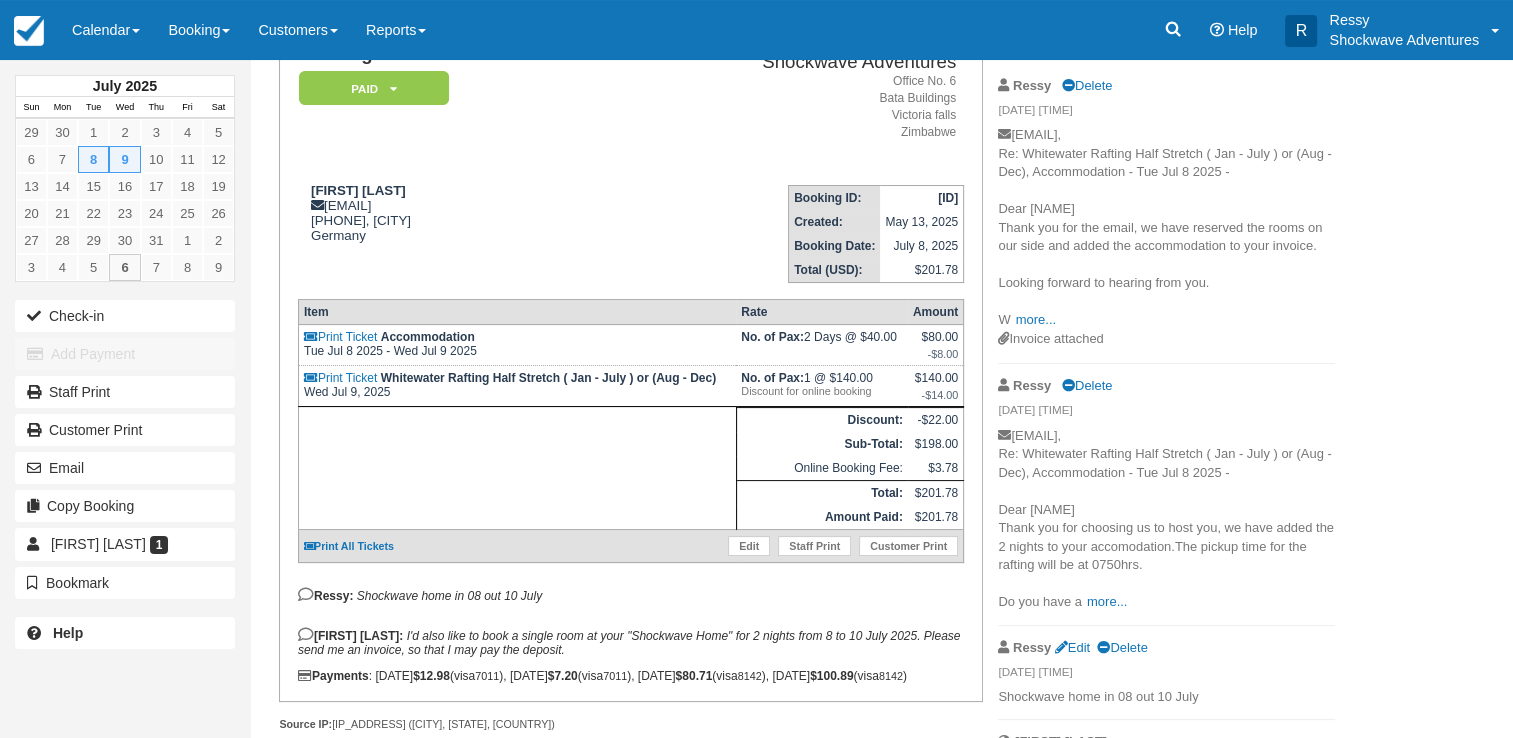 scroll, scrollTop: 0, scrollLeft: 0, axis: both 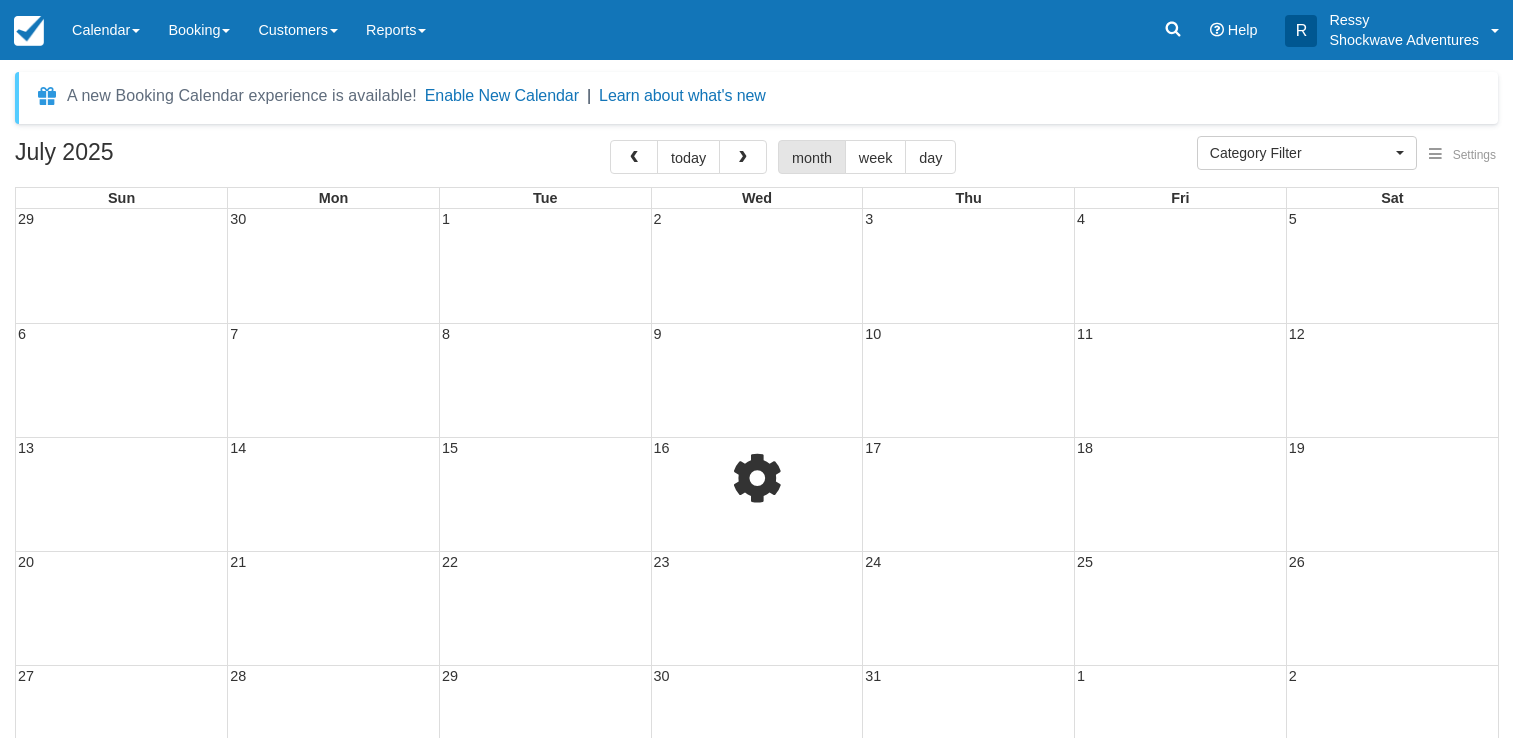 select 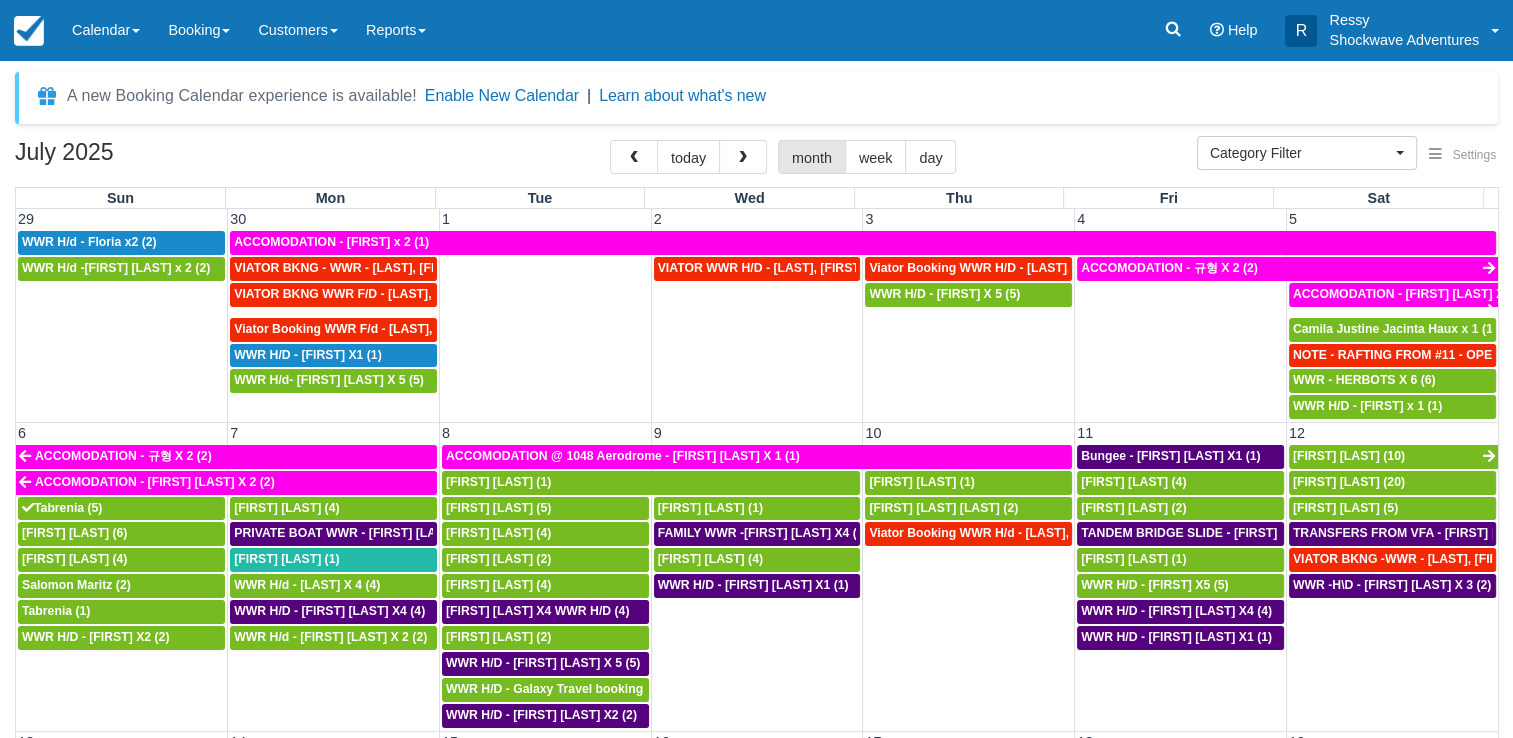 scroll, scrollTop: 100, scrollLeft: 0, axis: vertical 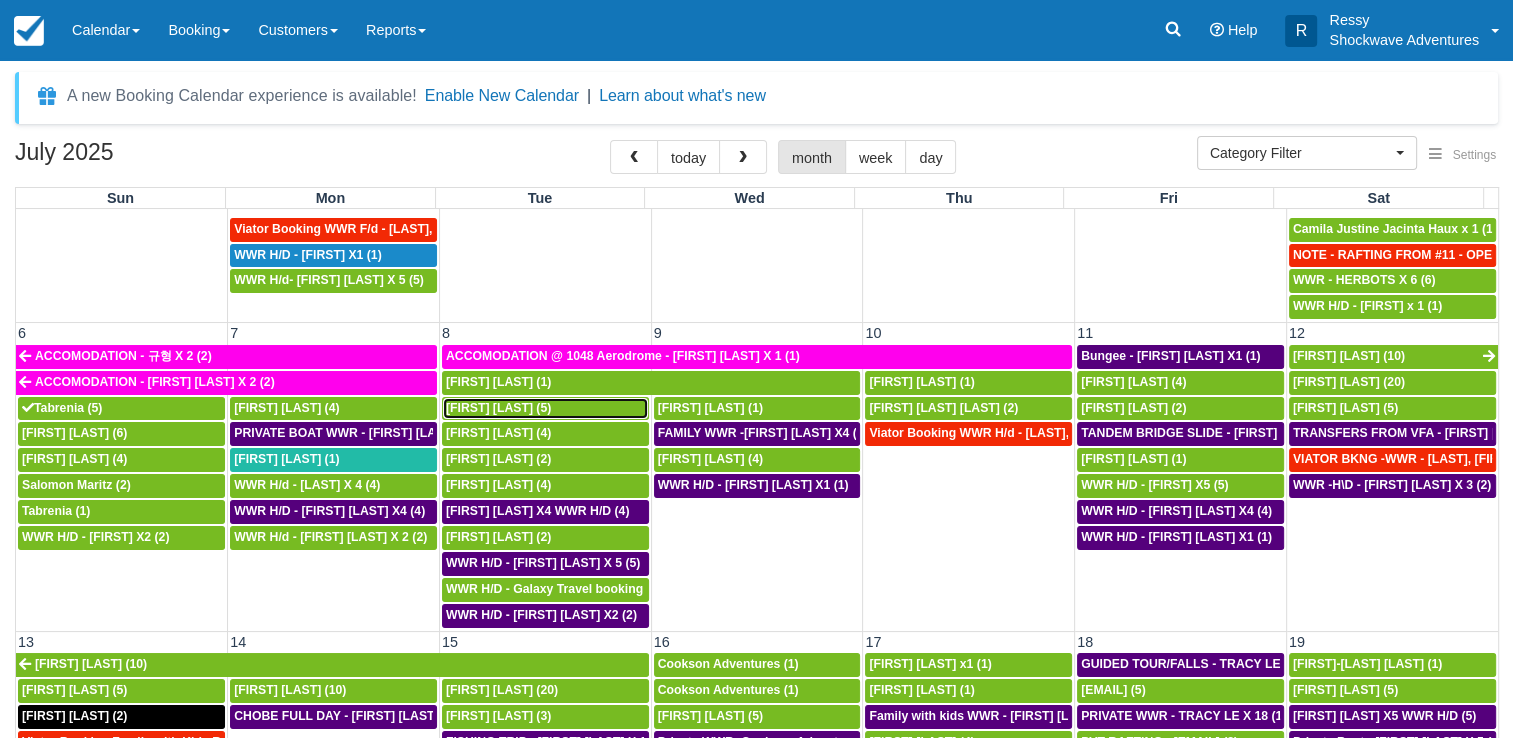 click on "[FIRST] [LAST] (5)" at bounding box center [545, 409] 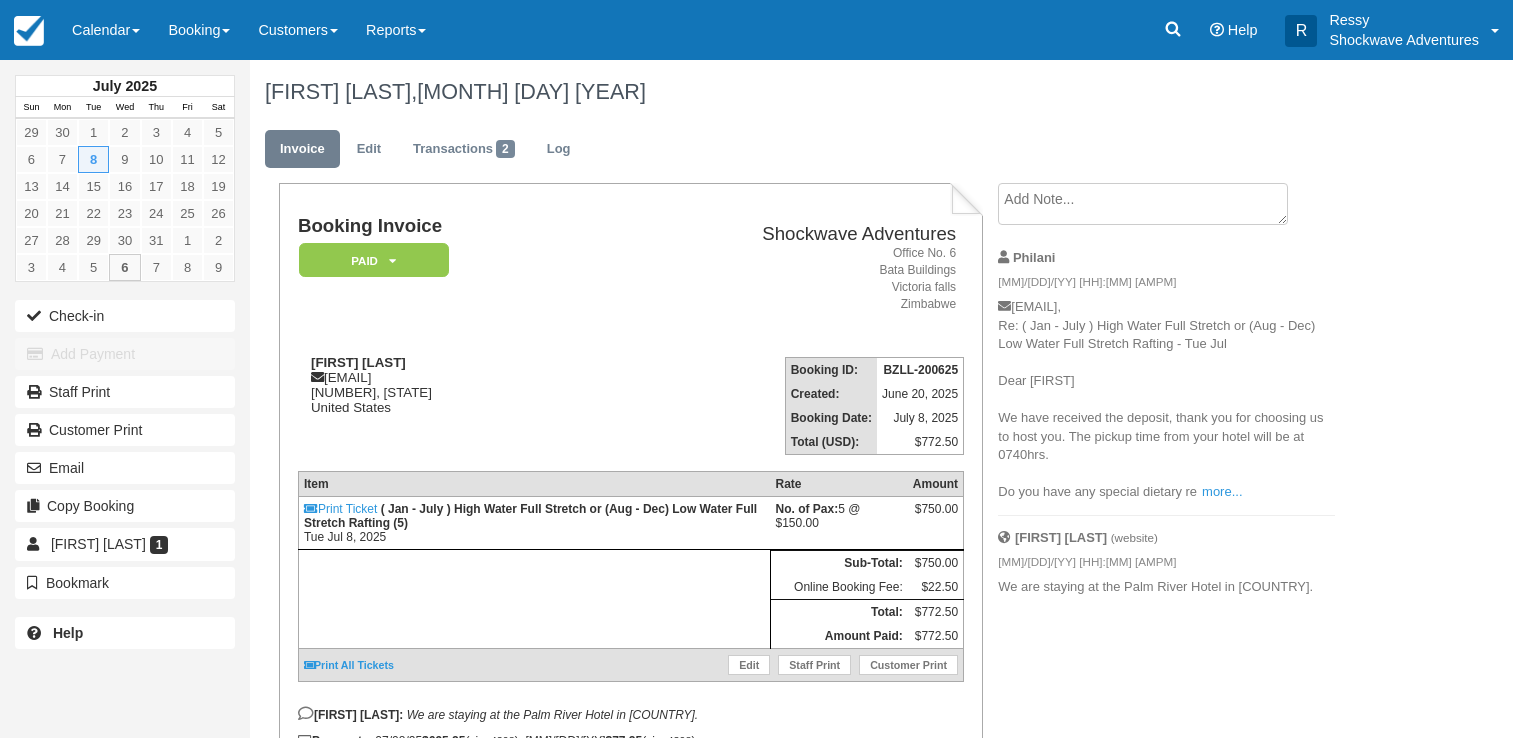 scroll, scrollTop: 0, scrollLeft: 0, axis: both 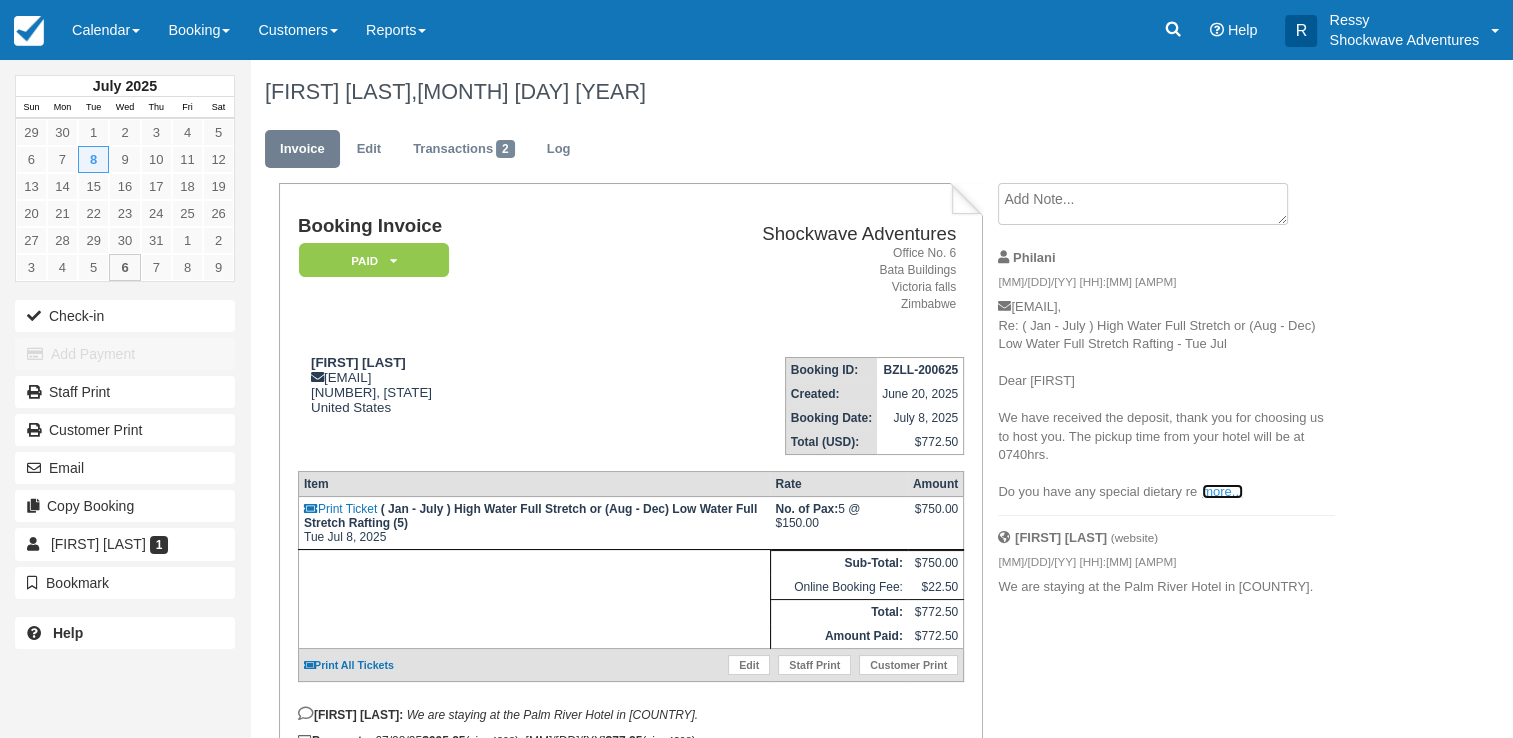 click on "more..." at bounding box center [1222, 491] 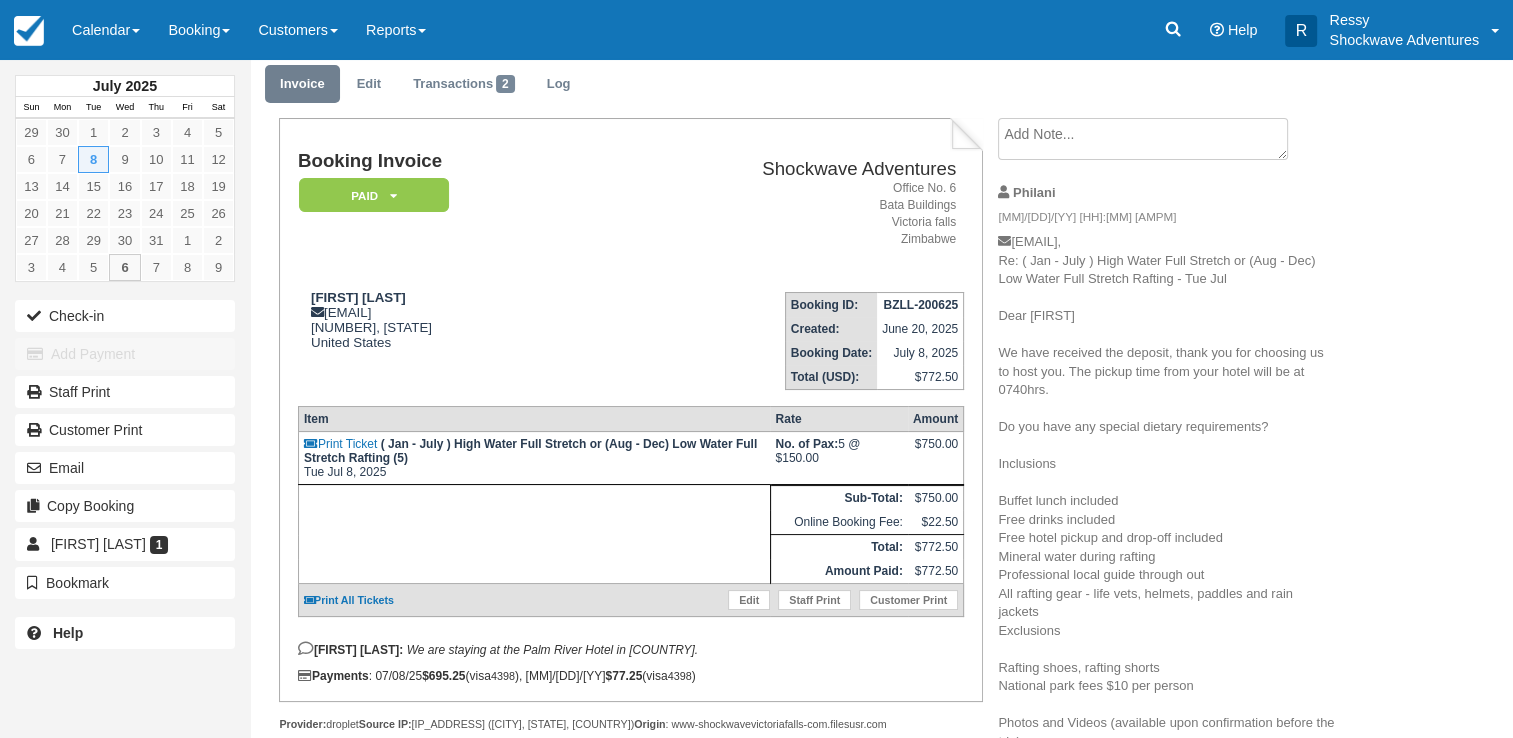 scroll, scrollTop: 100, scrollLeft: 0, axis: vertical 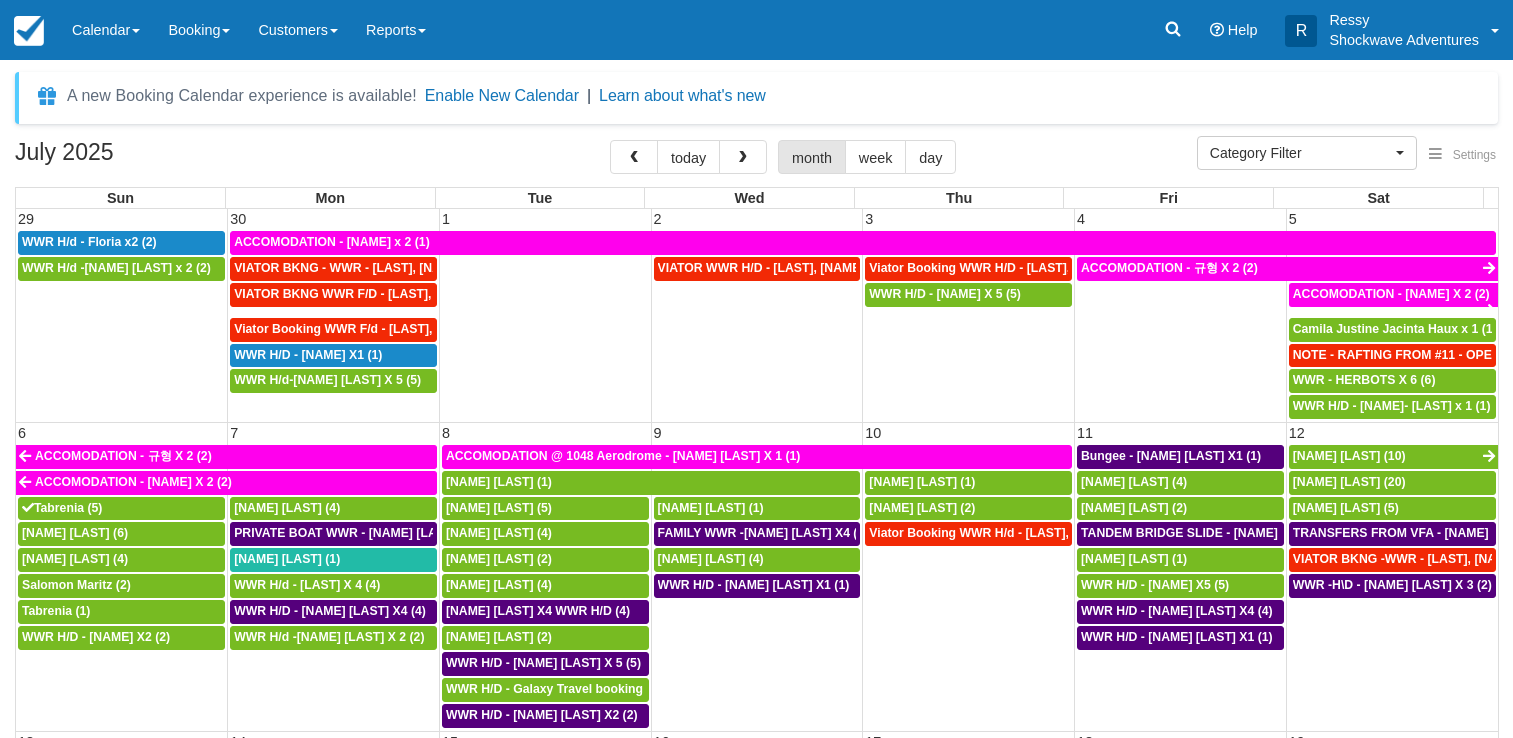 select 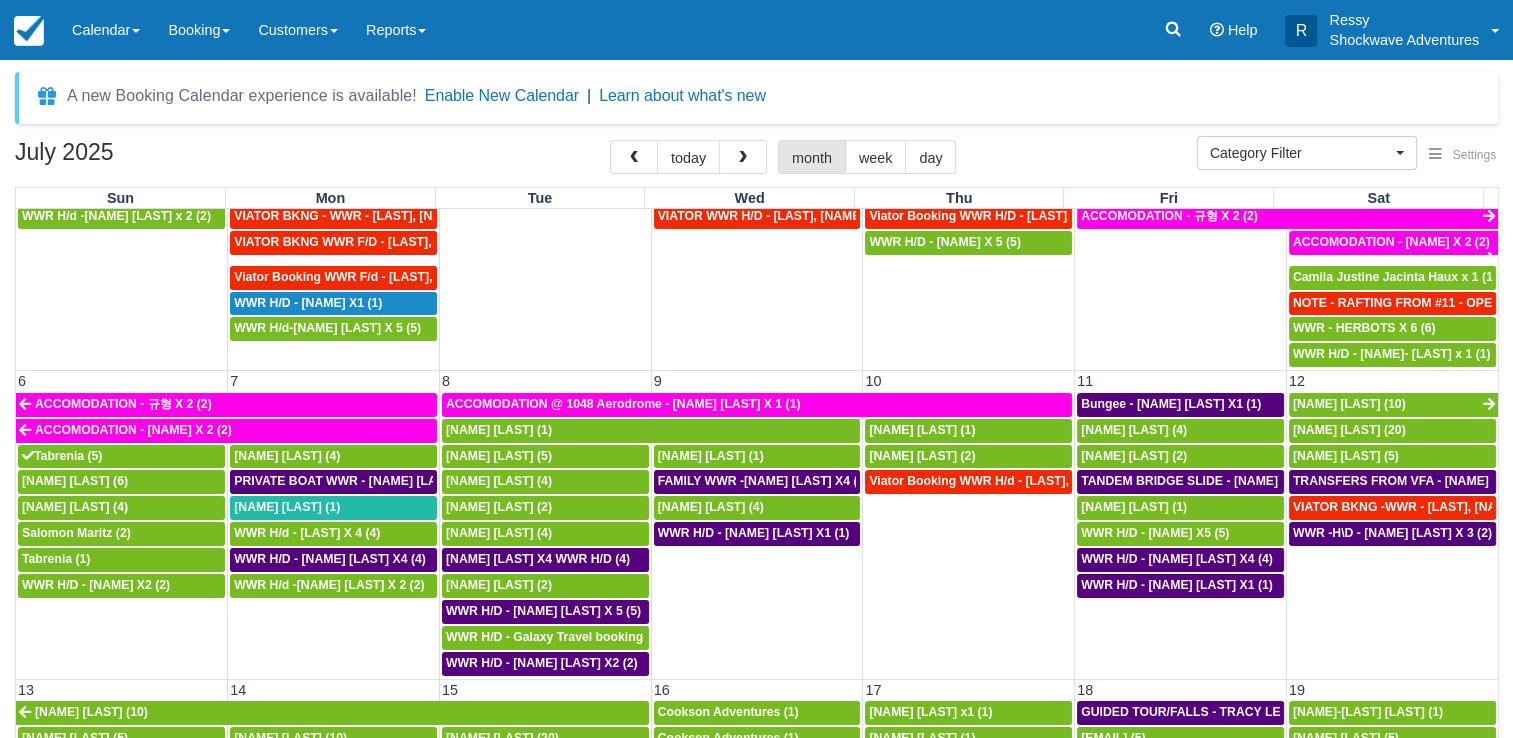 scroll, scrollTop: 100, scrollLeft: 0, axis: vertical 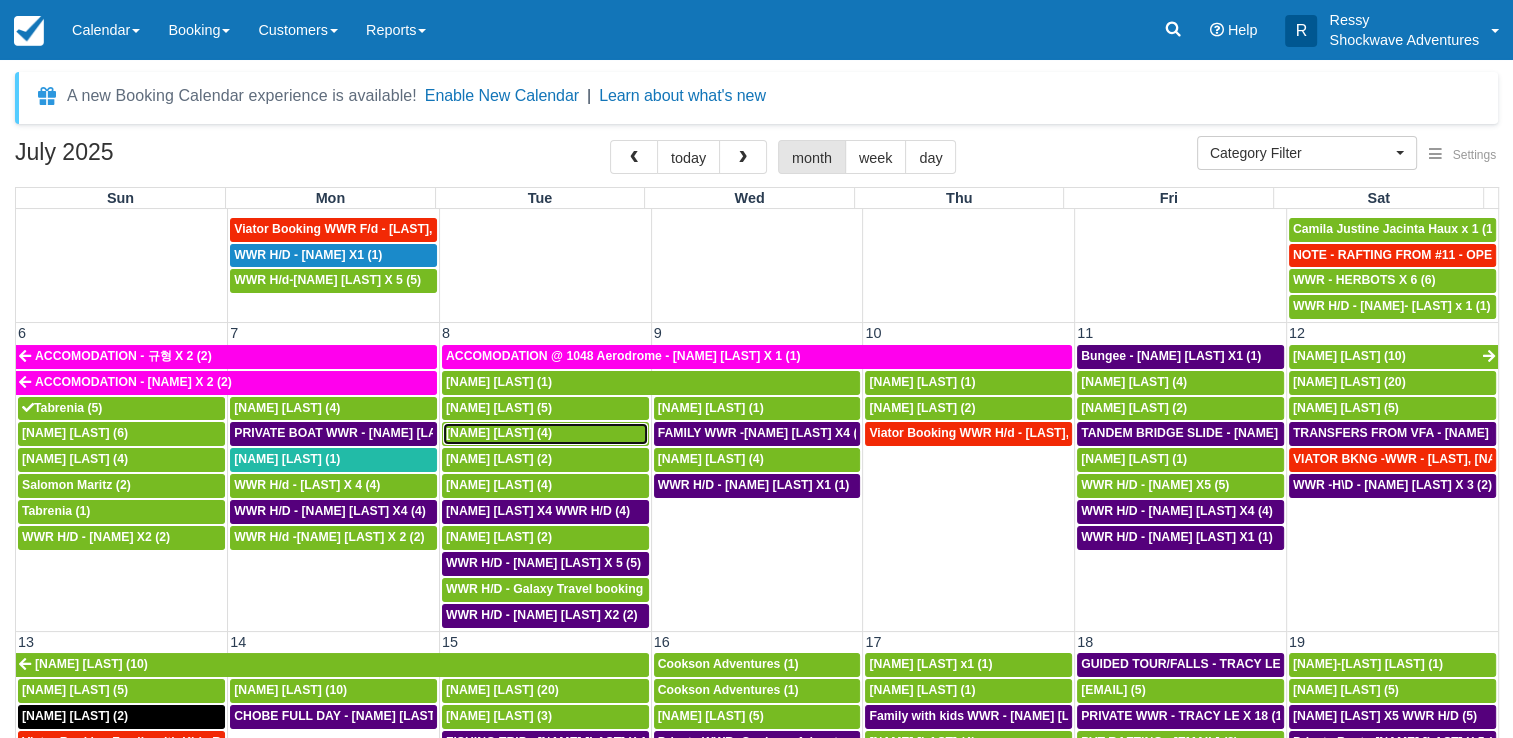 click on "[FIRST] [LAST] (4)" at bounding box center (499, 433) 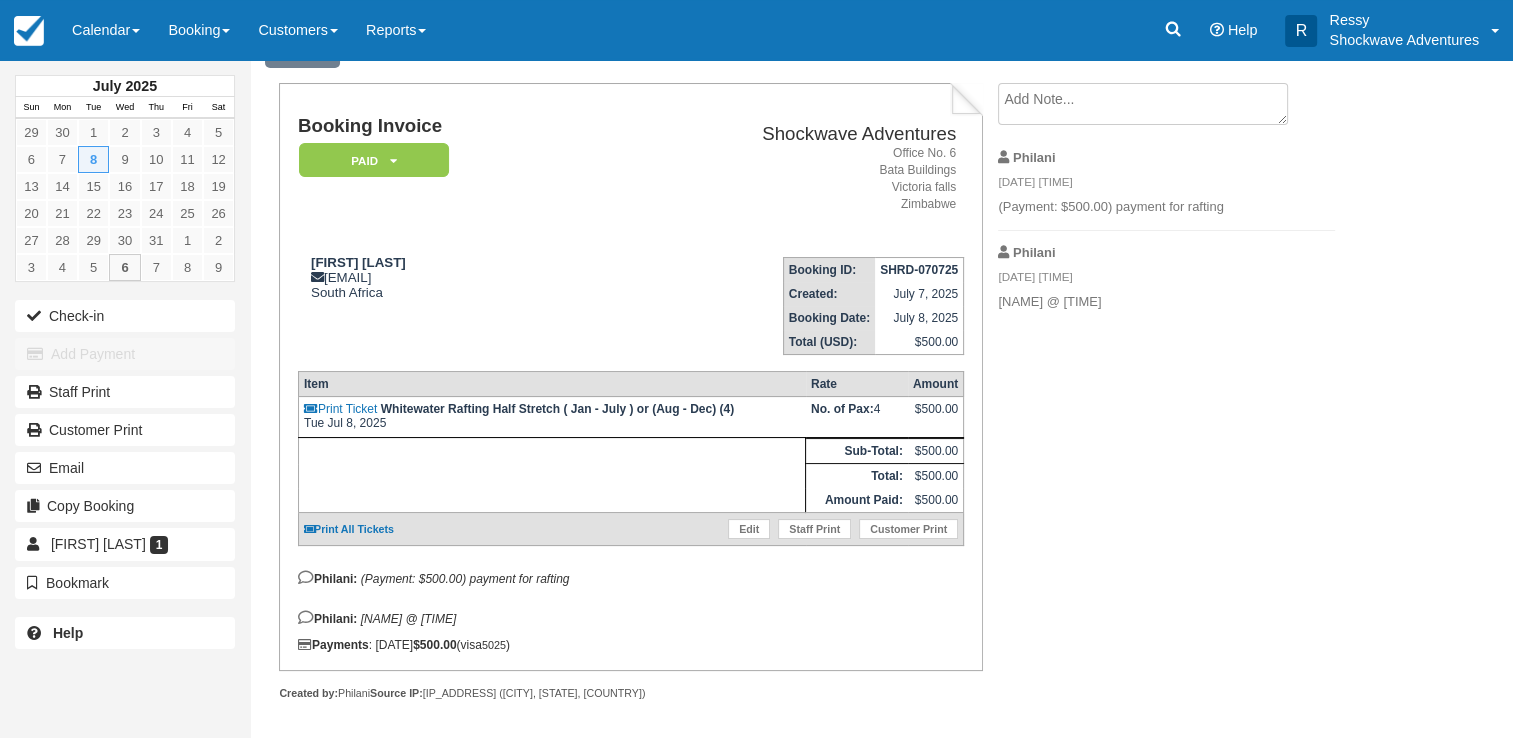 scroll, scrollTop: 101, scrollLeft: 0, axis: vertical 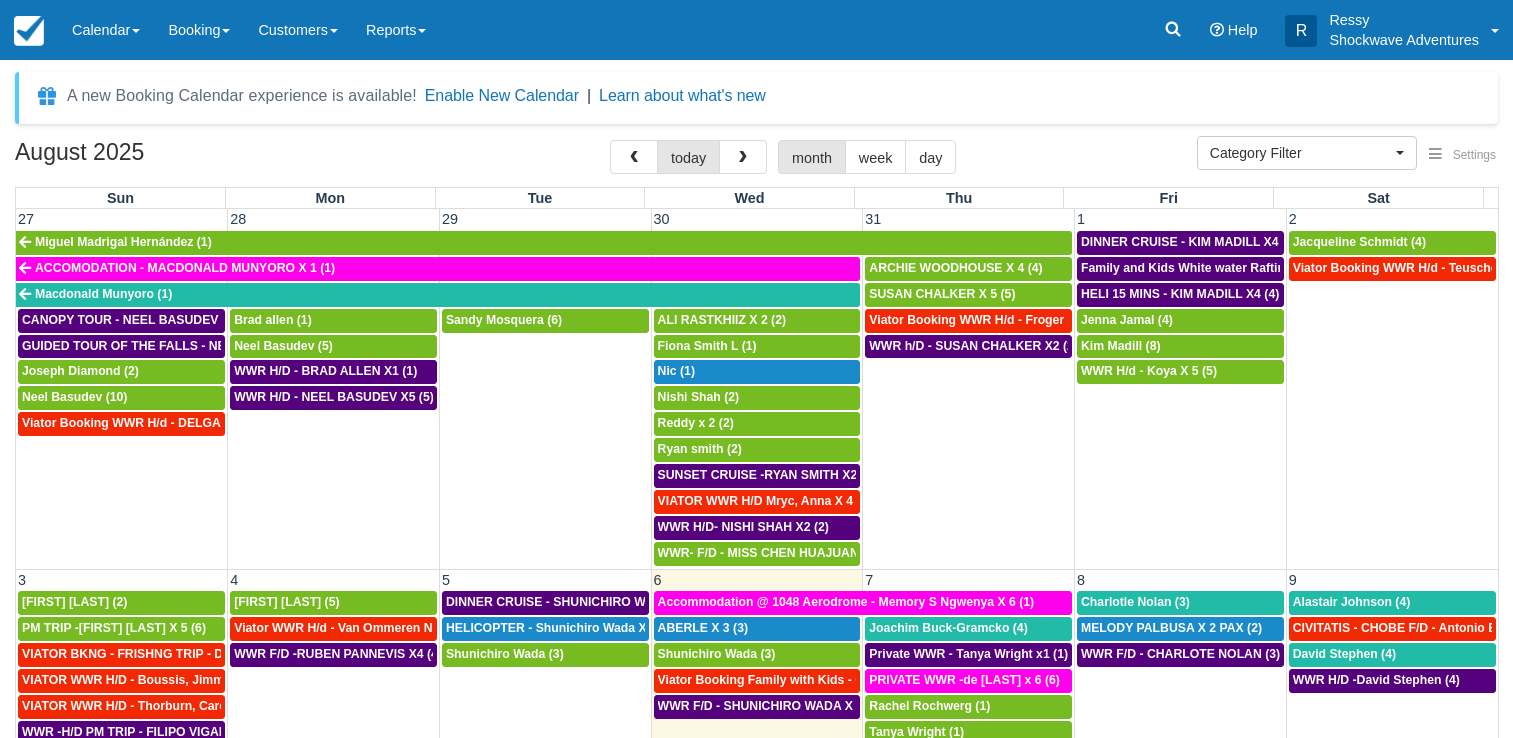 select 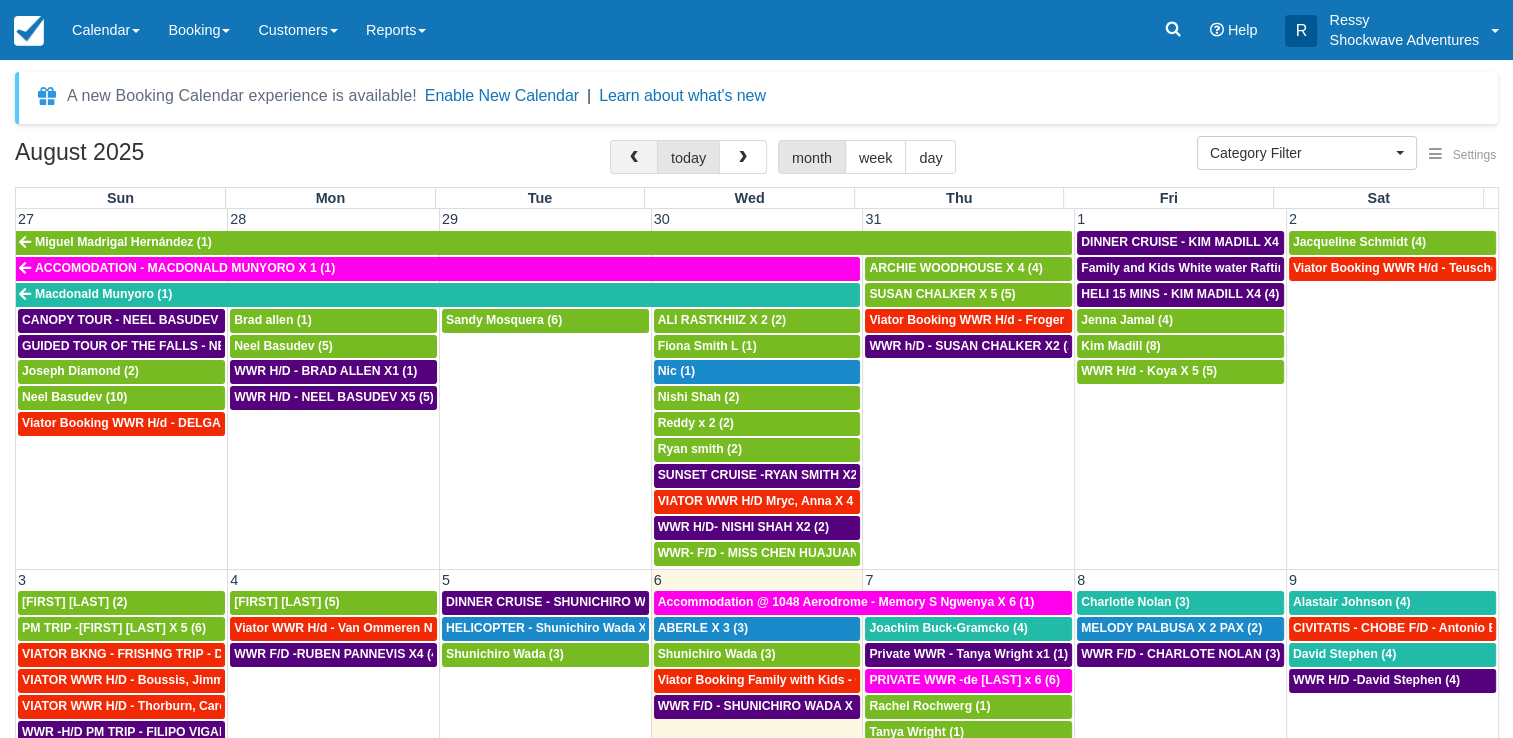 click at bounding box center (634, 157) 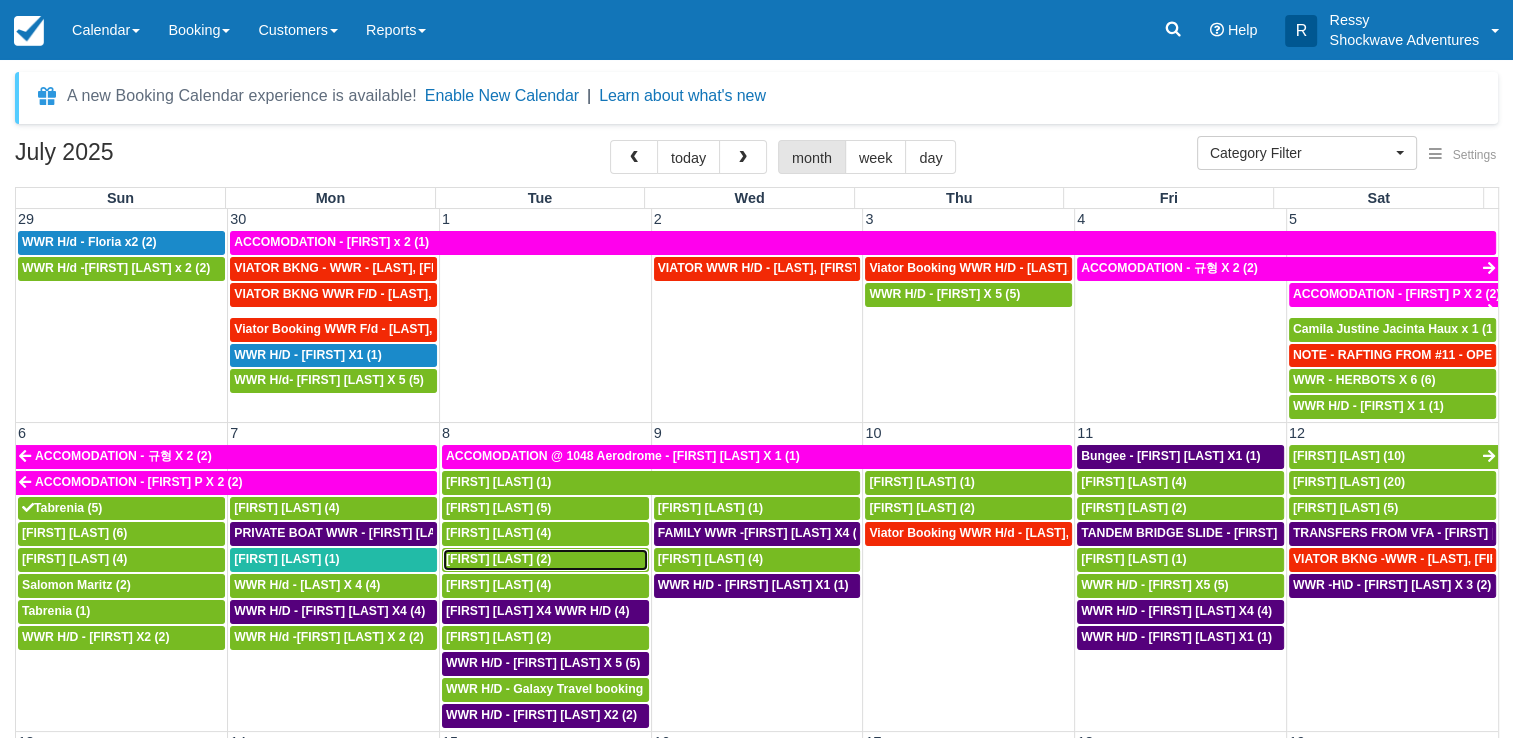 click on "Frieder Schwabe (2)" at bounding box center (498, 559) 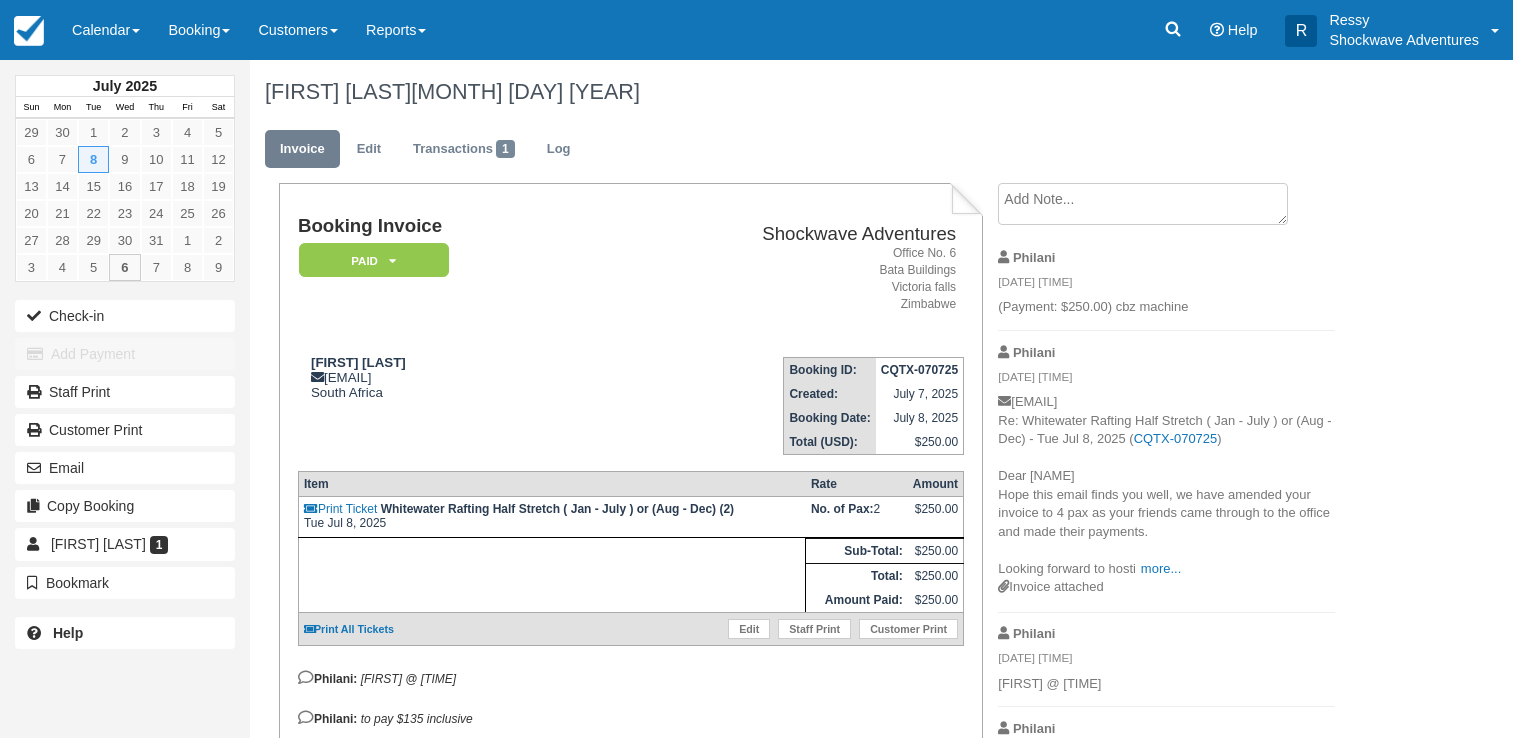 scroll, scrollTop: 0, scrollLeft: 0, axis: both 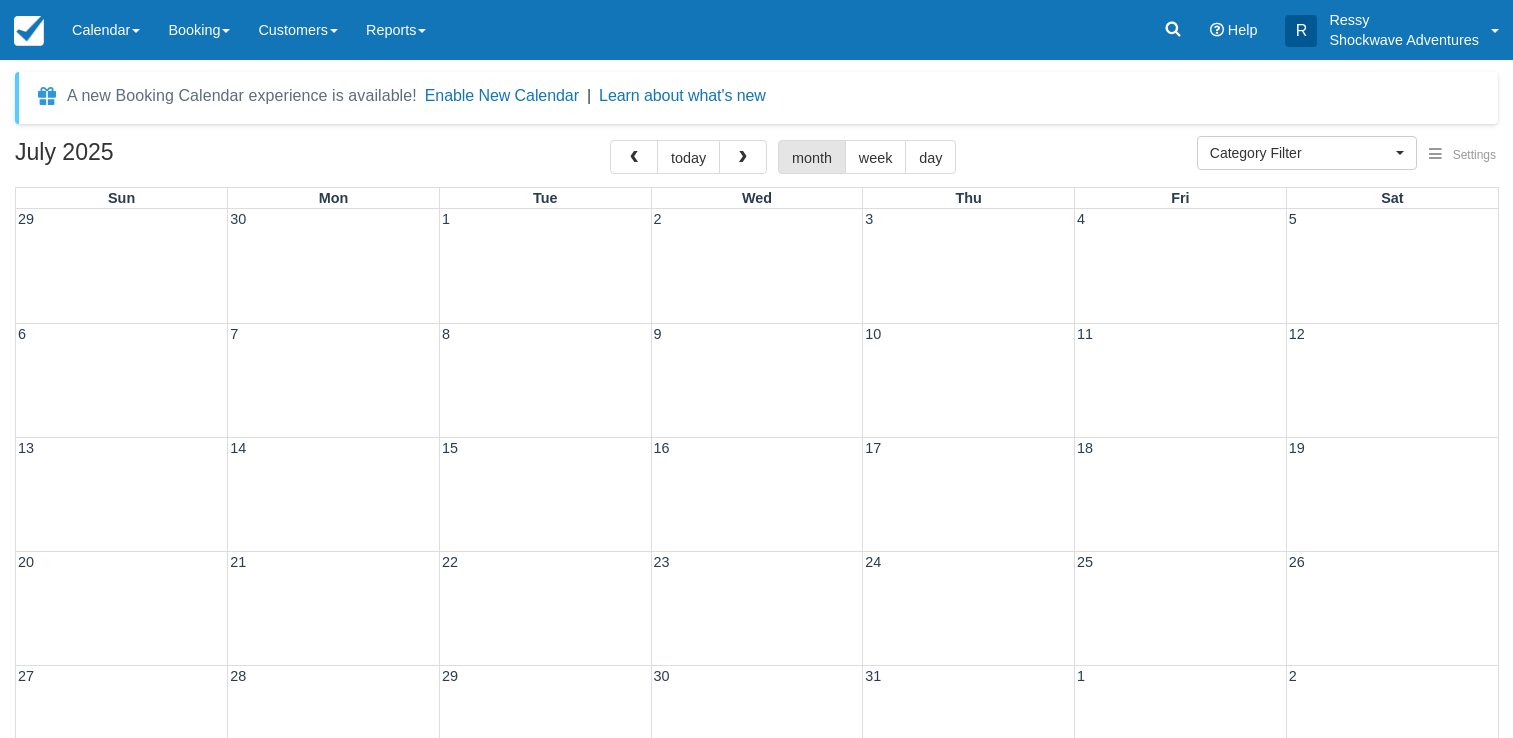 select 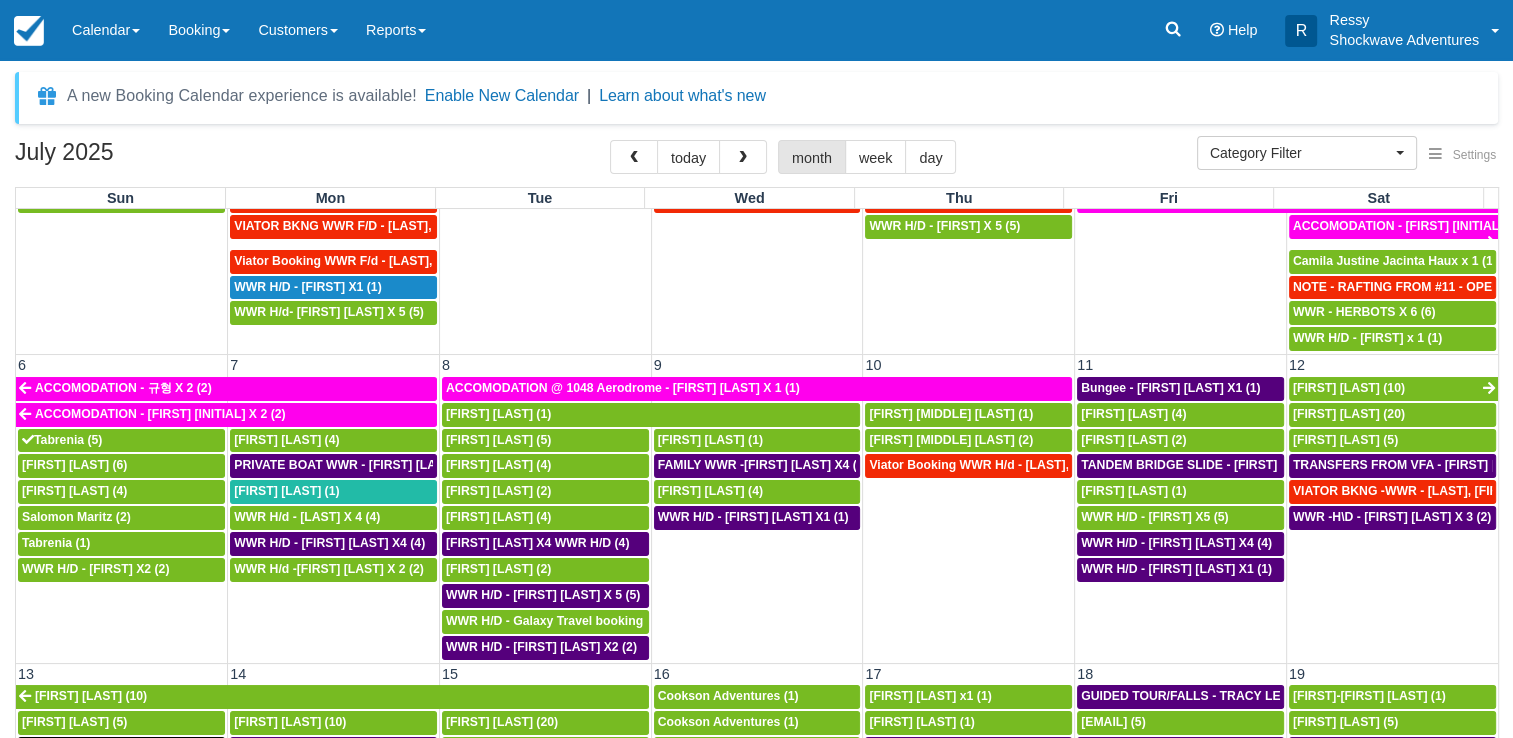 scroll, scrollTop: 100, scrollLeft: 0, axis: vertical 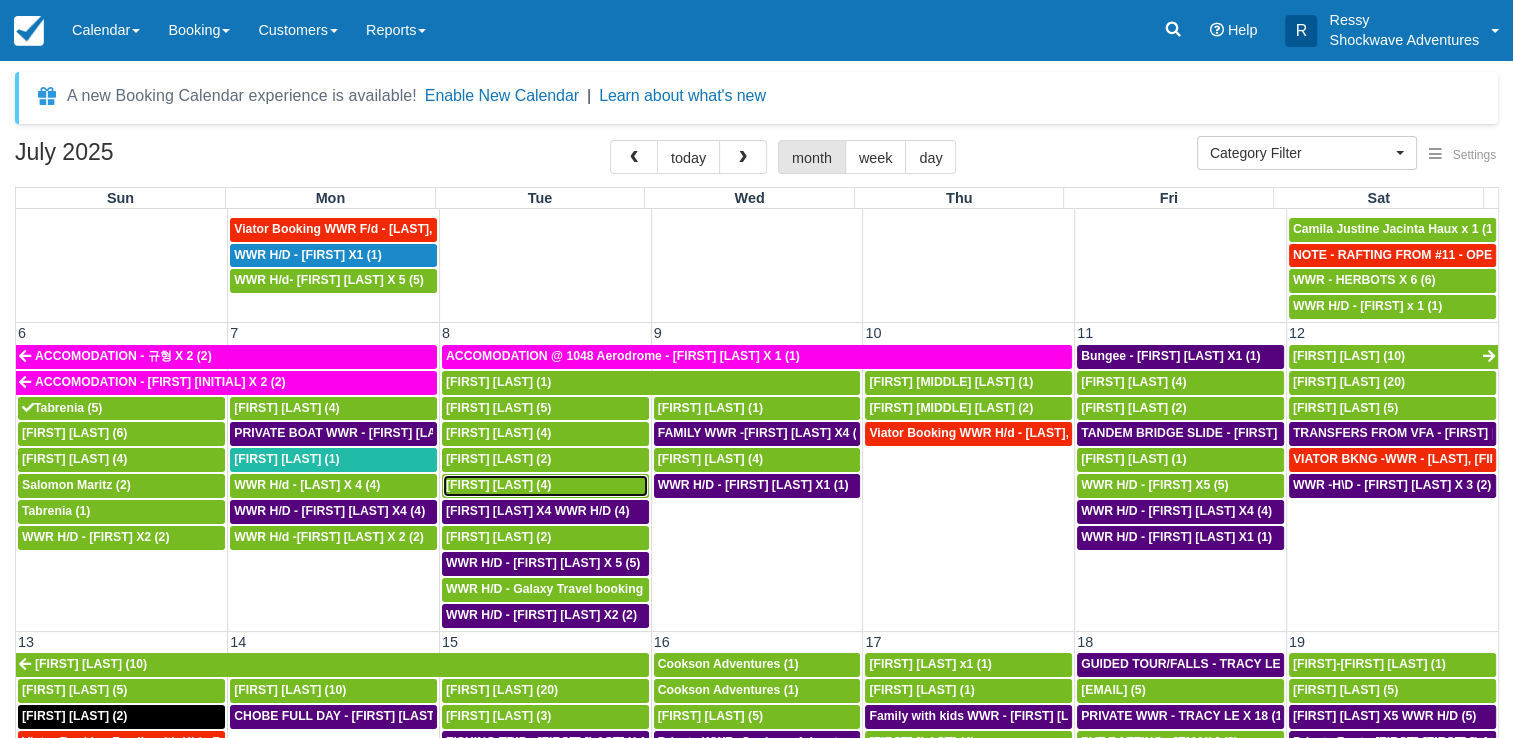 click on "Kyle Dawson (4)" at bounding box center (498, 485) 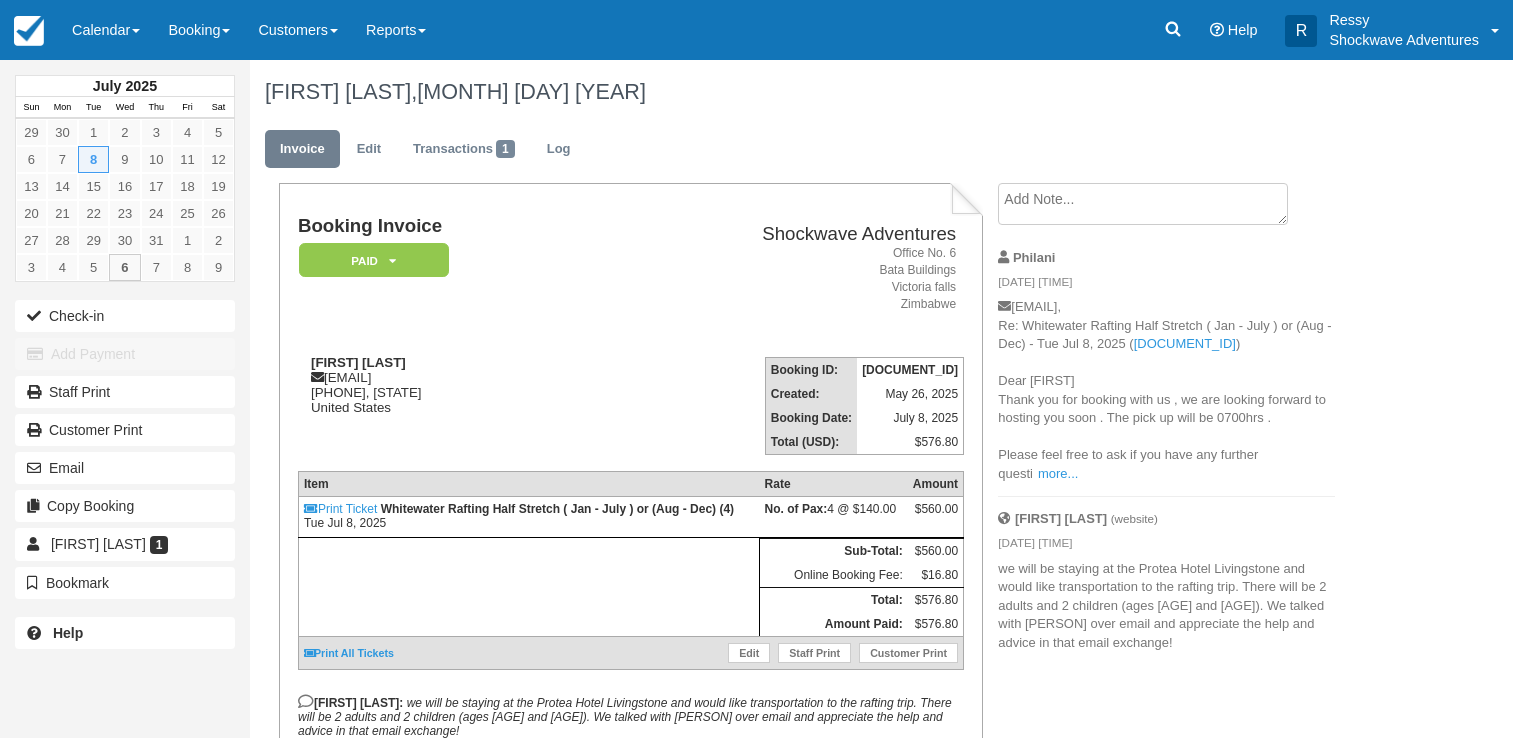 scroll, scrollTop: 0, scrollLeft: 0, axis: both 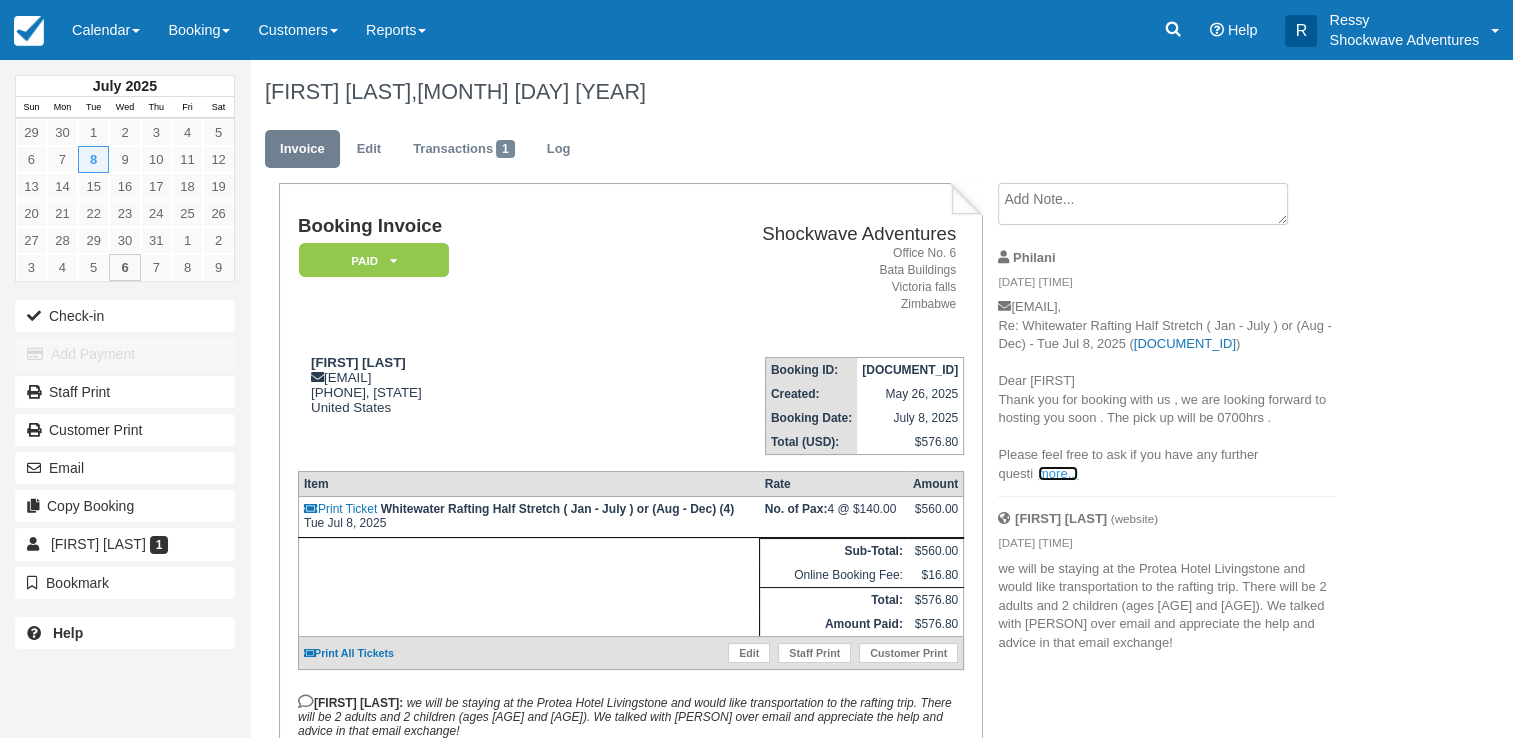 click on "more..." at bounding box center [1058, 473] 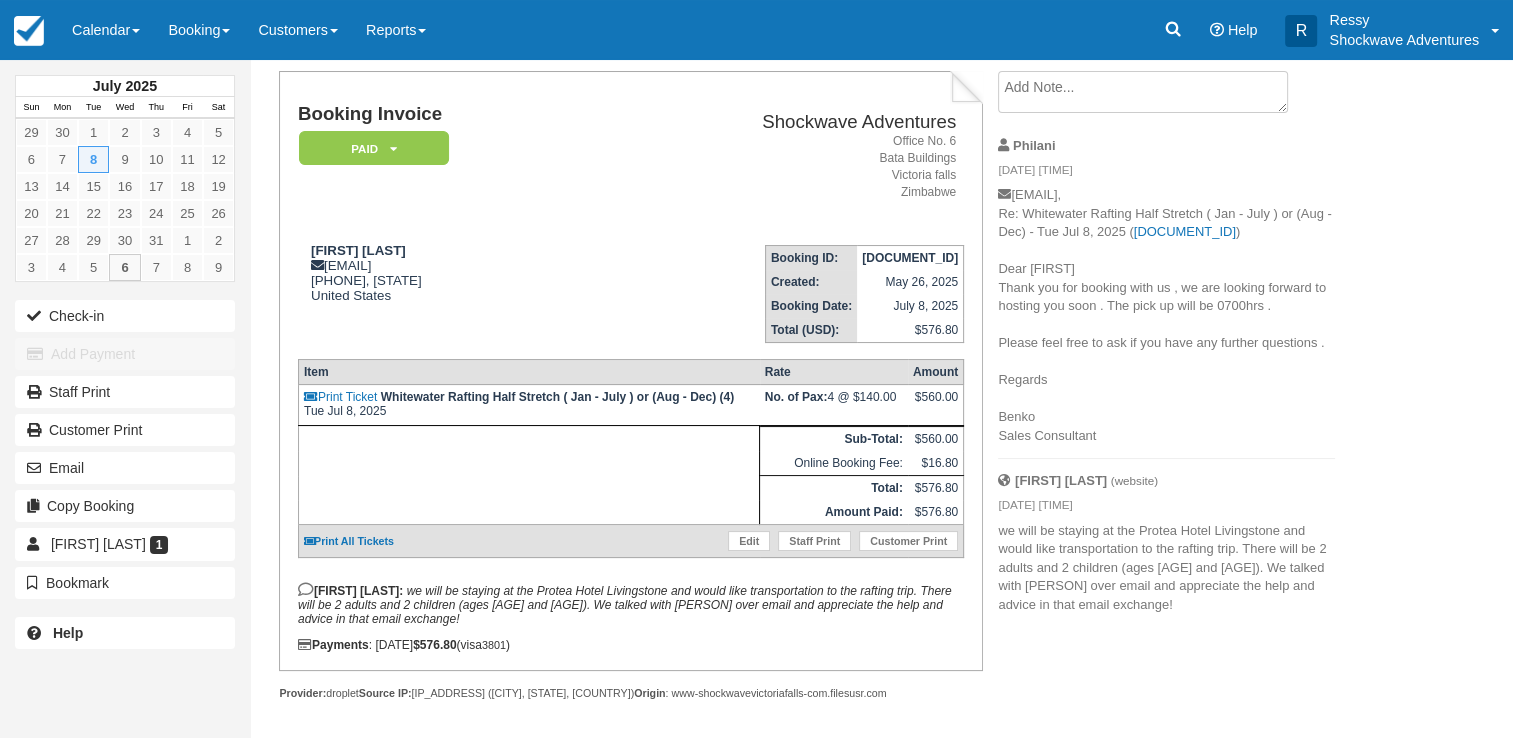 scroll, scrollTop: 112, scrollLeft: 0, axis: vertical 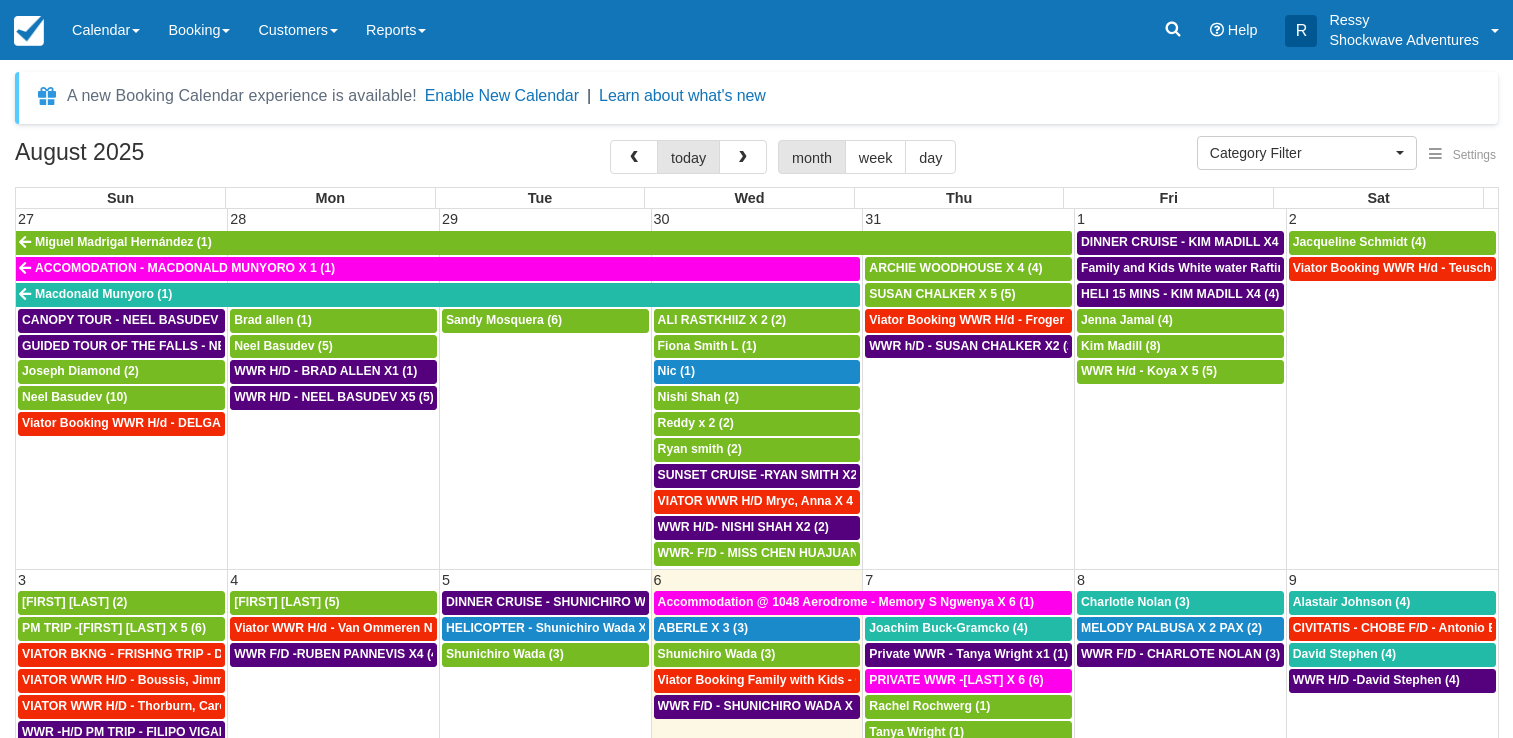 select 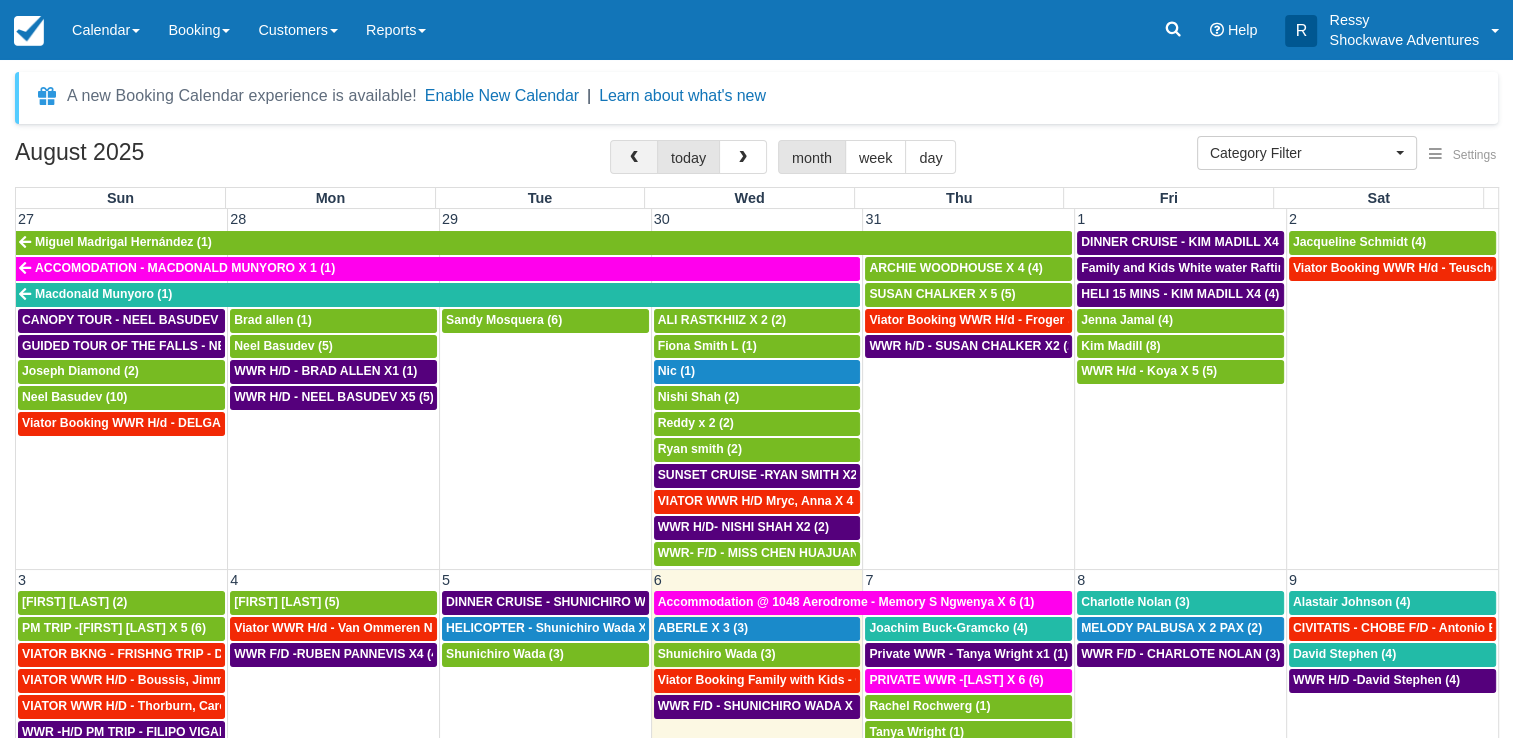 click at bounding box center (634, 157) 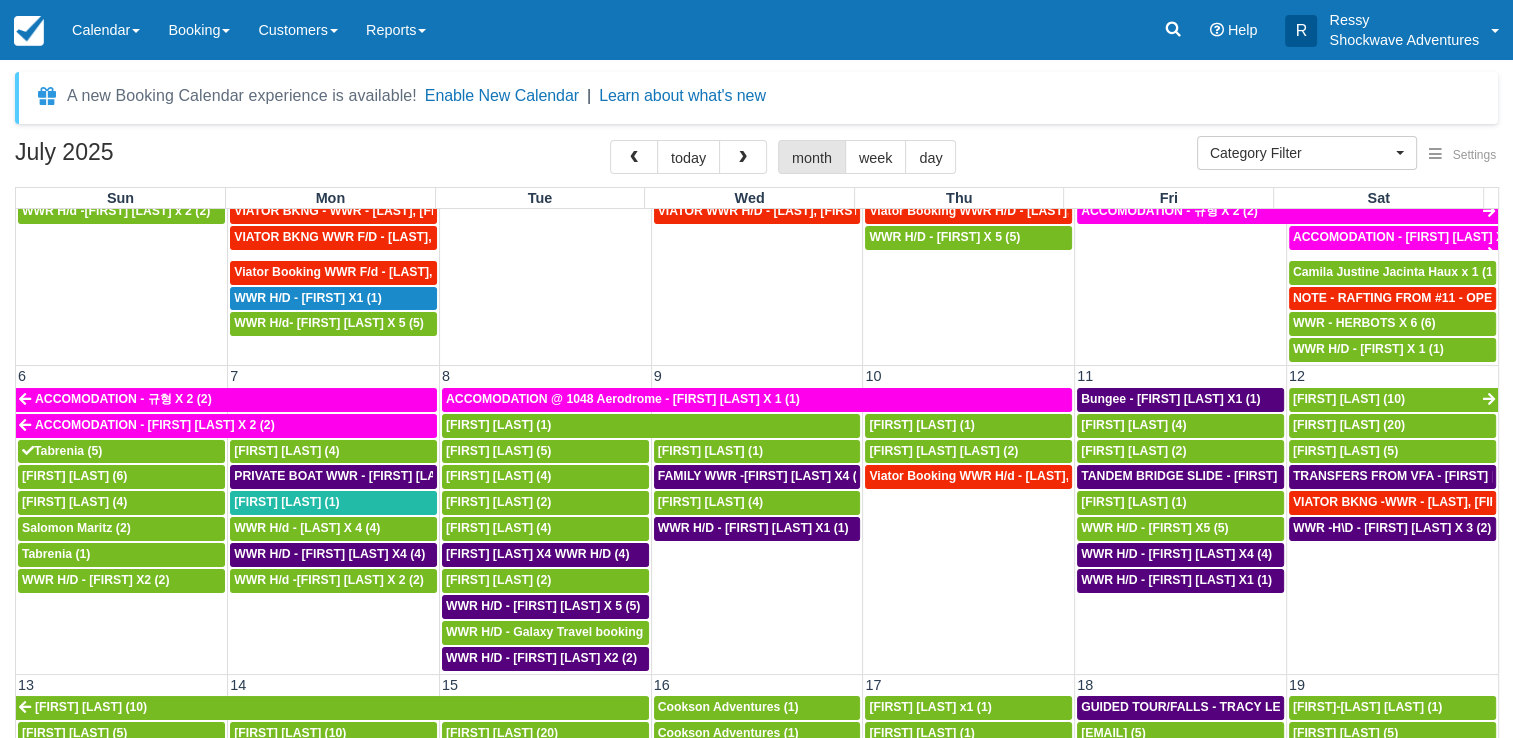 scroll, scrollTop: 100, scrollLeft: 0, axis: vertical 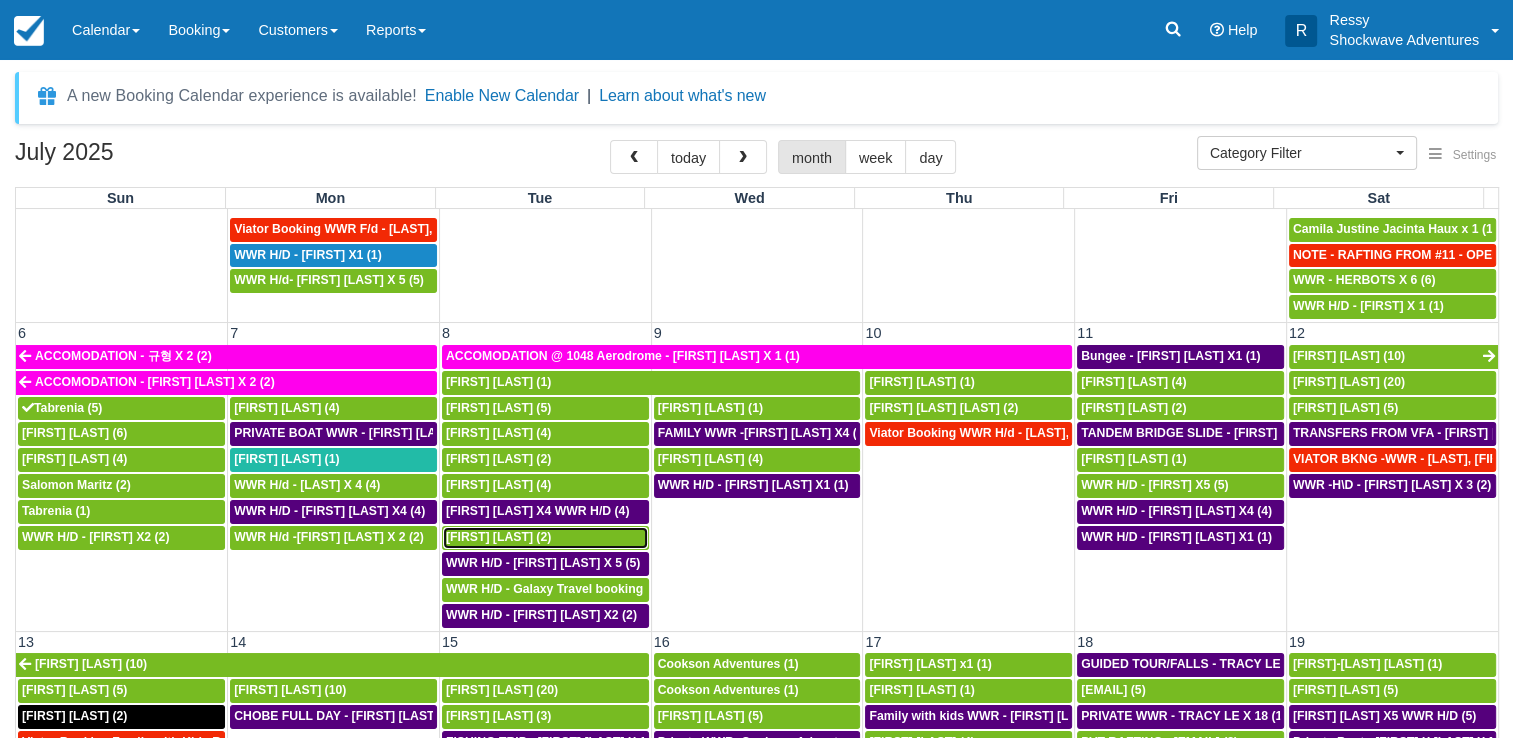 click on "Richard Finlayson (2)" at bounding box center [498, 537] 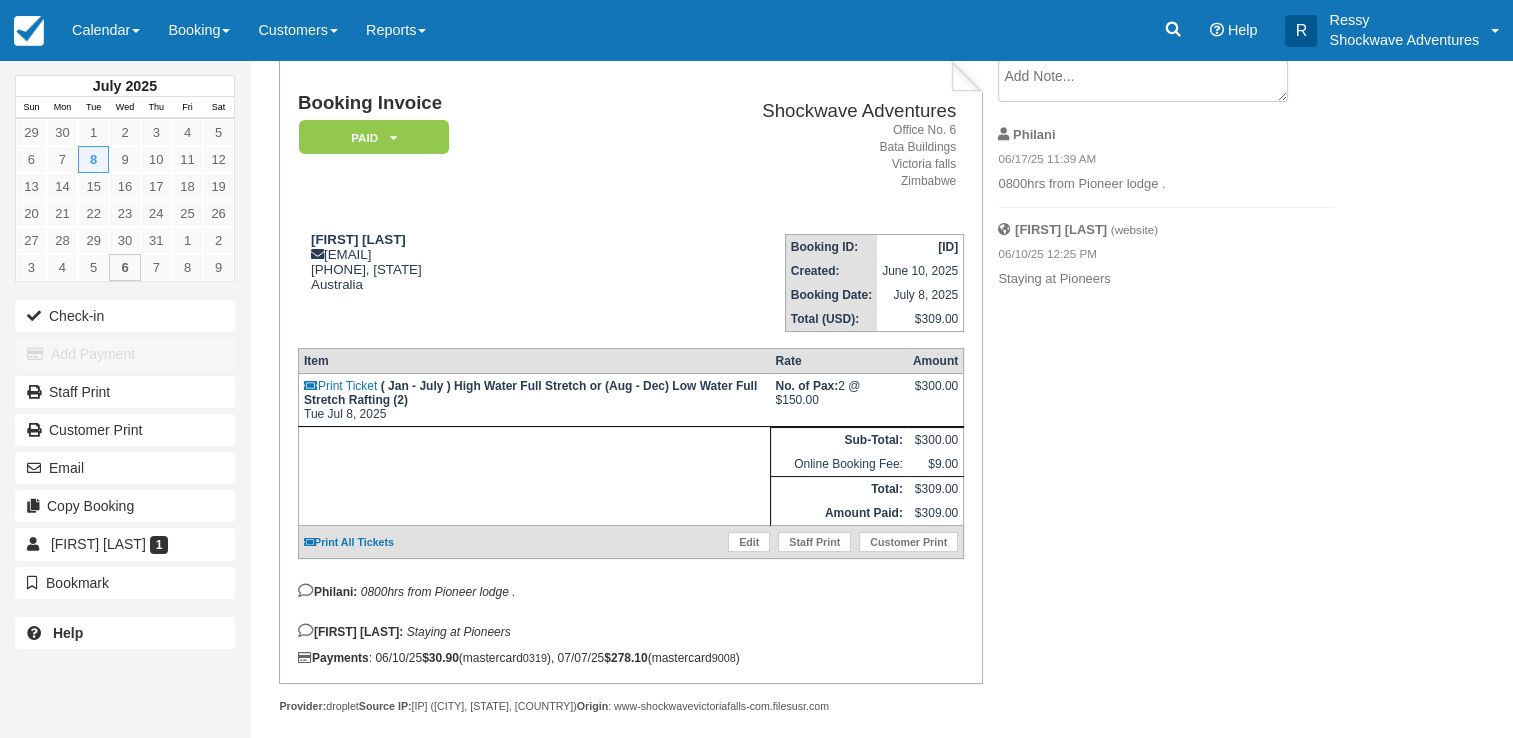 scroll, scrollTop: 136, scrollLeft: 0, axis: vertical 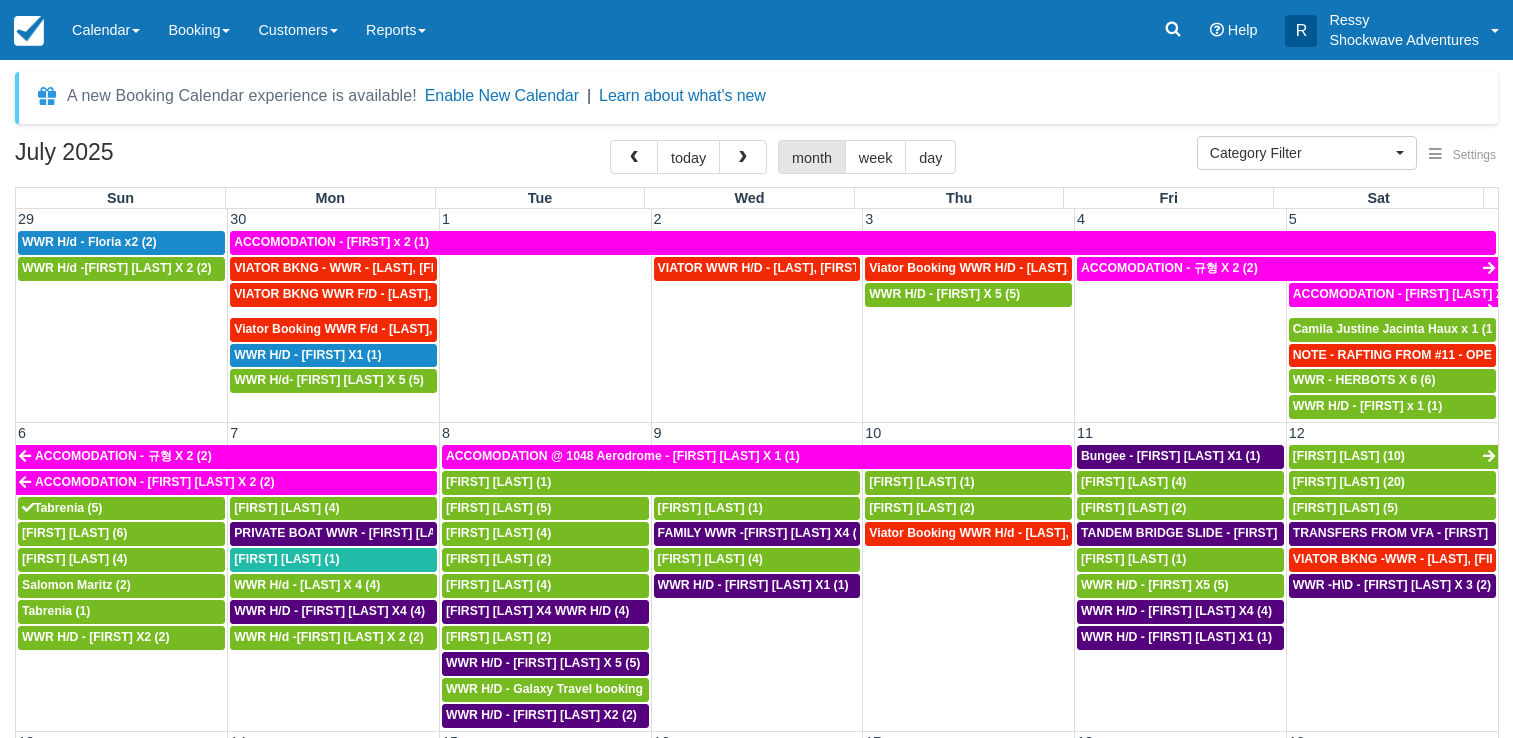 select 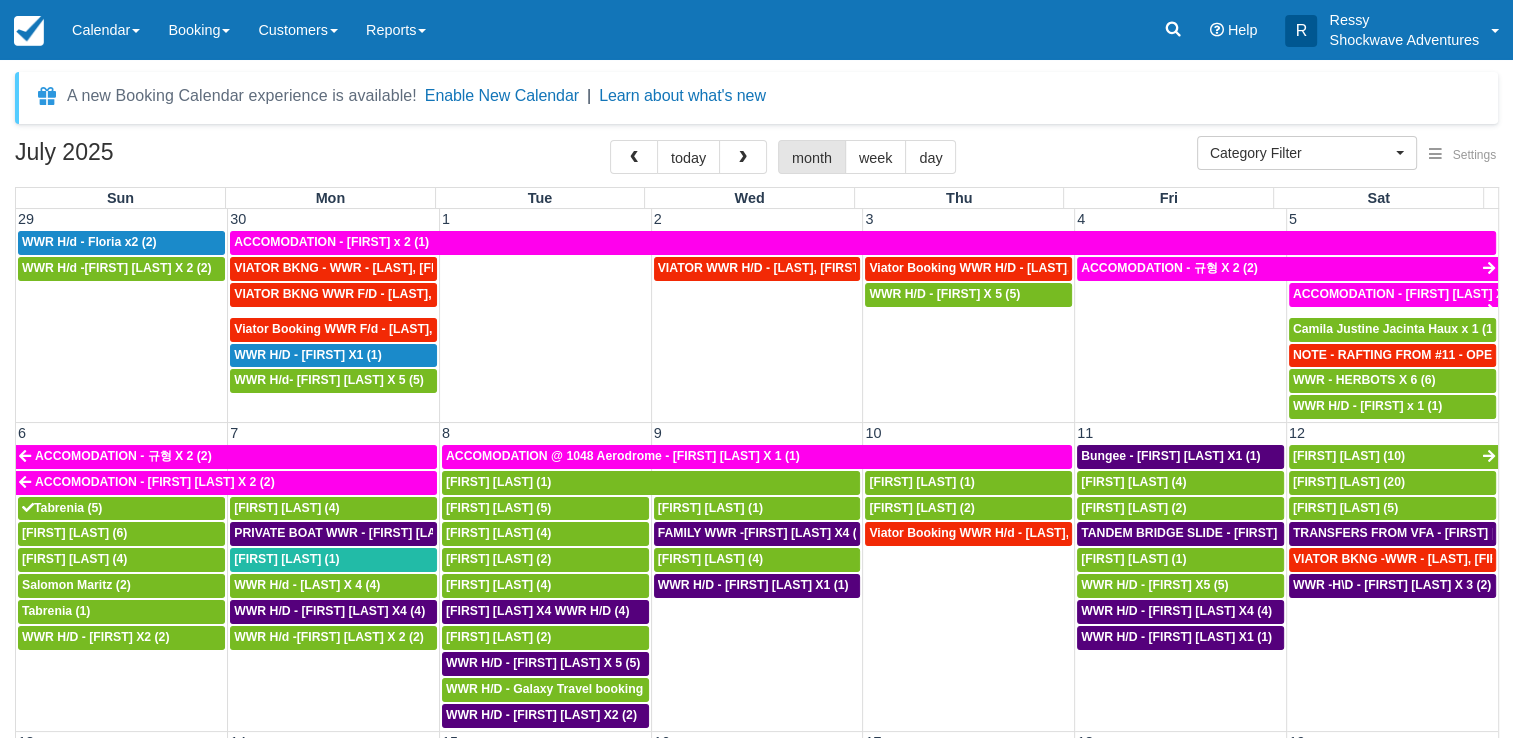 scroll, scrollTop: 100, scrollLeft: 0, axis: vertical 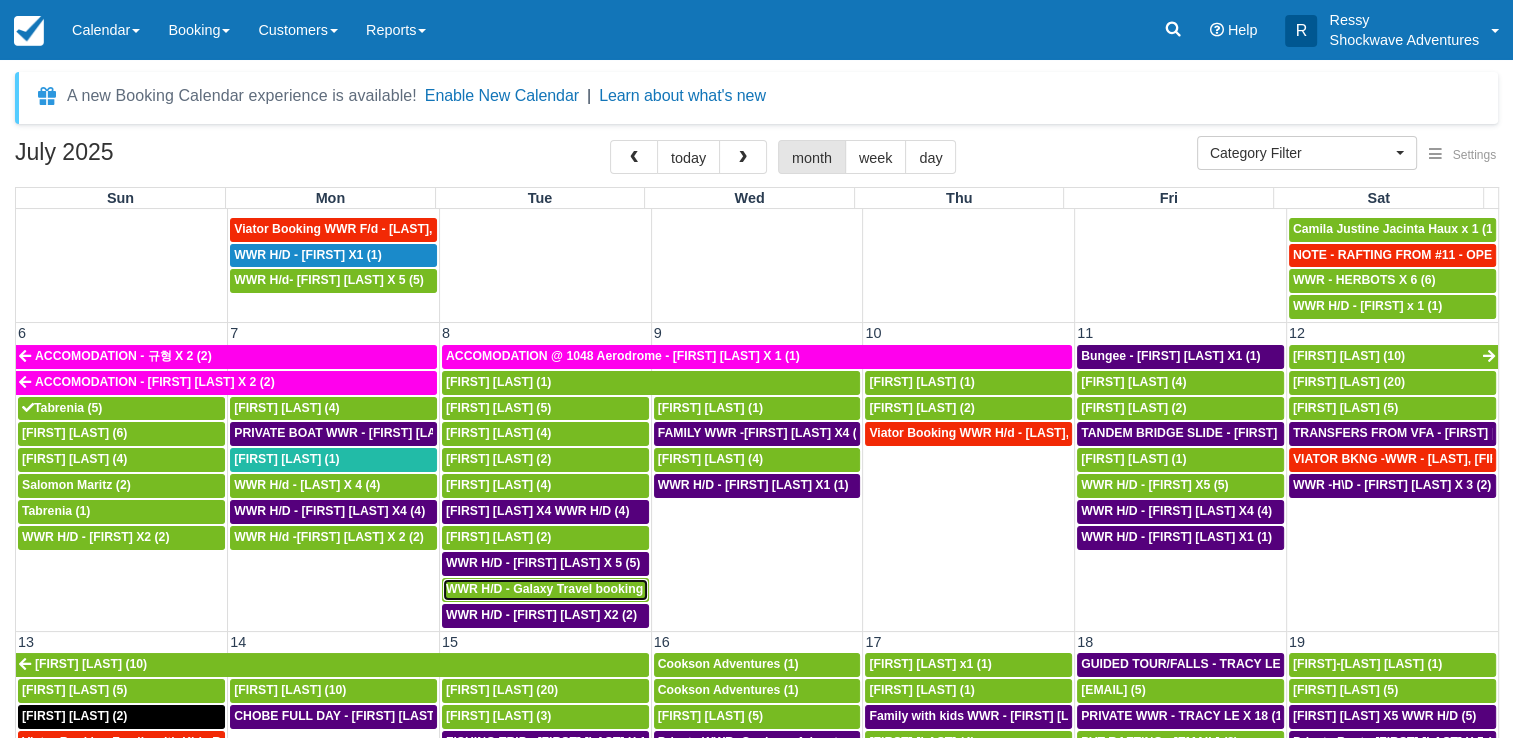click on "WWR H/D - Galaxy Travel booking x 10 (10)" at bounding box center [571, 589] 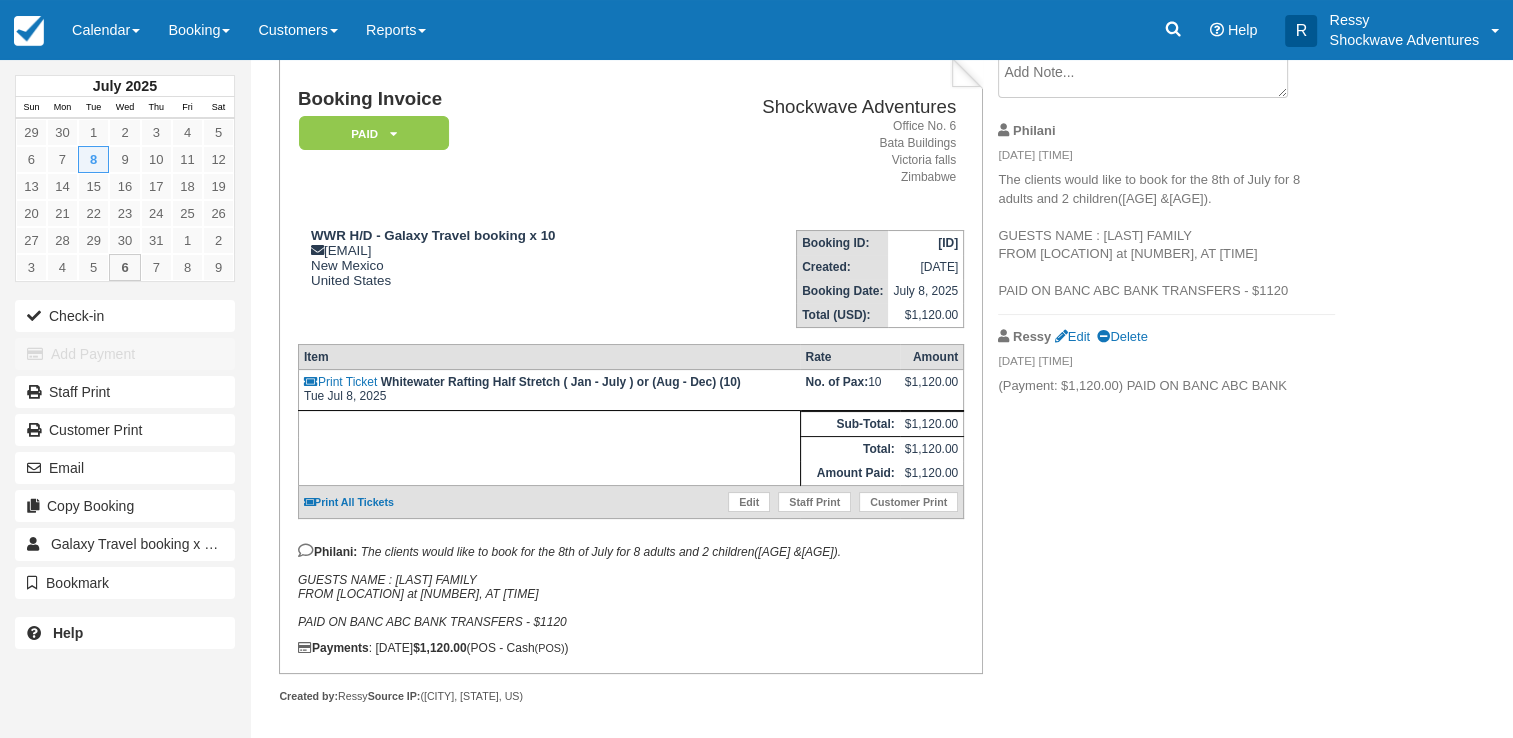 scroll, scrollTop: 129, scrollLeft: 0, axis: vertical 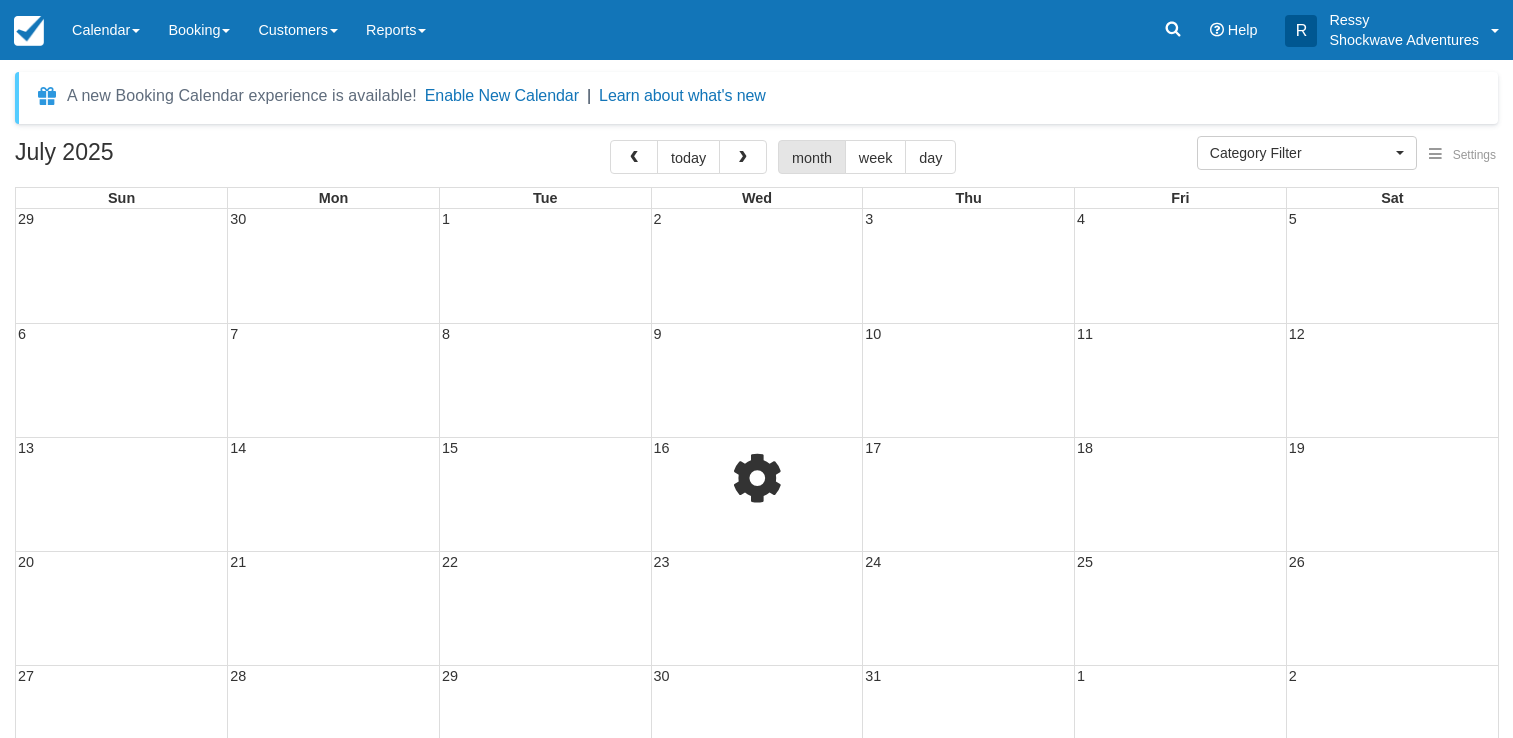 select 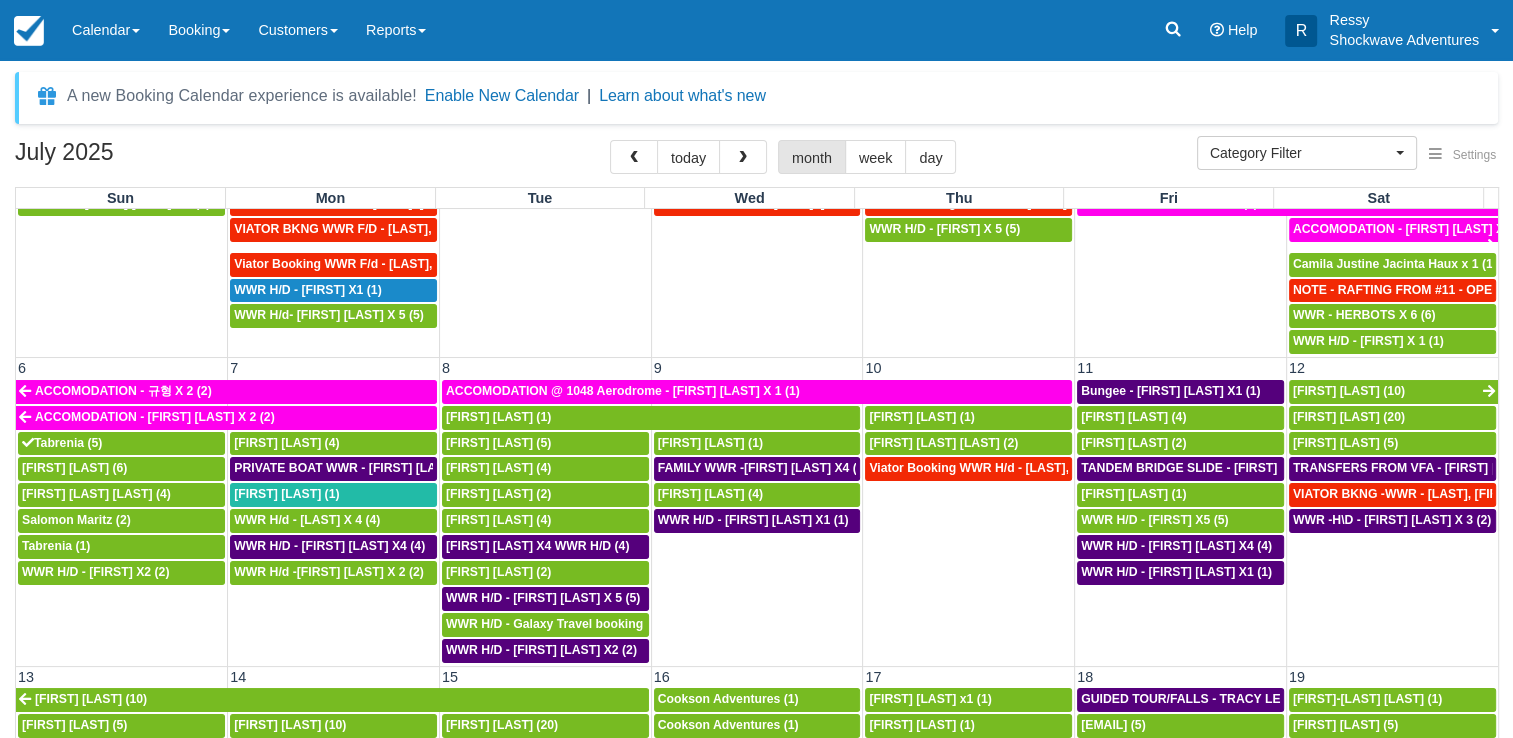 scroll, scrollTop: 100, scrollLeft: 0, axis: vertical 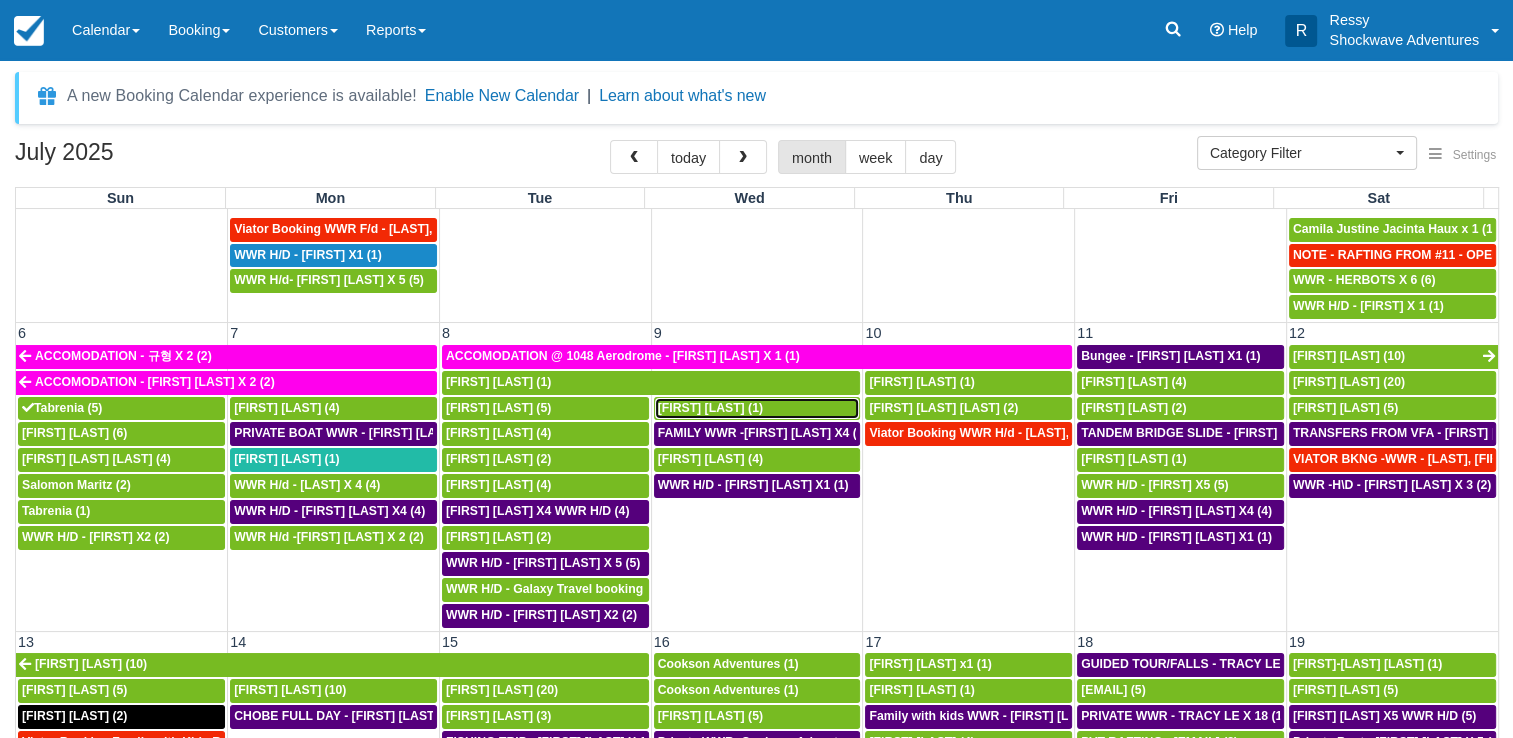 click on "Christian Menz (1)" at bounding box center [710, 408] 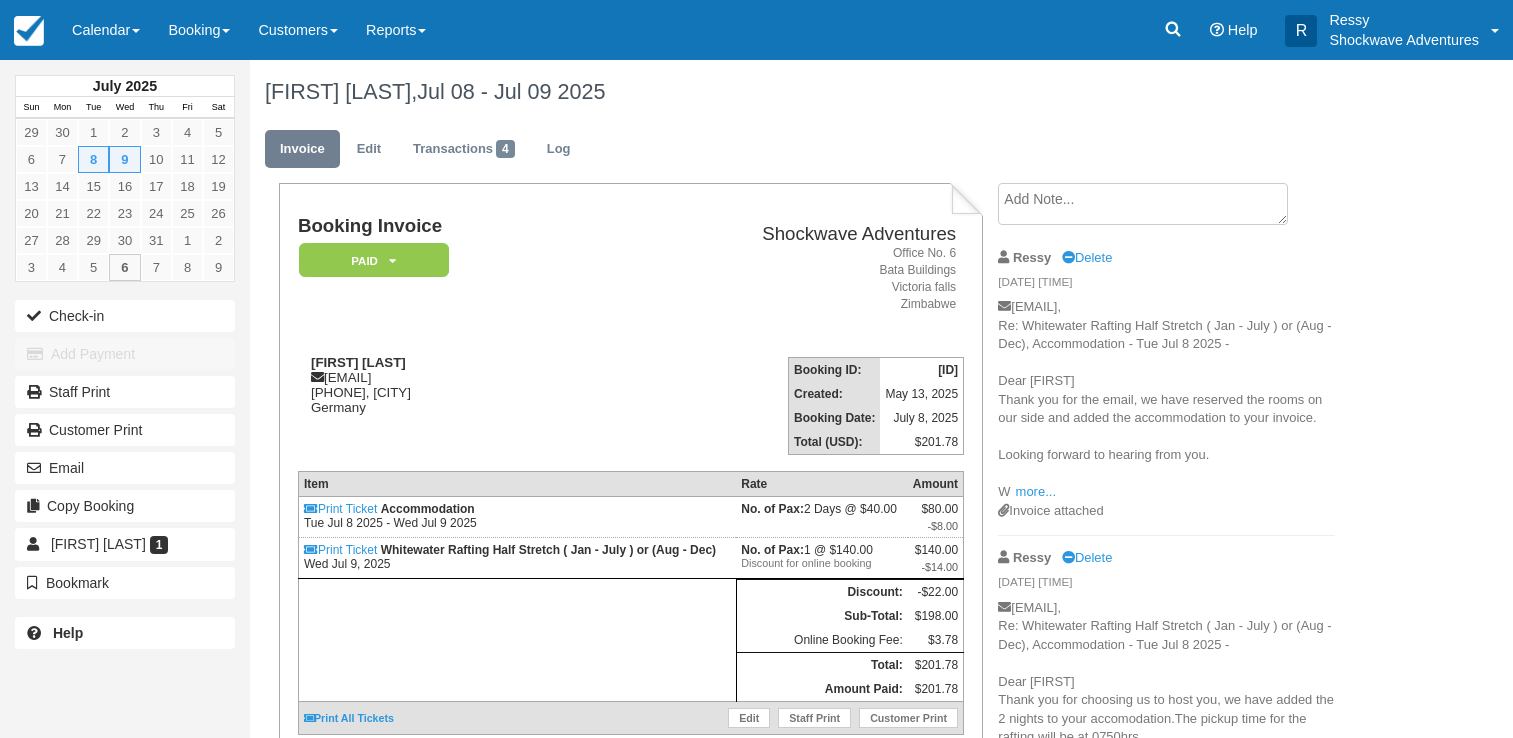 scroll, scrollTop: 0, scrollLeft: 0, axis: both 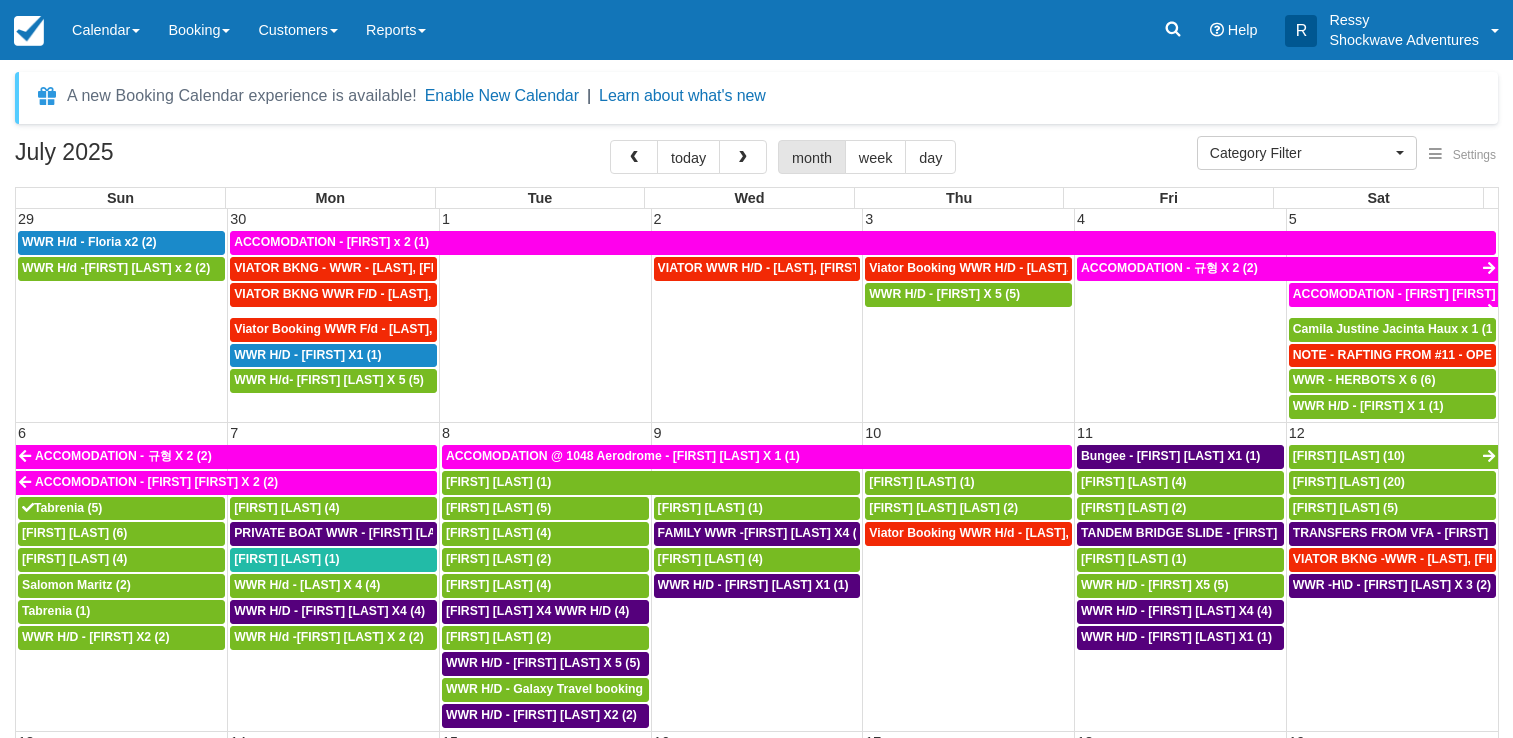select 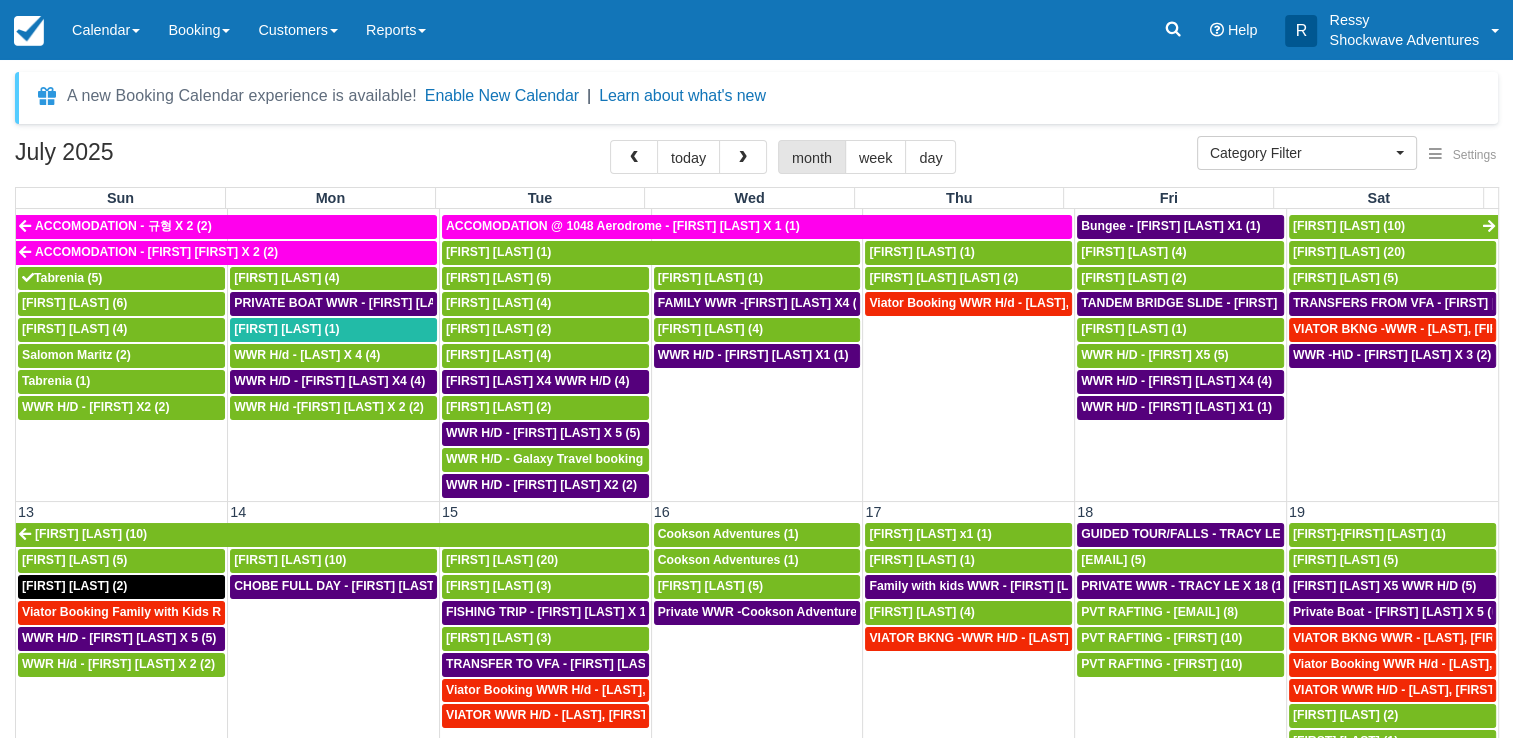 scroll, scrollTop: 100, scrollLeft: 0, axis: vertical 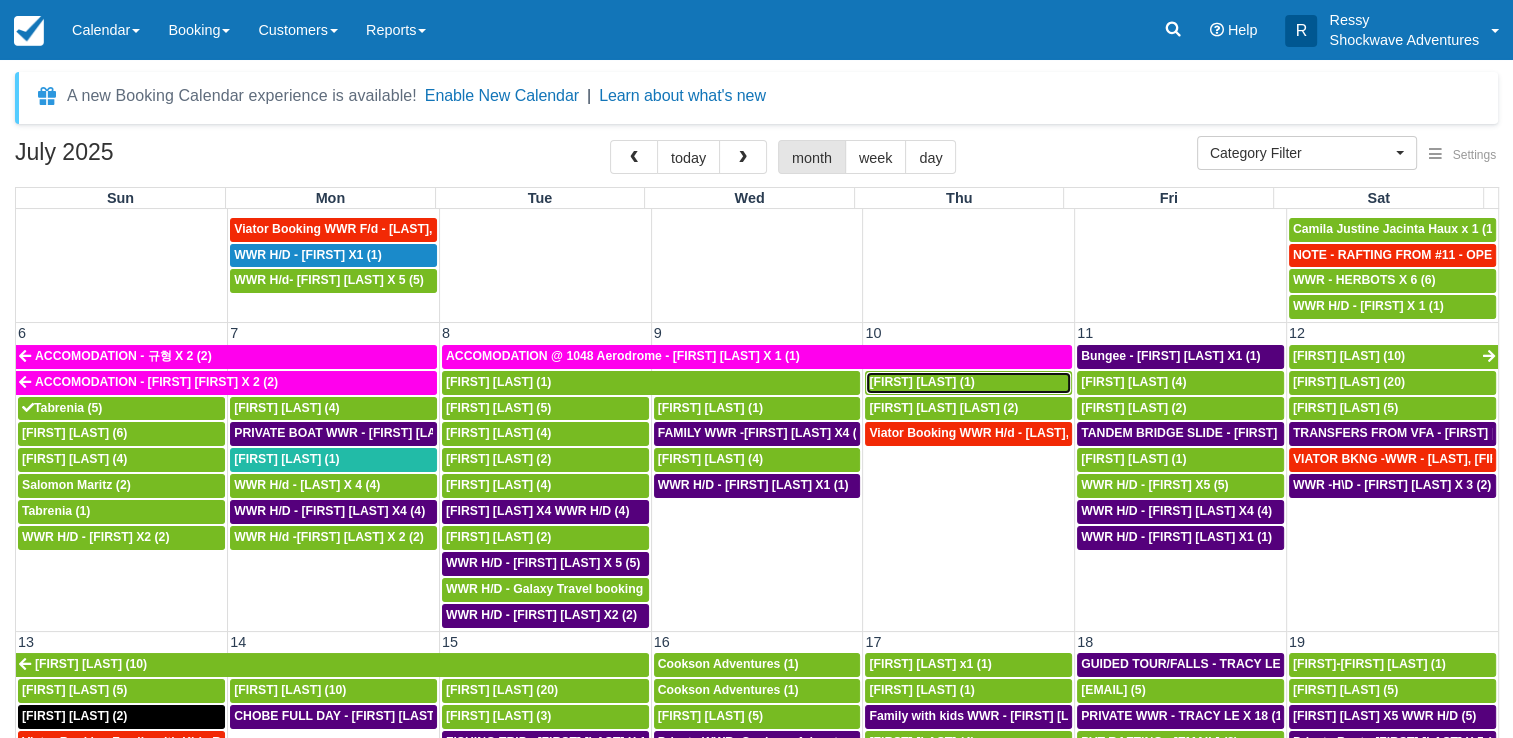 click on "[FIRST] [LAST] (1)" at bounding box center (921, 382) 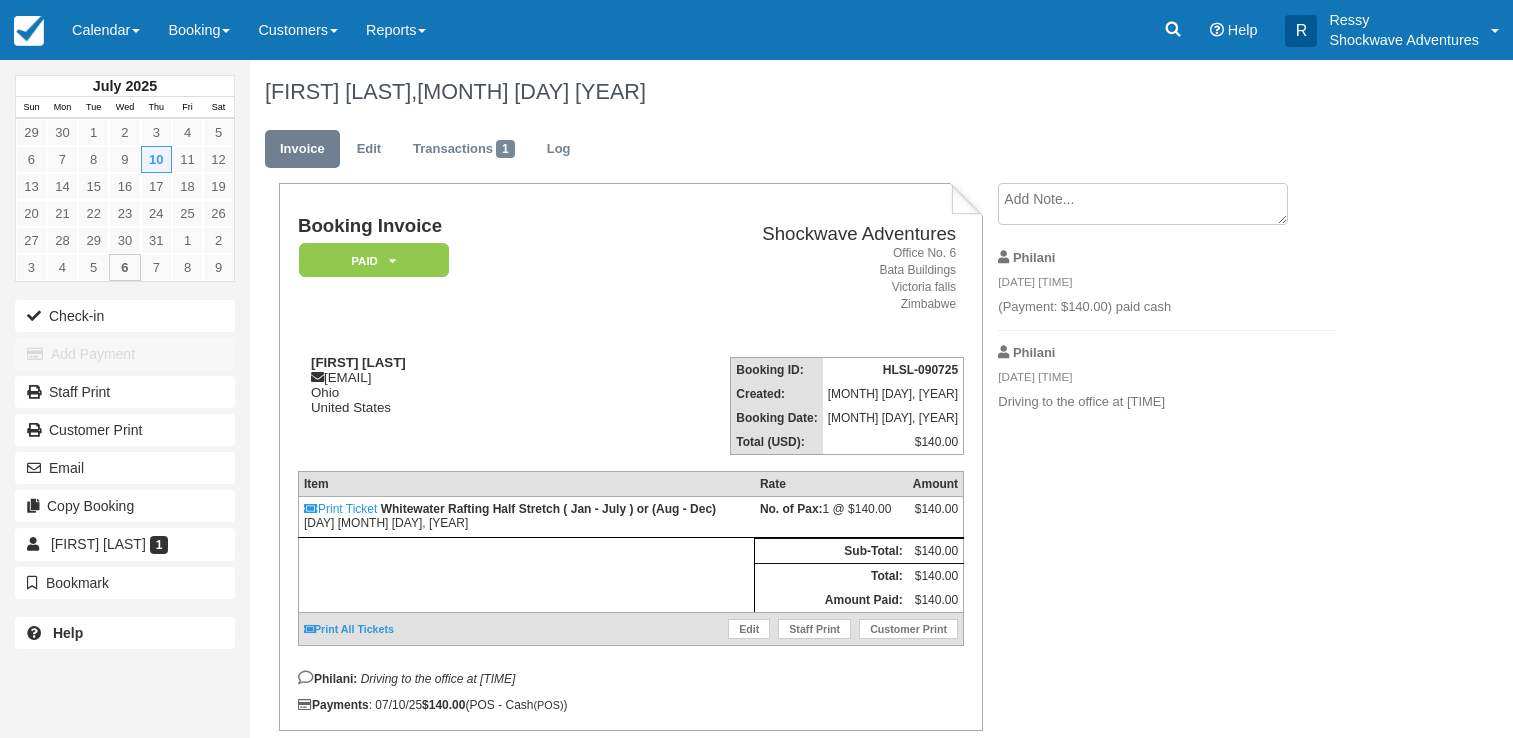 scroll, scrollTop: 0, scrollLeft: 0, axis: both 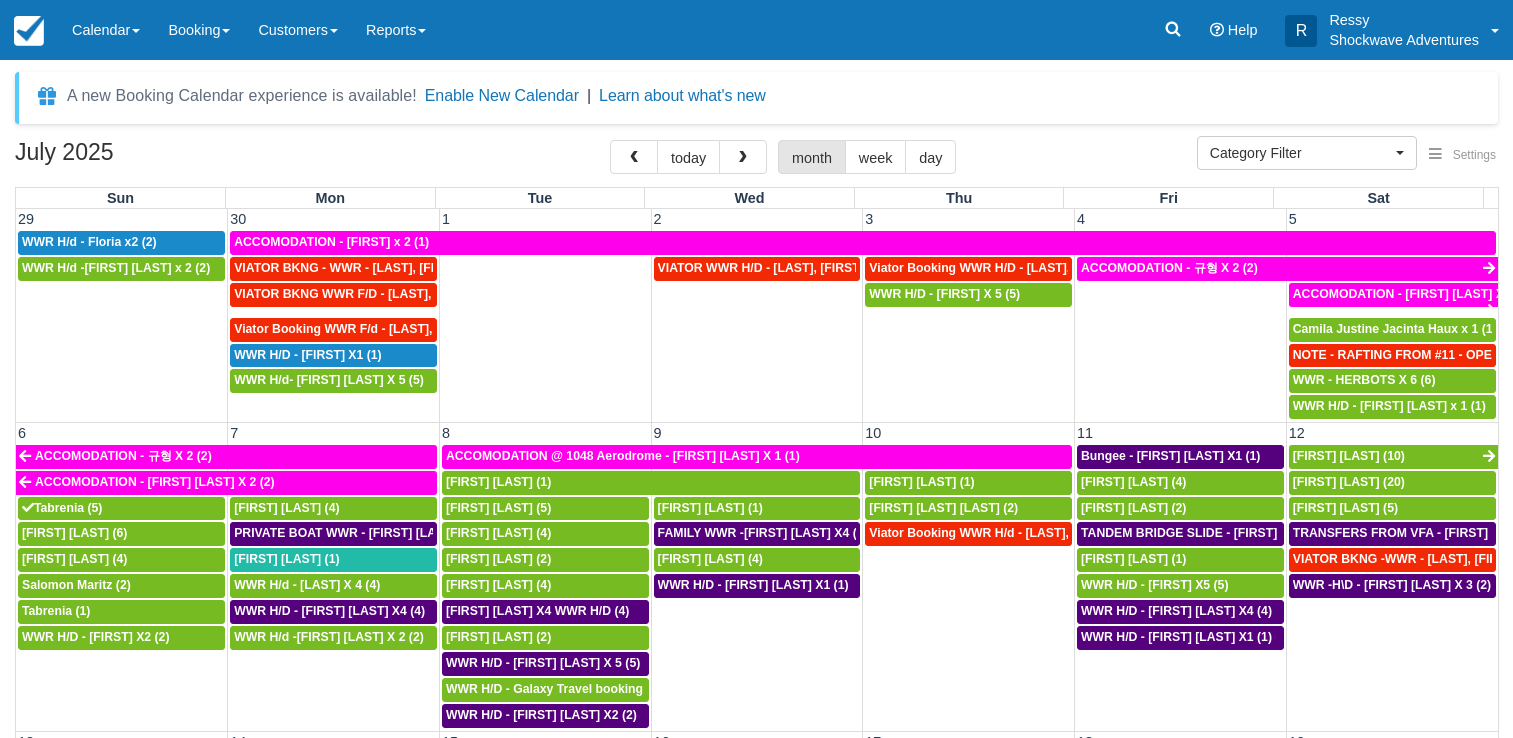 select 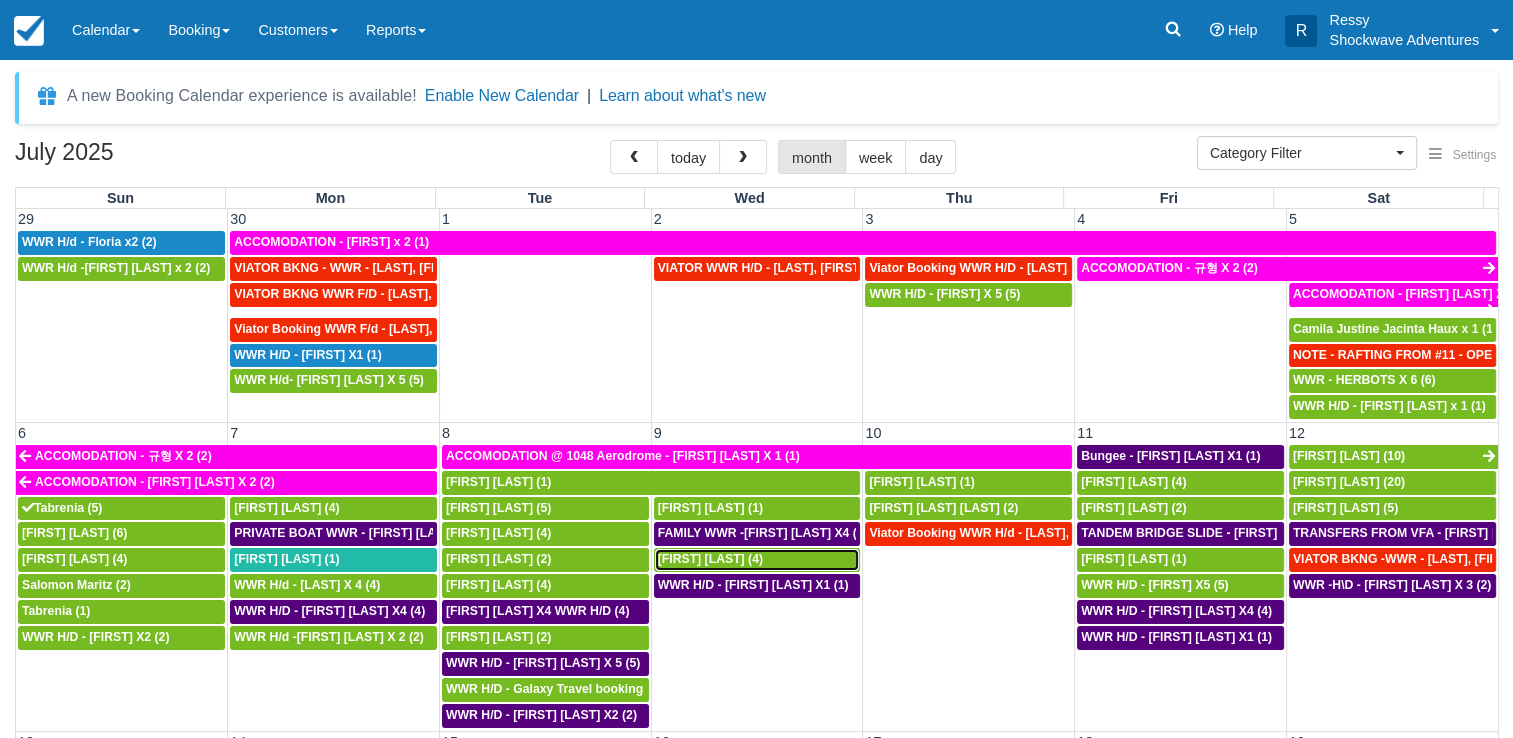 click on "Toby Fellows (4)" at bounding box center [757, 560] 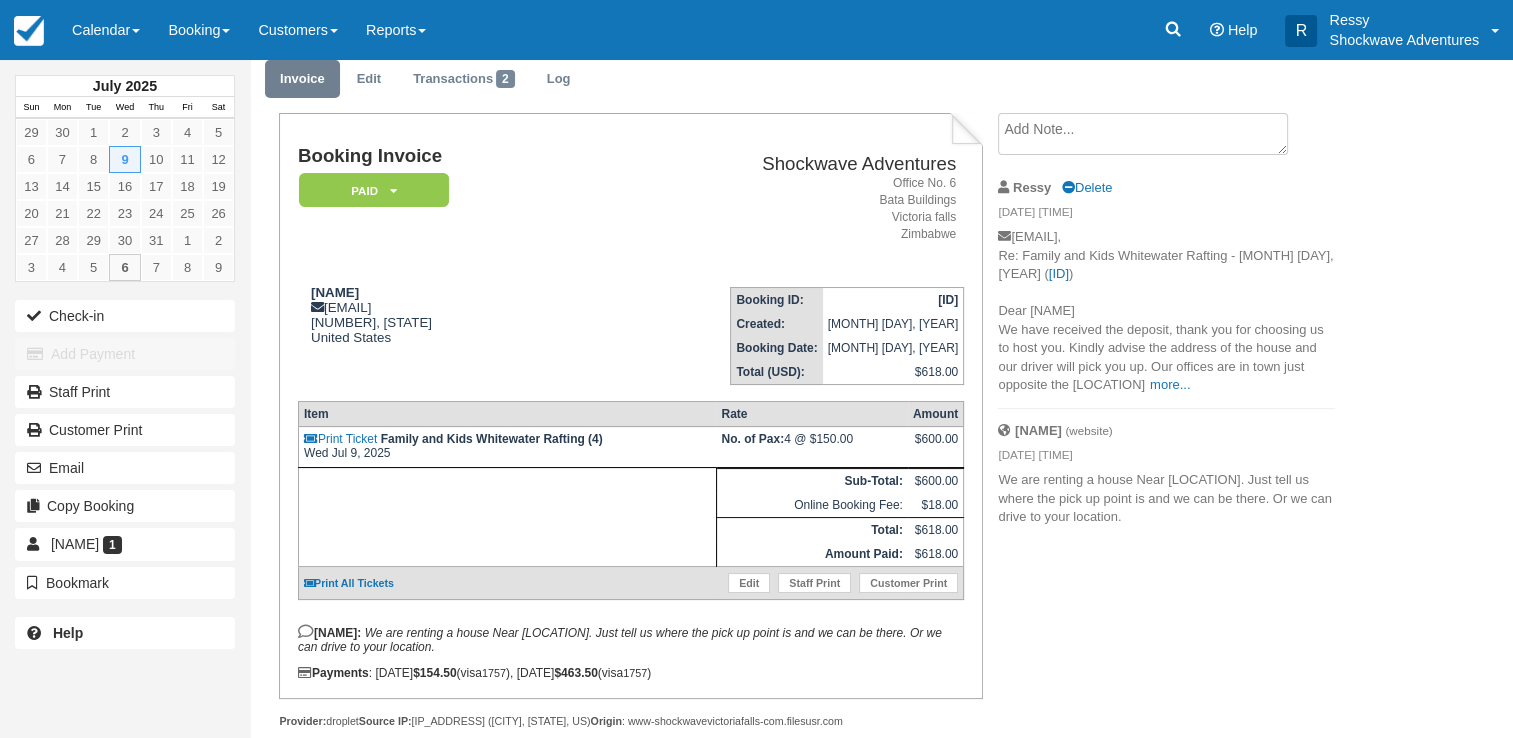 scroll, scrollTop: 99, scrollLeft: 0, axis: vertical 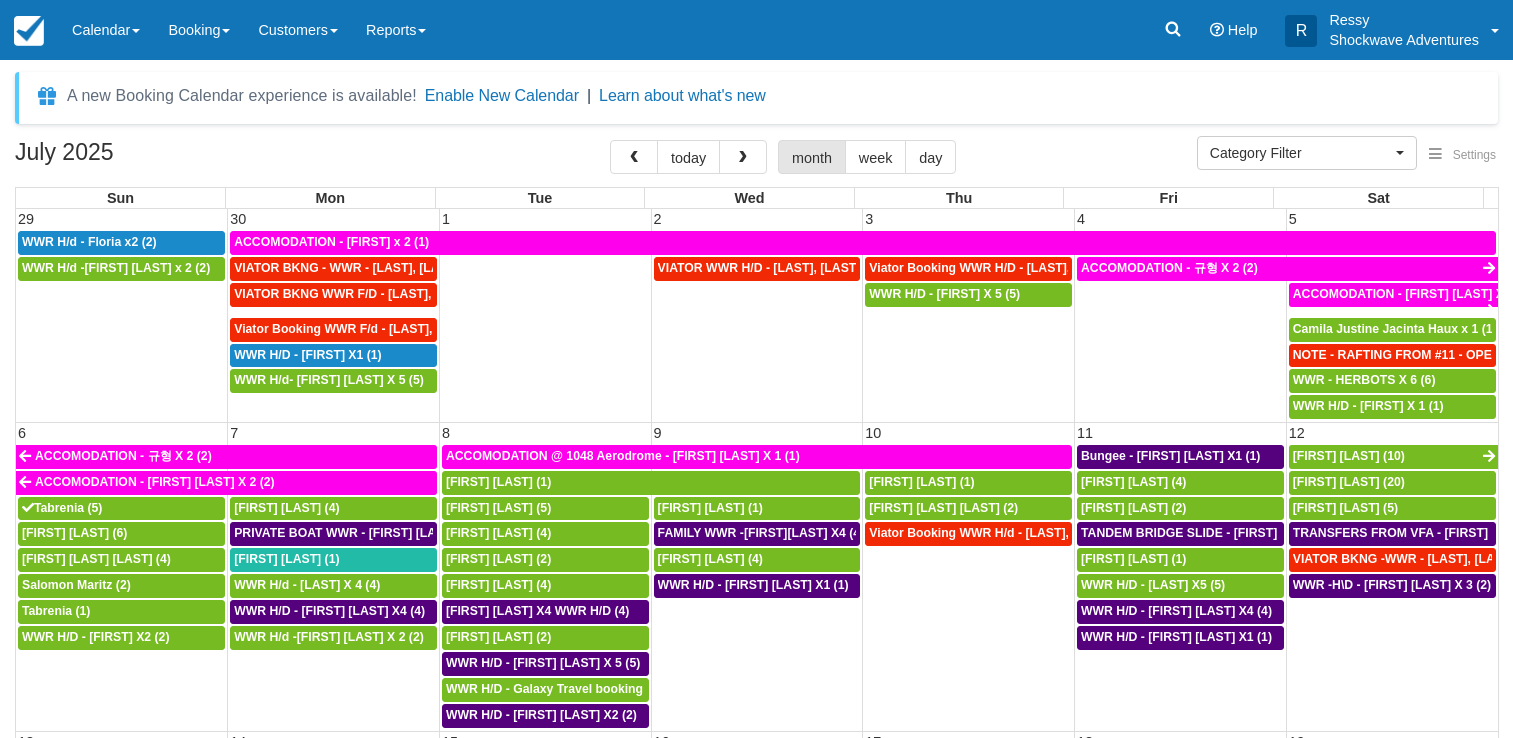 select 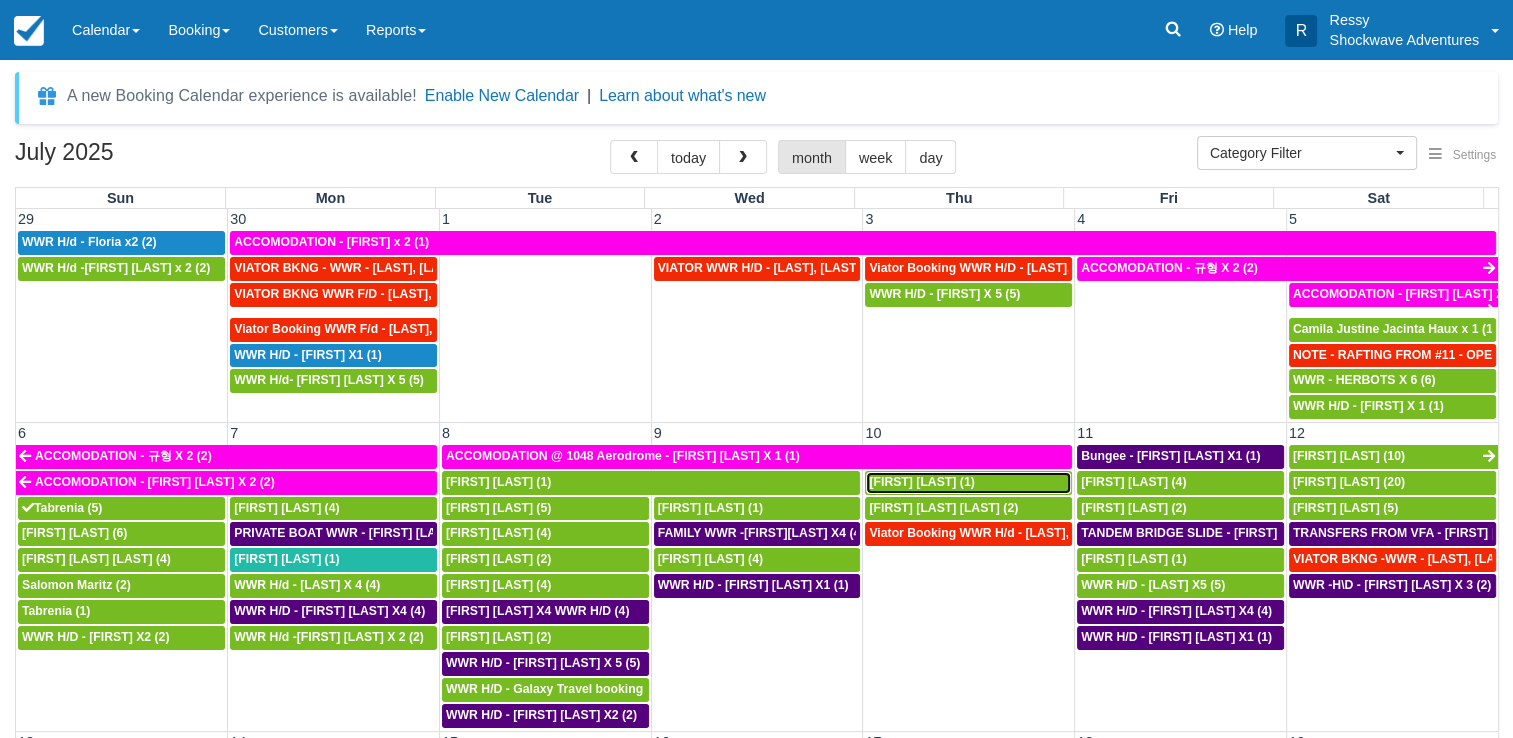 click on "Anthony J King (1)" at bounding box center (968, 483) 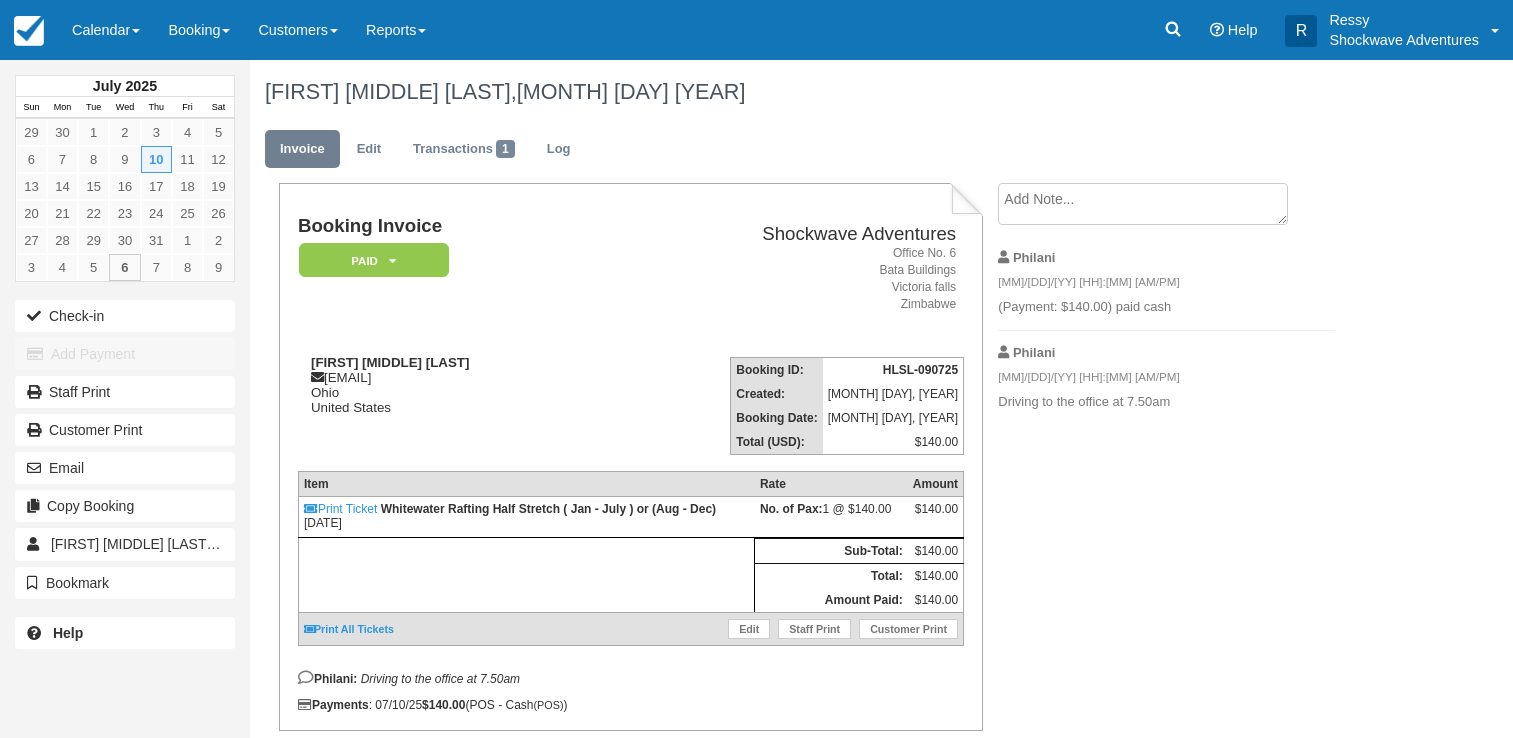 scroll, scrollTop: 0, scrollLeft: 0, axis: both 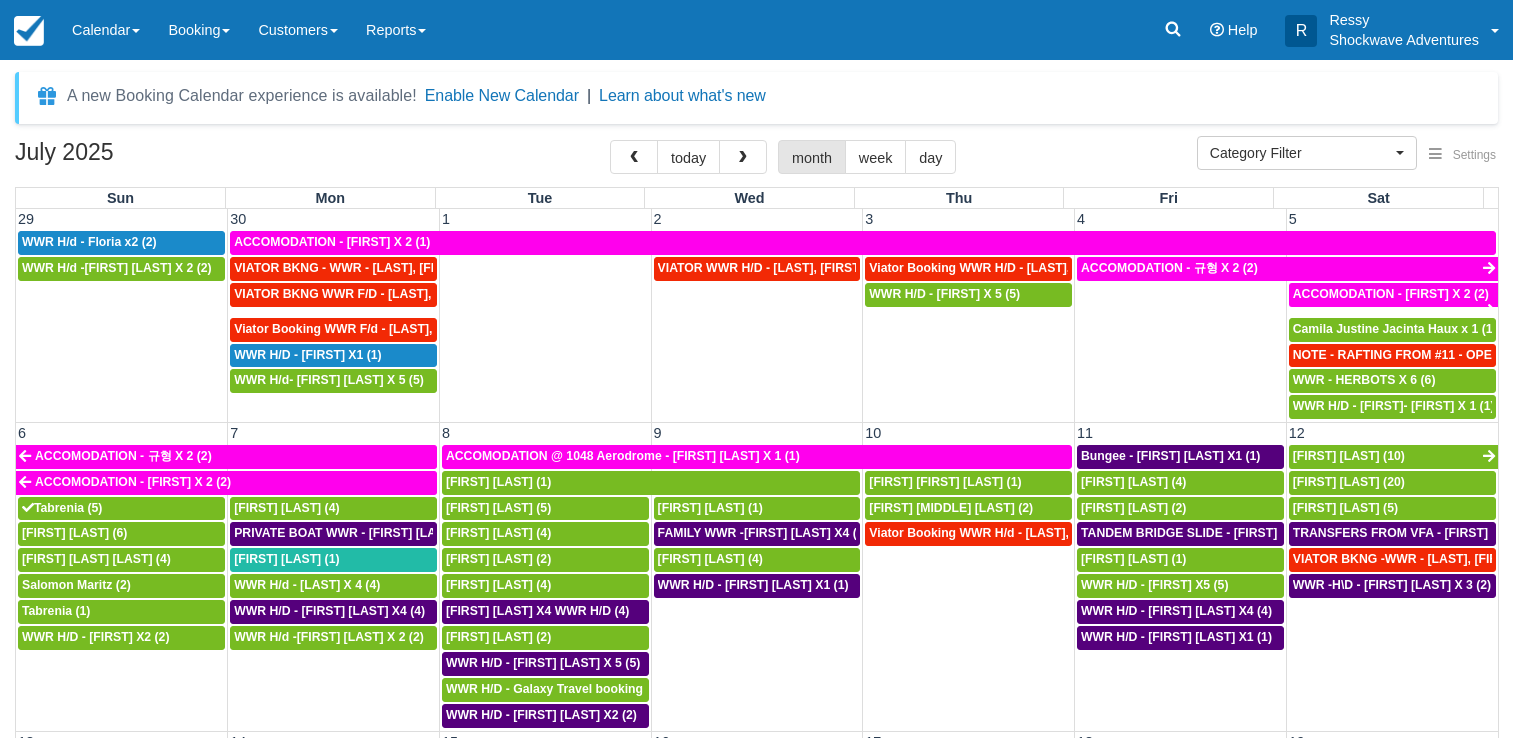 select 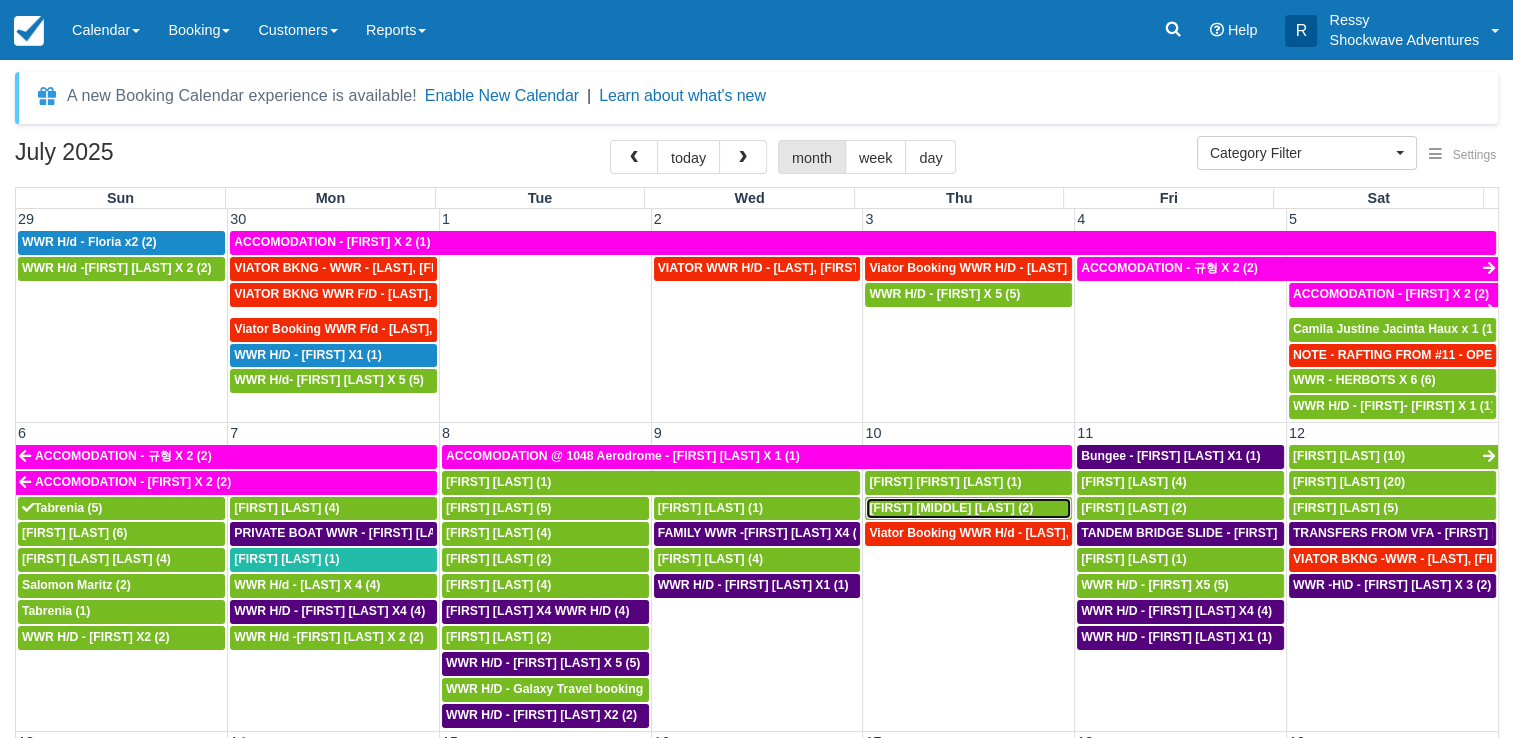 click on "[FIRST] [LAST] [LAST] (2)" at bounding box center [951, 508] 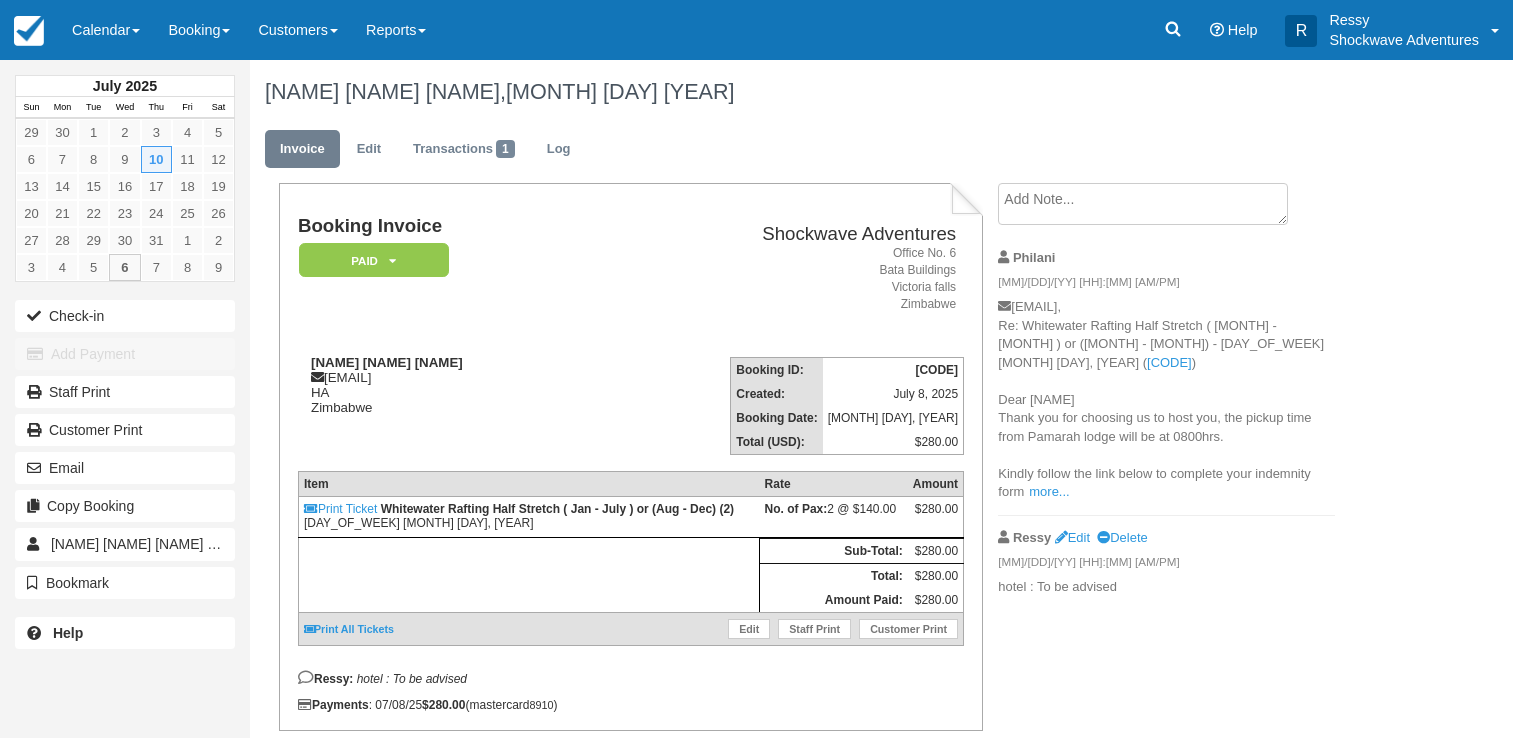 scroll, scrollTop: 0, scrollLeft: 0, axis: both 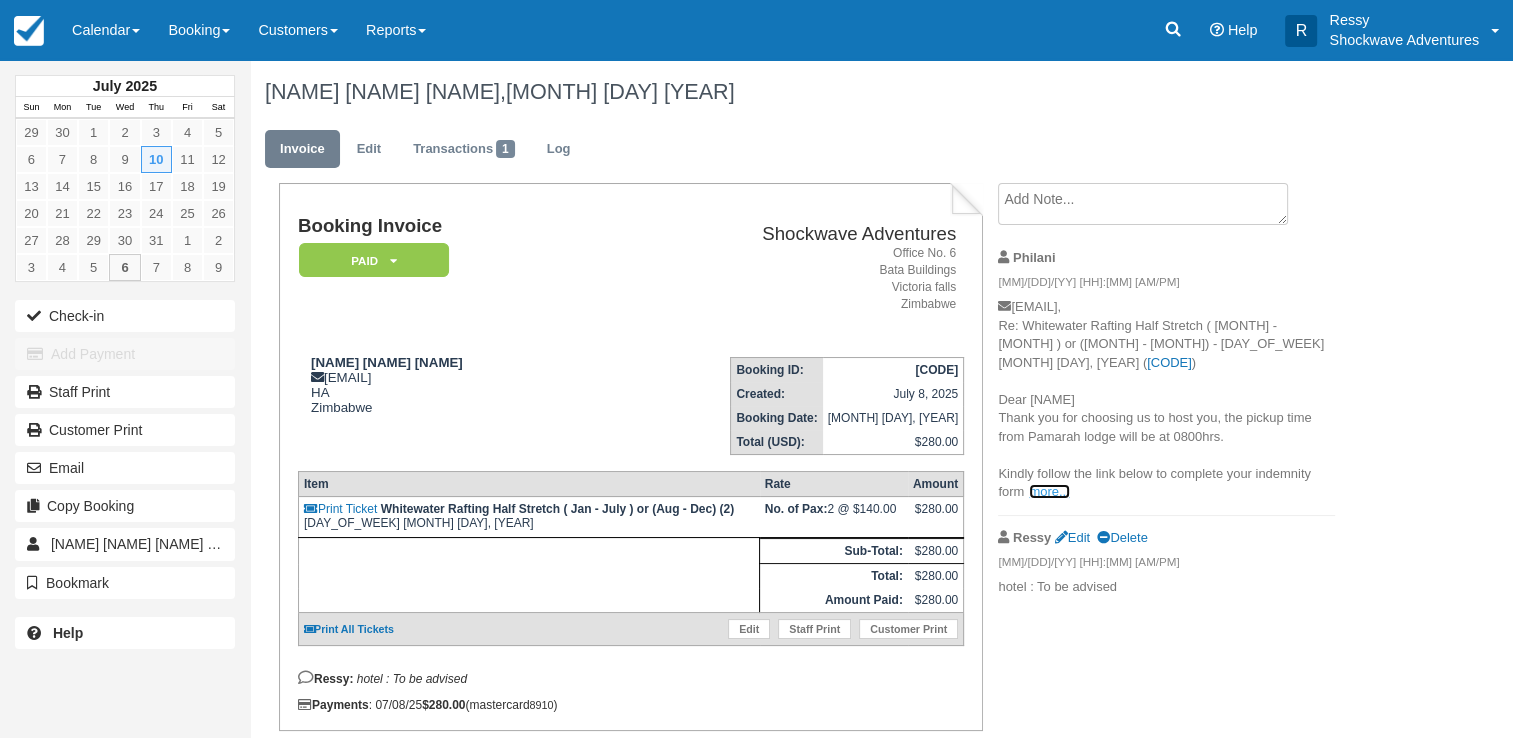 click on "more..." at bounding box center [1049, 491] 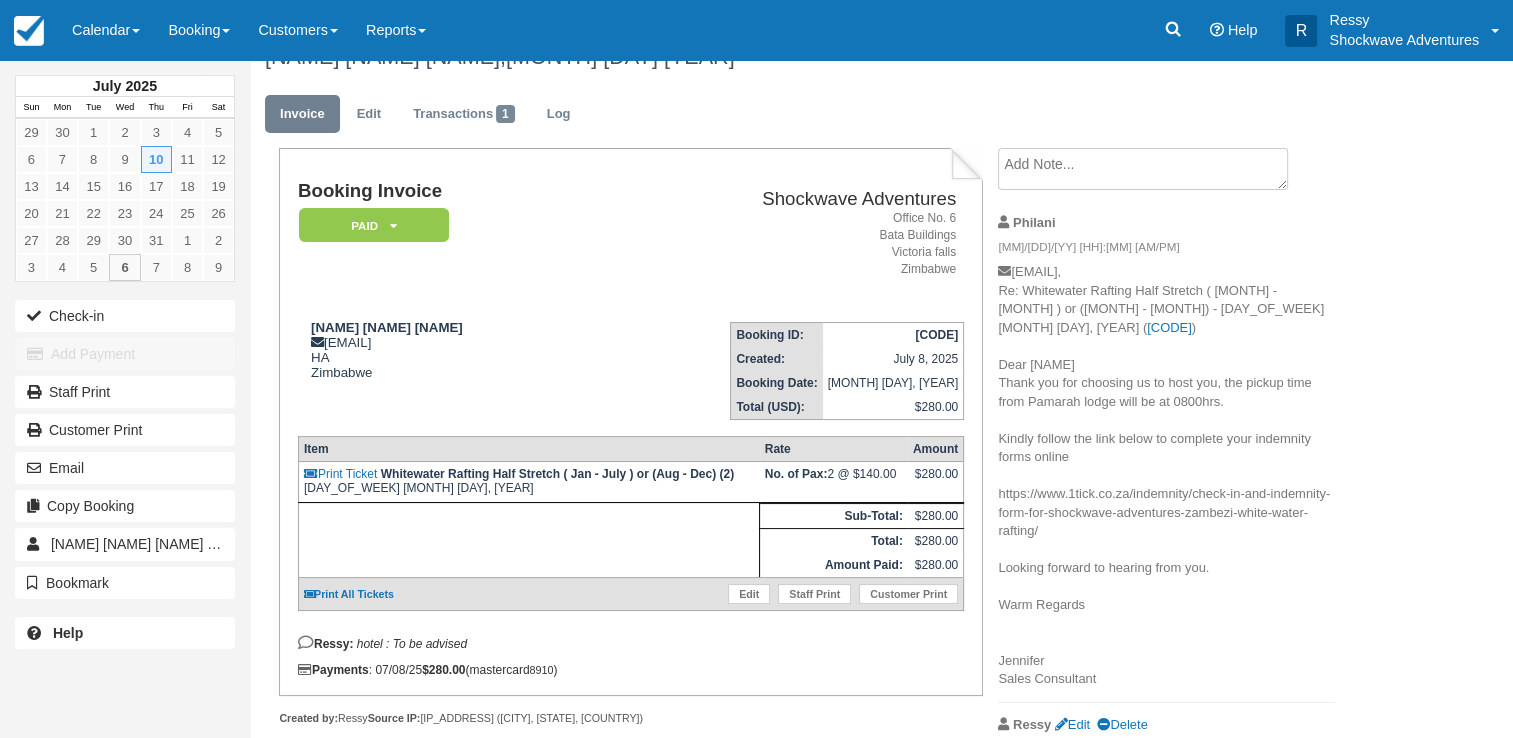 scroll, scrollTop: 0, scrollLeft: 0, axis: both 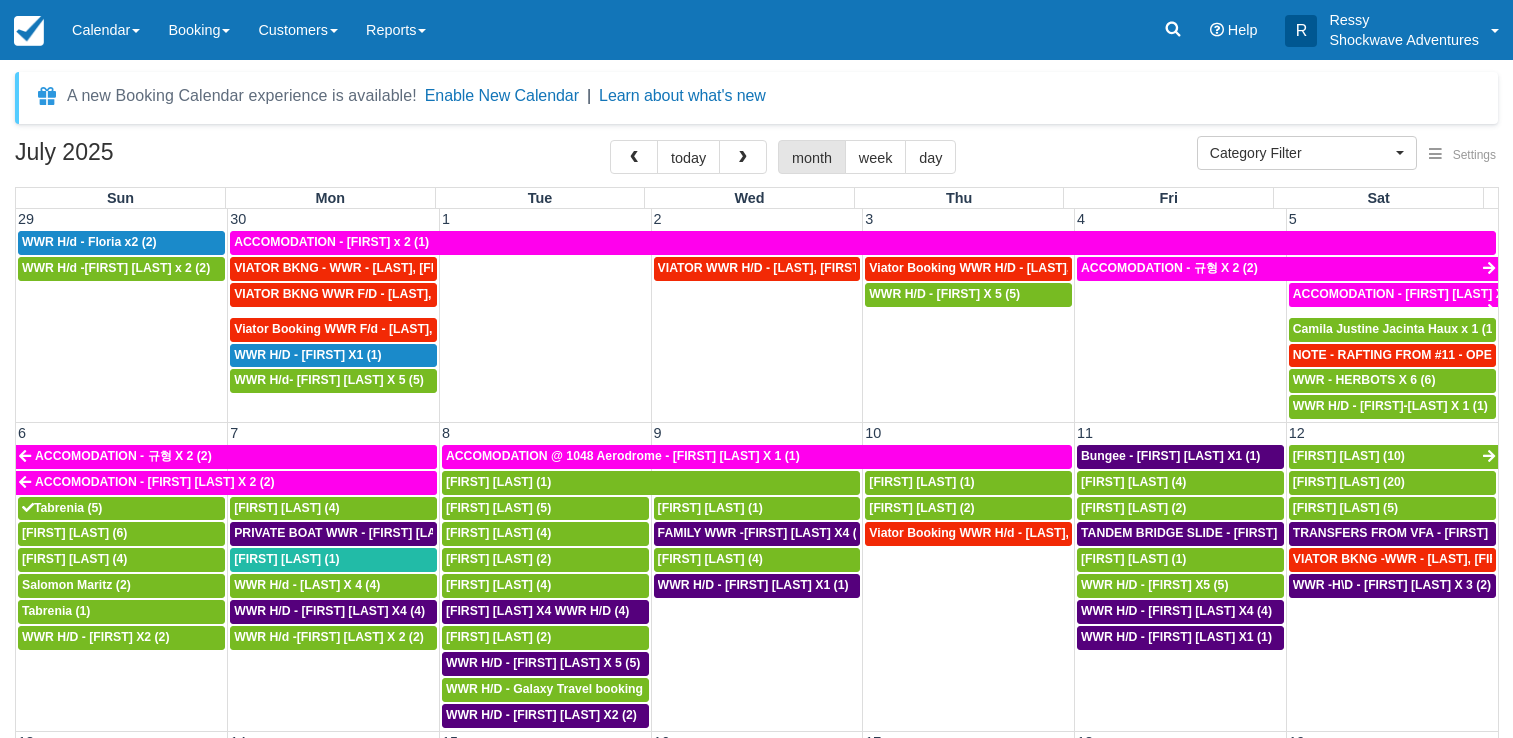 select 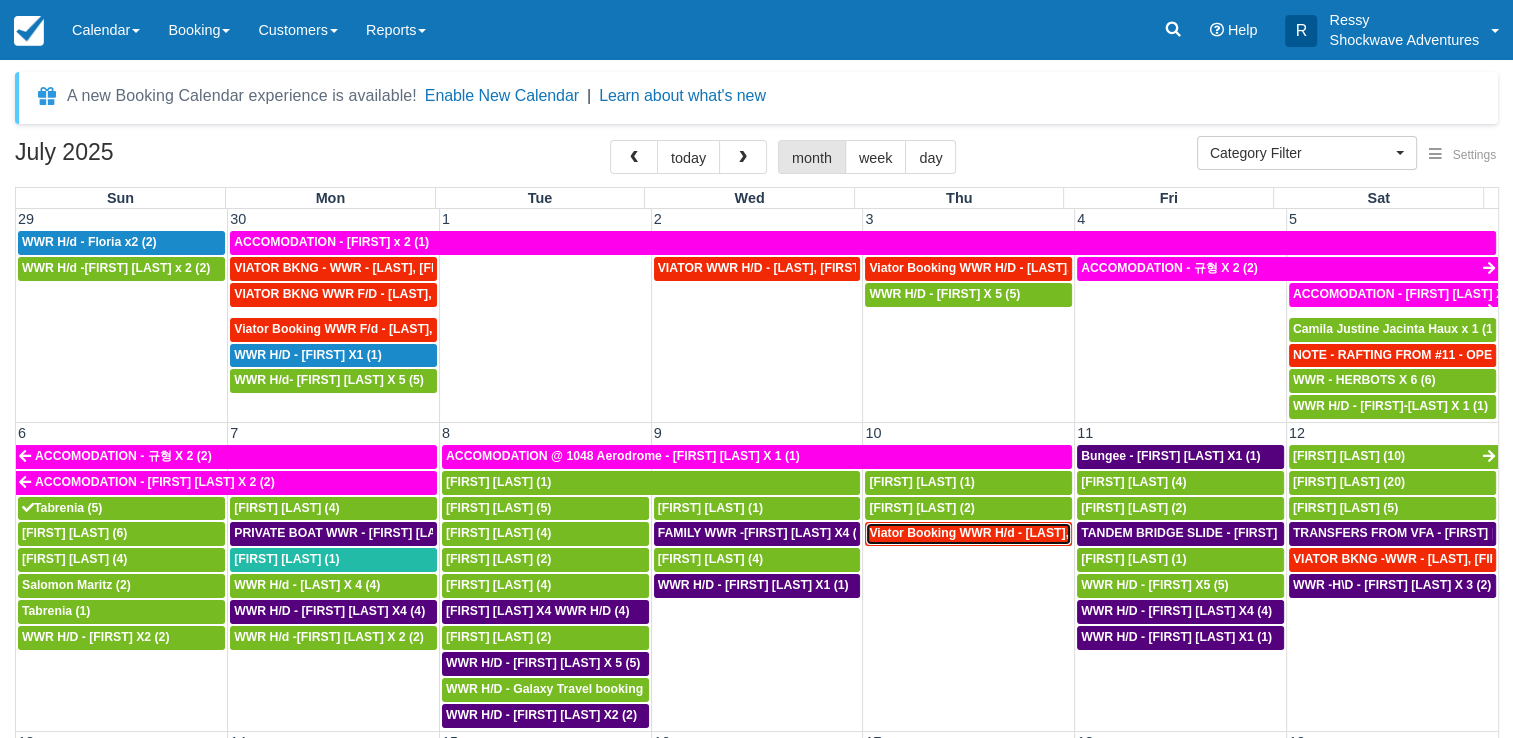 click on "Viator Booking WWR H/d - [LAST], [FIRST] x 2 (2)" at bounding box center (1011, 533) 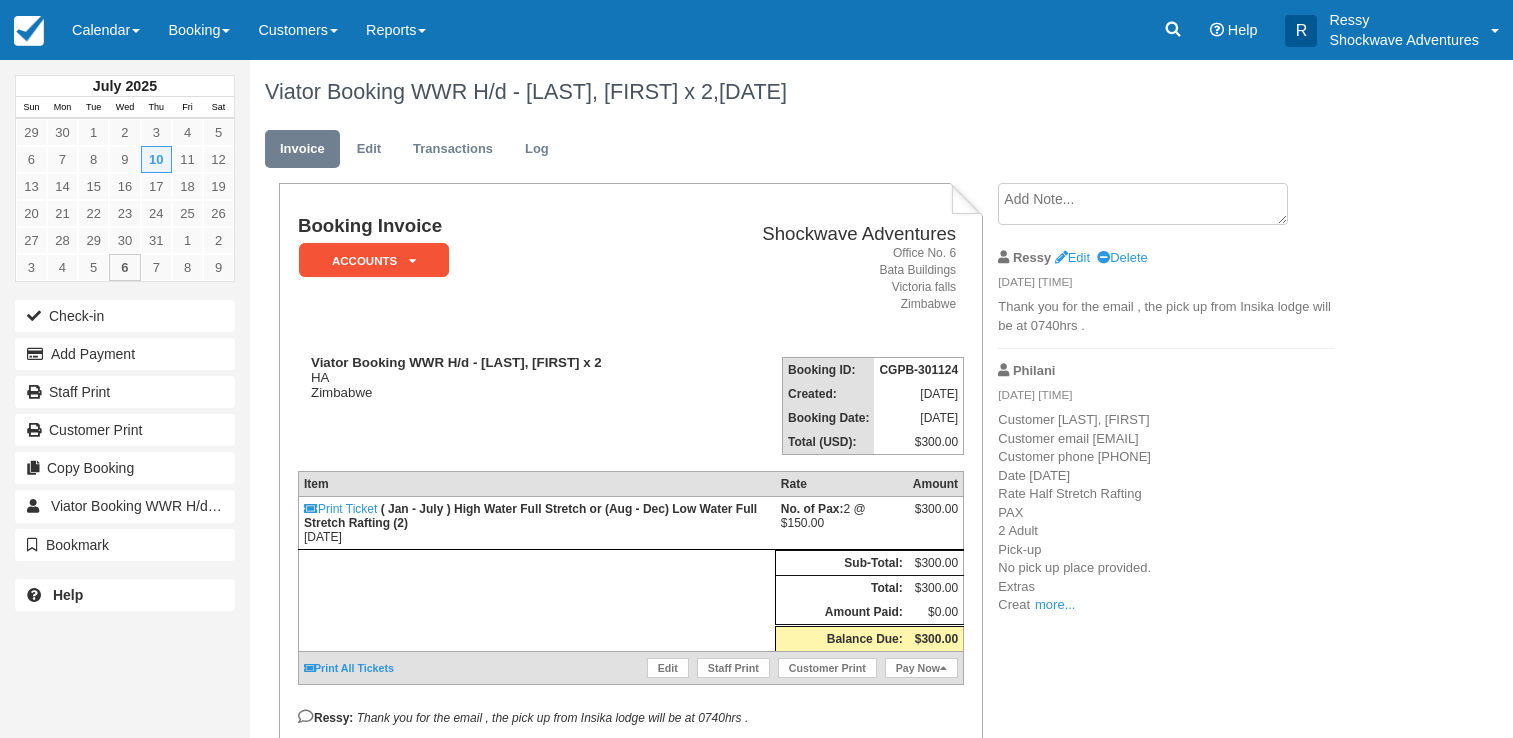 scroll, scrollTop: 0, scrollLeft: 0, axis: both 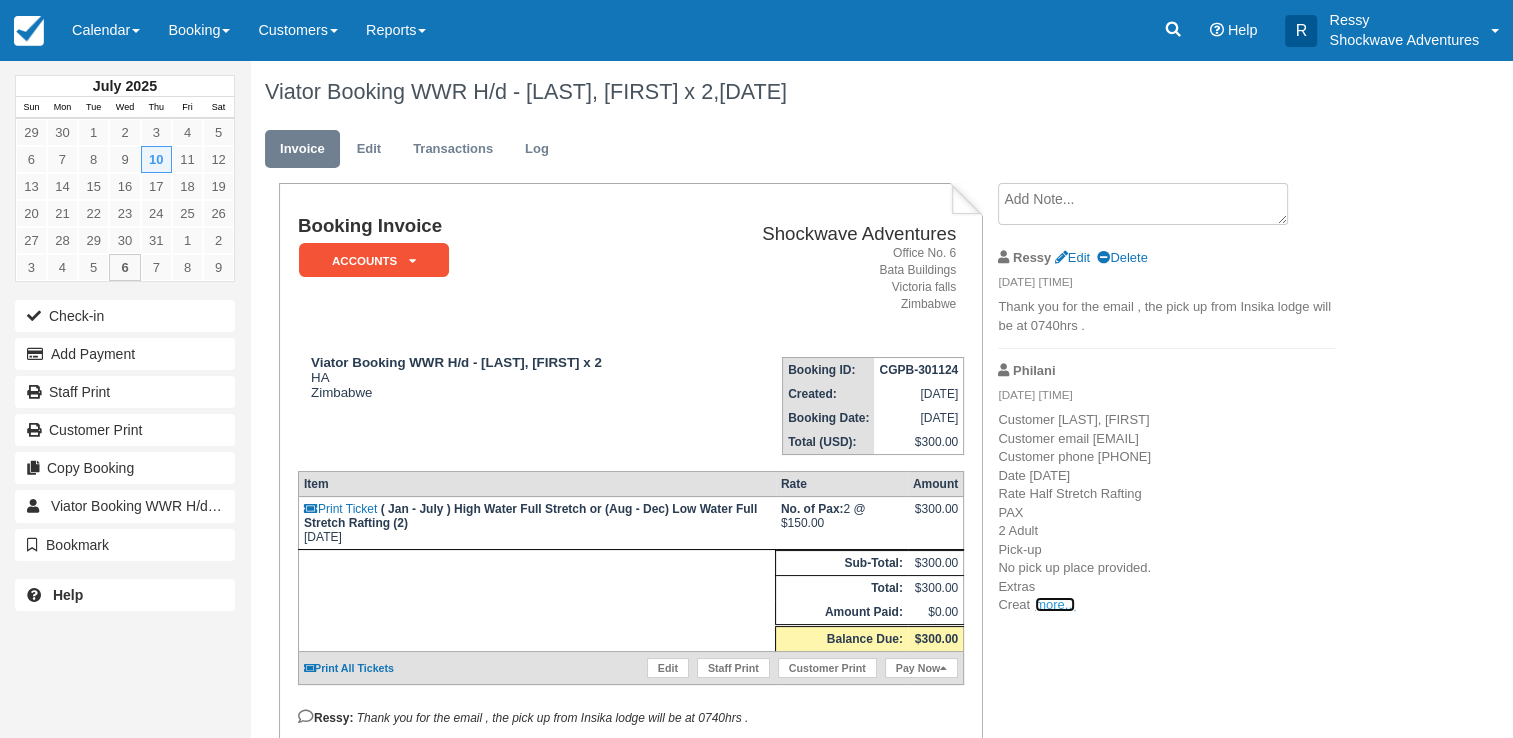 click on "more..." at bounding box center (1055, 604) 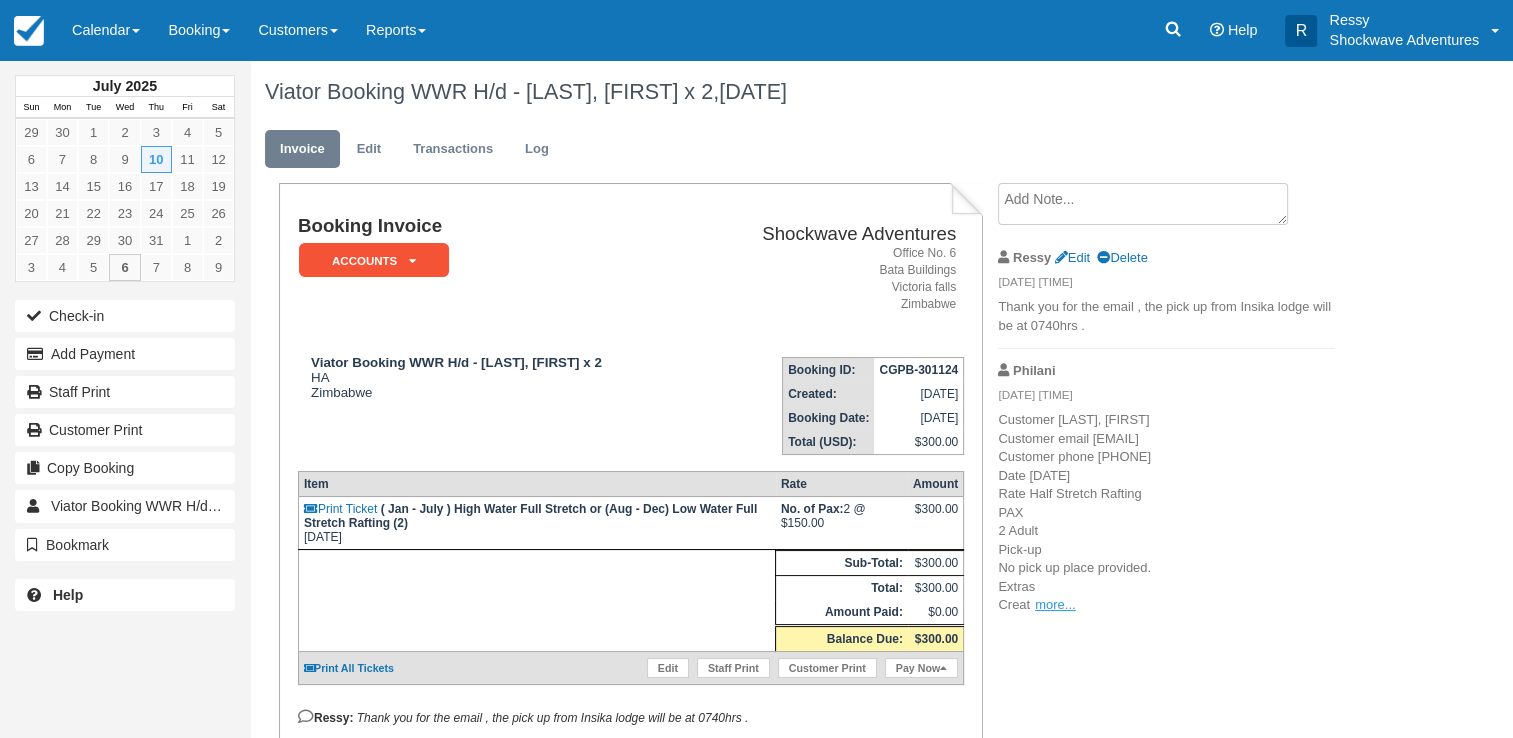 click on "ed 	Sat, November 30 2024 @ 08:49" at bounding box center [0, 0] 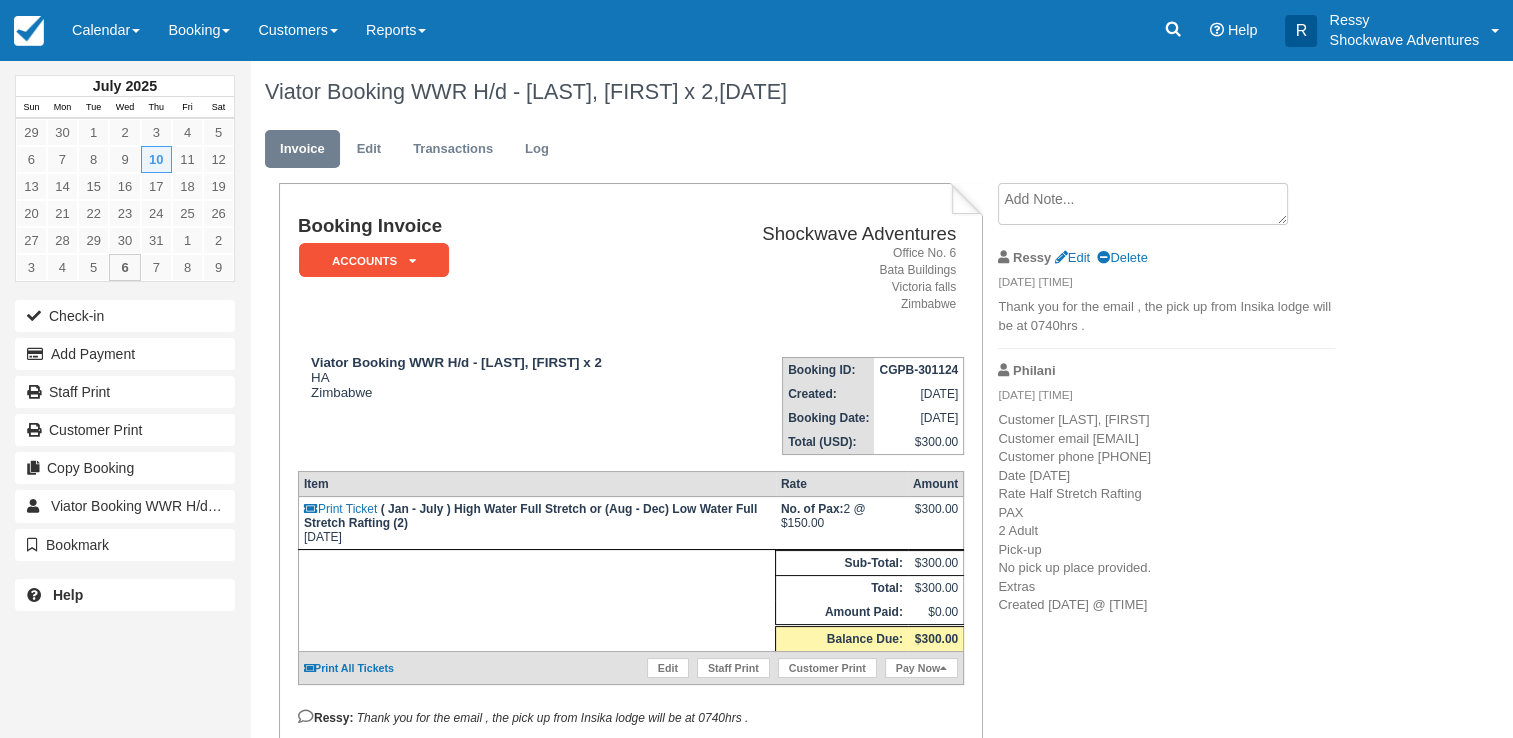 drag, startPoint x: 1057, startPoint y: 644, endPoint x: 1124, endPoint y: 655, distance: 67.89698 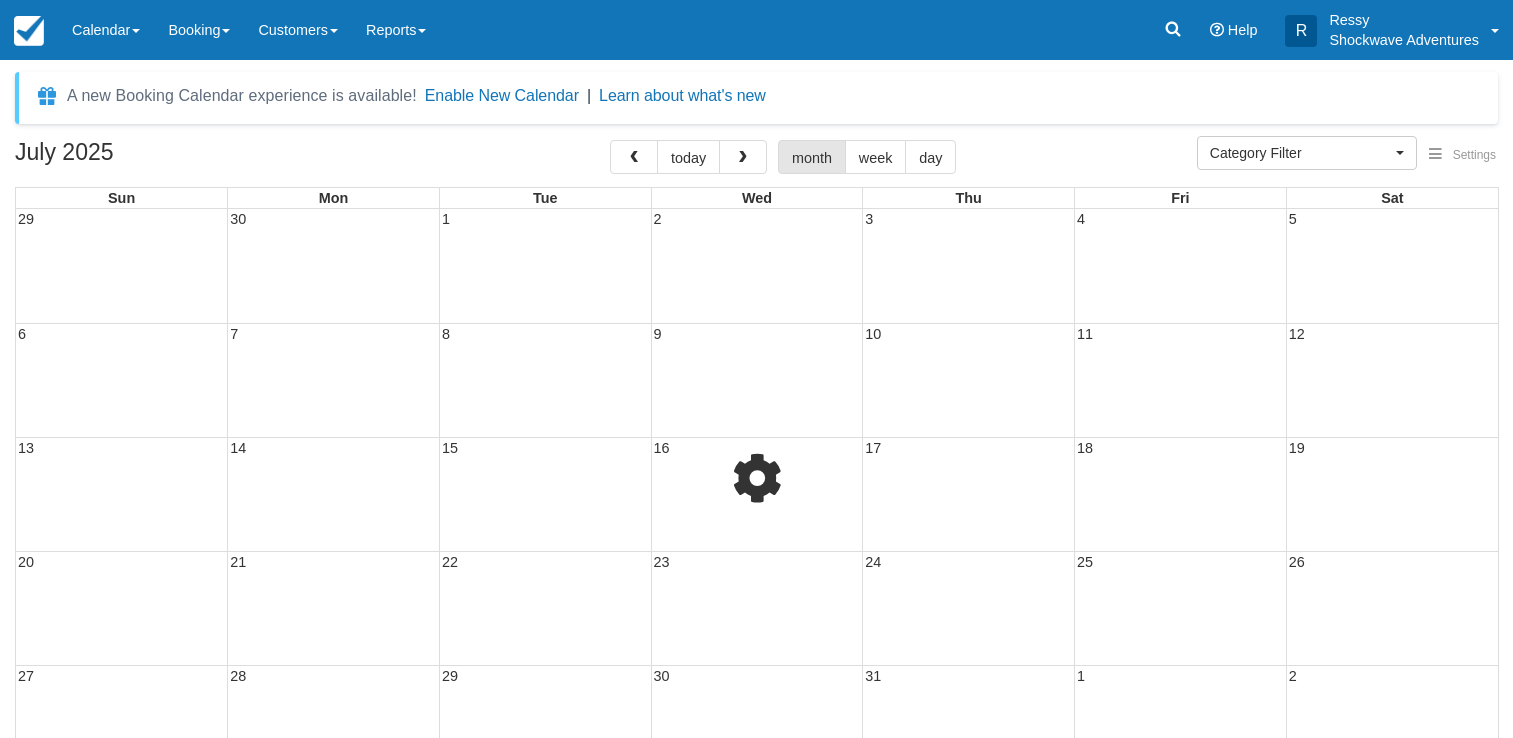select 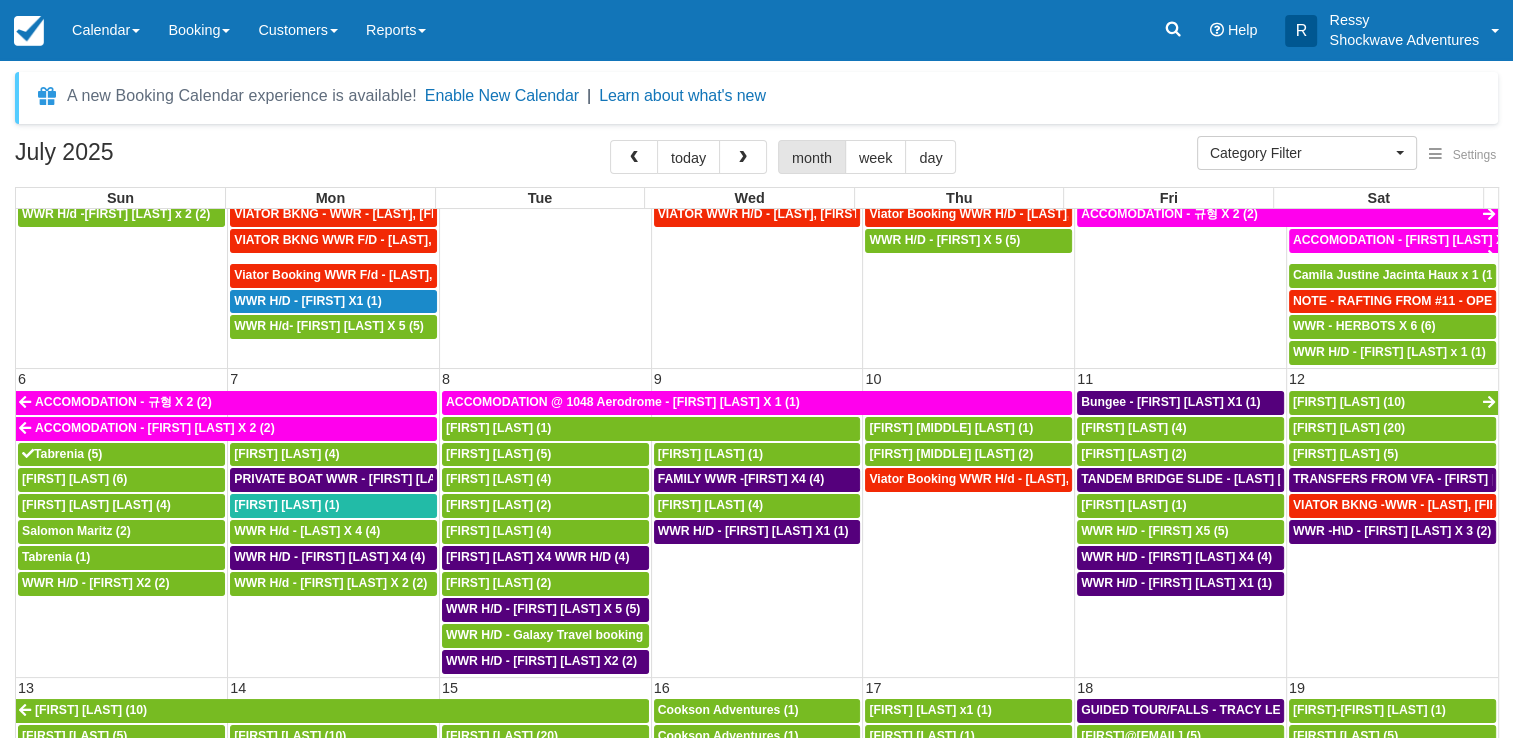 scroll, scrollTop: 100, scrollLeft: 0, axis: vertical 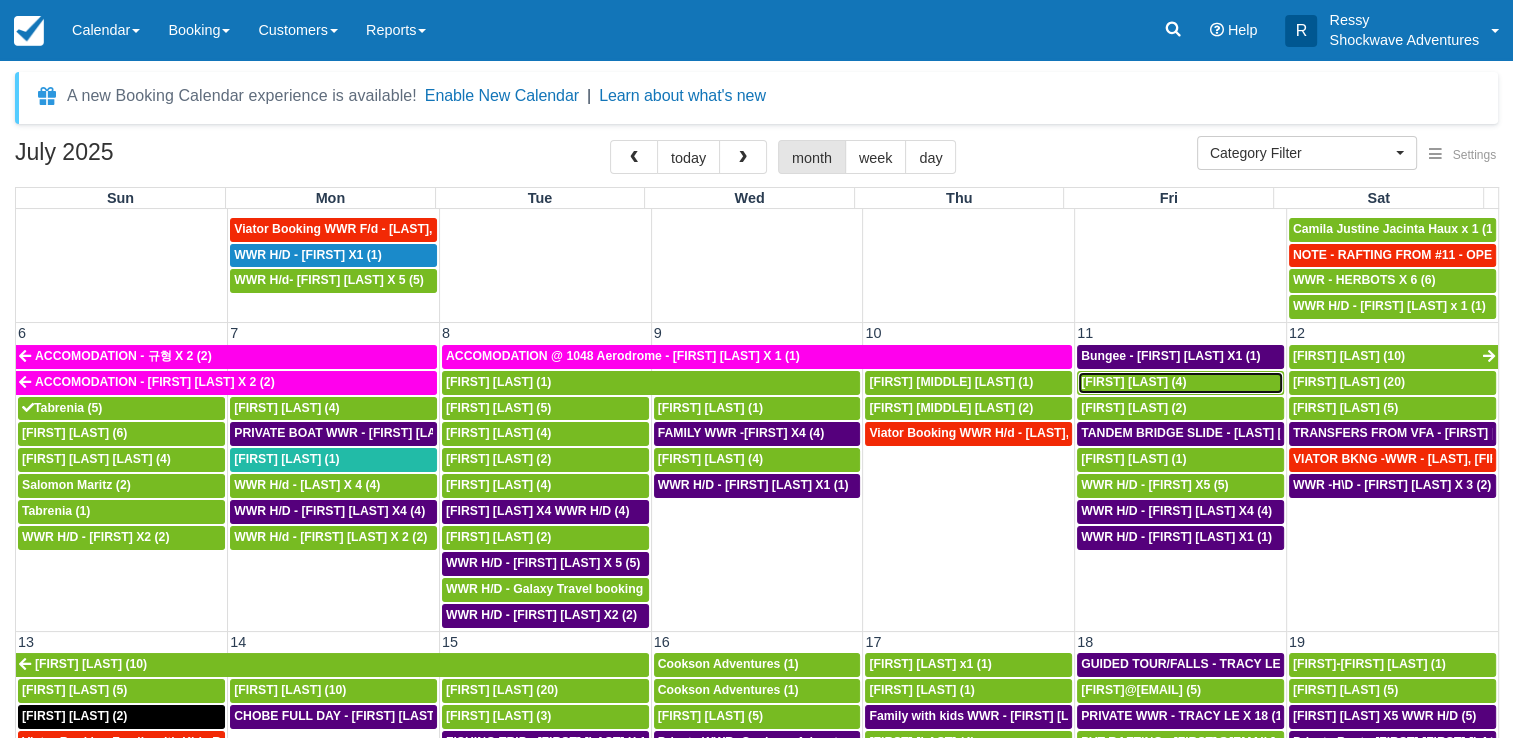 click on "[FIRST] [LAST] (4)" at bounding box center [1180, 383] 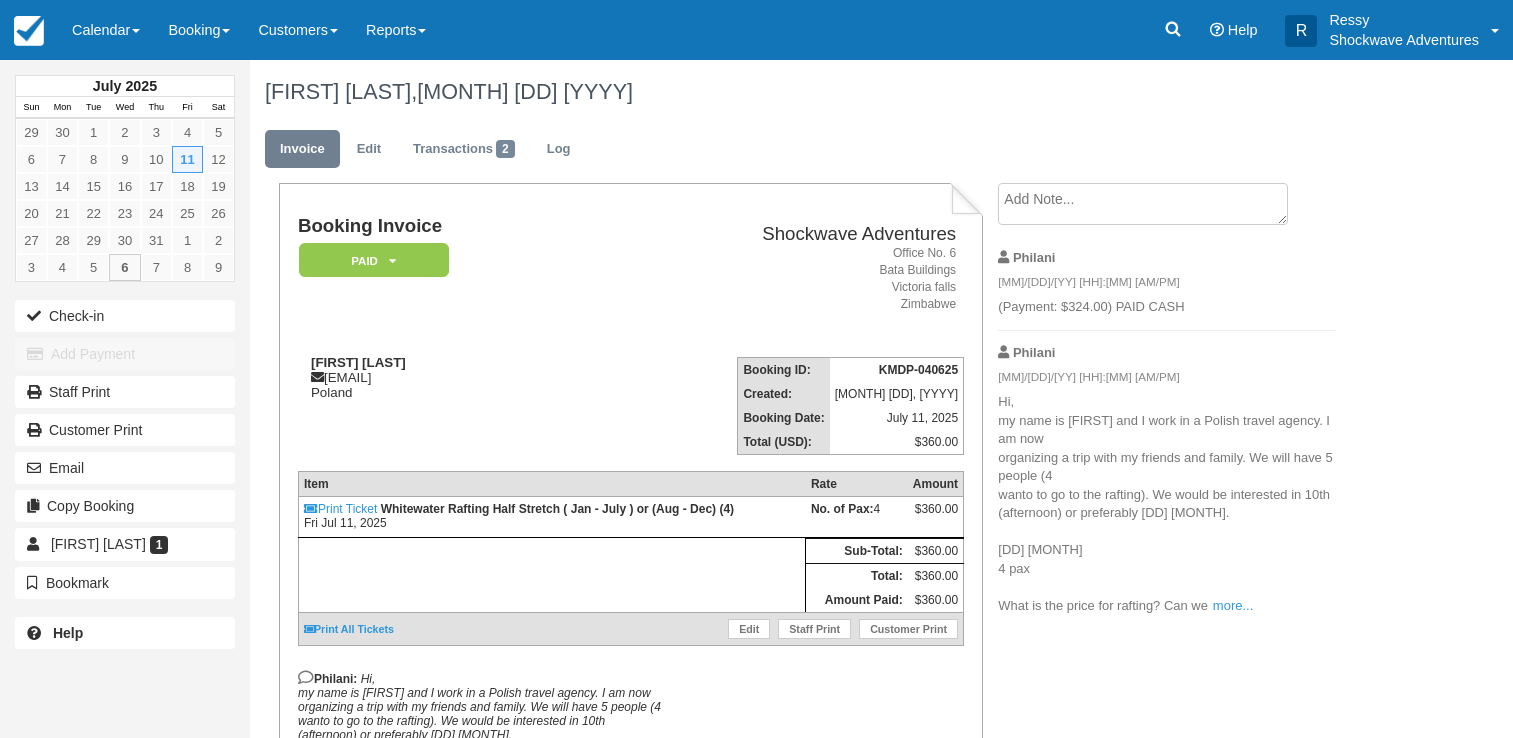 scroll, scrollTop: 0, scrollLeft: 0, axis: both 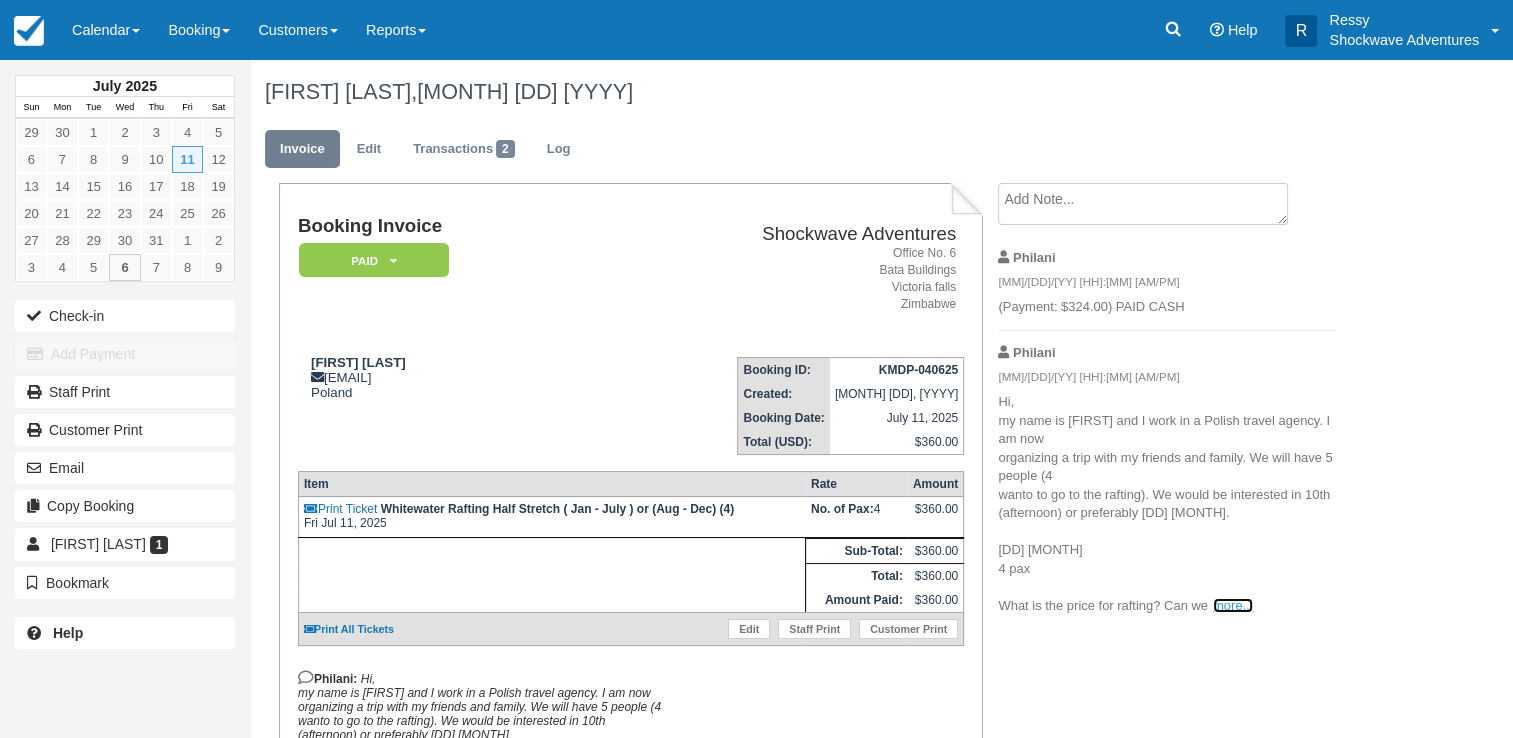 click on "more..." at bounding box center [1233, 605] 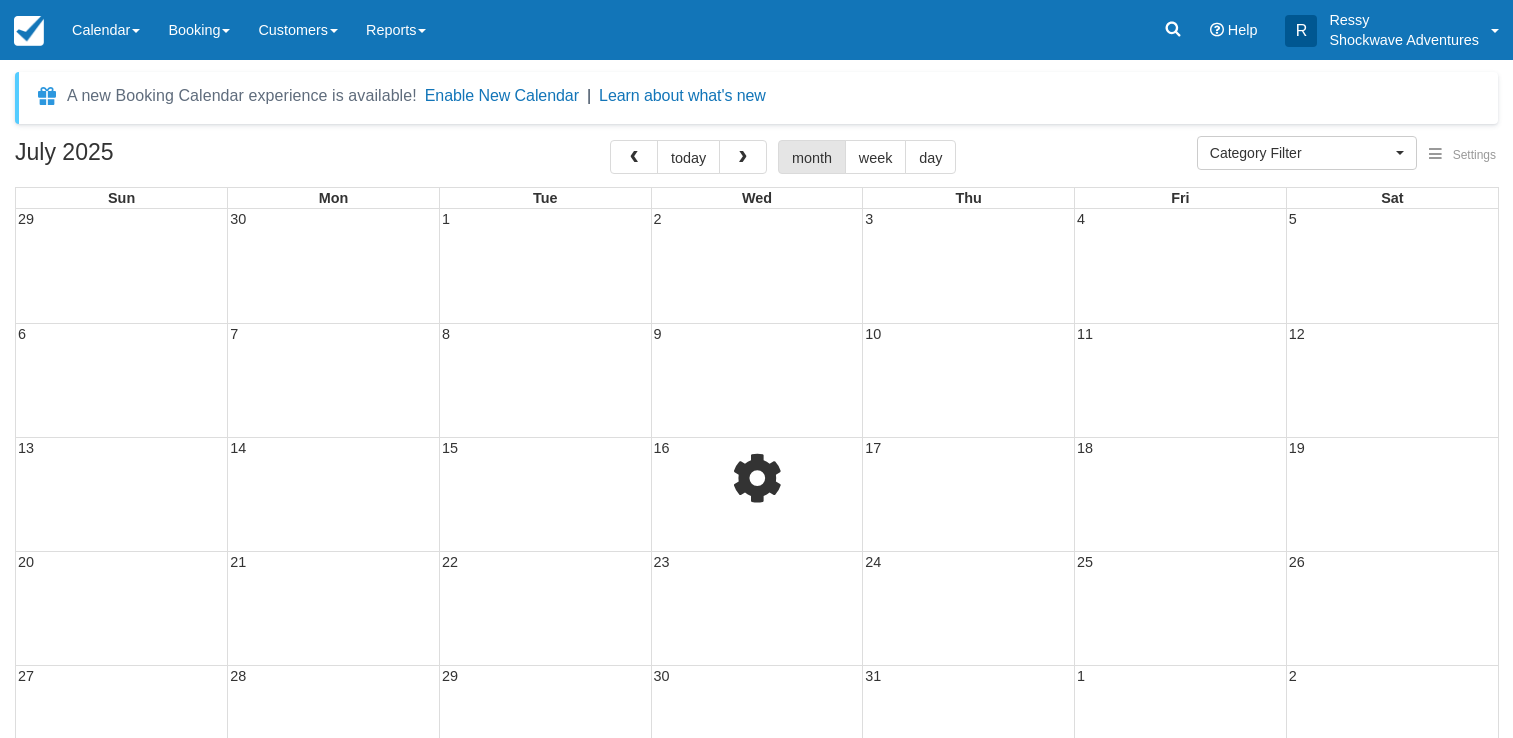 select 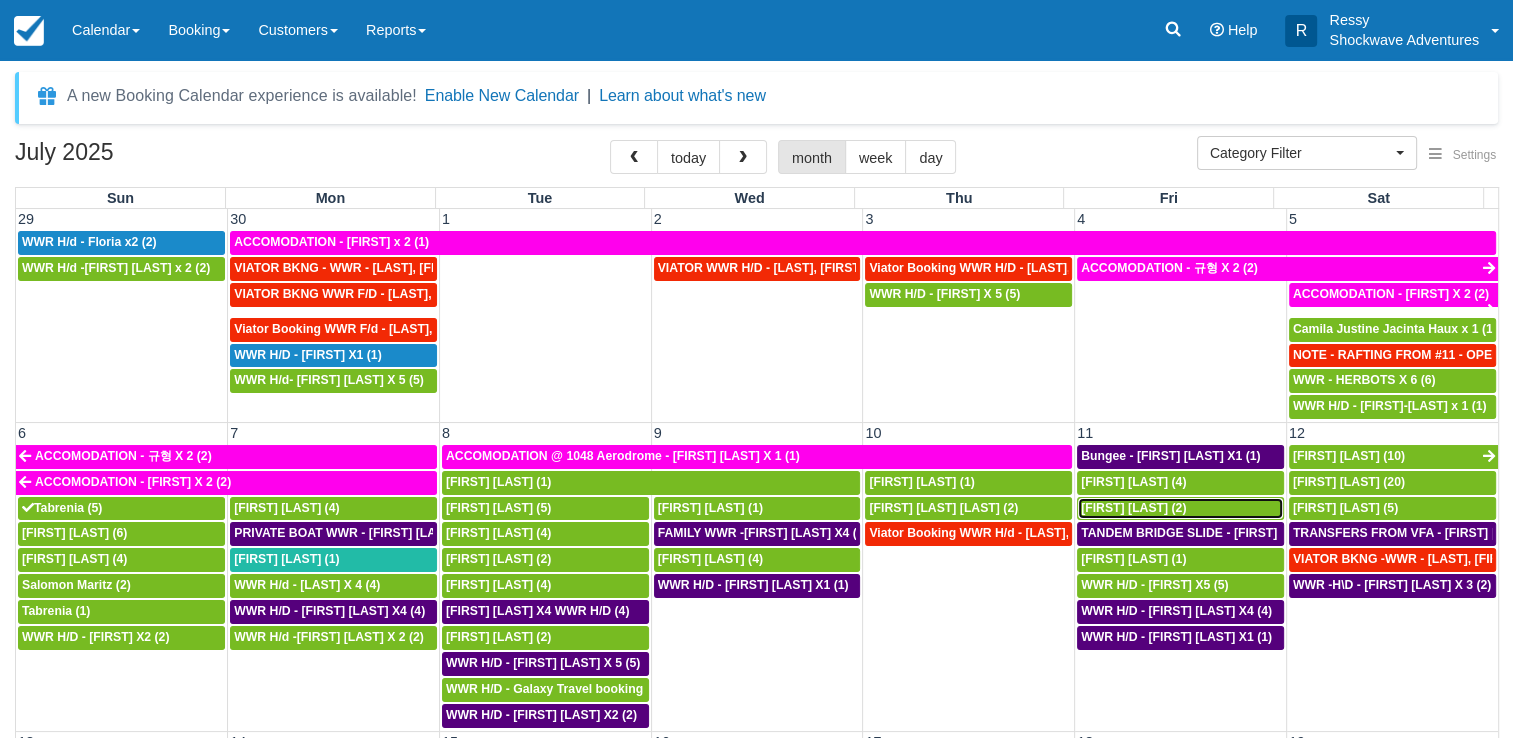 click on "[FIRST] [LAST] (2)" at bounding box center [1133, 508] 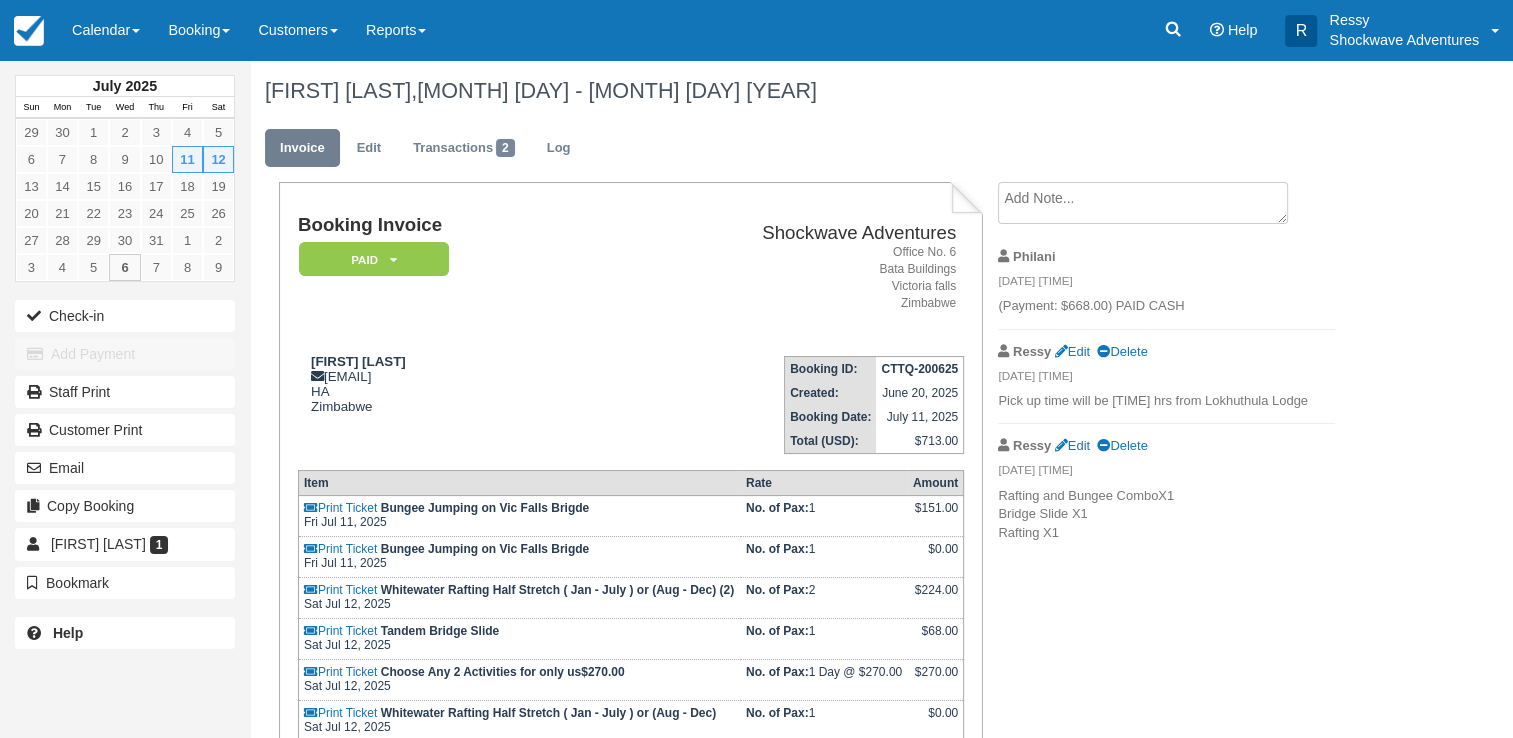 scroll, scrollTop: 0, scrollLeft: 0, axis: both 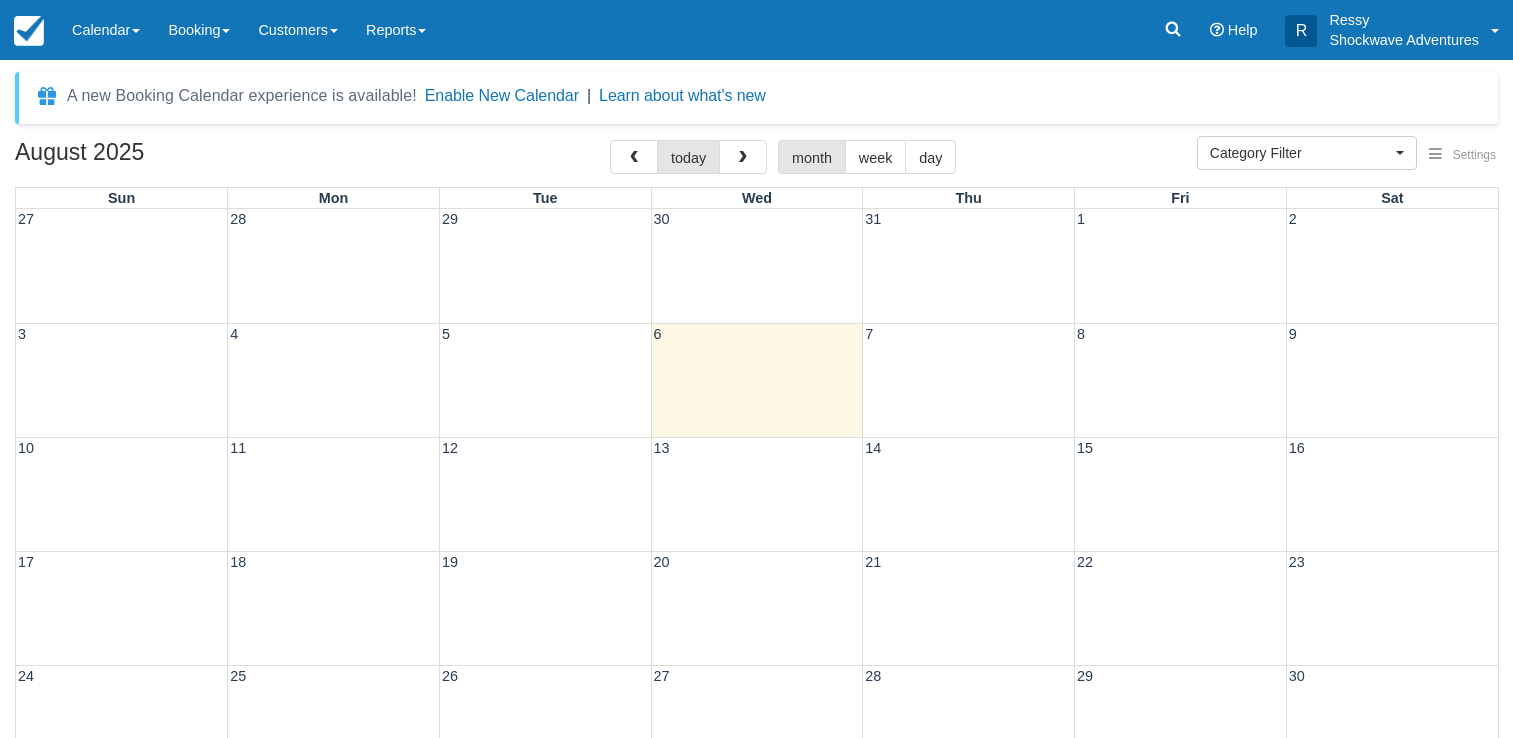 select 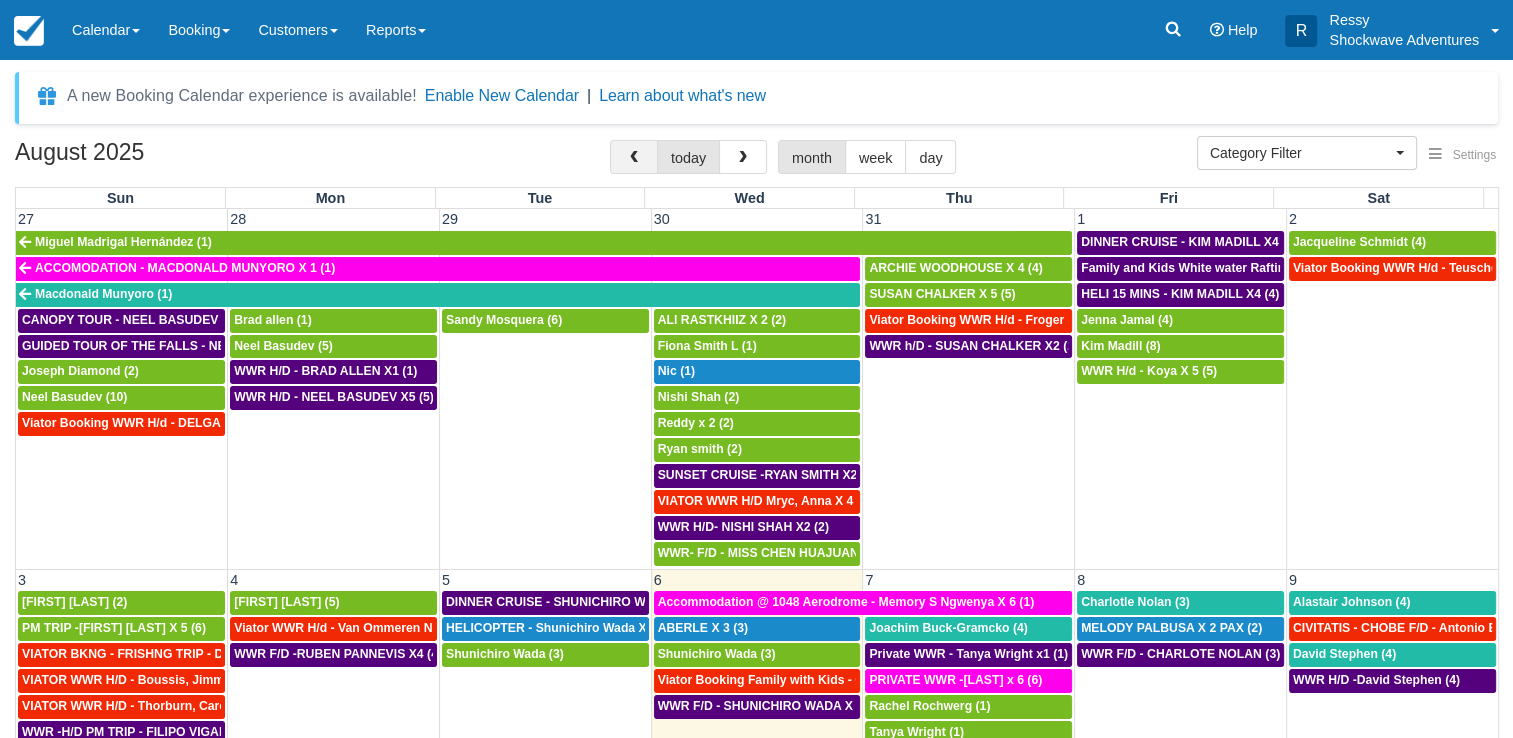 click at bounding box center [634, 158] 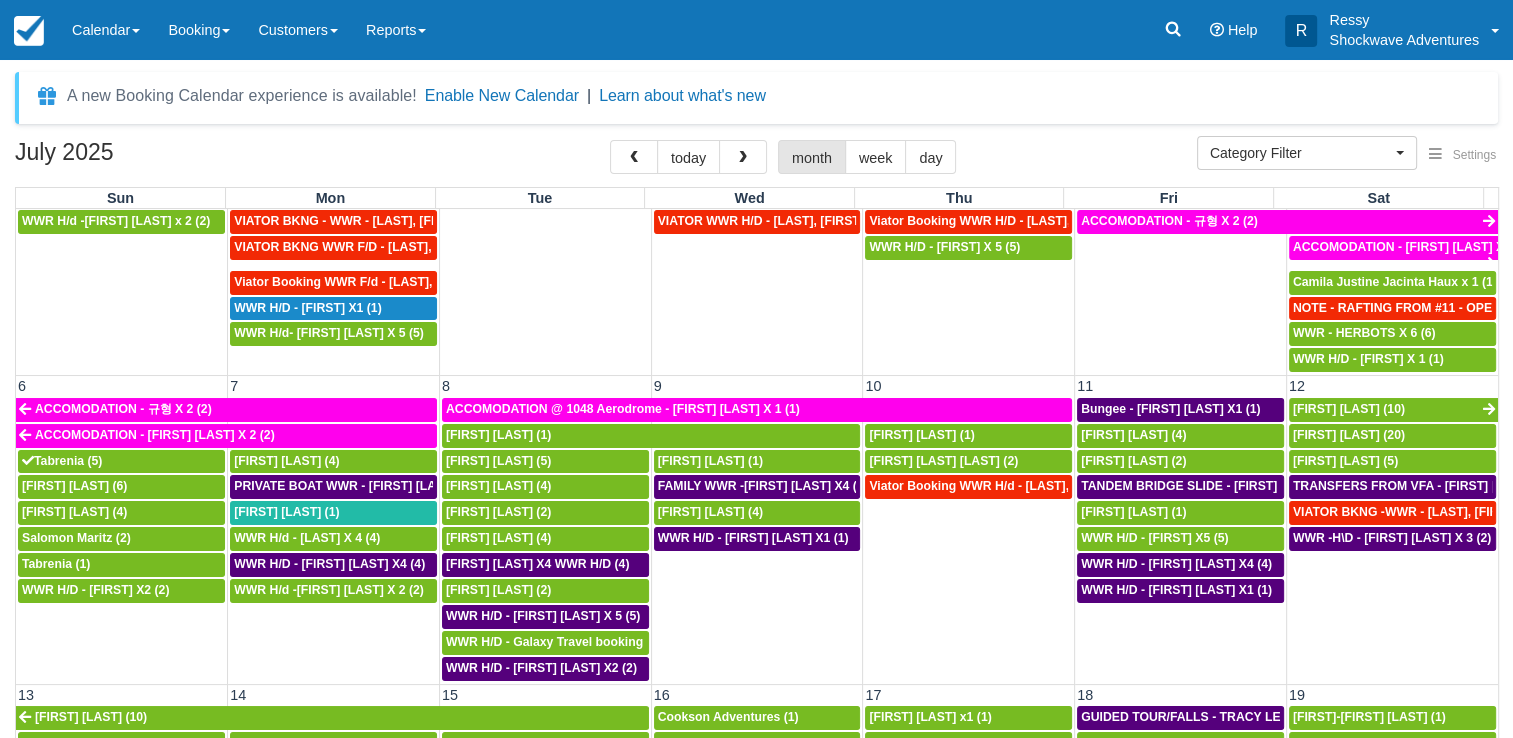 scroll, scrollTop: 0, scrollLeft: 0, axis: both 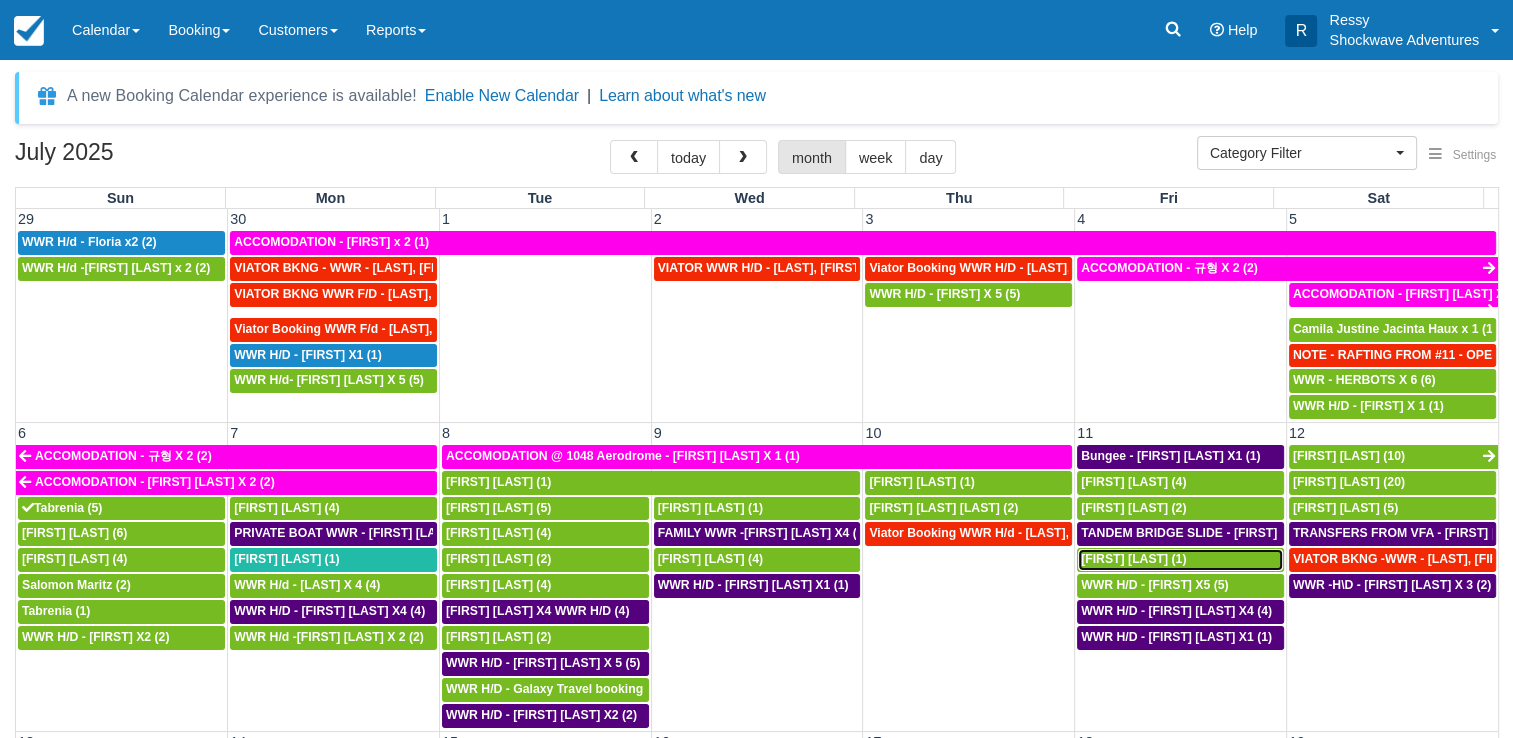 click on "[FIRST] [LAST] (1)" at bounding box center (1133, 559) 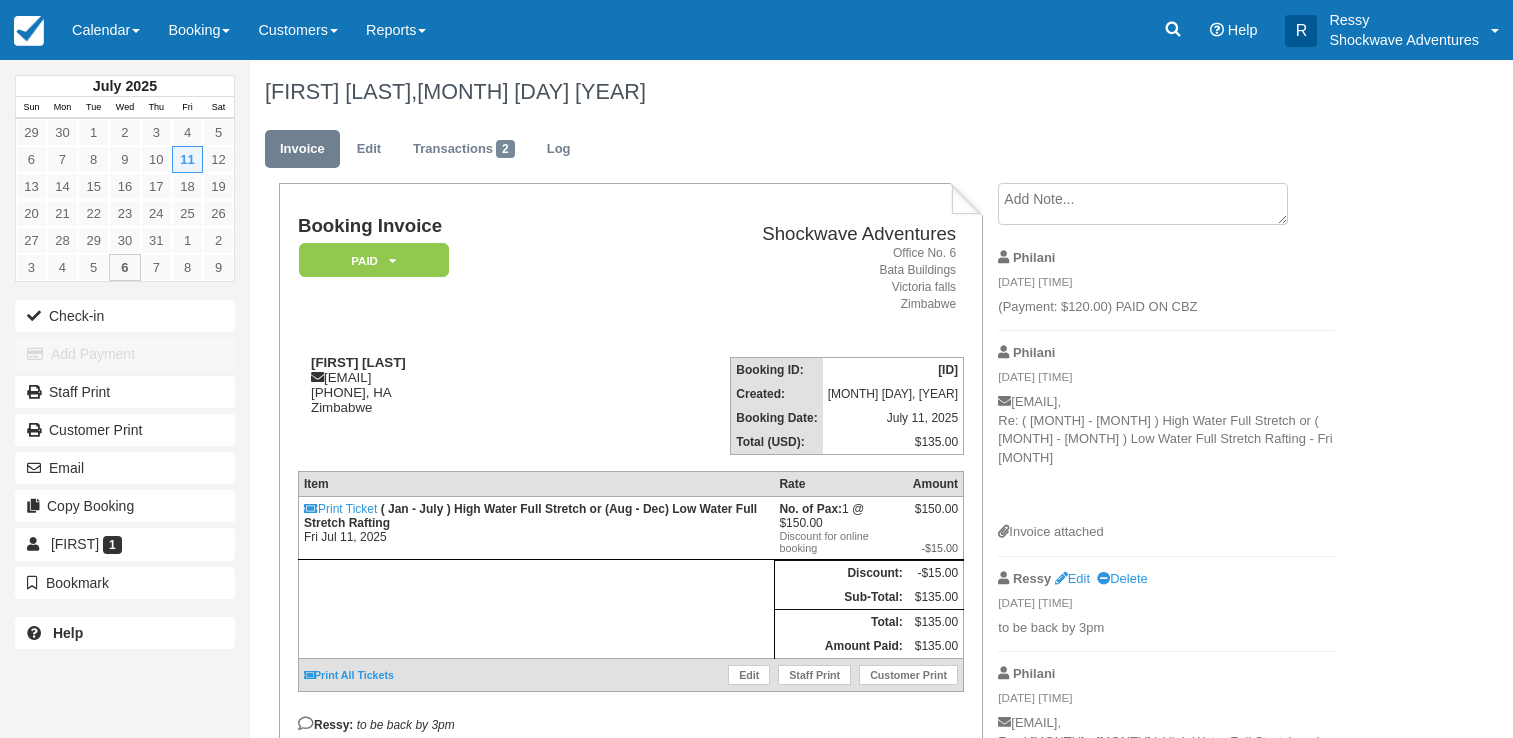 scroll, scrollTop: 0, scrollLeft: 0, axis: both 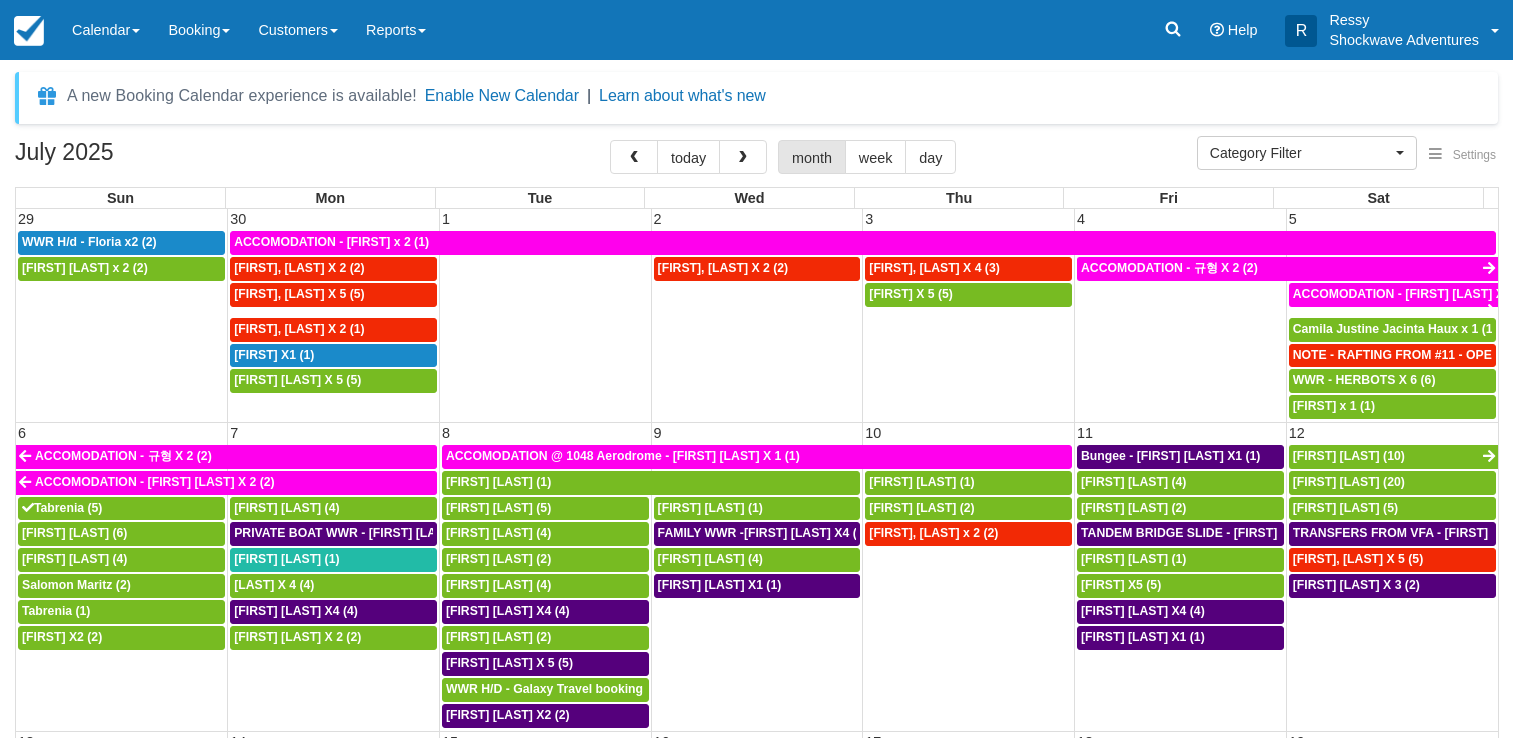 select 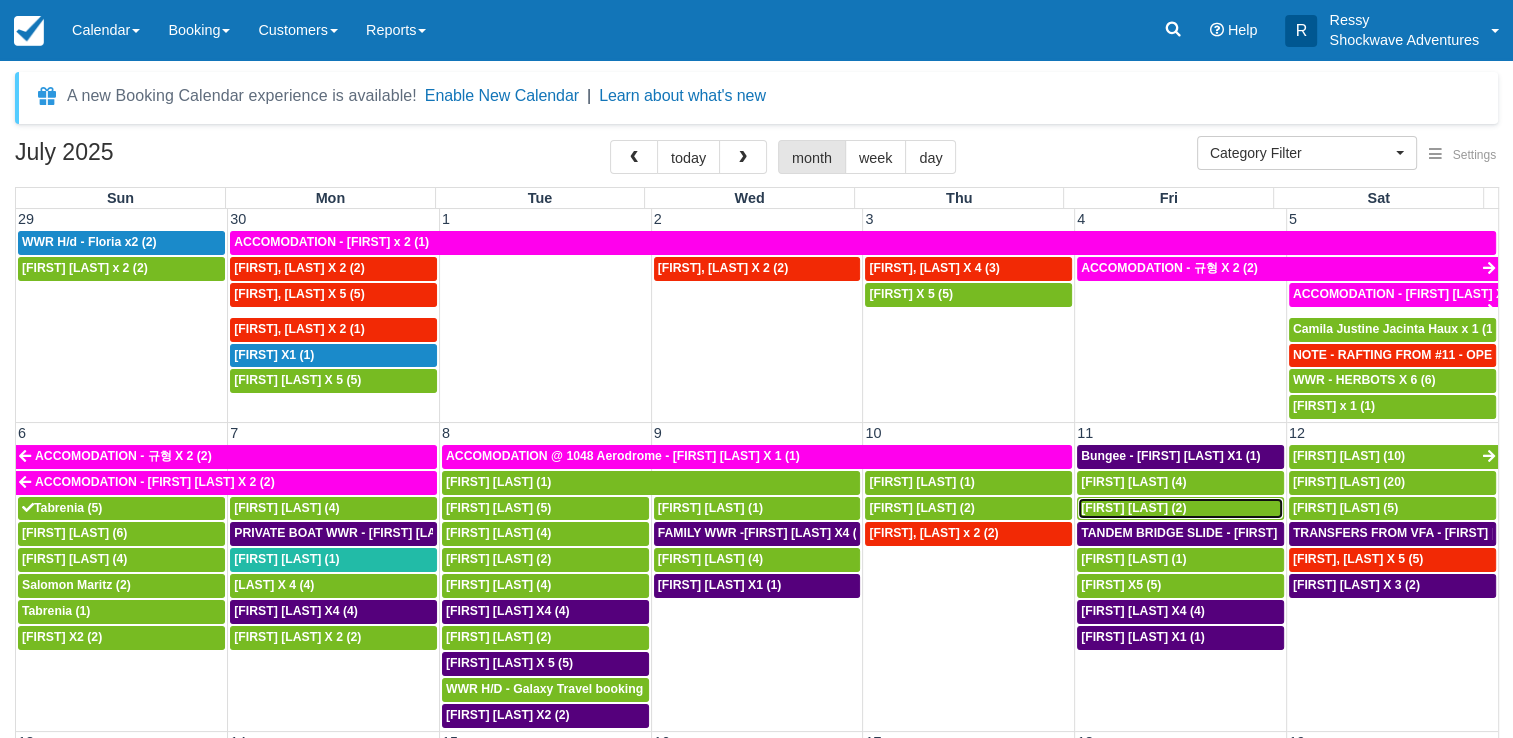 click on "[FIRST] [LAST] (2)" at bounding box center (1180, 509) 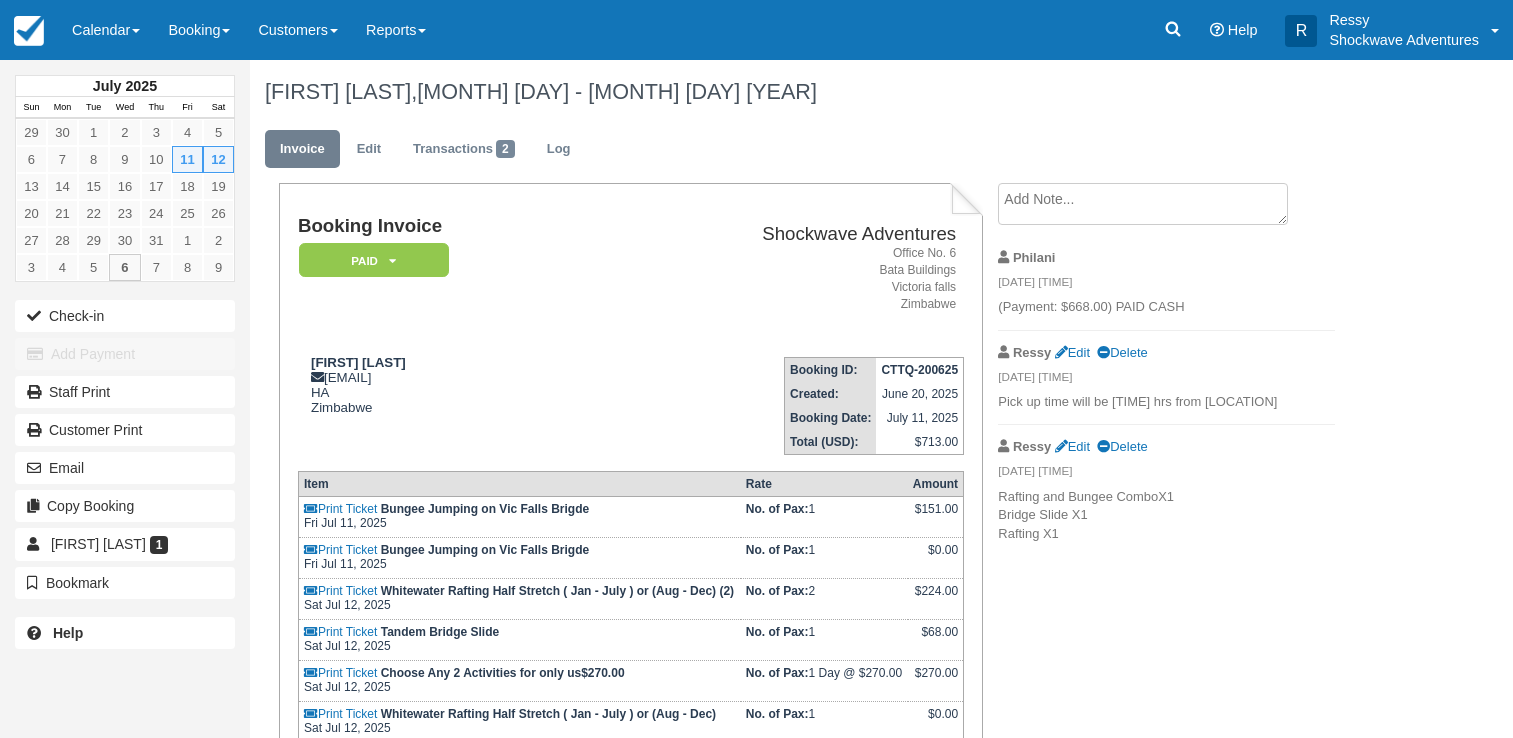 scroll, scrollTop: 0, scrollLeft: 0, axis: both 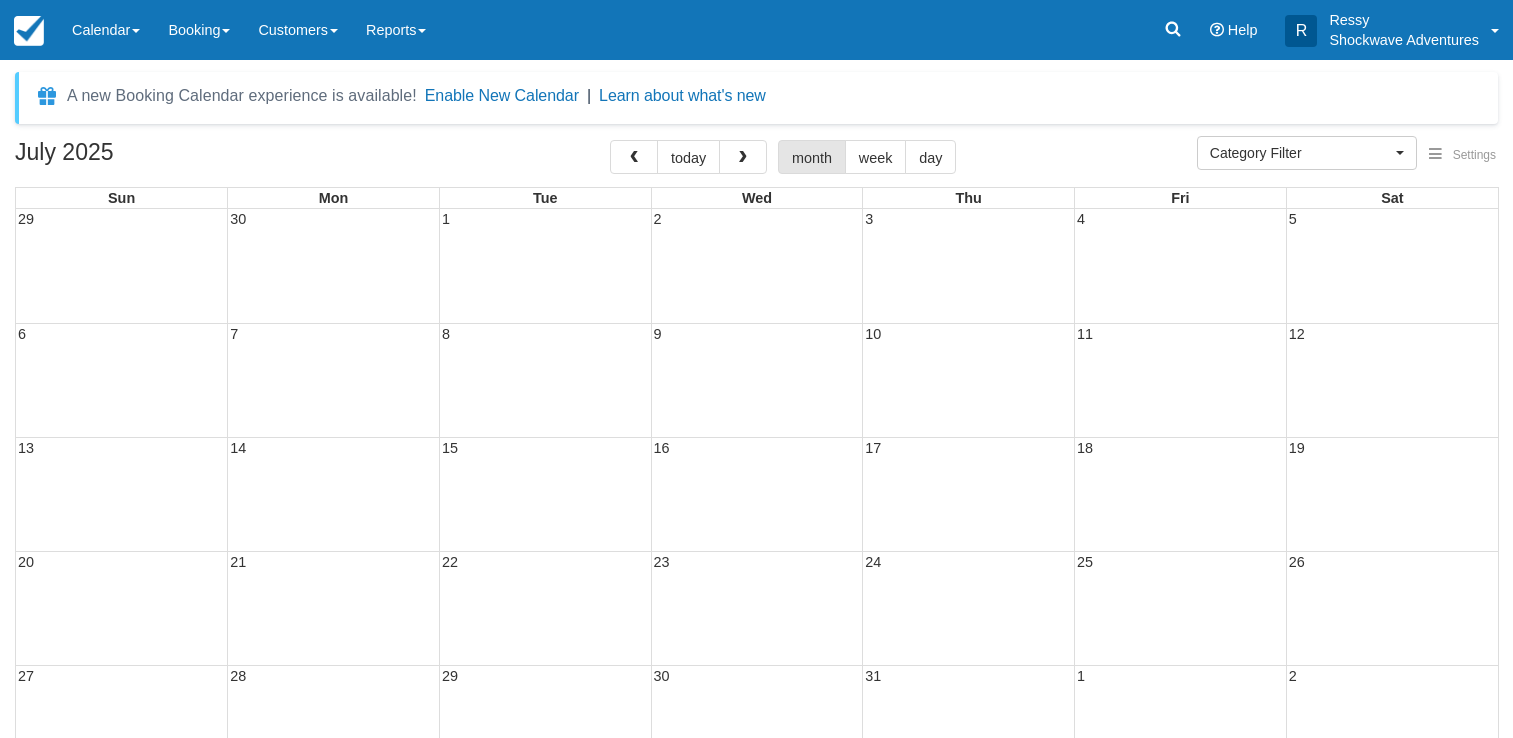 select 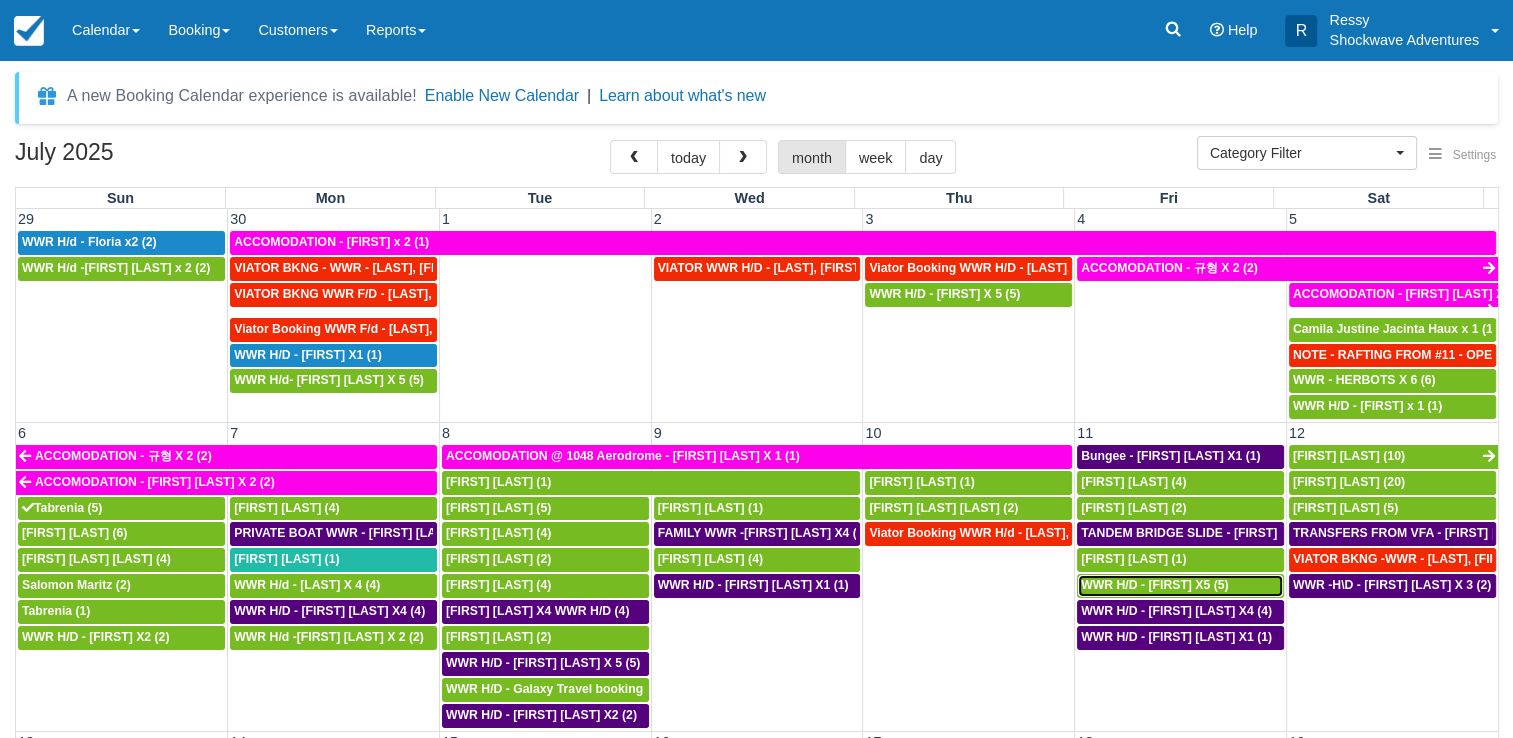 click on "WWR H/D -  [FIRST] X5 (5)" at bounding box center [1154, 585] 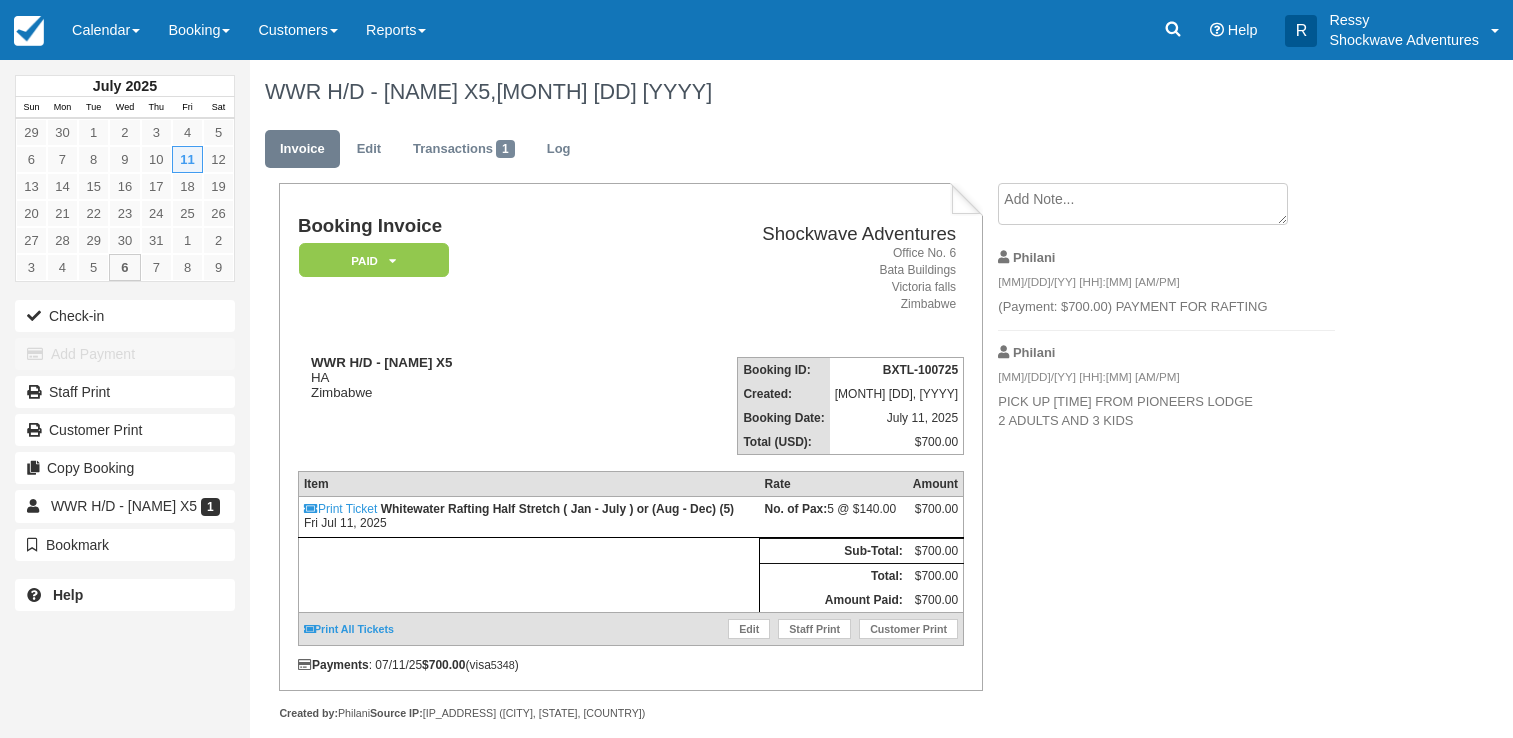 scroll, scrollTop: 0, scrollLeft: 0, axis: both 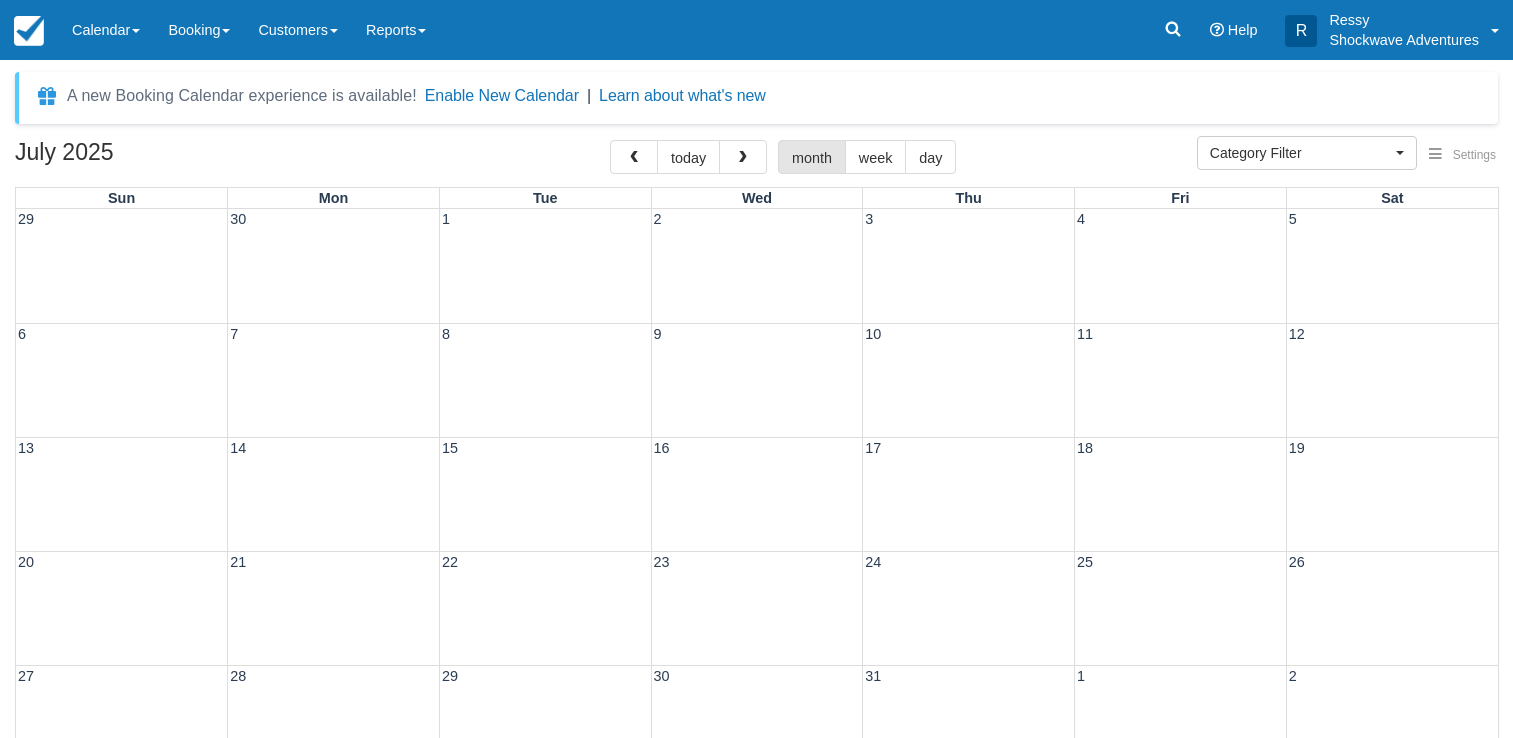 select 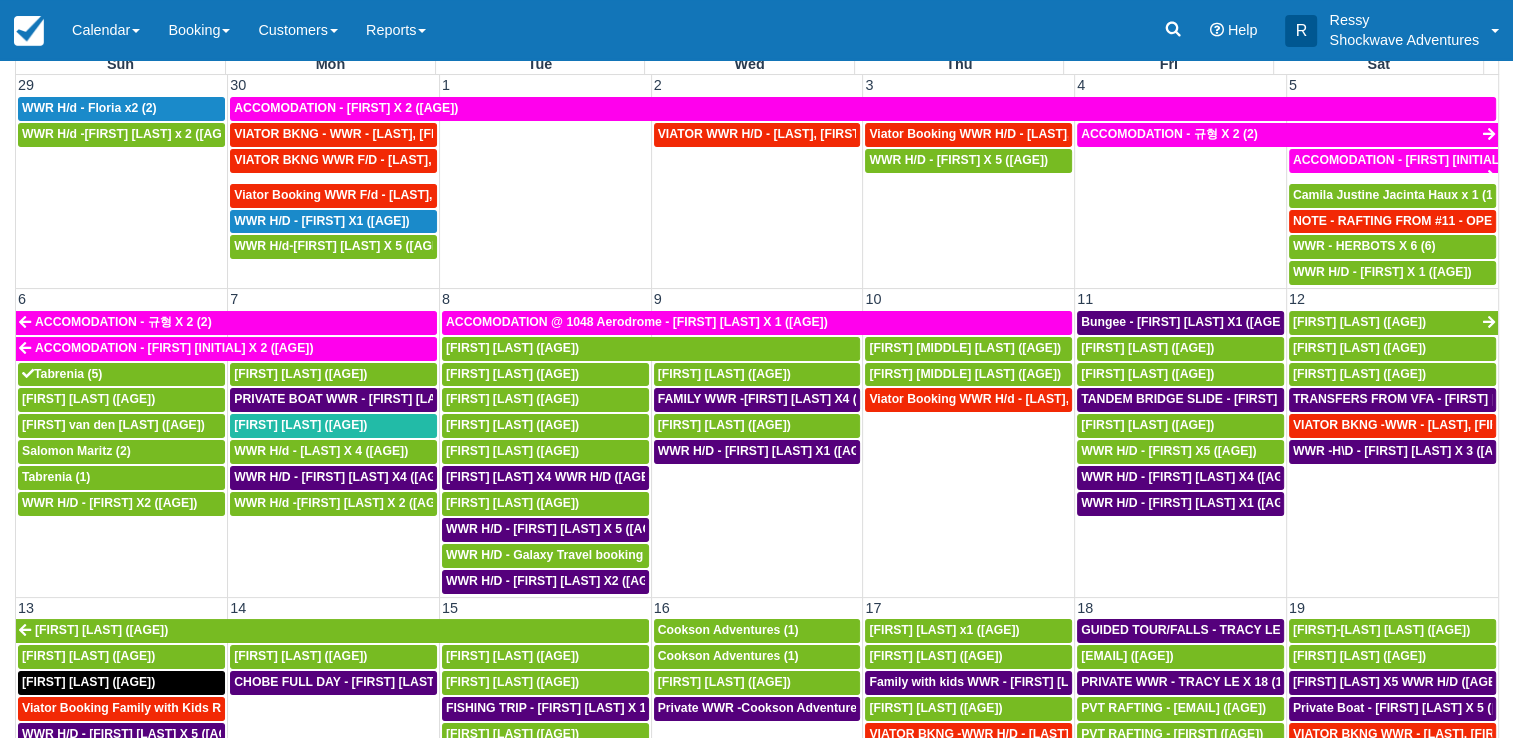 scroll, scrollTop: 163, scrollLeft: 0, axis: vertical 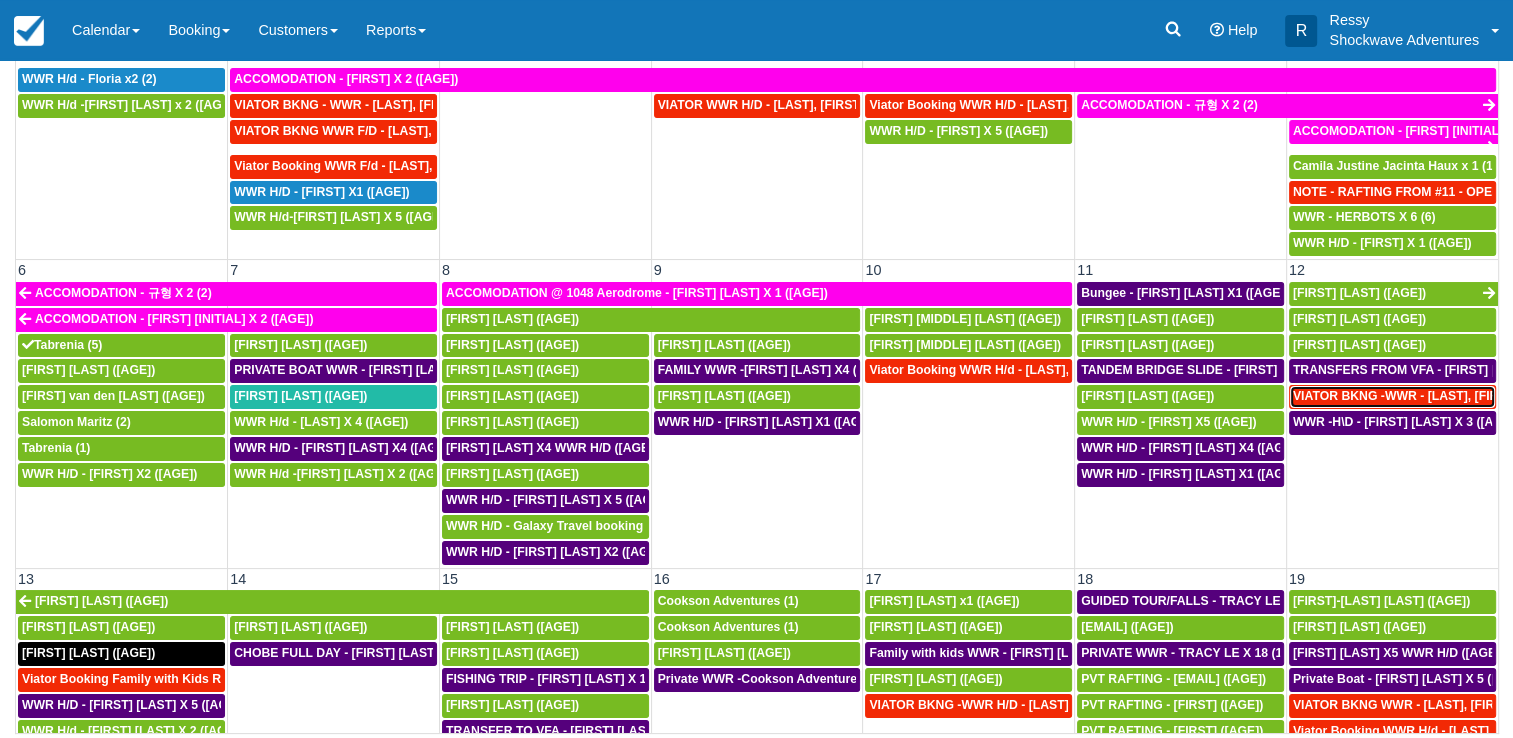 click on "VIATOR BKNG -WWR - [LAST], [FIRST] X 5 (5)" at bounding box center [1439, 396] 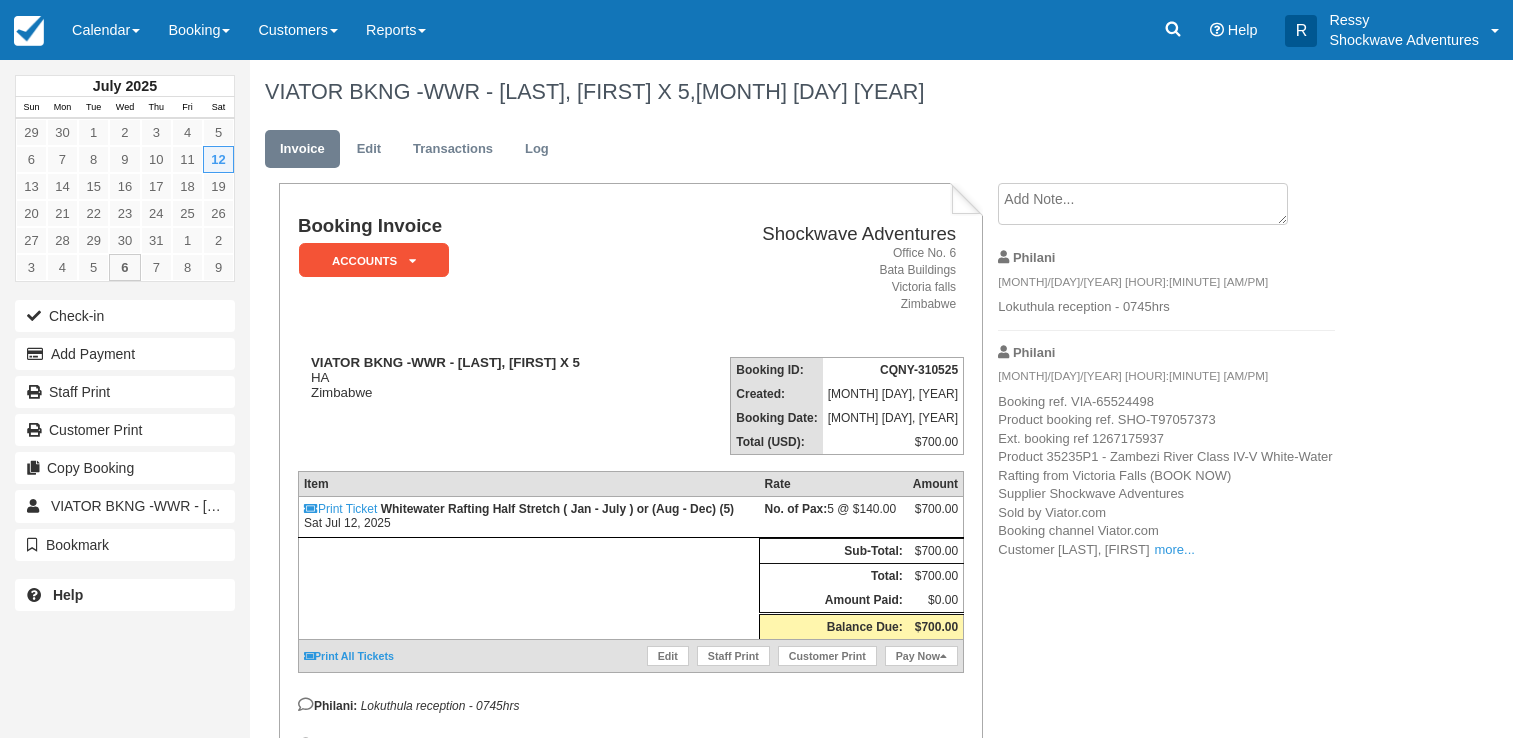scroll, scrollTop: 0, scrollLeft: 0, axis: both 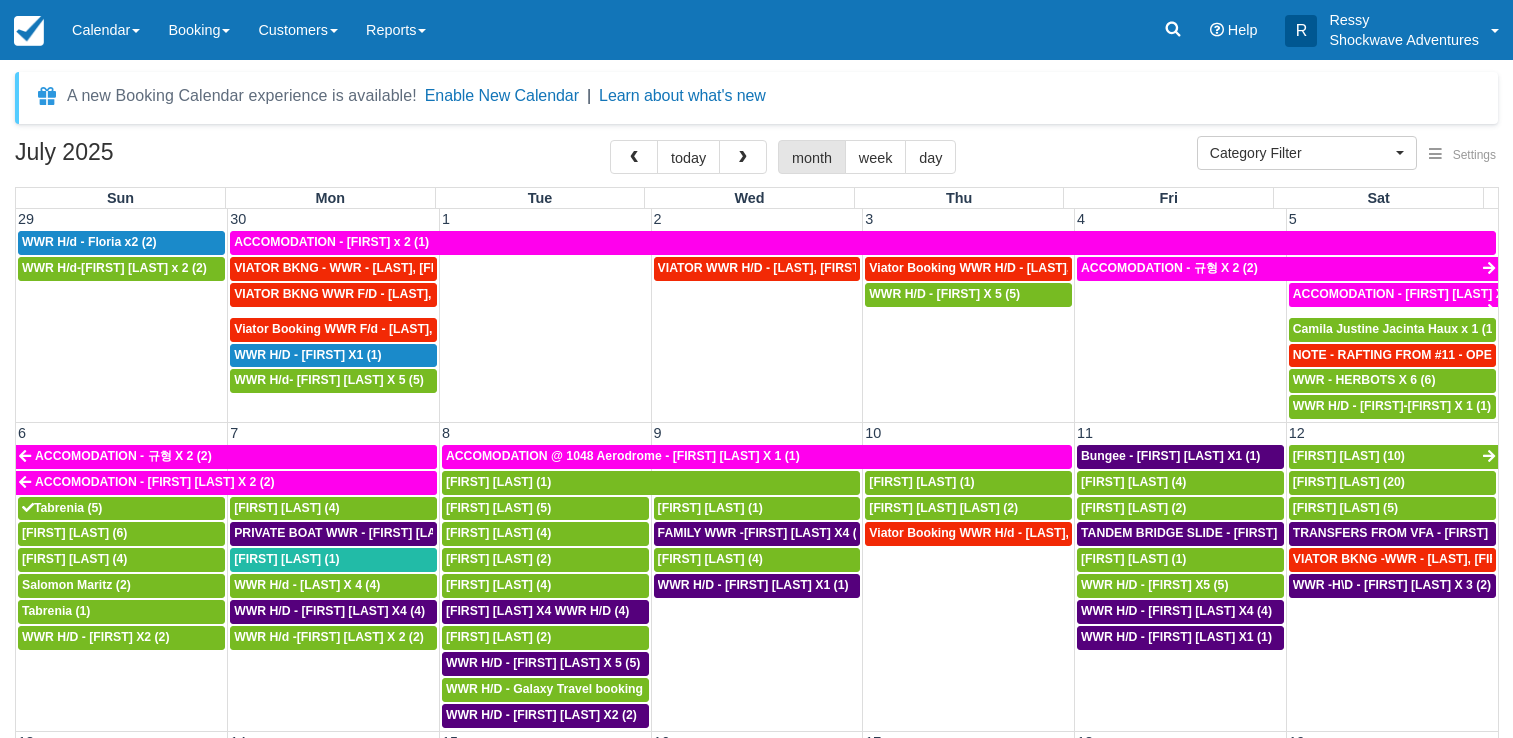 select 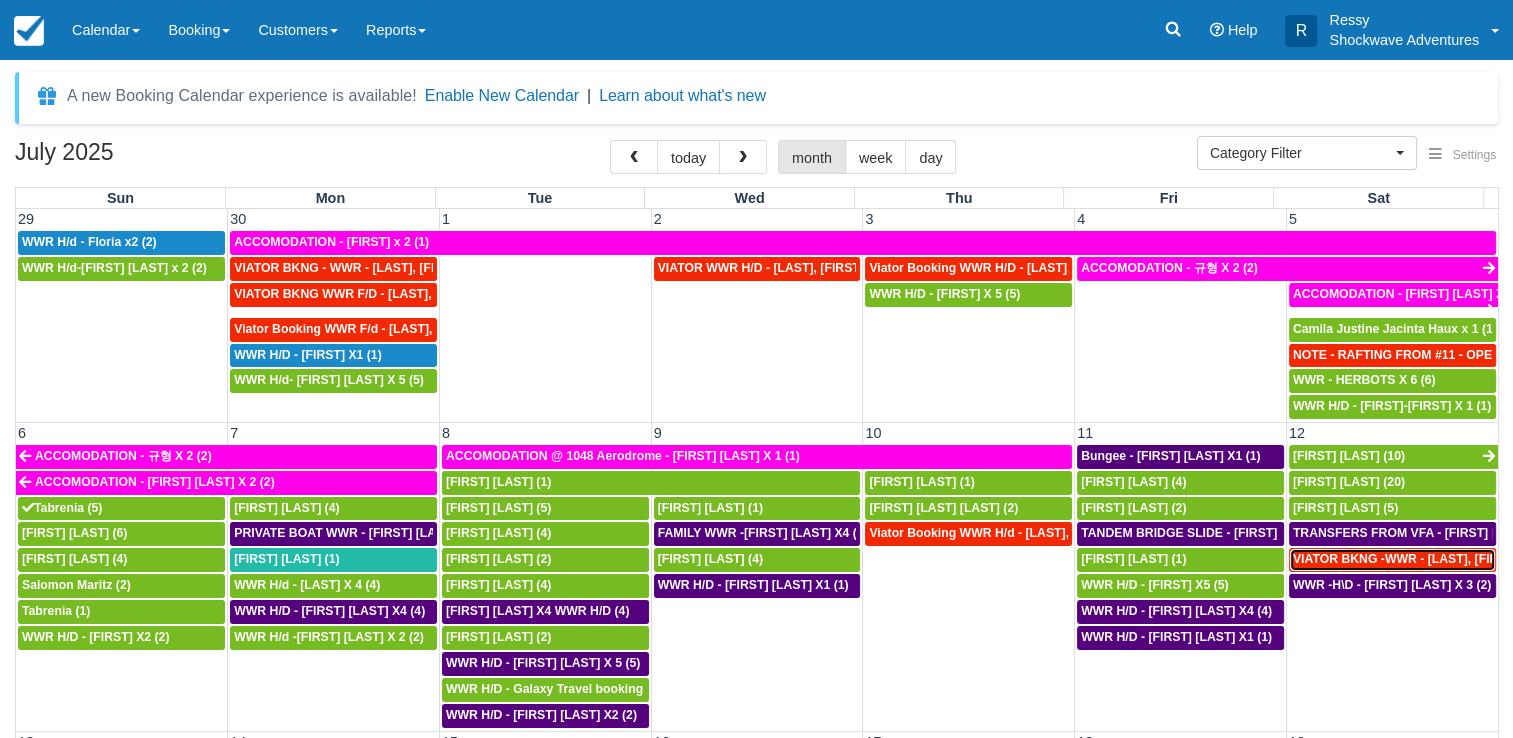 click on "VIATOR BKNG -WWR - Badenhorst, Christoff  X 5 (5)" at bounding box center (1425, 559) 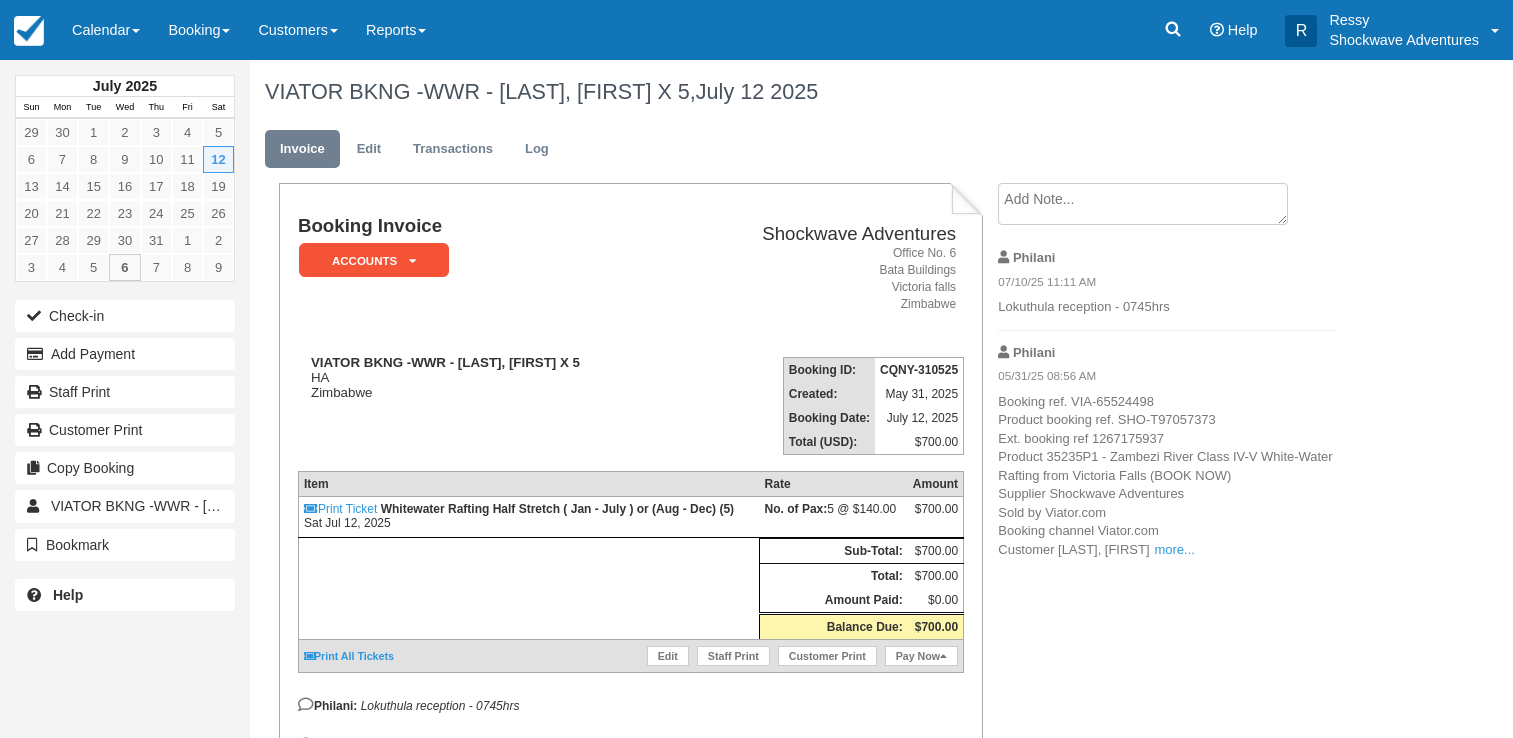 scroll, scrollTop: 0, scrollLeft: 0, axis: both 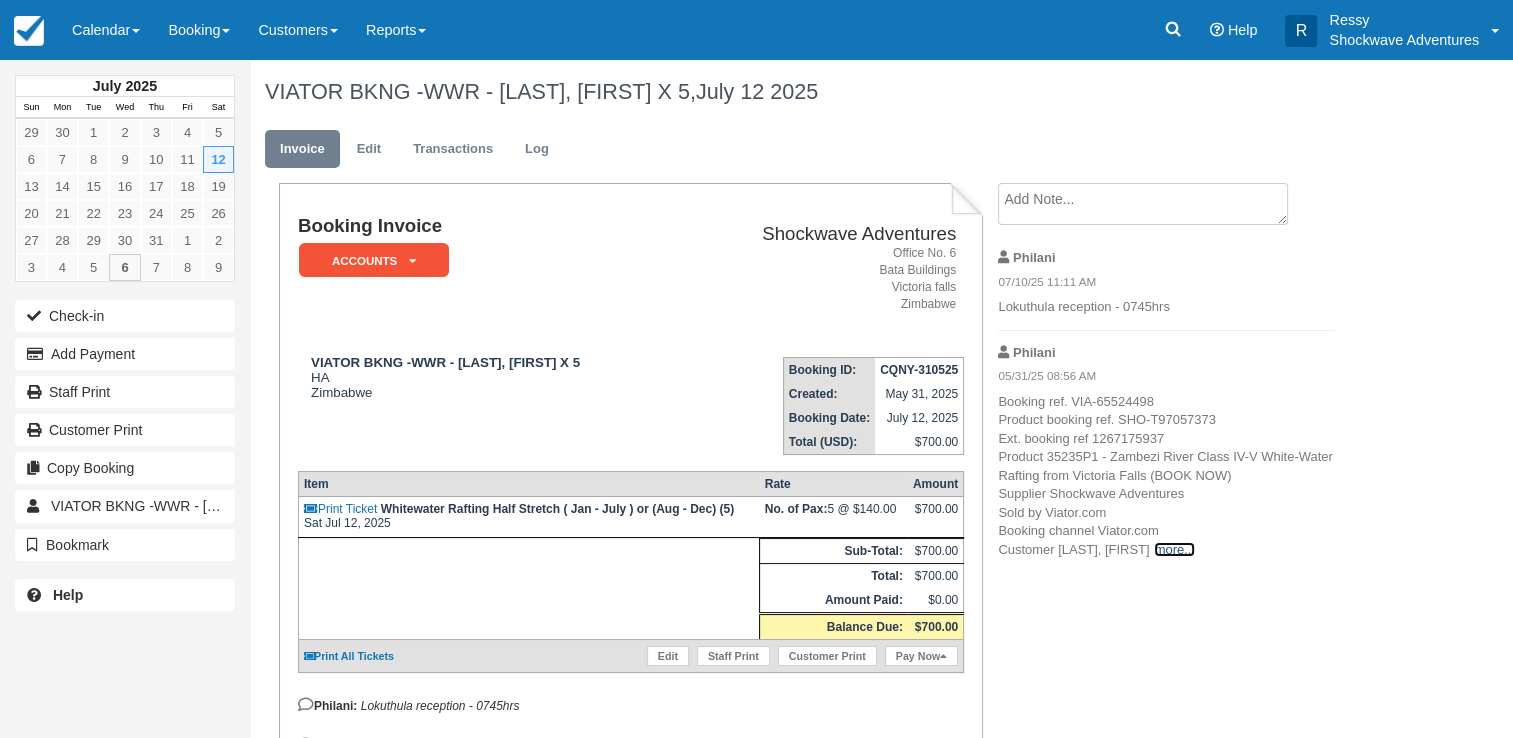 click on "more..." at bounding box center [1174, 549] 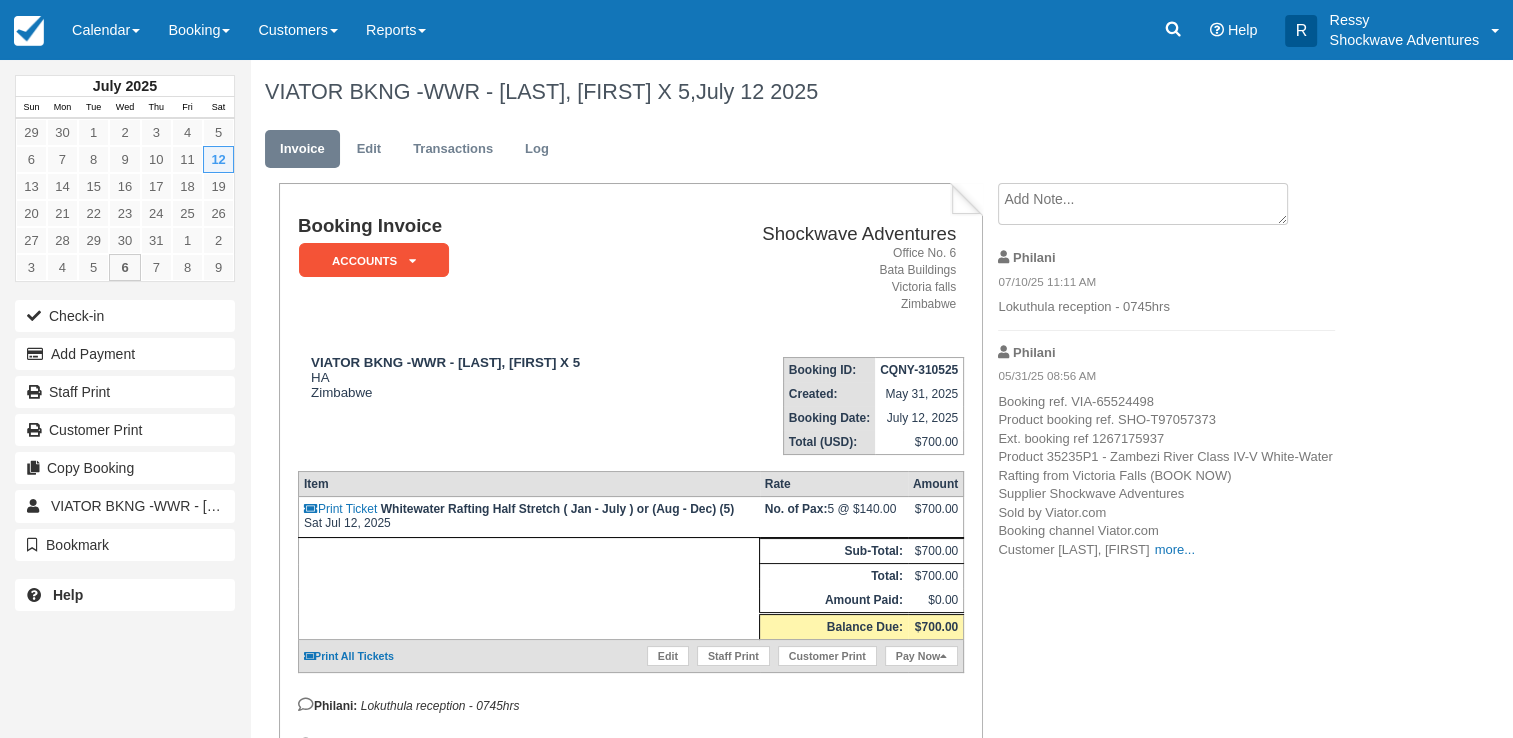 click on "Booking ref. 	VIA-65524498
Product booking ref. 	SHO-T97057373
Ext. booking ref 	1267175937
Product 	35235P1 - Zambezi River Class IV-V White-Water Rafting from Victoria Falls (BOOK NOW)
Supplier 	Shockwave Adventures
Sold by 	Viator.com
Booking channel 	Viator.com
Customer 	Badenhorst, Chris more... toff
Customer email 	S-9f1dfab0f783448ba47bc9e73a08519a+1267175937-1kdwbn0fiddj4@expmessaging.tripadvisor.com
Customer phone 	ZA+27 0824559222
Date 	Sat 12.Jul '25 @ 07:30
Rate 	Half Stretch Rafting
PAX
5 Adult
Pick-up
I will select my pickup location later
Extras
Created 	Fri, May 30 2025 @ 16:35
Notes
--- Inclusions: ---
All rafting gear (helmet, life jacket, and paddle)
Local guide
Light refreshments during rafting
Lunch
Unlimited drinks (open bar)
Hotel pickup and drop-off
--- Booking languages: ---
GUIDE : English
Viator amount: USD 546.0" at bounding box center (1166, 476) 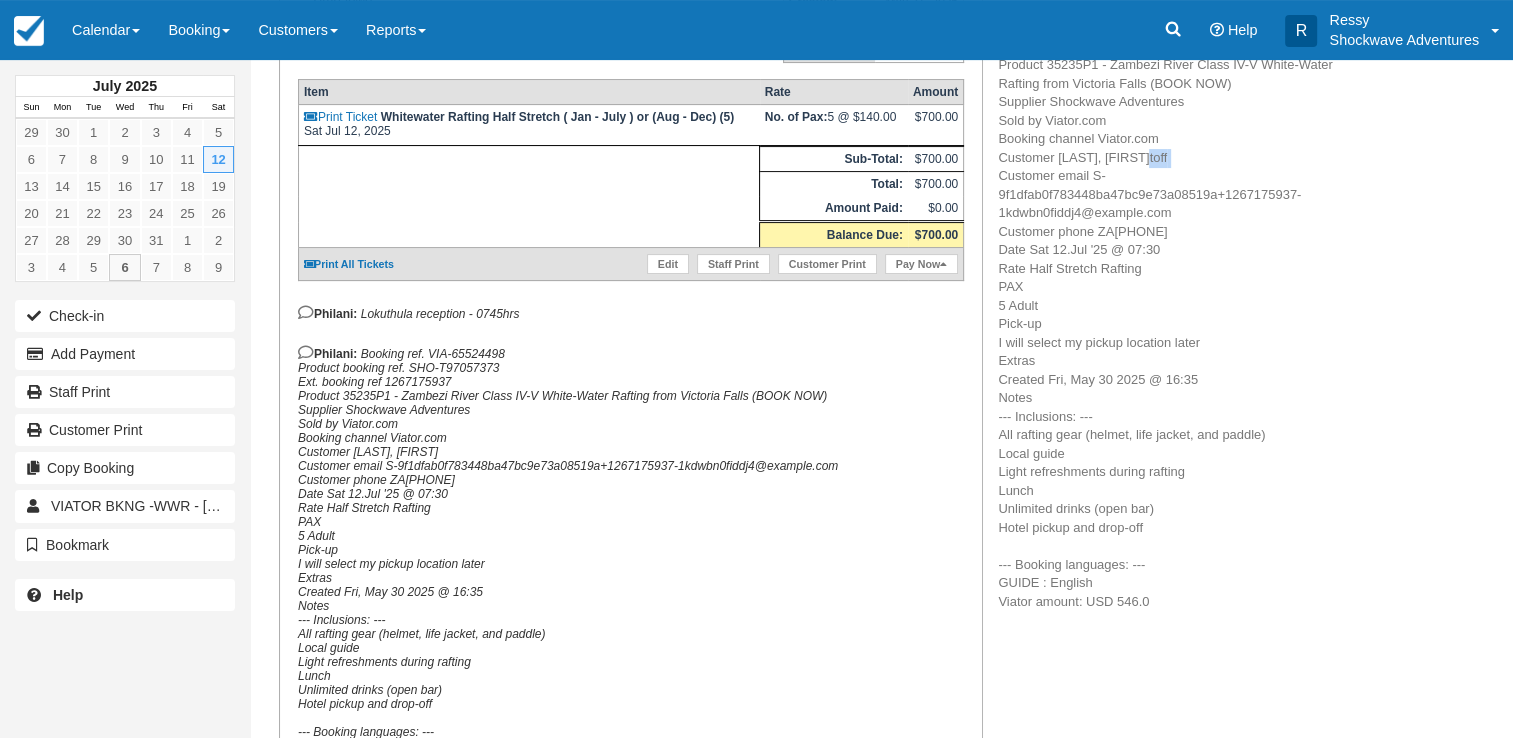 scroll, scrollTop: 400, scrollLeft: 0, axis: vertical 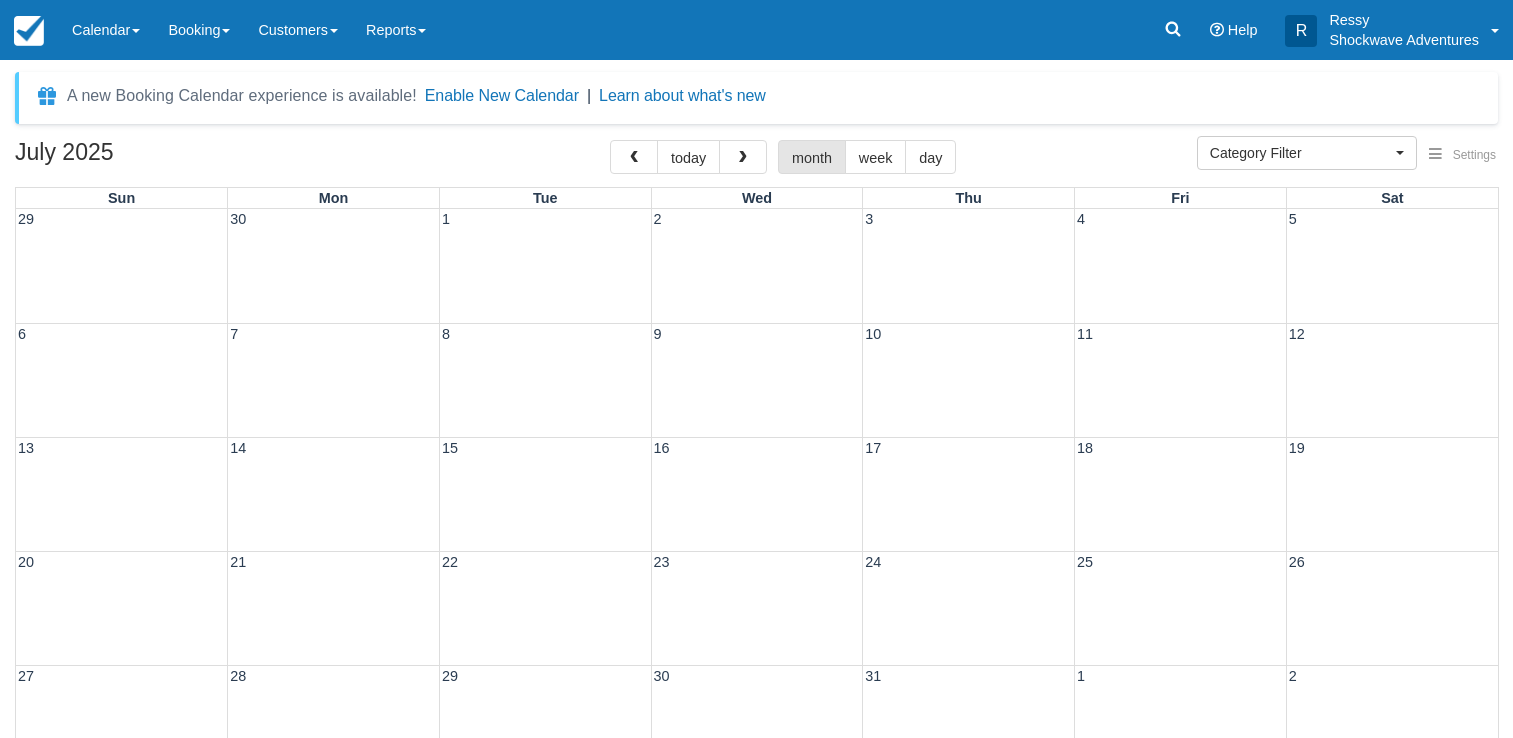 select 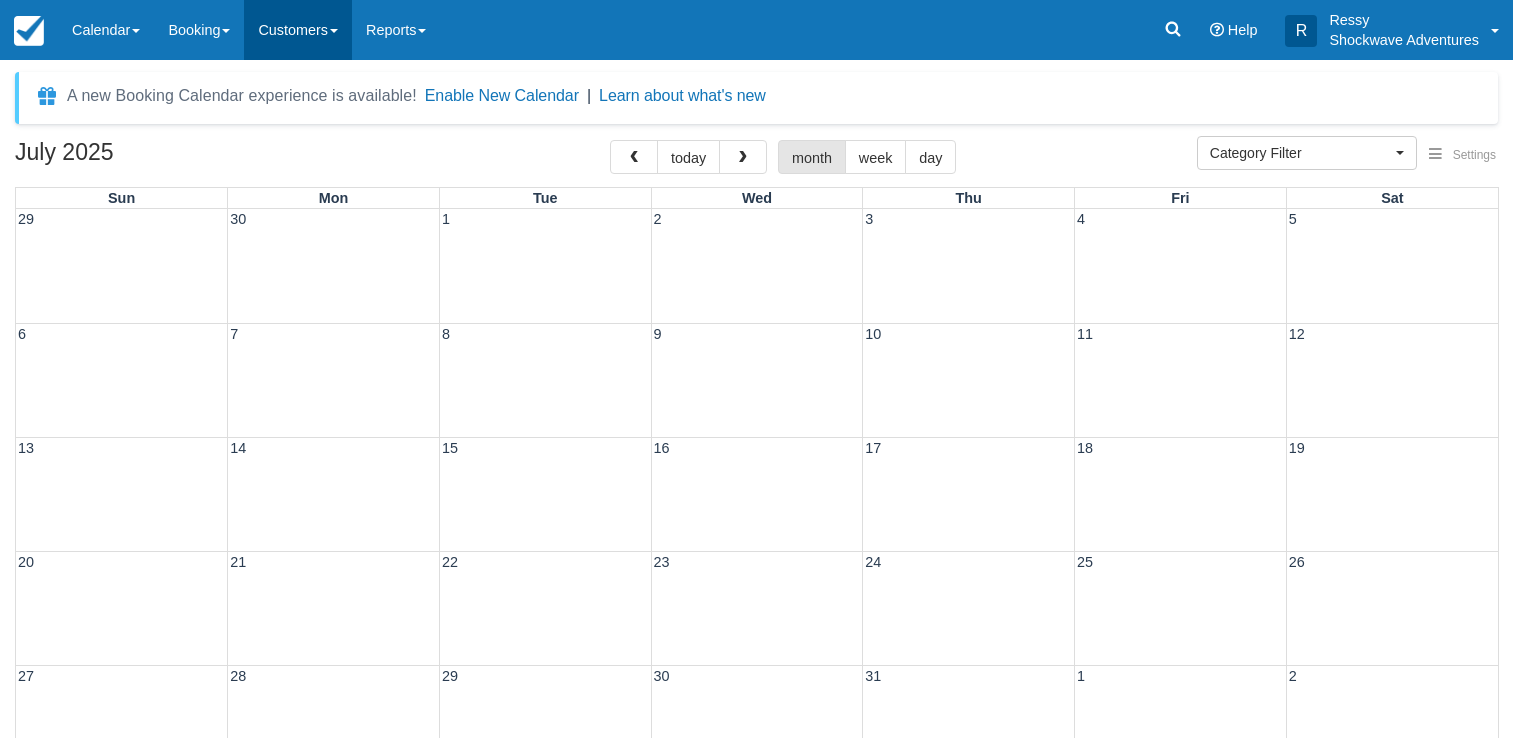 scroll, scrollTop: 0, scrollLeft: 0, axis: both 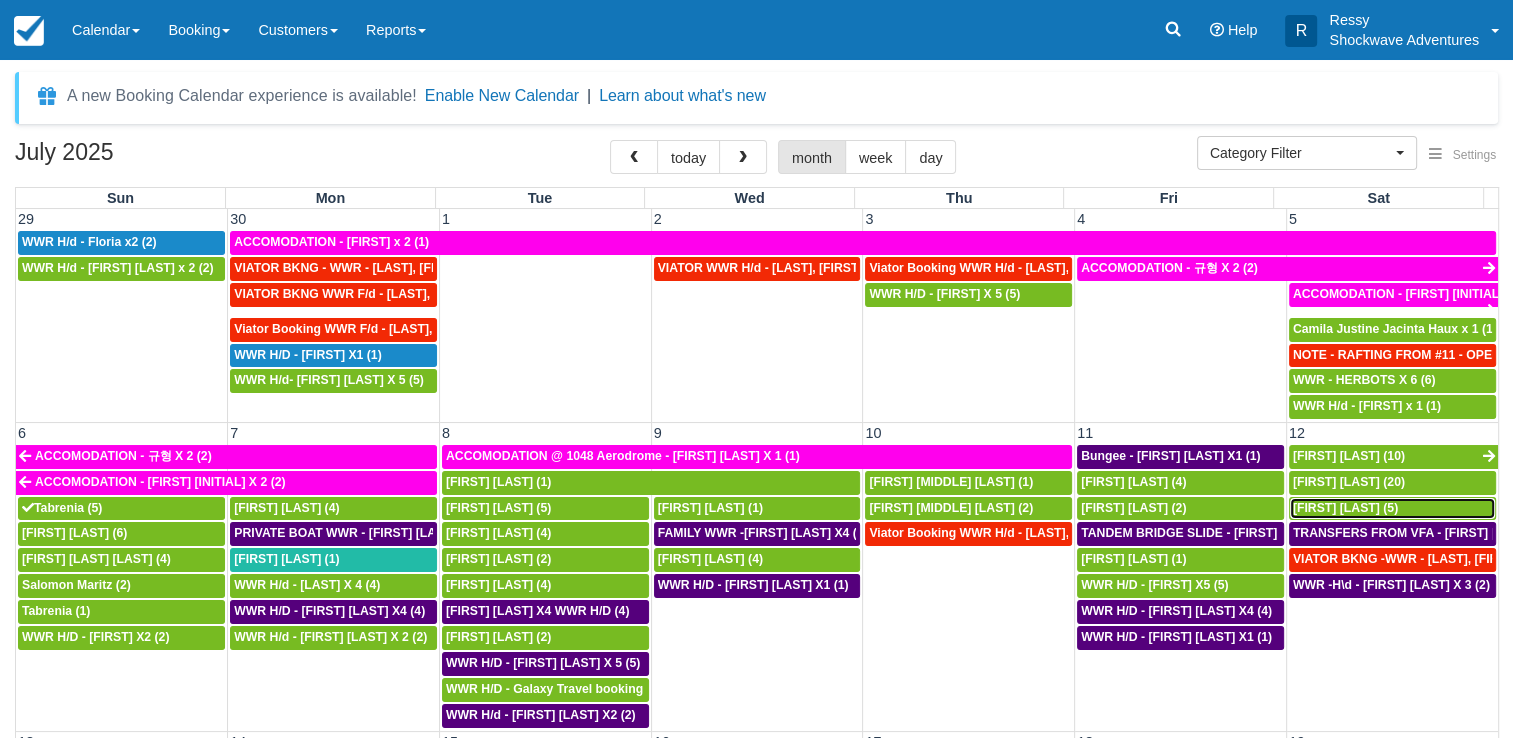 click on "REBECCA HLASWA (5)" at bounding box center (1345, 508) 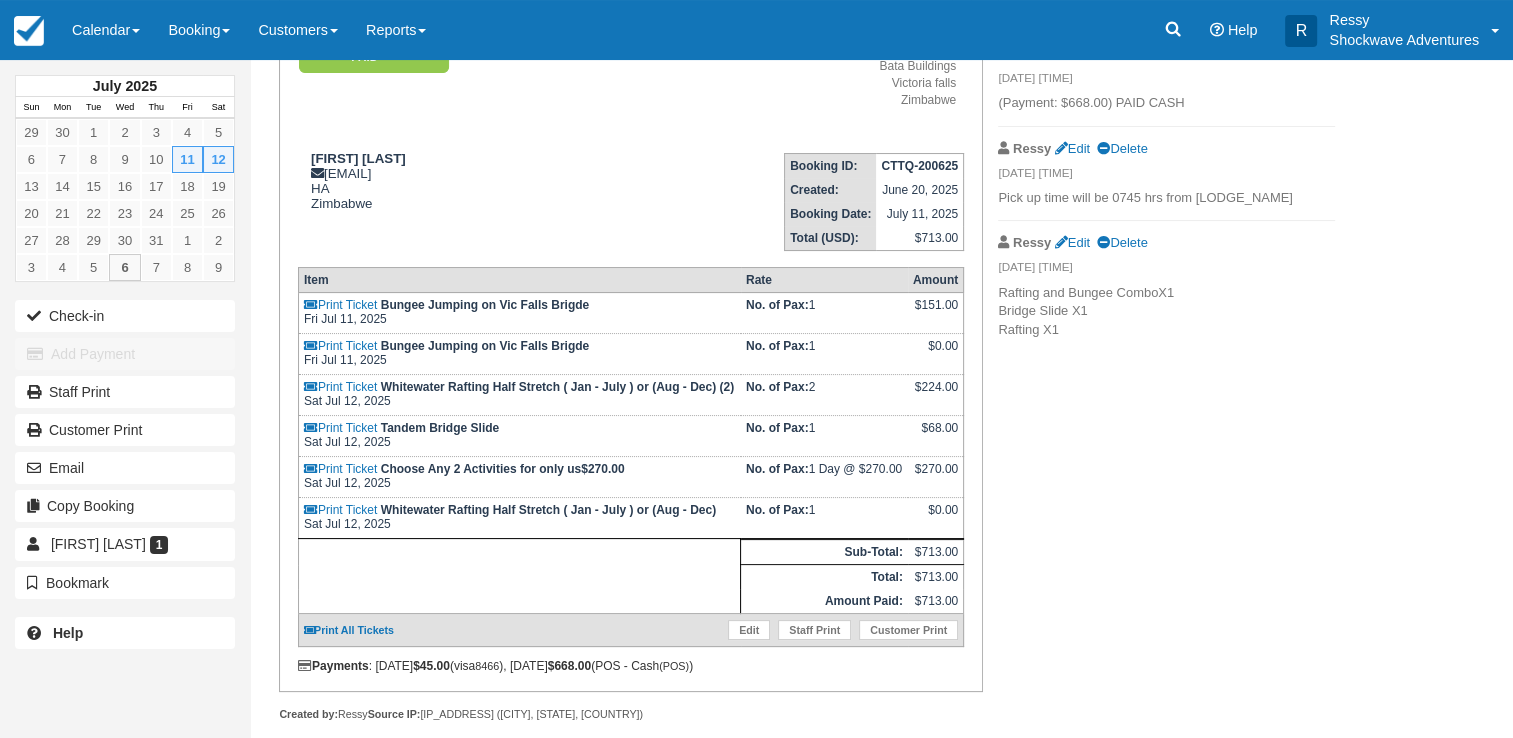 scroll, scrollTop: 236, scrollLeft: 0, axis: vertical 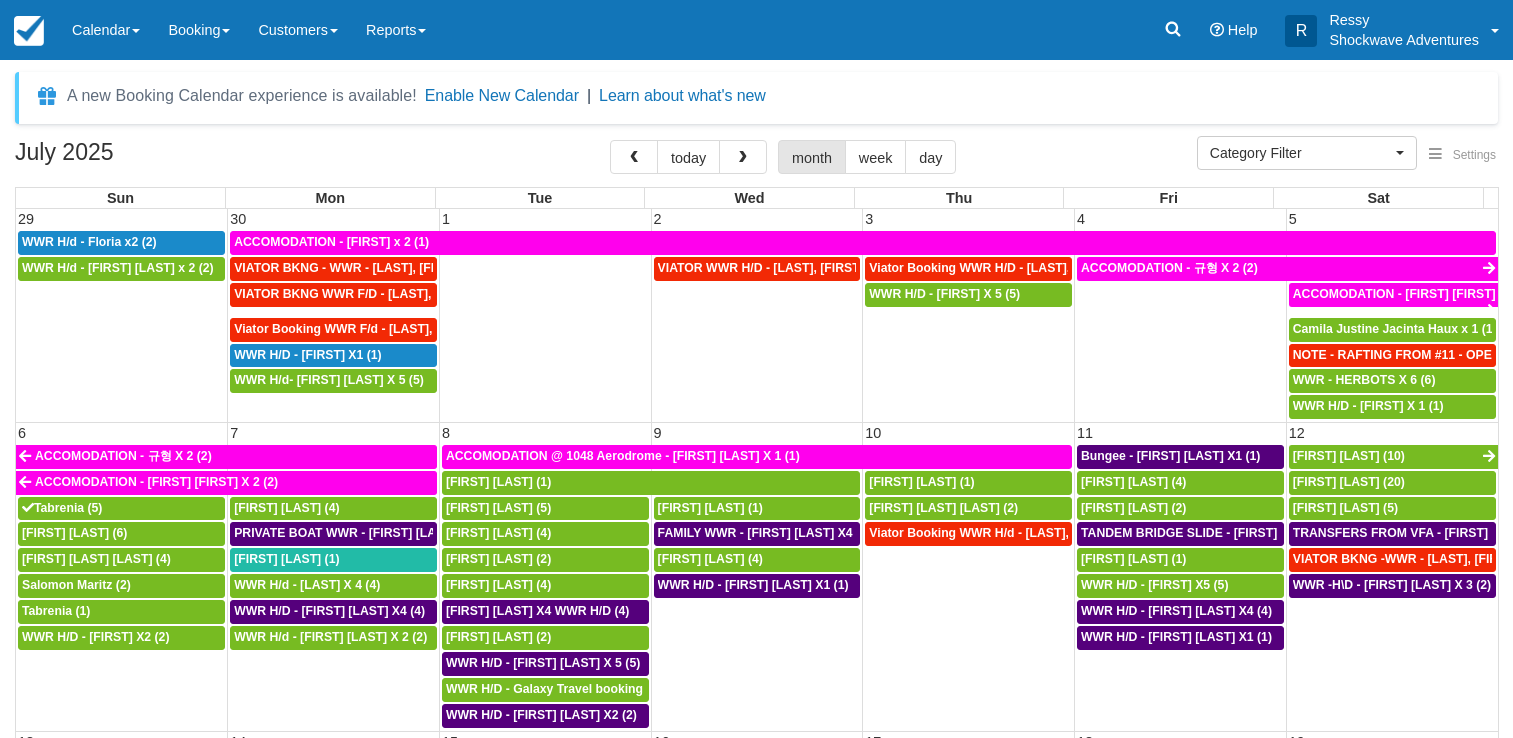 select 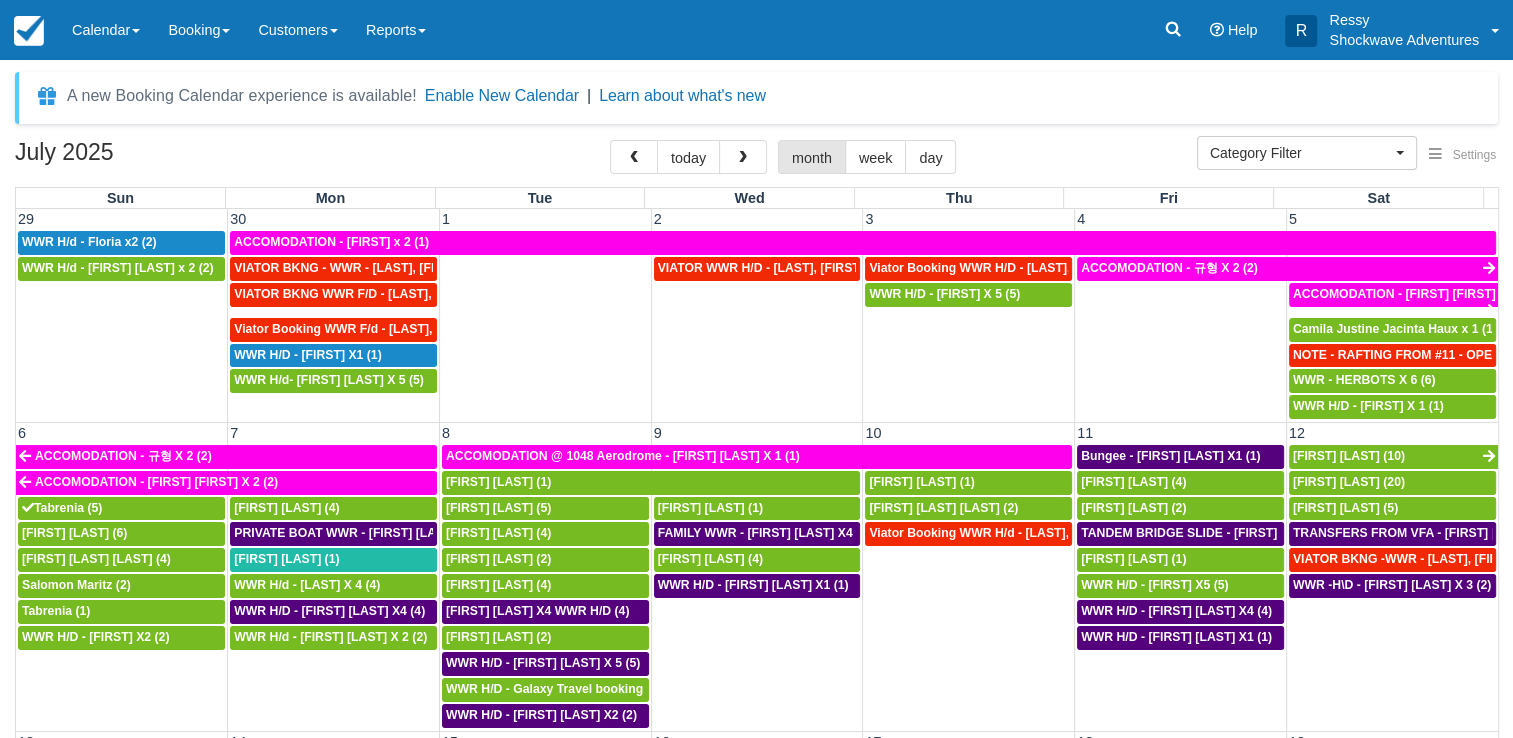 scroll, scrollTop: 163, scrollLeft: 0, axis: vertical 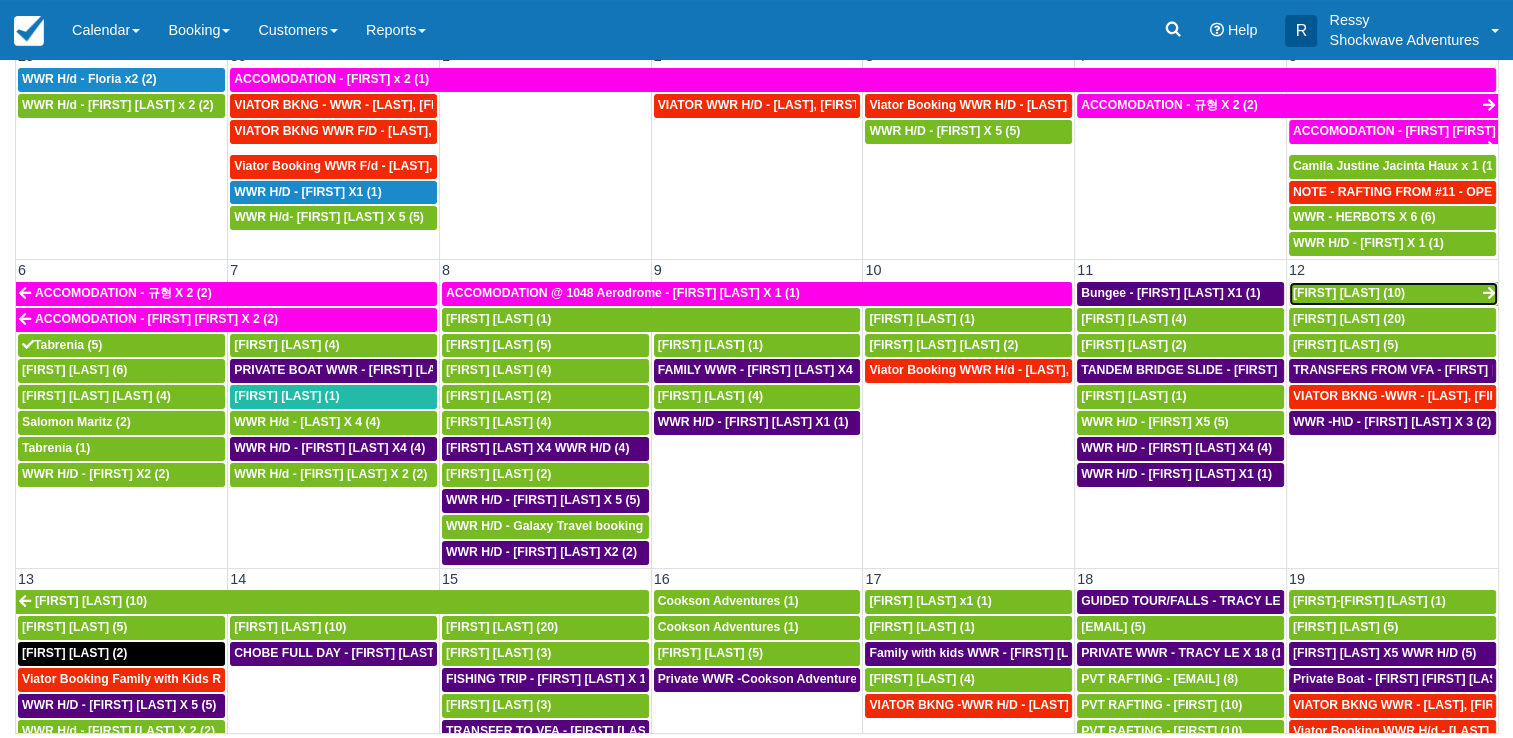 click on "[FIRST] [LAST] (10)" at bounding box center [1349, 293] 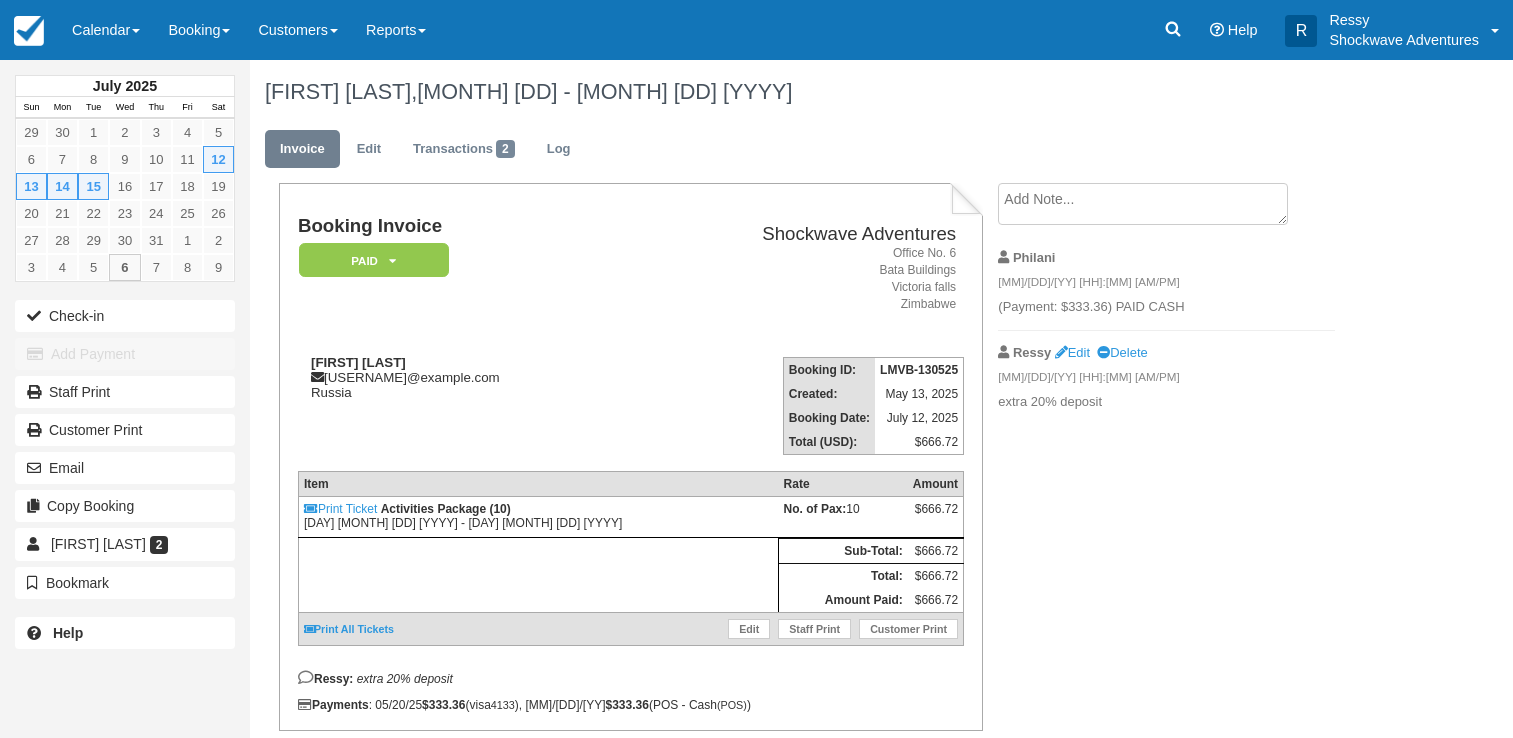 scroll, scrollTop: 0, scrollLeft: 0, axis: both 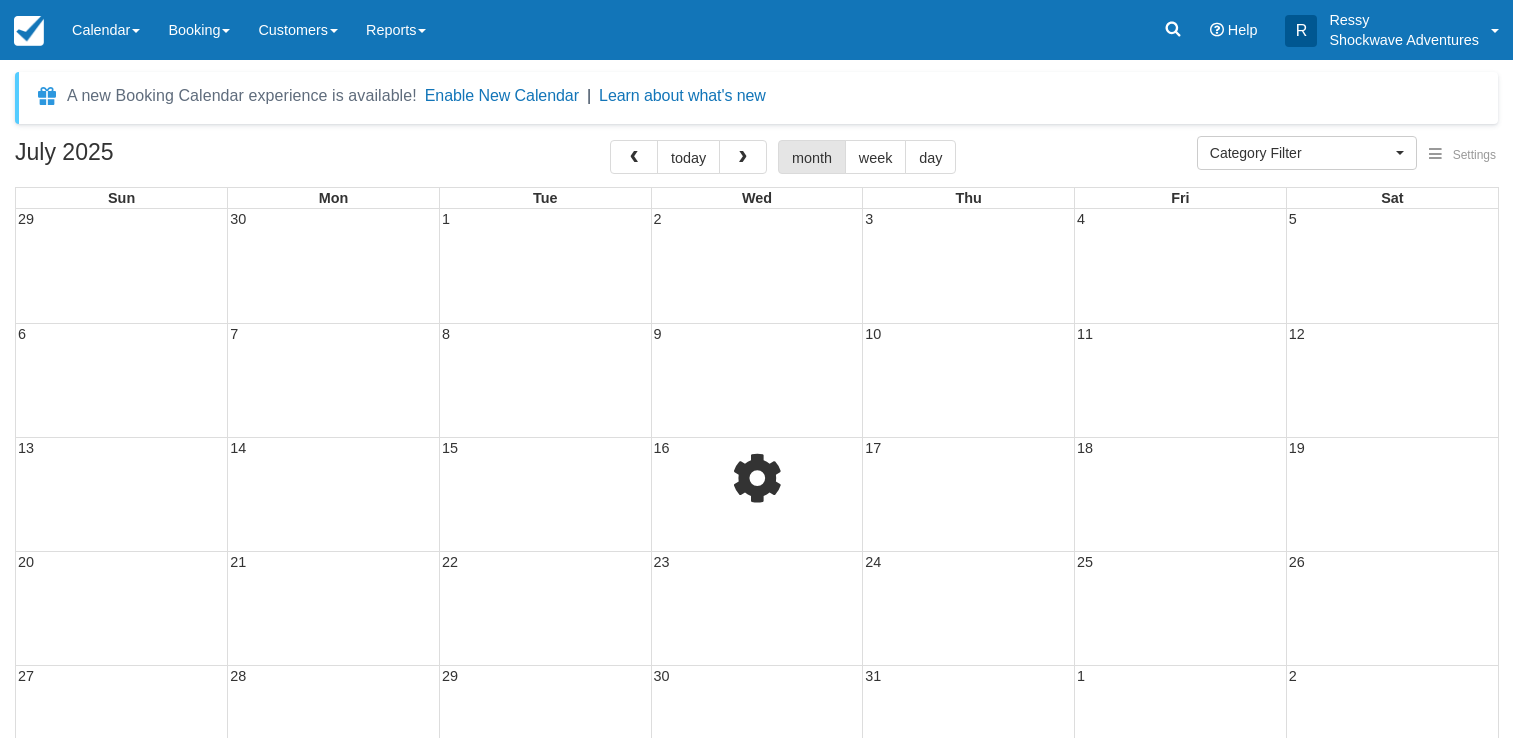 select 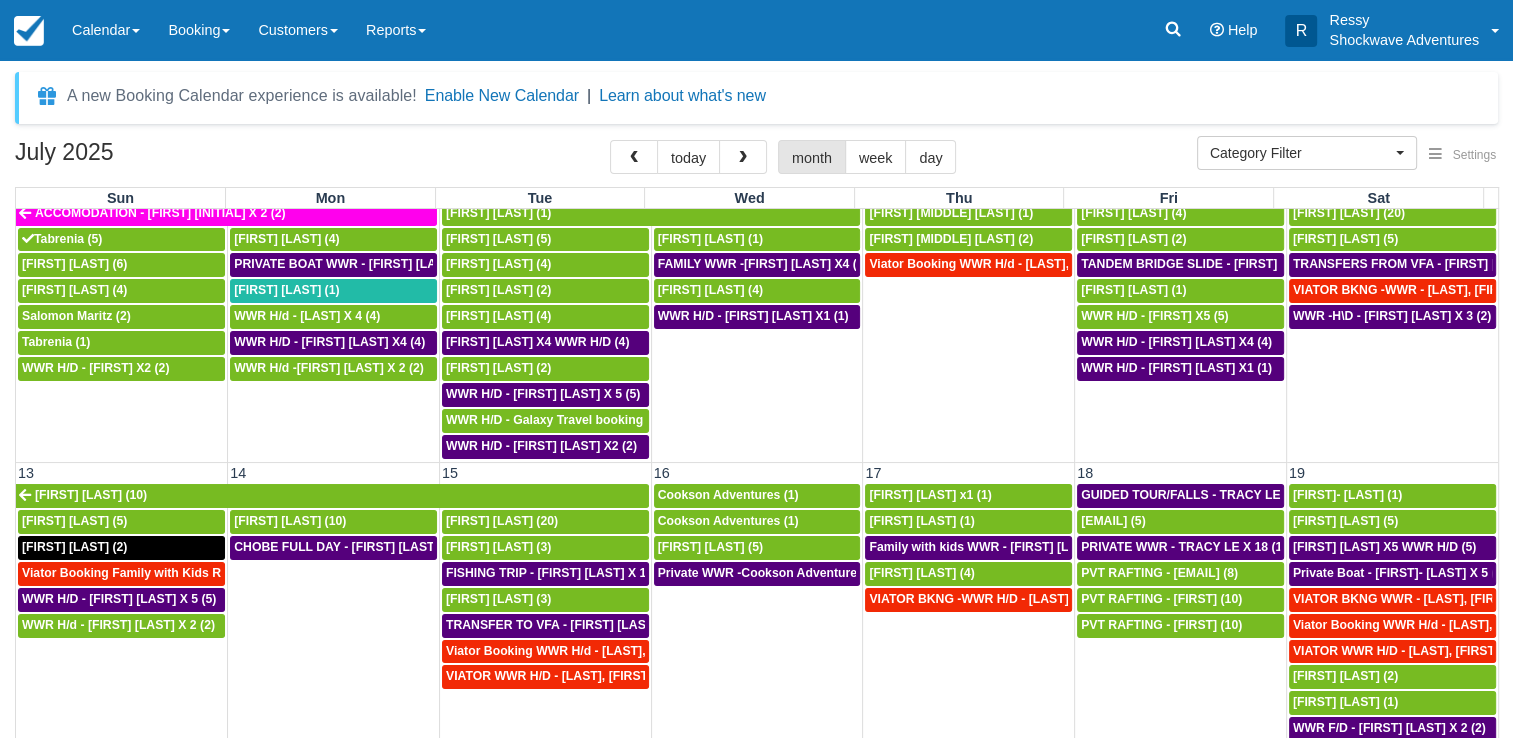 scroll, scrollTop: 300, scrollLeft: 0, axis: vertical 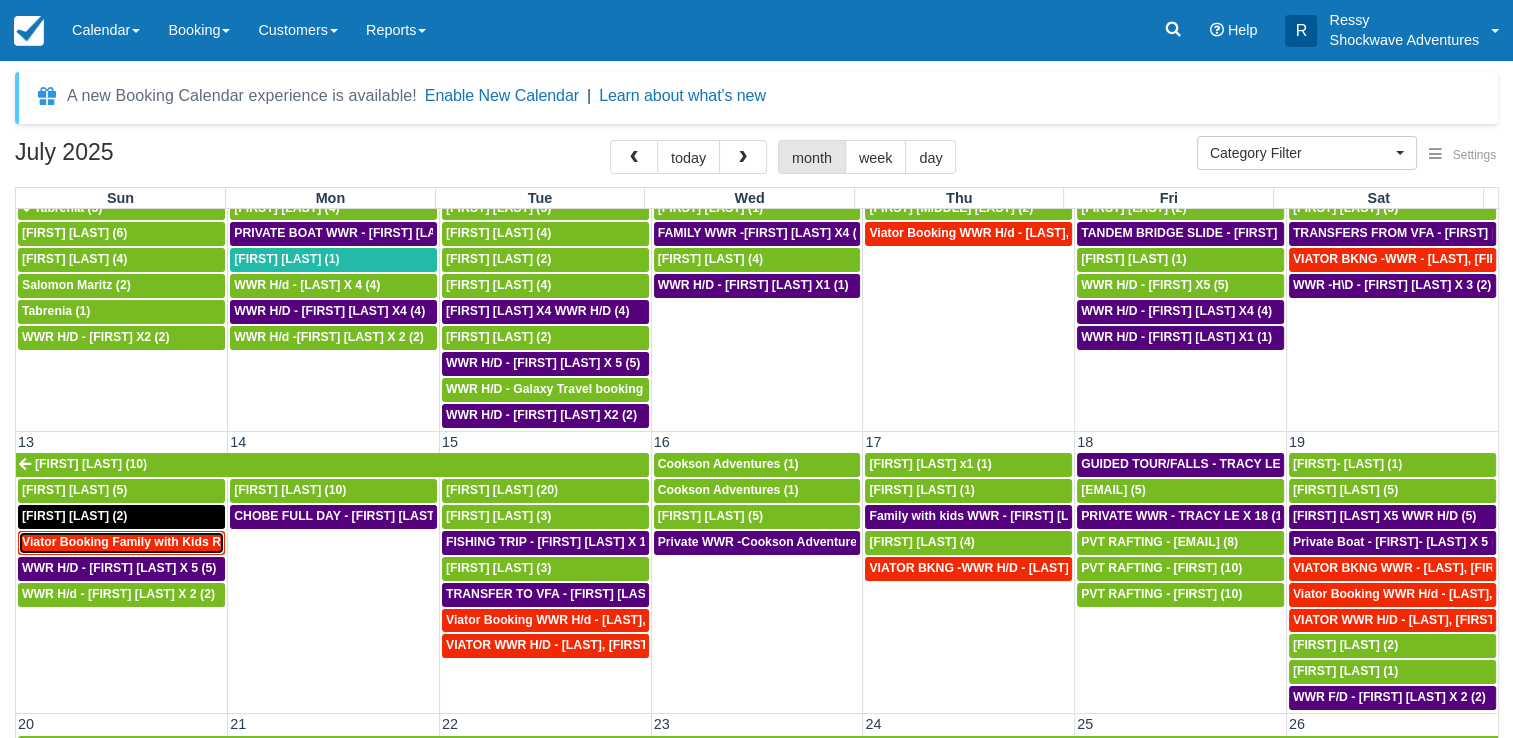 click on "Viator Booking Family with Kids Rafting - Skucas  Lori  X 6 (7)" at bounding box center [207, 542] 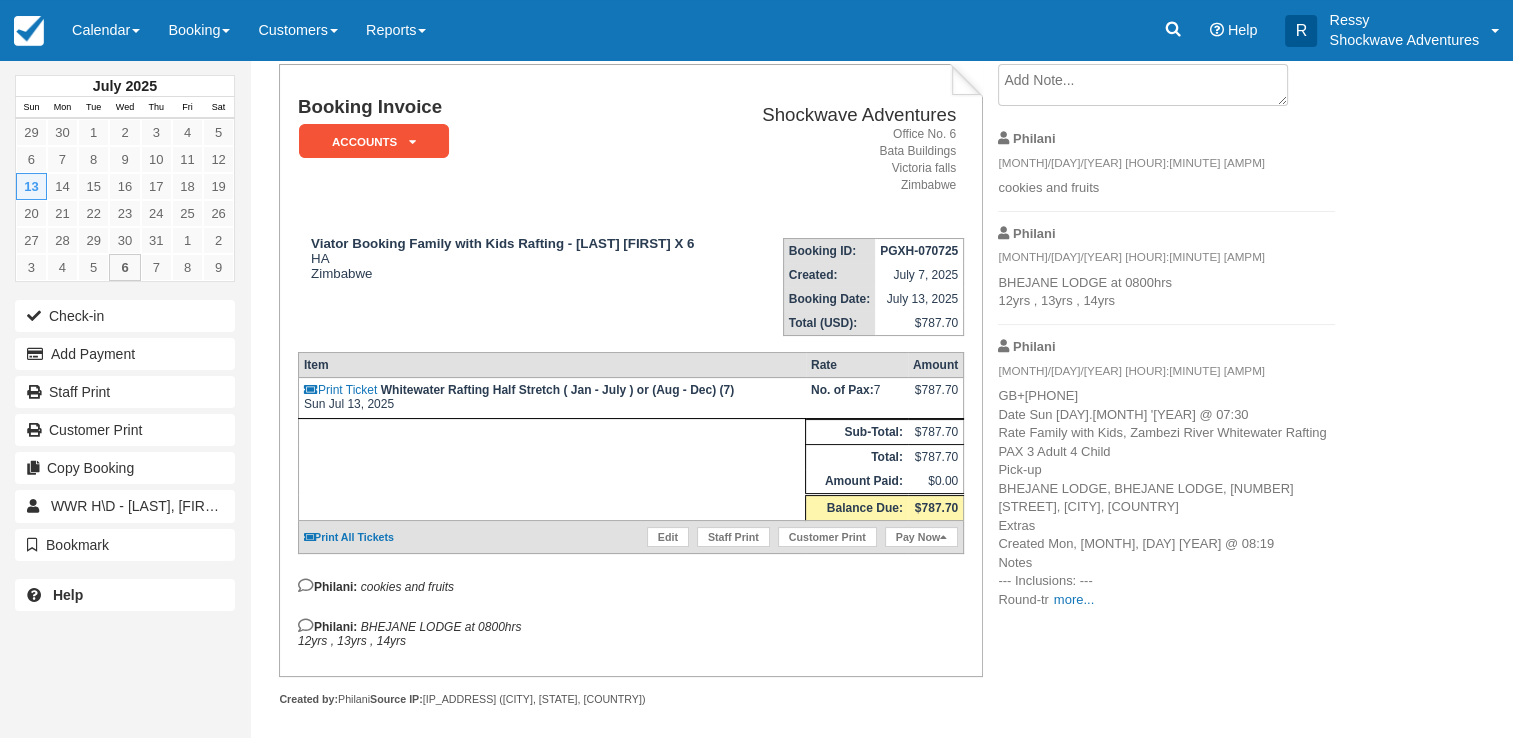 scroll, scrollTop: 124, scrollLeft: 0, axis: vertical 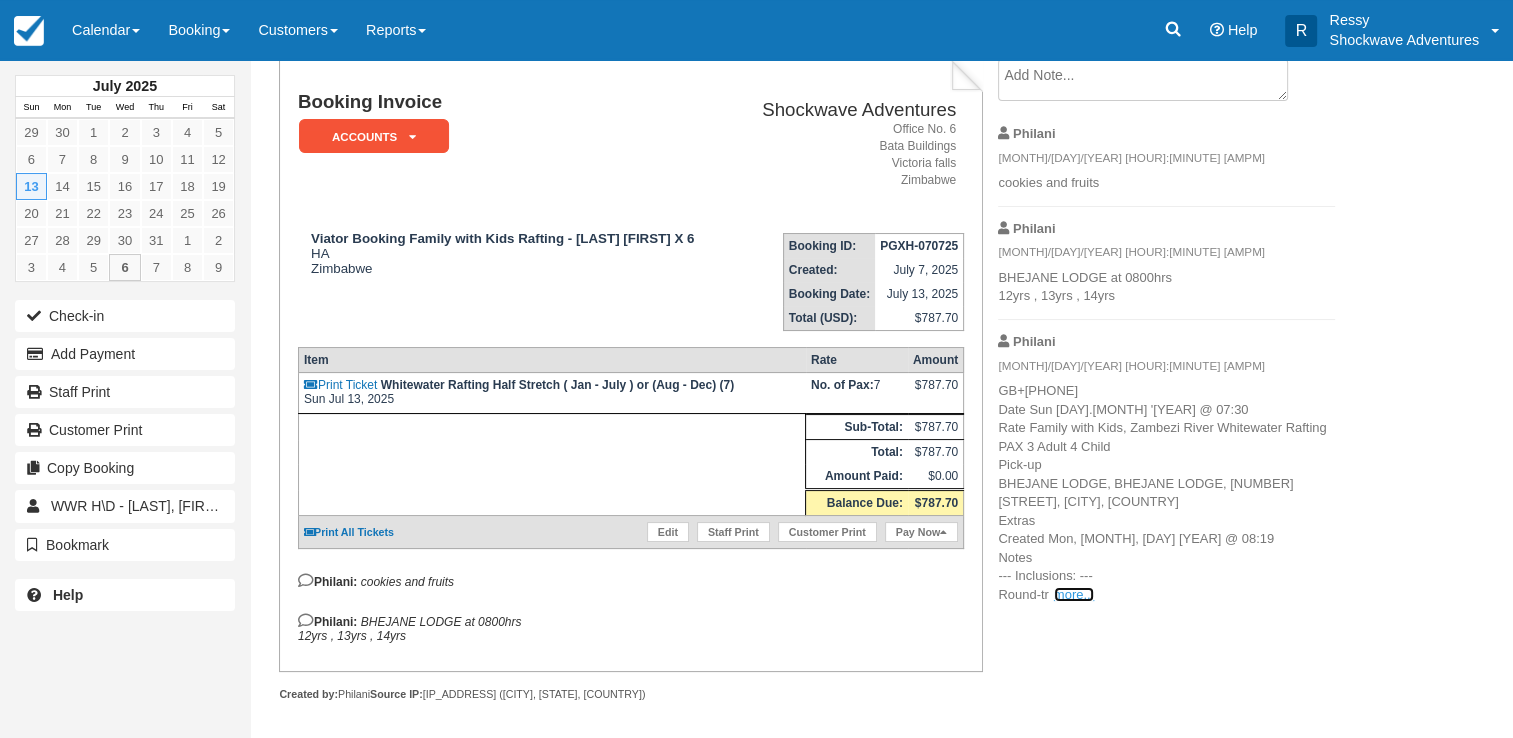 click on "more..." at bounding box center [1074, 594] 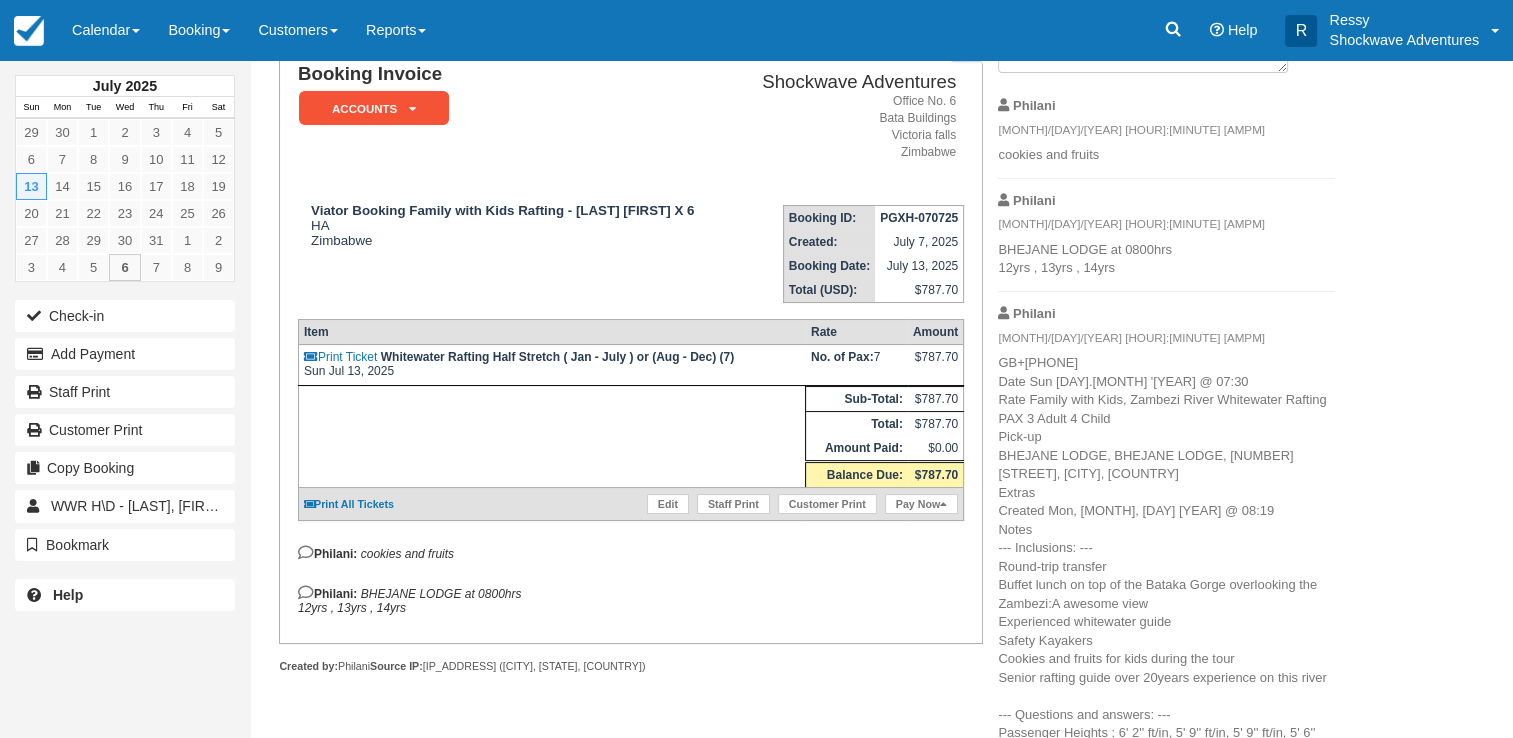 scroll, scrollTop: 116, scrollLeft: 0, axis: vertical 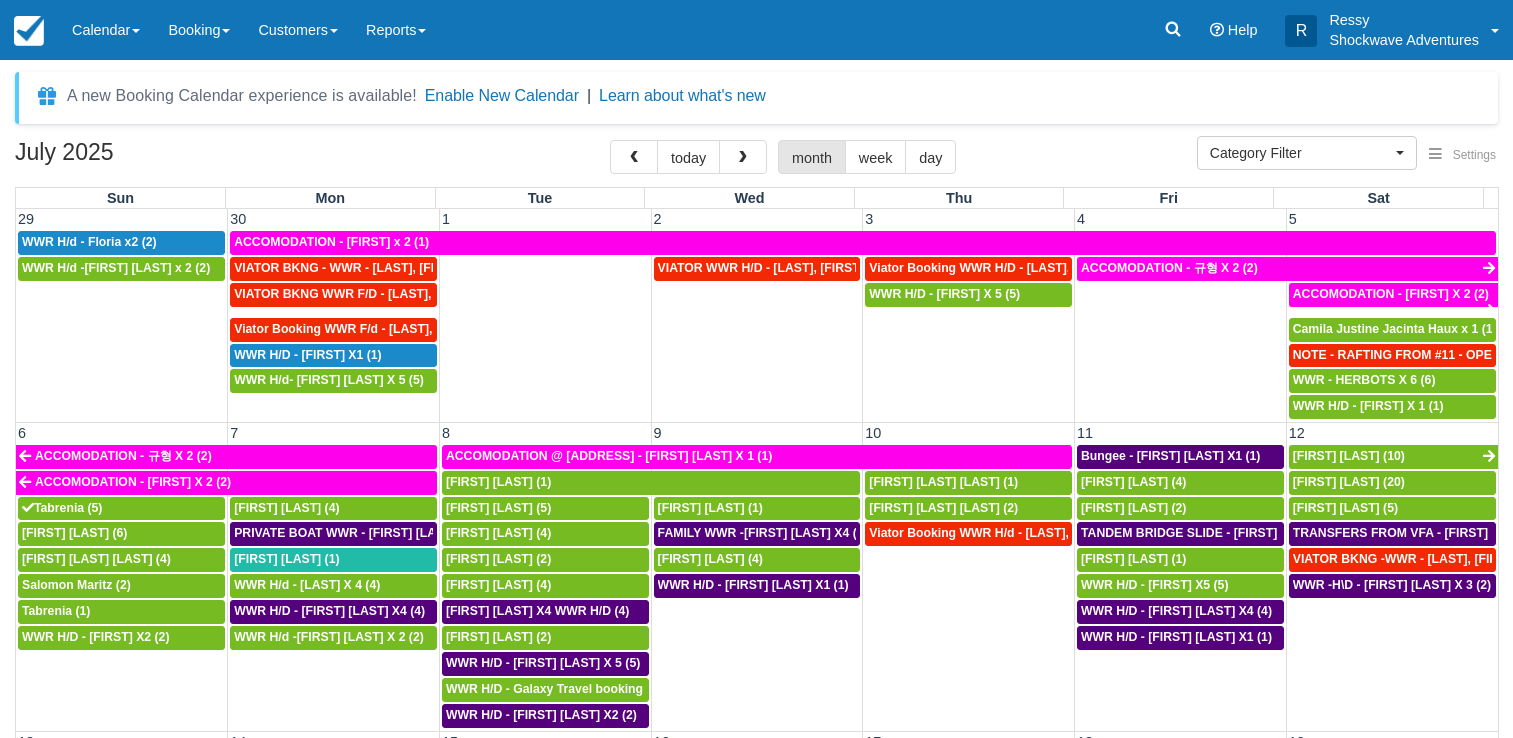 select 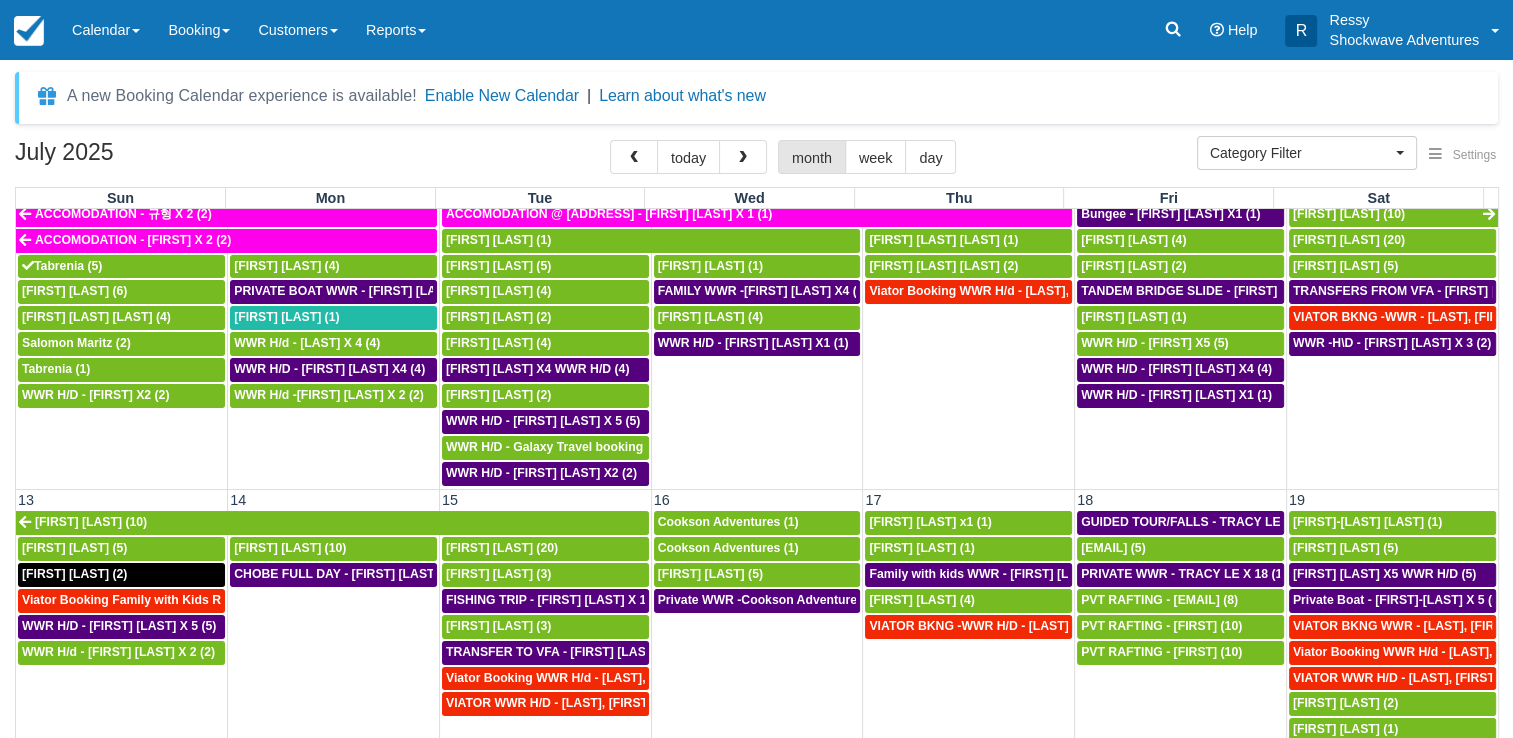 scroll, scrollTop: 300, scrollLeft: 0, axis: vertical 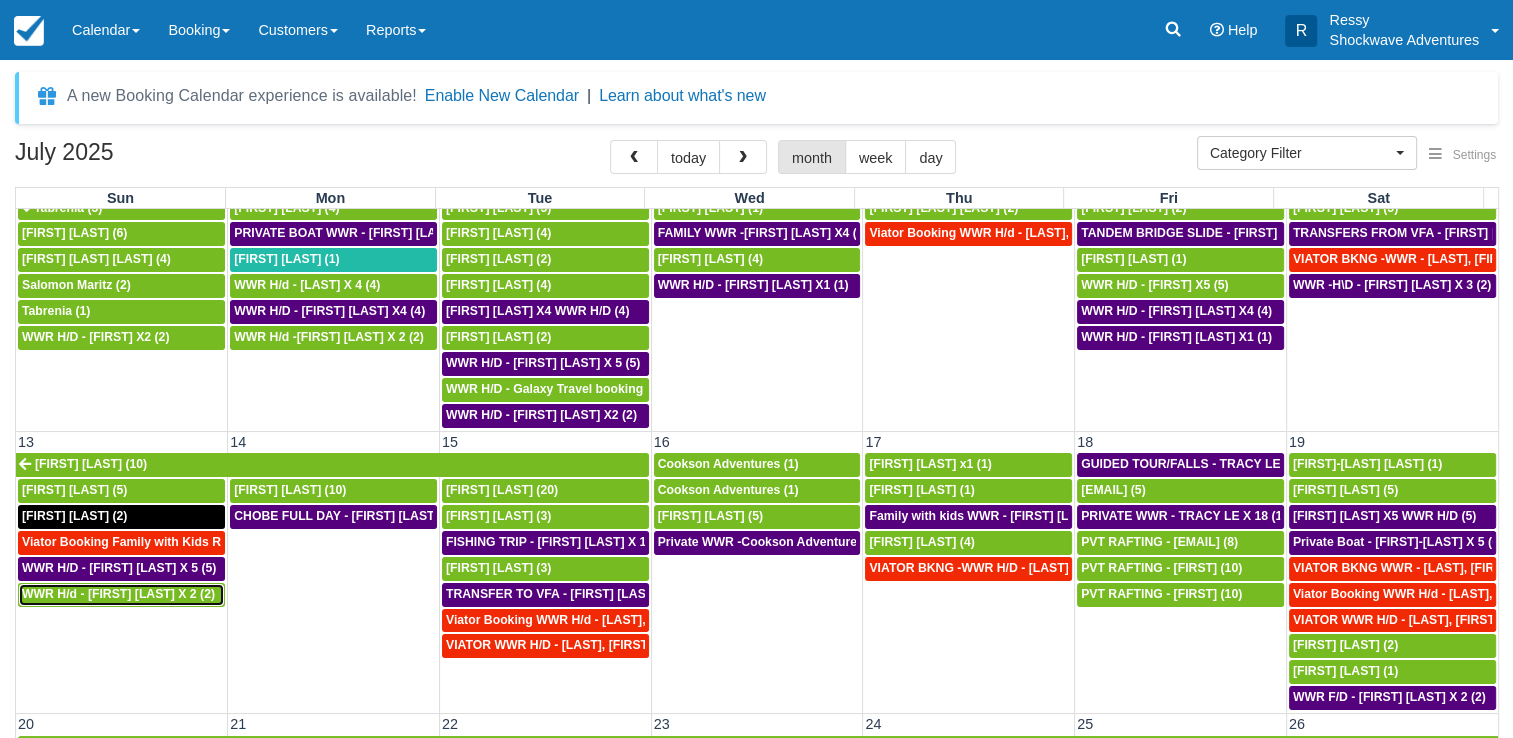 click on "WWR H/d - Elshan Mammadov X 2 (2)" at bounding box center [118, 594] 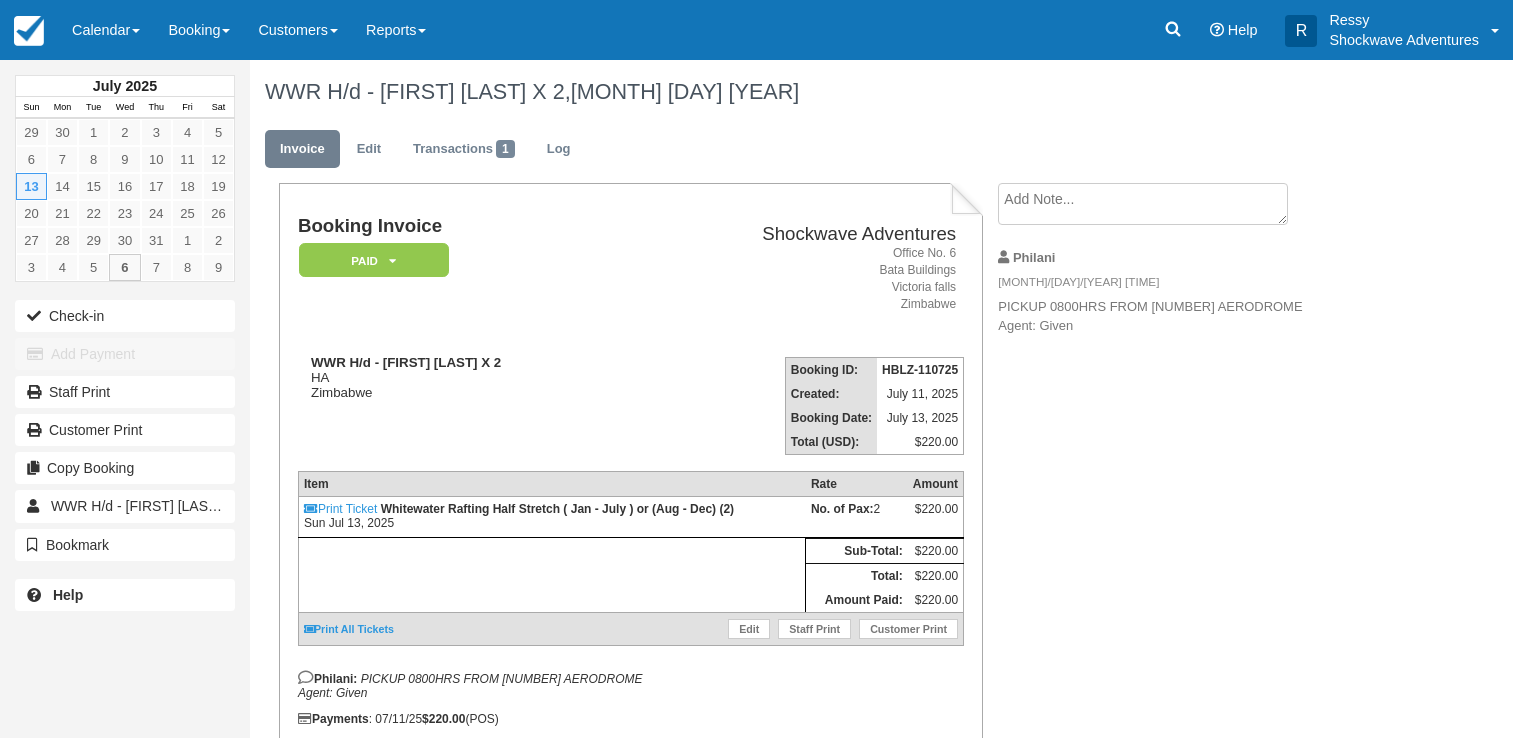 scroll, scrollTop: 0, scrollLeft: 0, axis: both 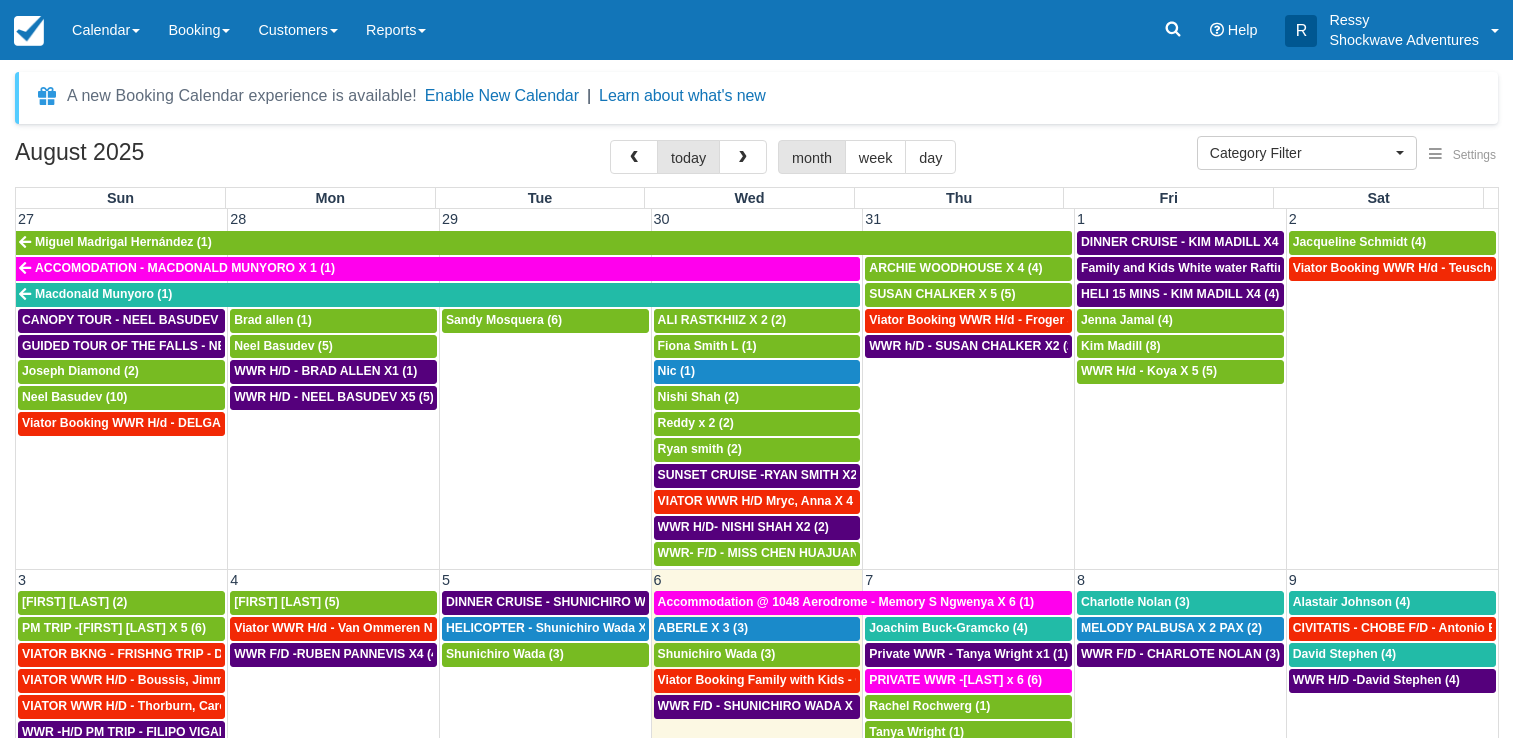 select 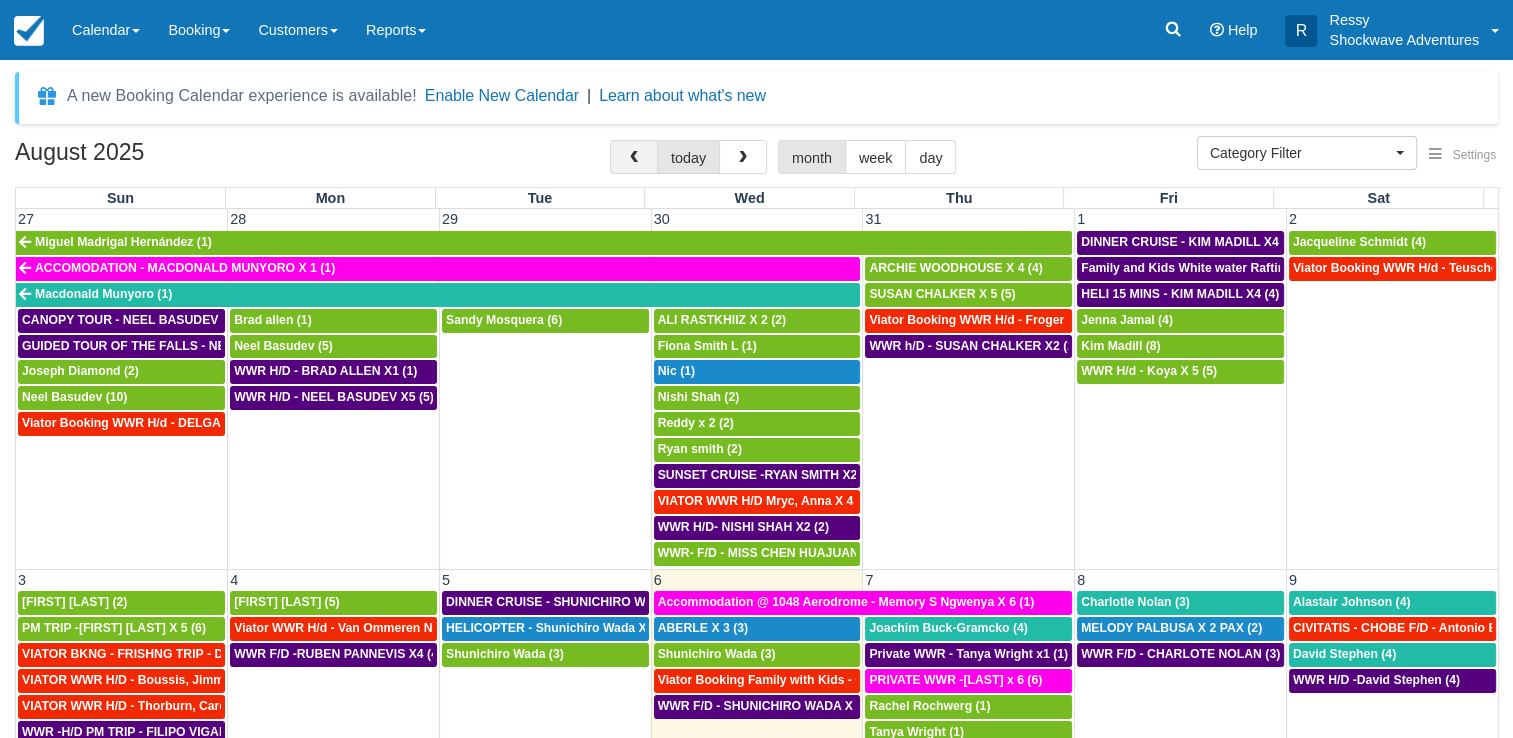 click at bounding box center [634, 157] 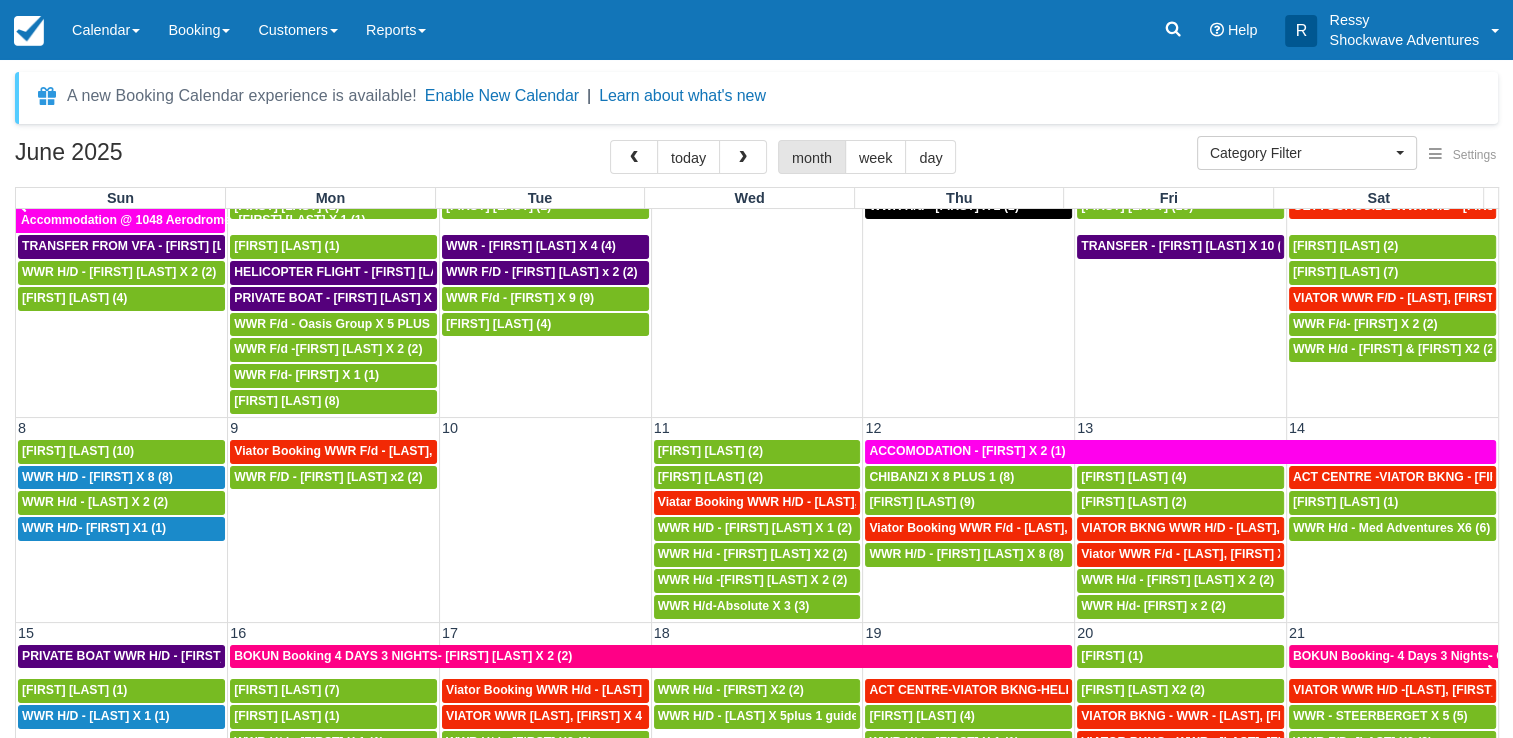 scroll, scrollTop: 100, scrollLeft: 0, axis: vertical 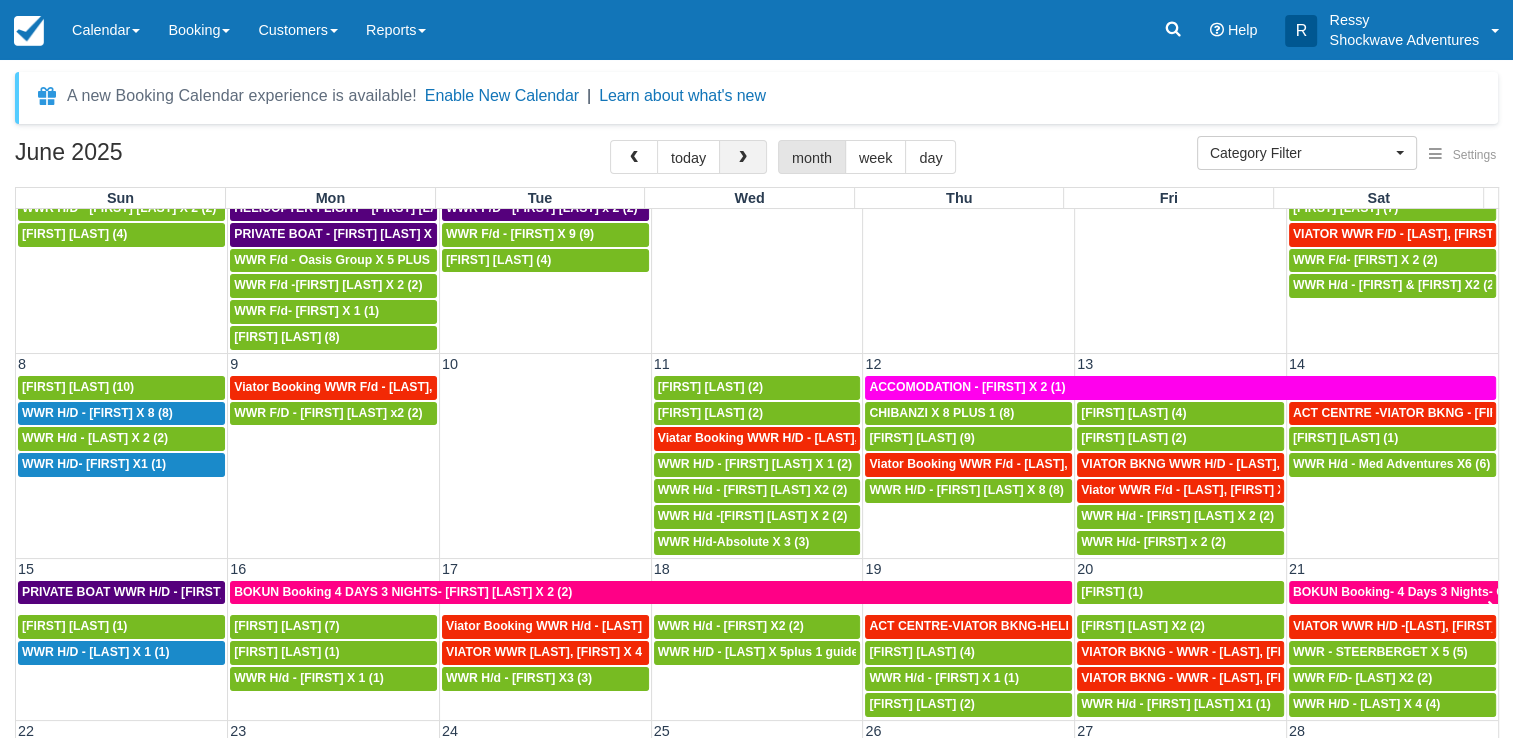 click at bounding box center (743, 157) 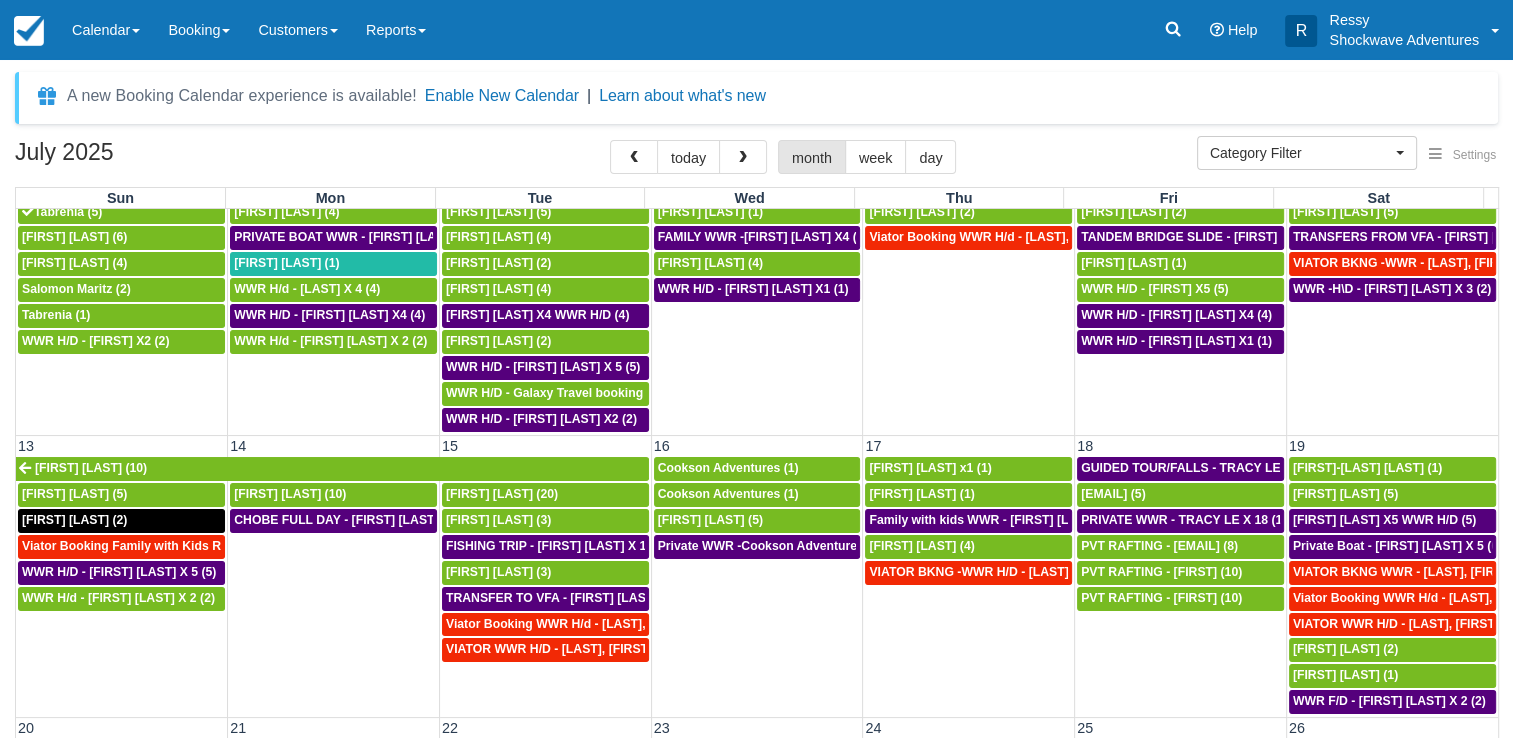 scroll, scrollTop: 300, scrollLeft: 0, axis: vertical 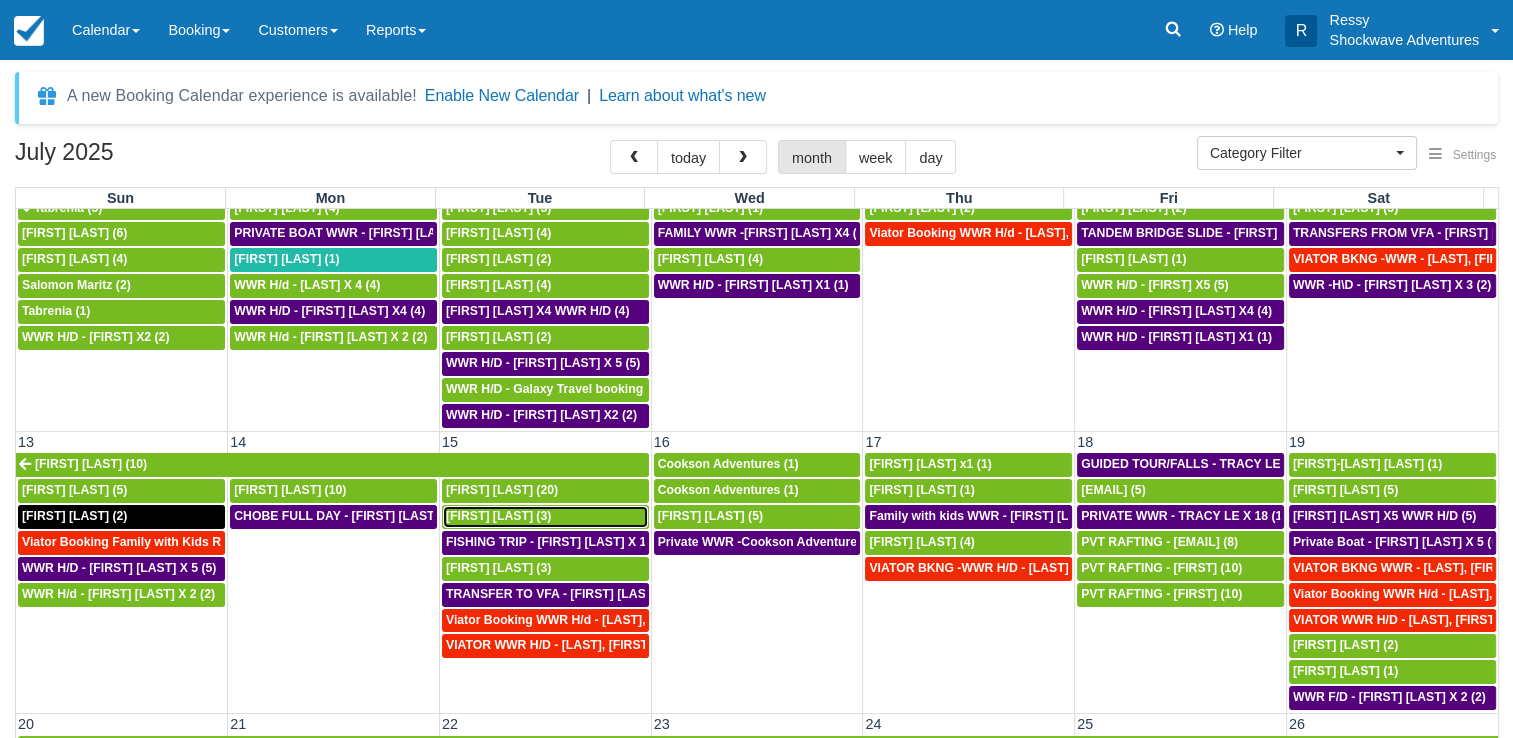 click on "Alexander Iliev (3)" at bounding box center (545, 517) 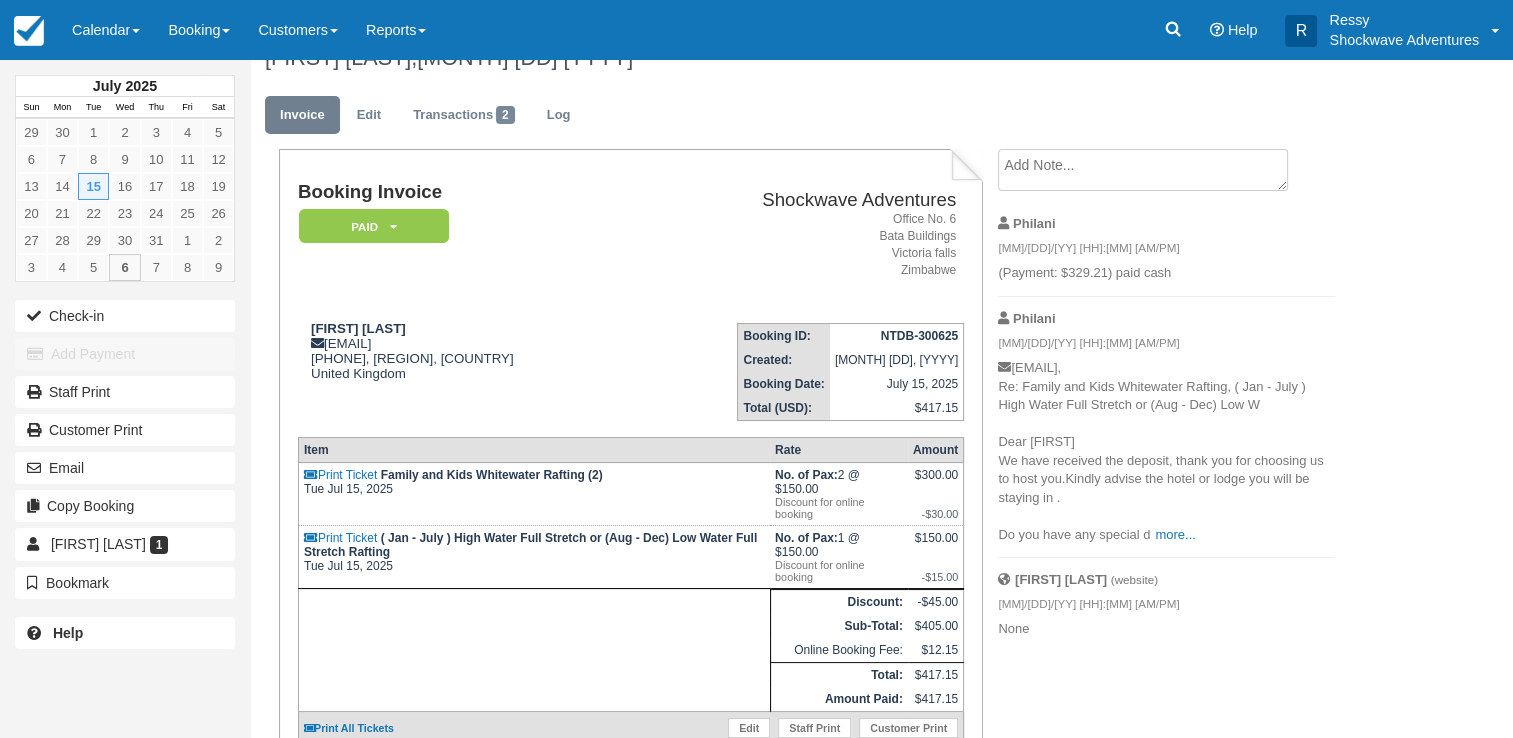 scroll, scrollTop: 0, scrollLeft: 0, axis: both 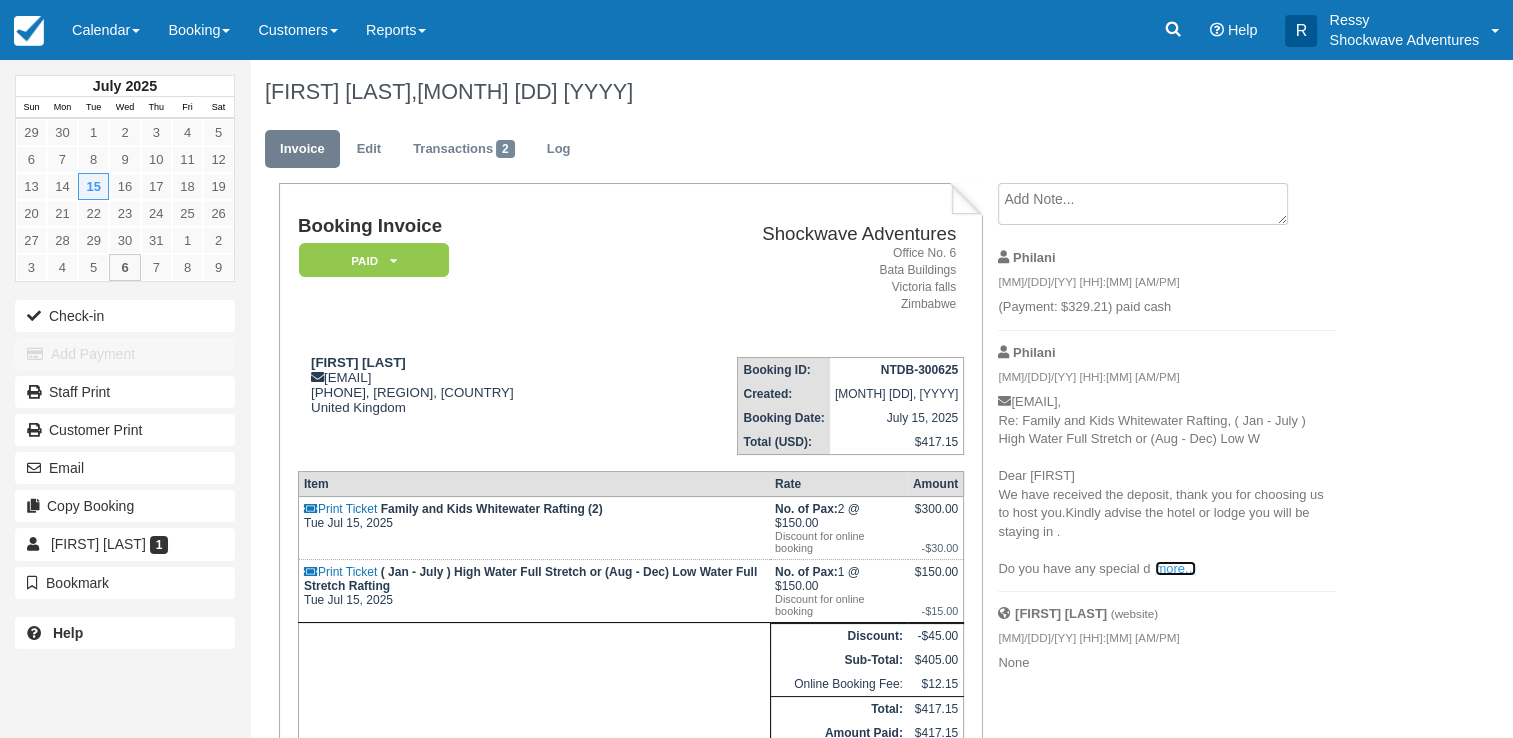 click on "more..." at bounding box center (1175, 568) 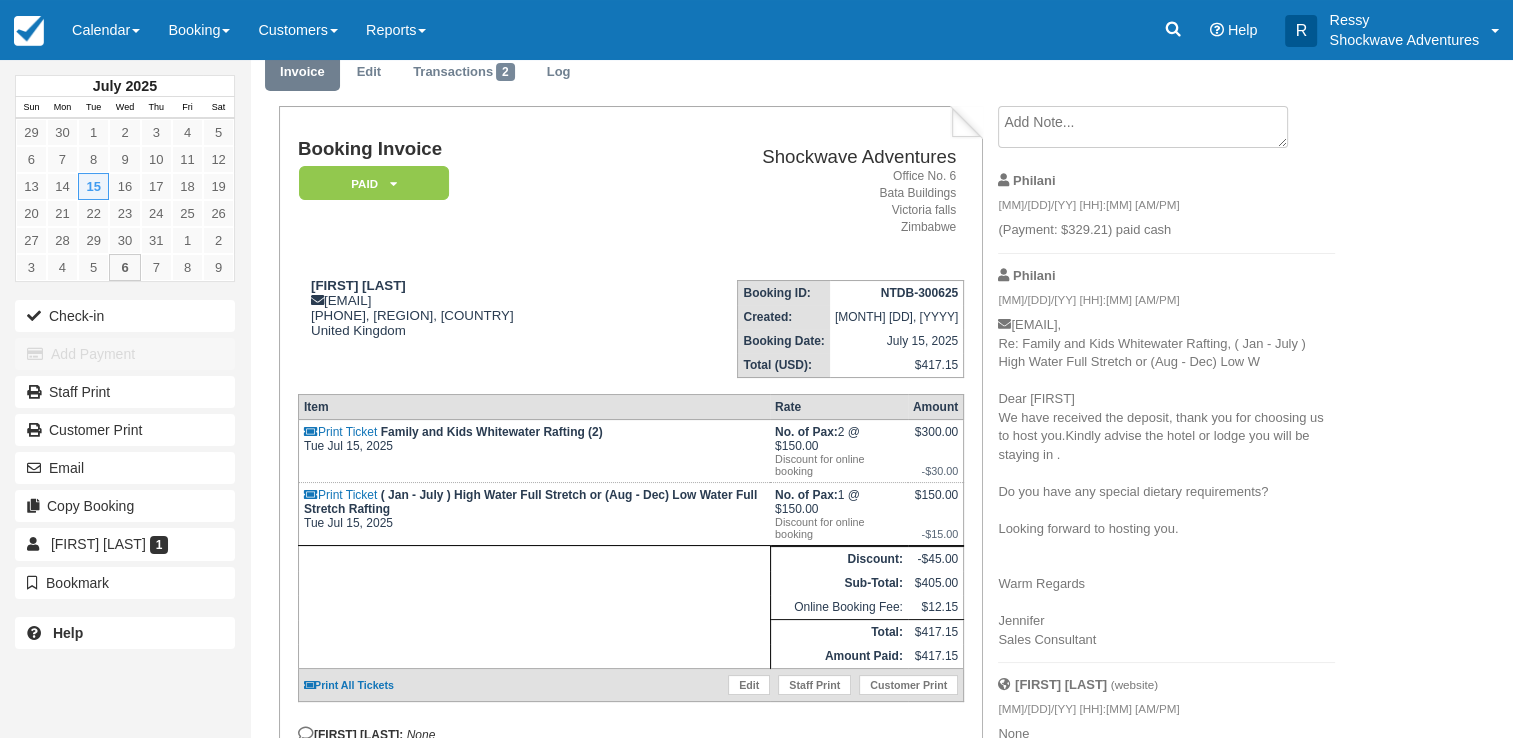 scroll, scrollTop: 169, scrollLeft: 0, axis: vertical 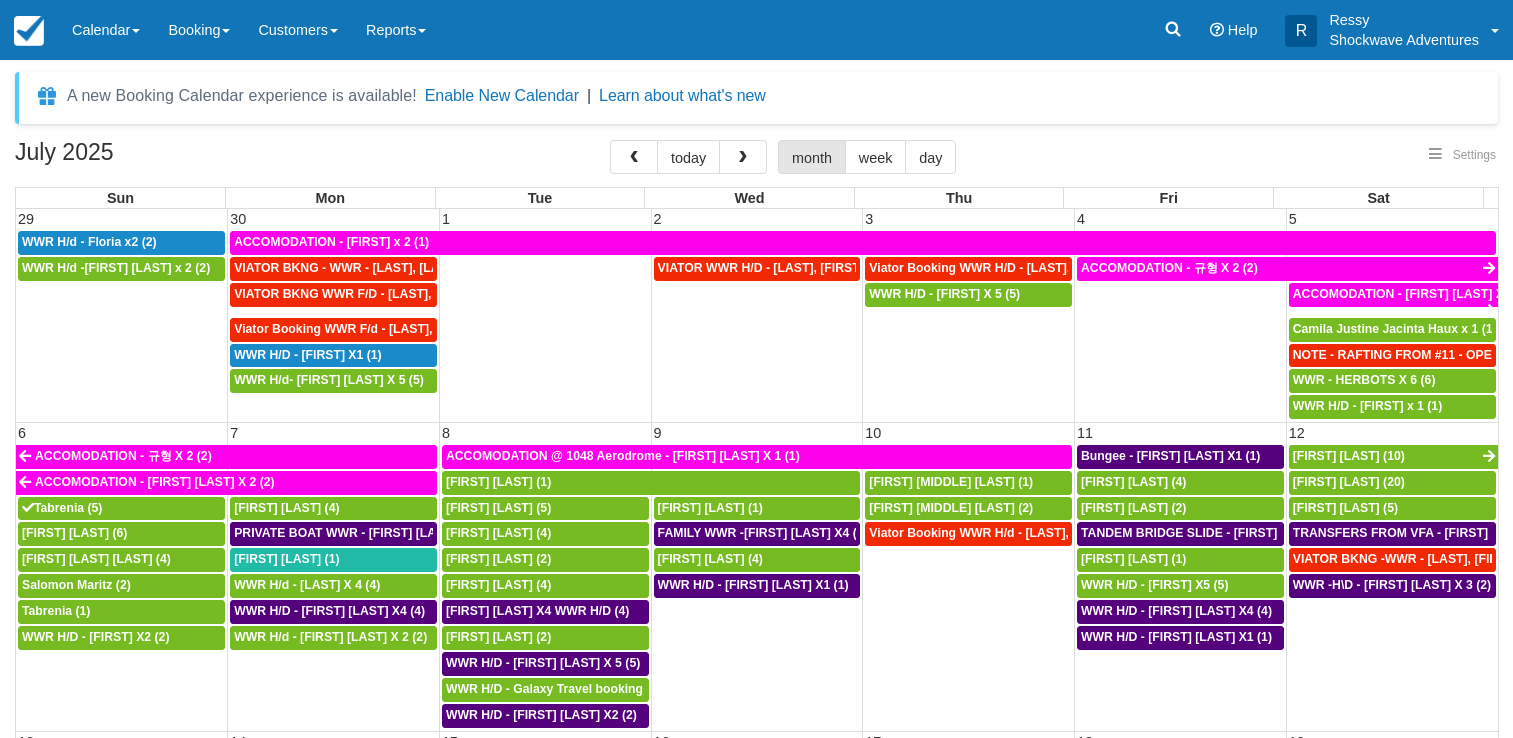 select 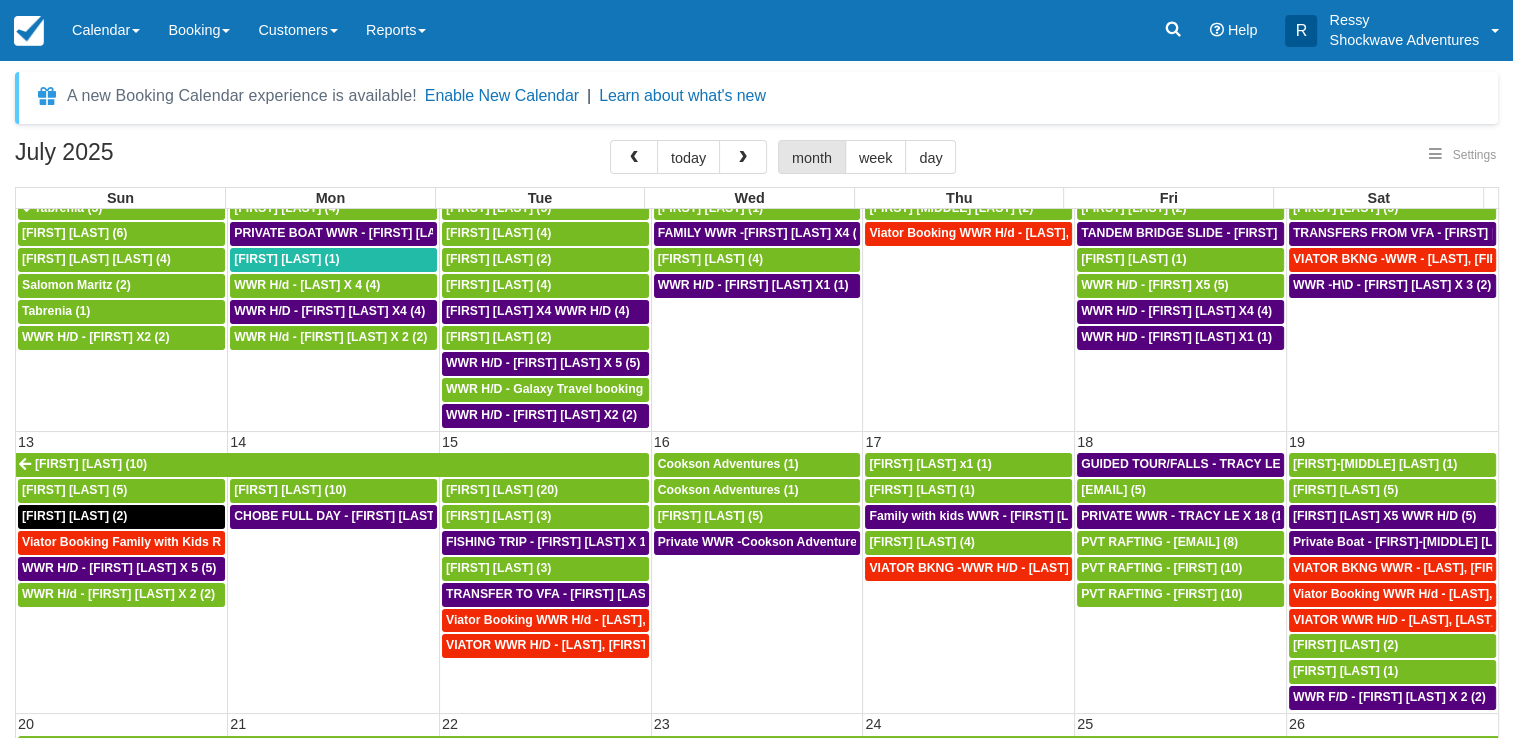 select 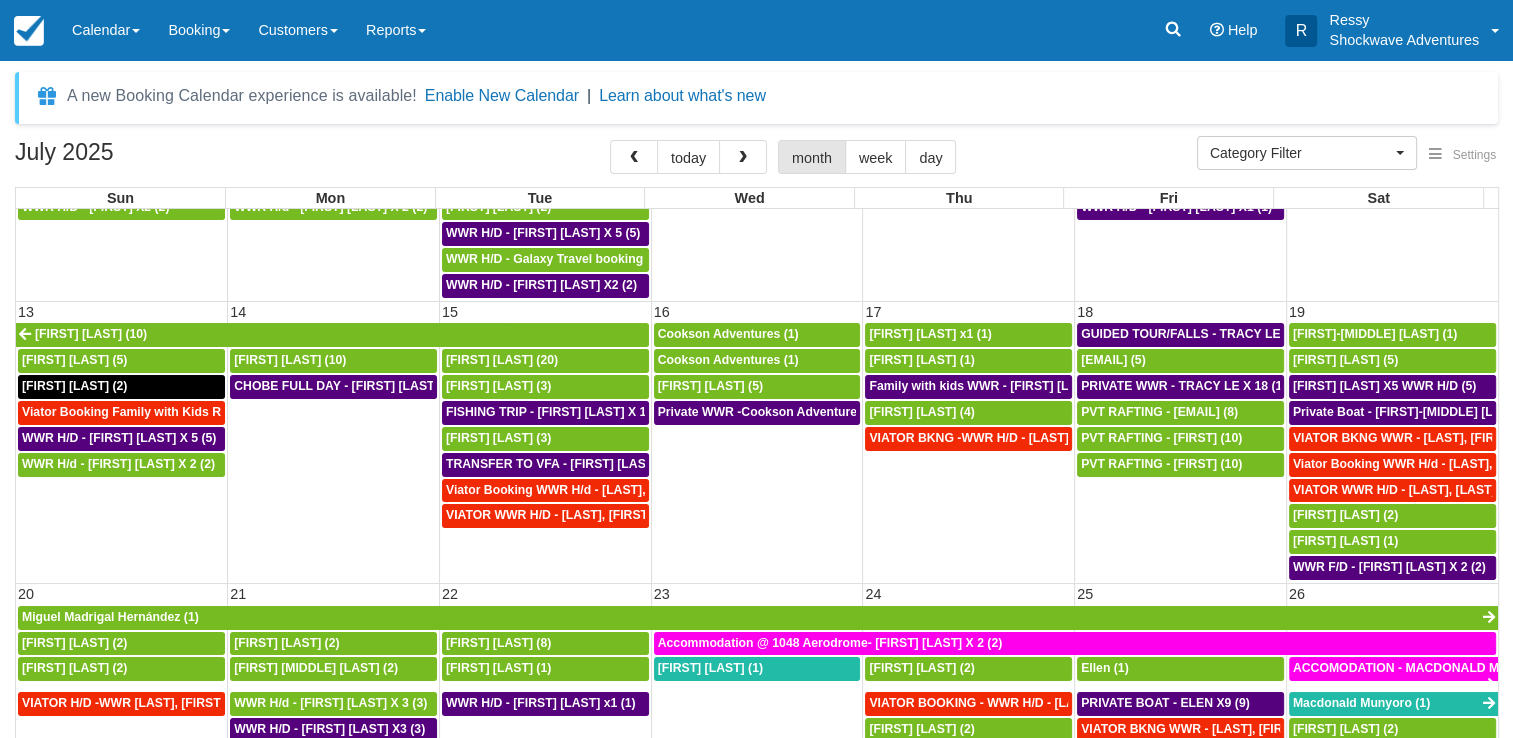 scroll, scrollTop: 400, scrollLeft: 0, axis: vertical 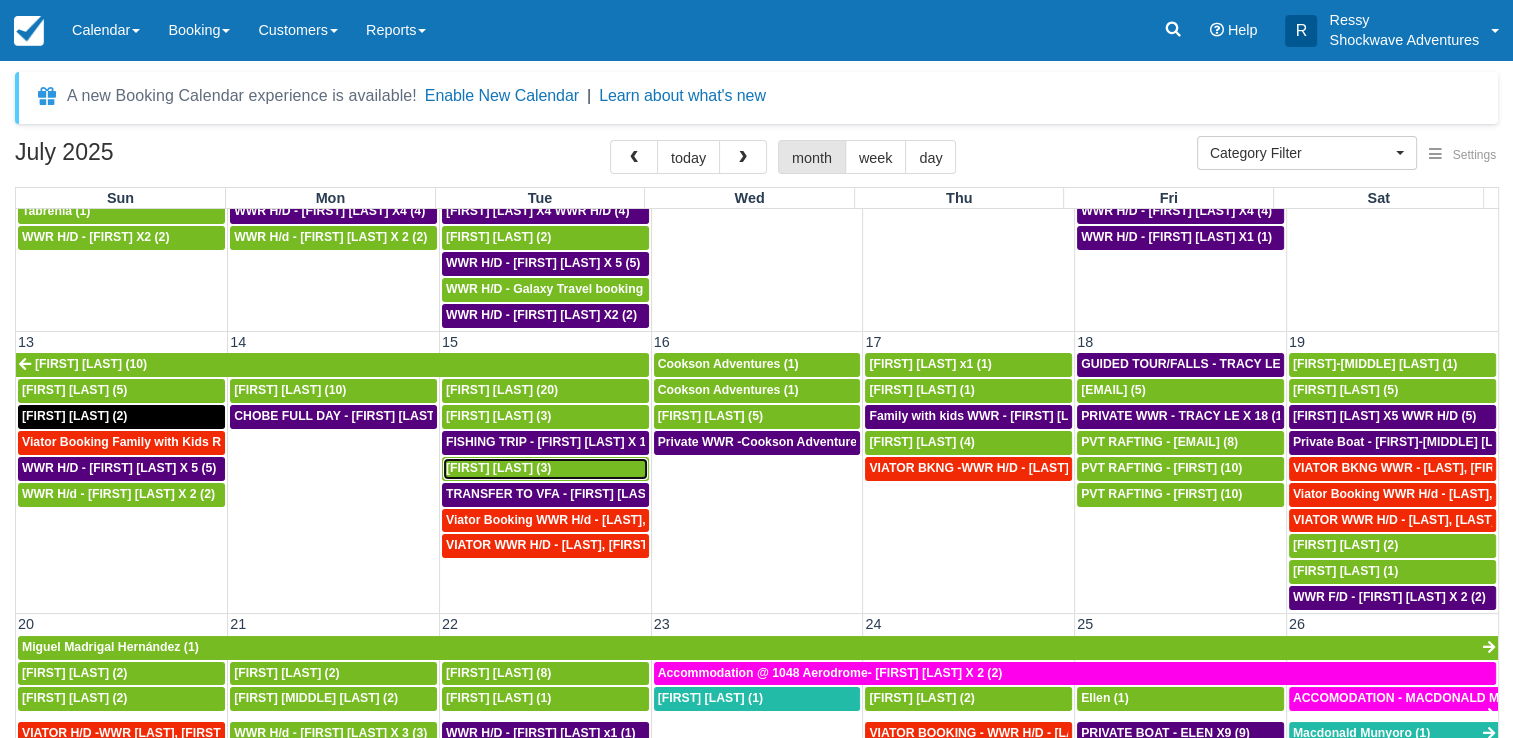 click on "[FIRST] [LAST] (3)" at bounding box center [498, 468] 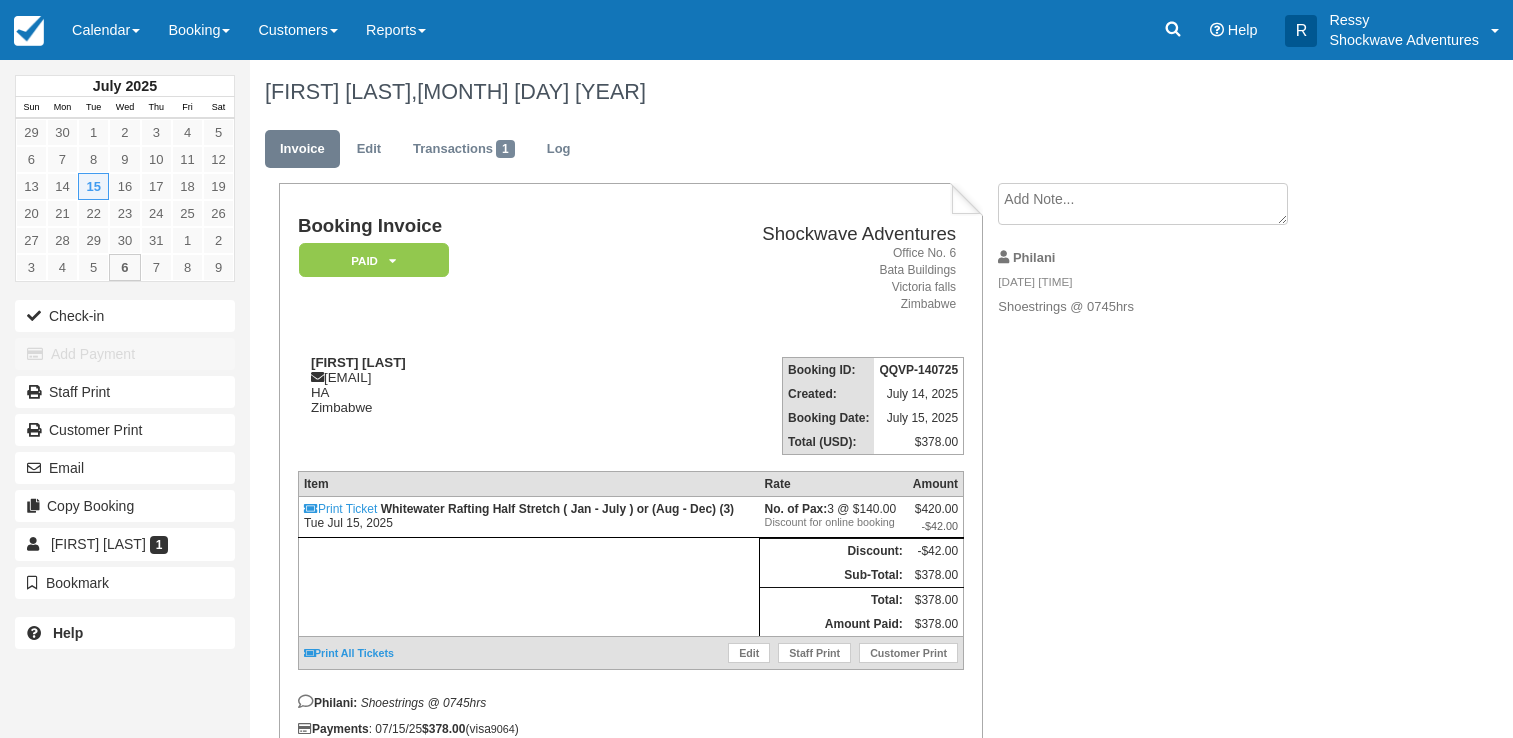 scroll, scrollTop: 0, scrollLeft: 0, axis: both 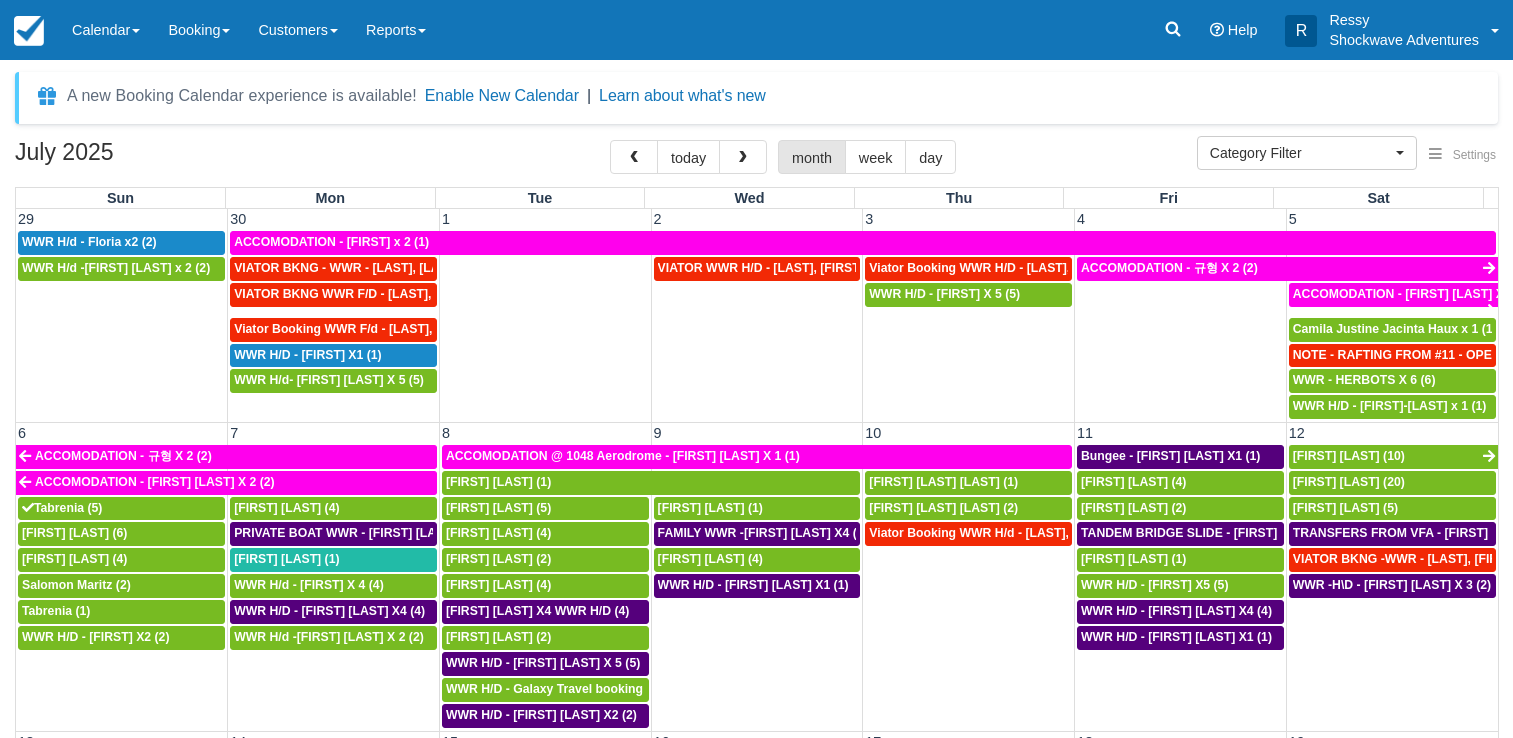 select 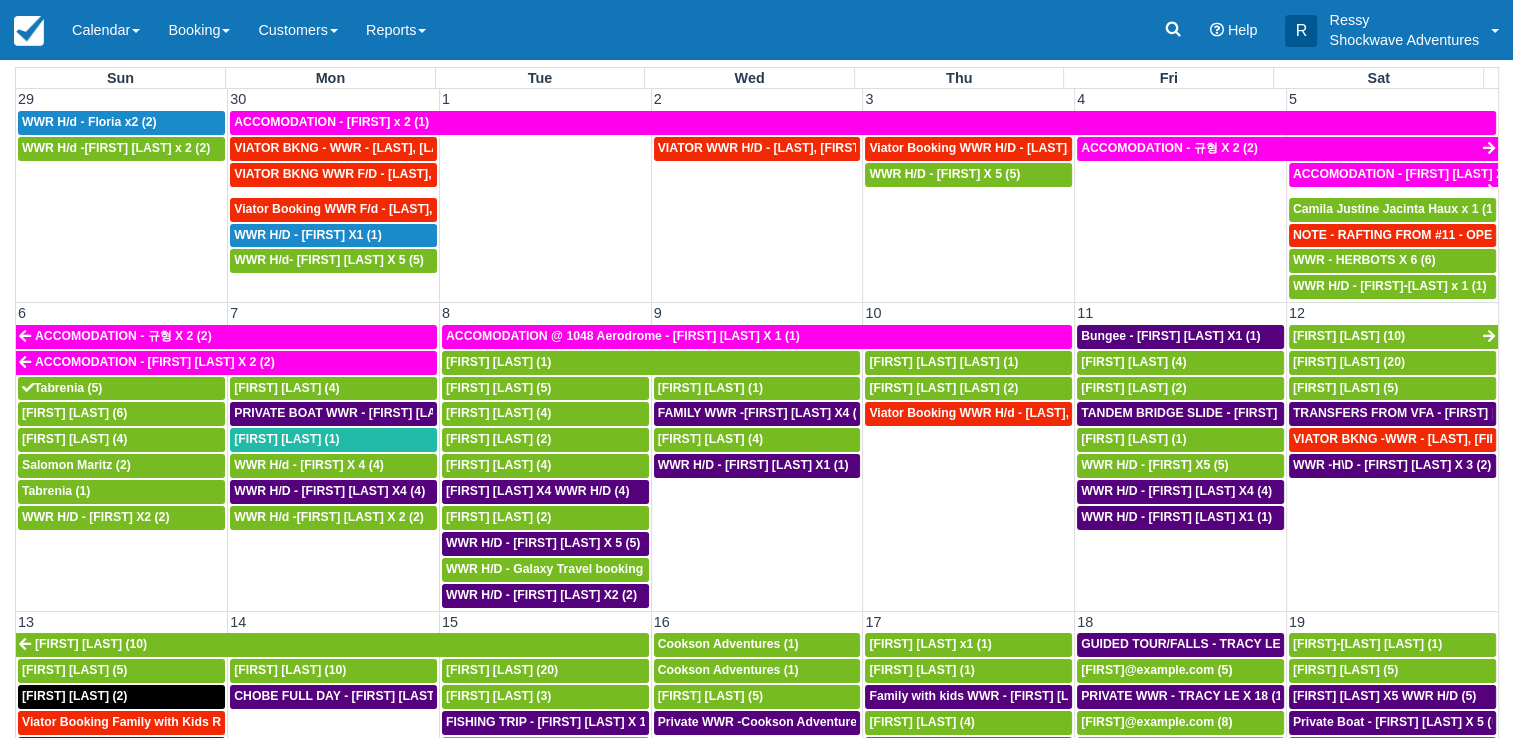 scroll, scrollTop: 163, scrollLeft: 0, axis: vertical 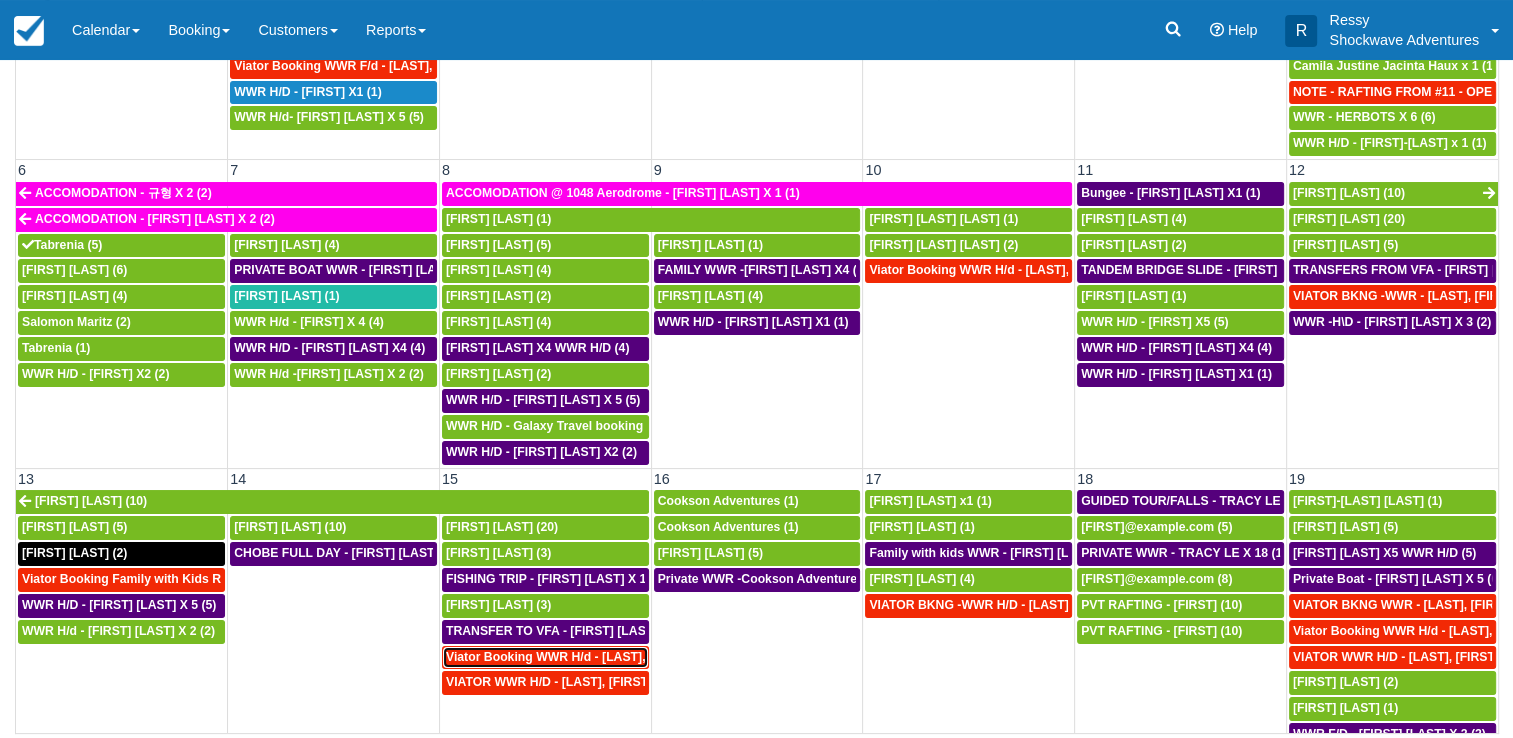 click on "Viator Booking WWR H/d - [LAST], [FIRST] X 7 (1)" at bounding box center [589, 657] 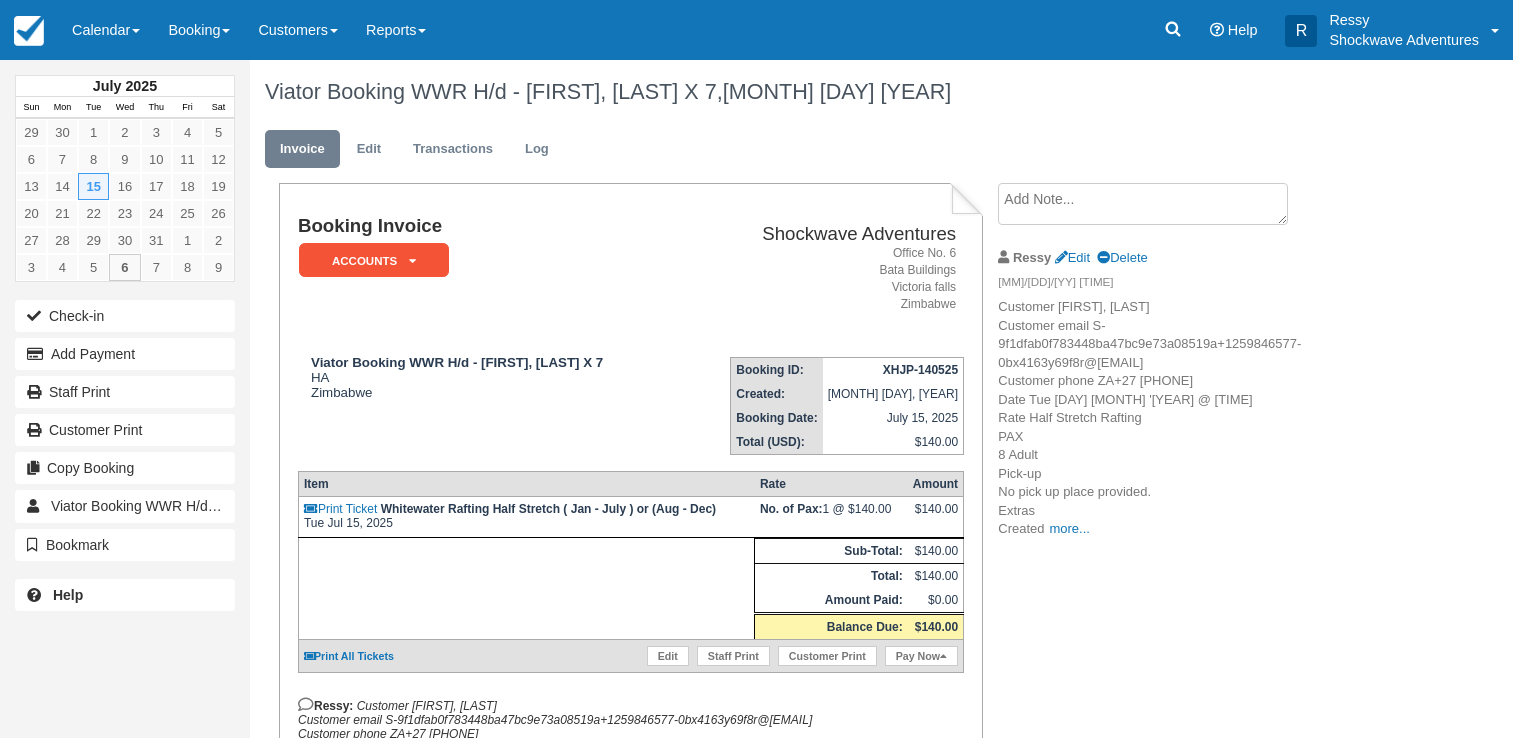 scroll, scrollTop: 0, scrollLeft: 0, axis: both 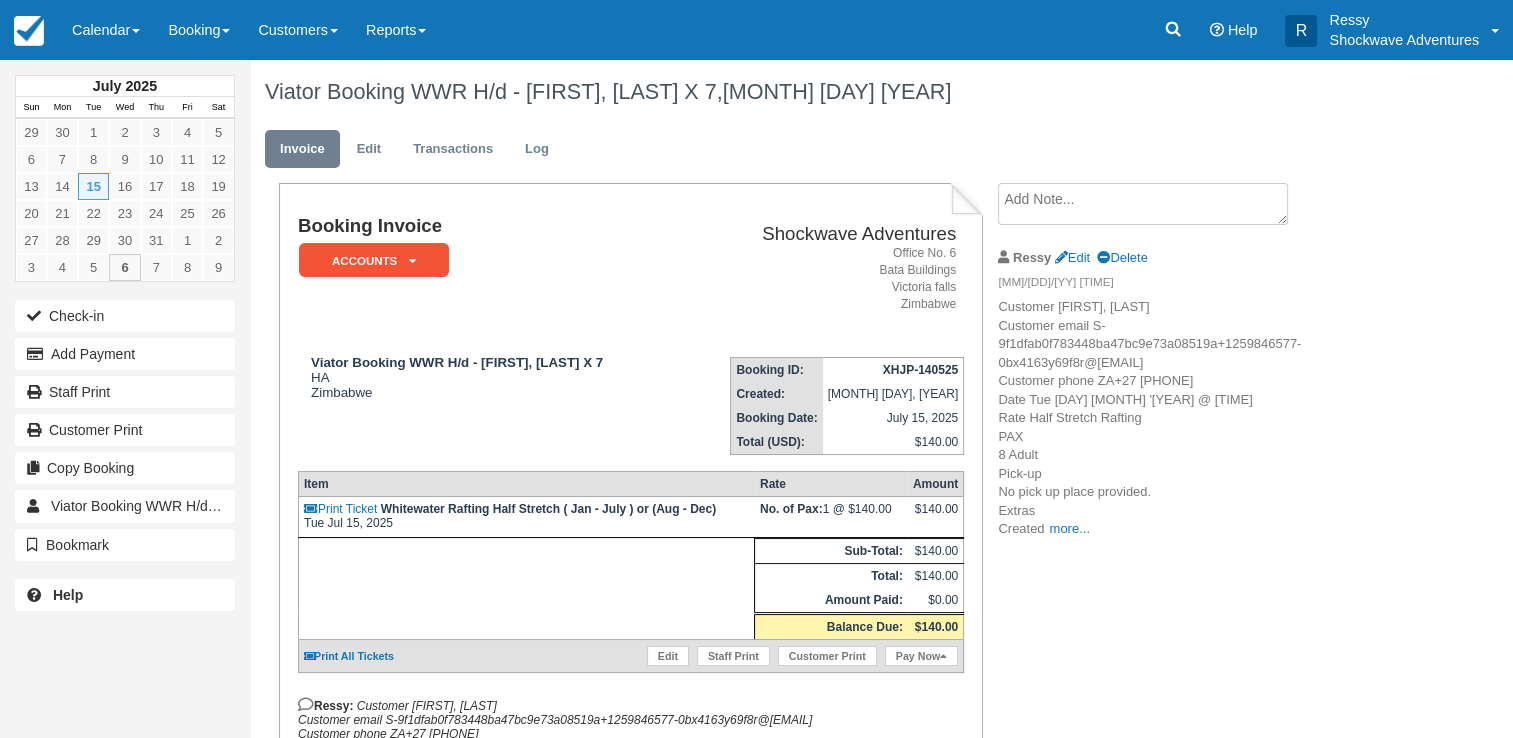 drag, startPoint x: 621, startPoint y: 387, endPoint x: 1202, endPoint y: 570, distance: 609.13873 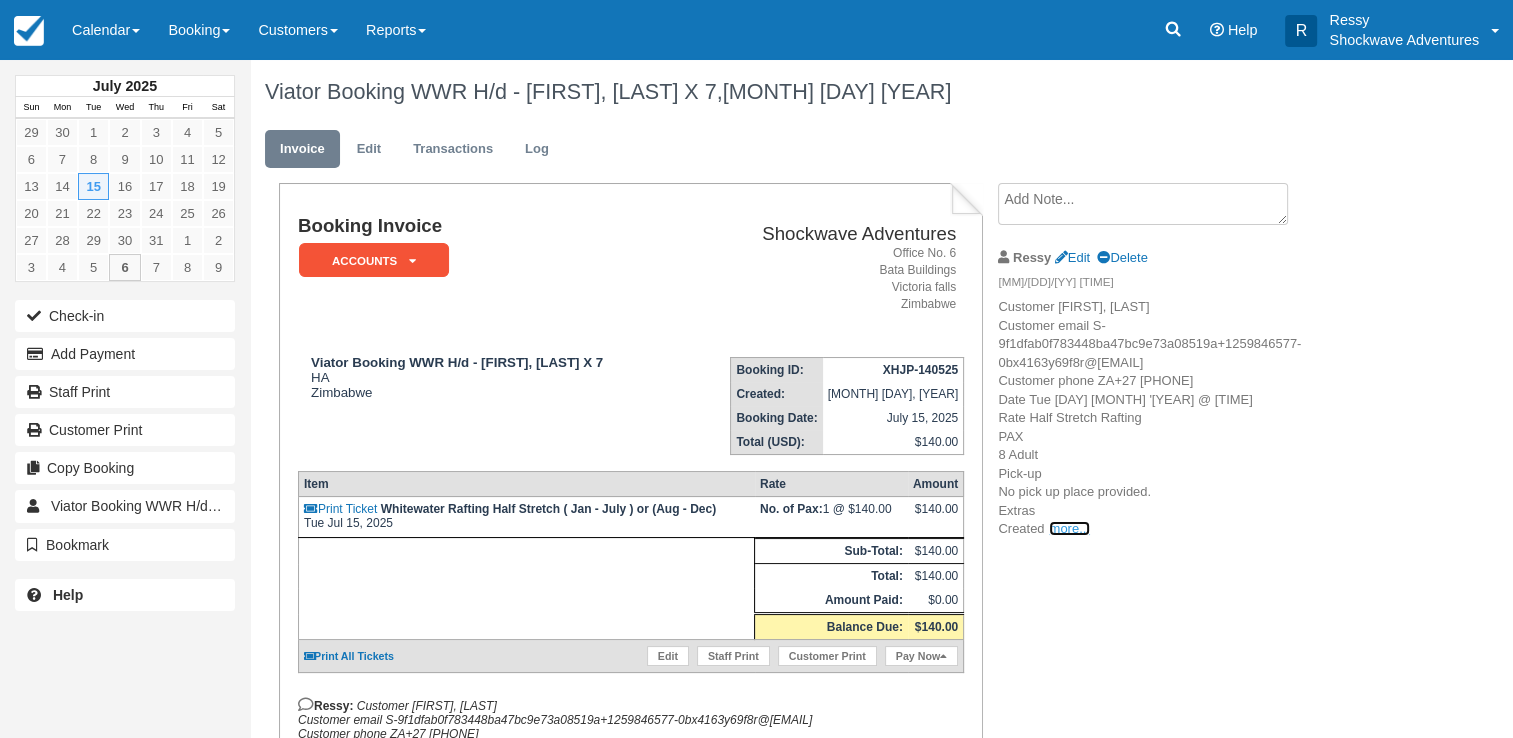 click on "more..." at bounding box center (1069, 528) 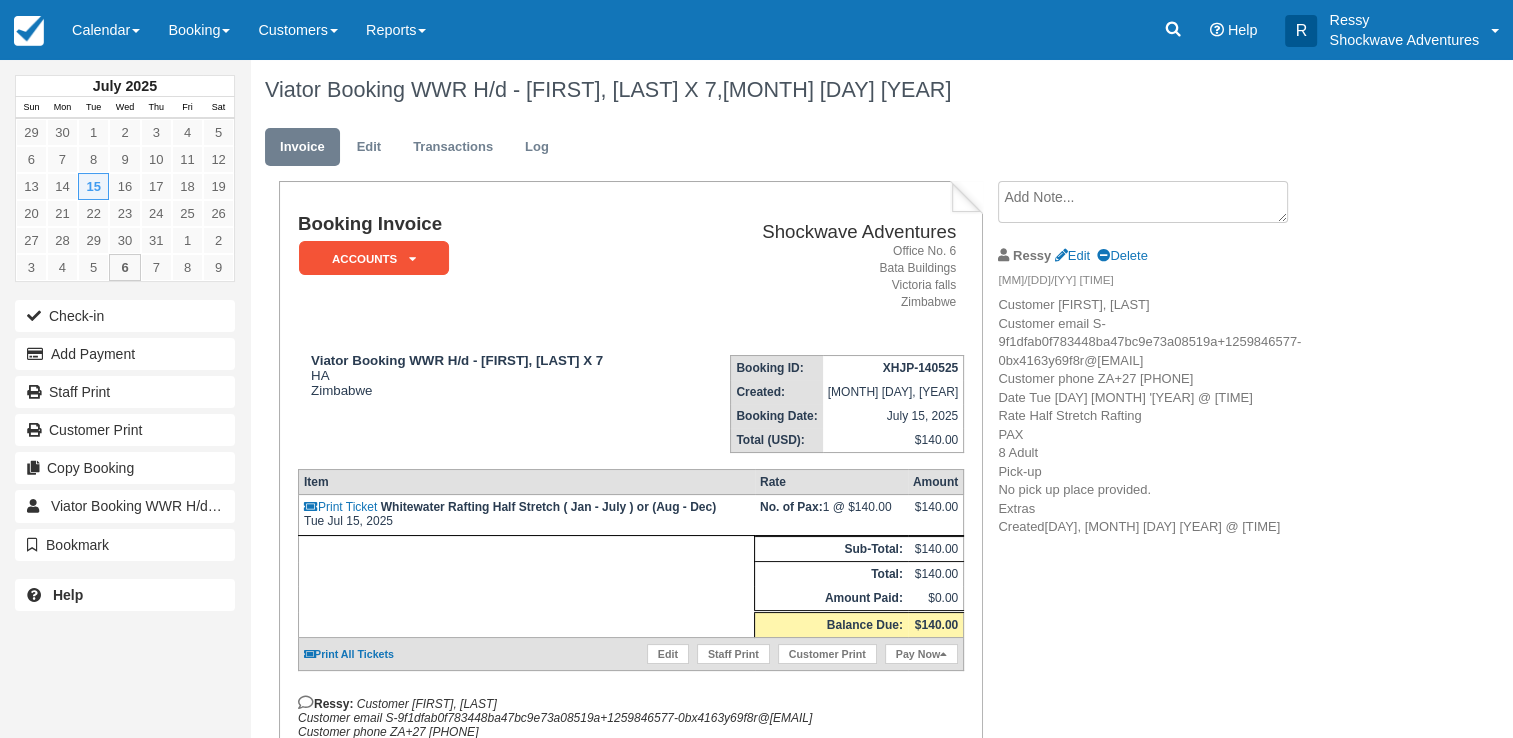 scroll, scrollTop: 0, scrollLeft: 0, axis: both 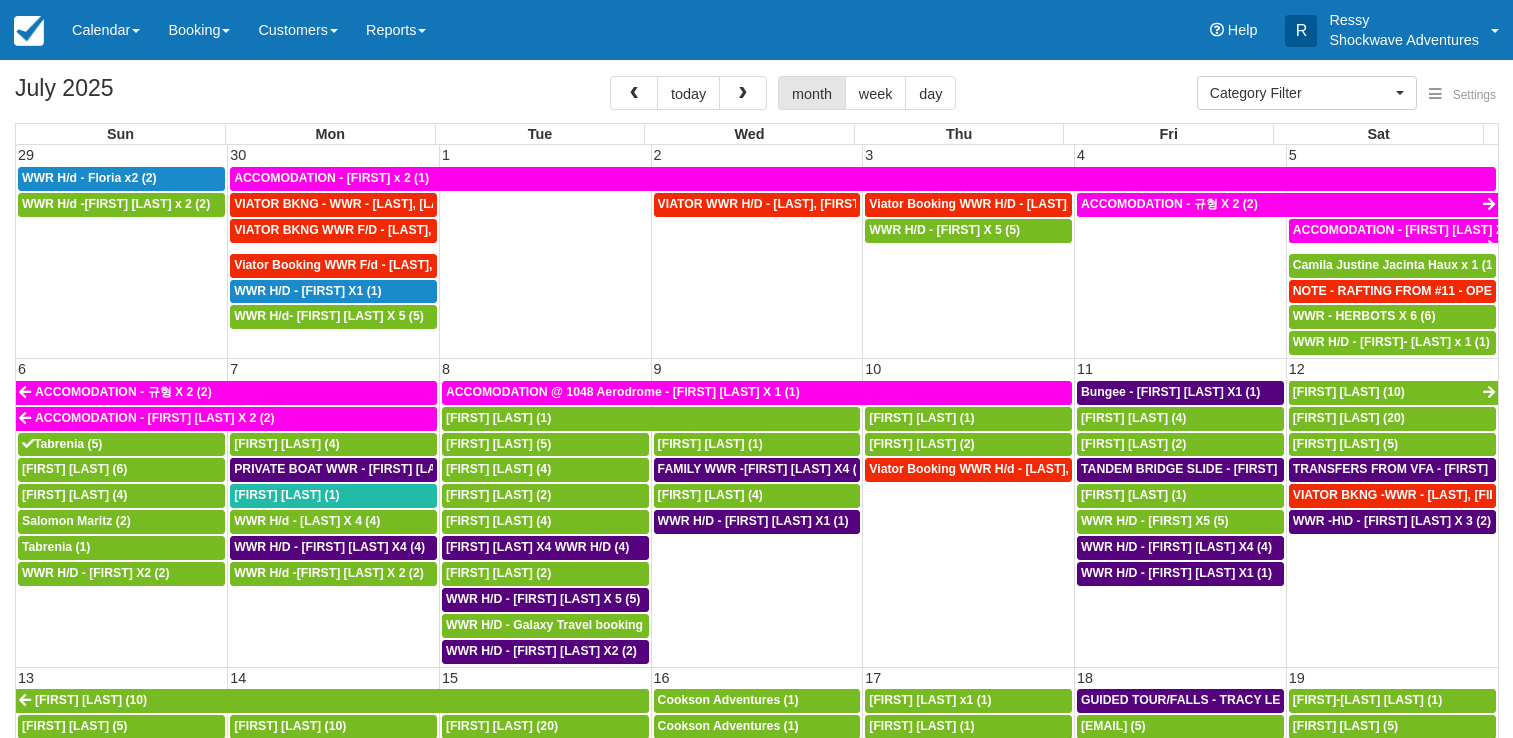 select 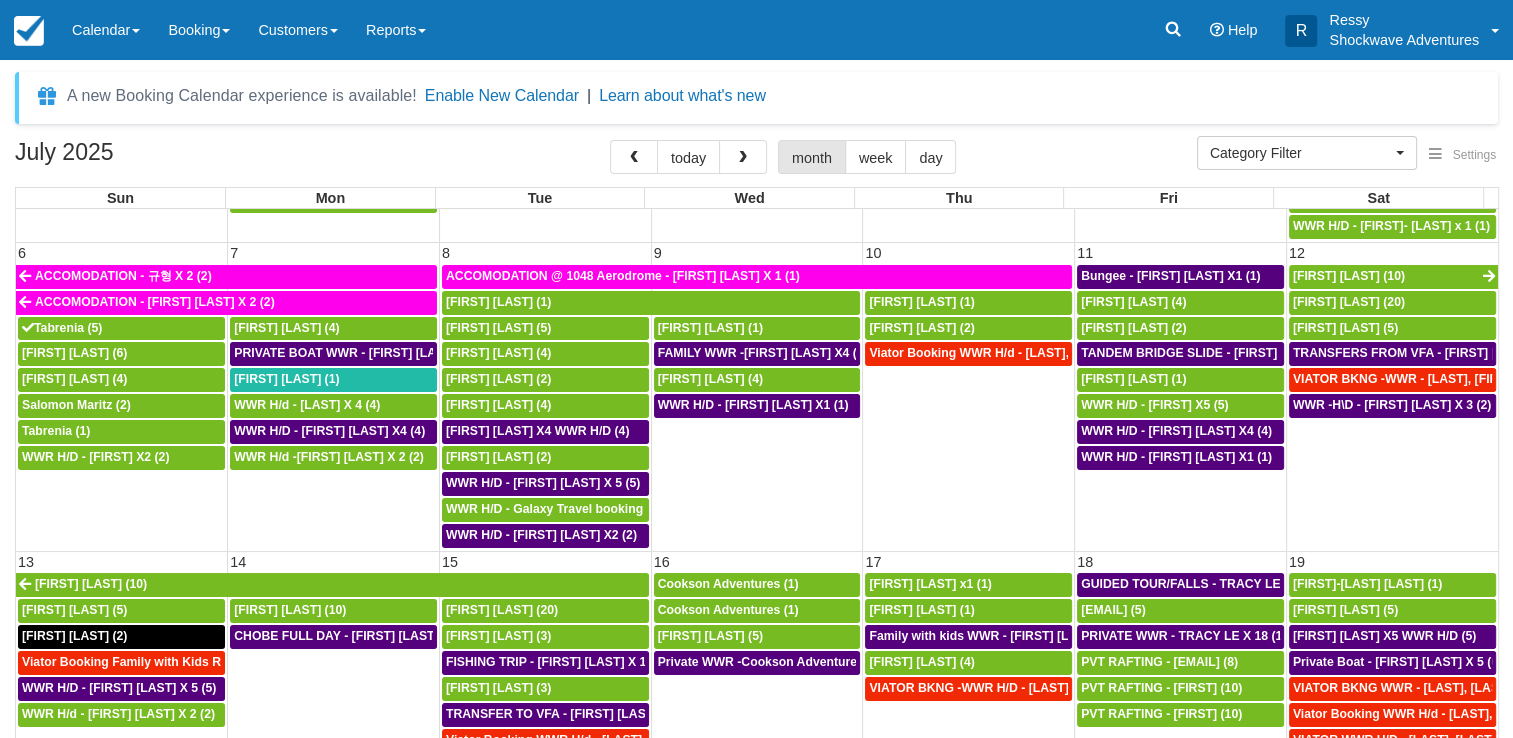 scroll, scrollTop: 200, scrollLeft: 0, axis: vertical 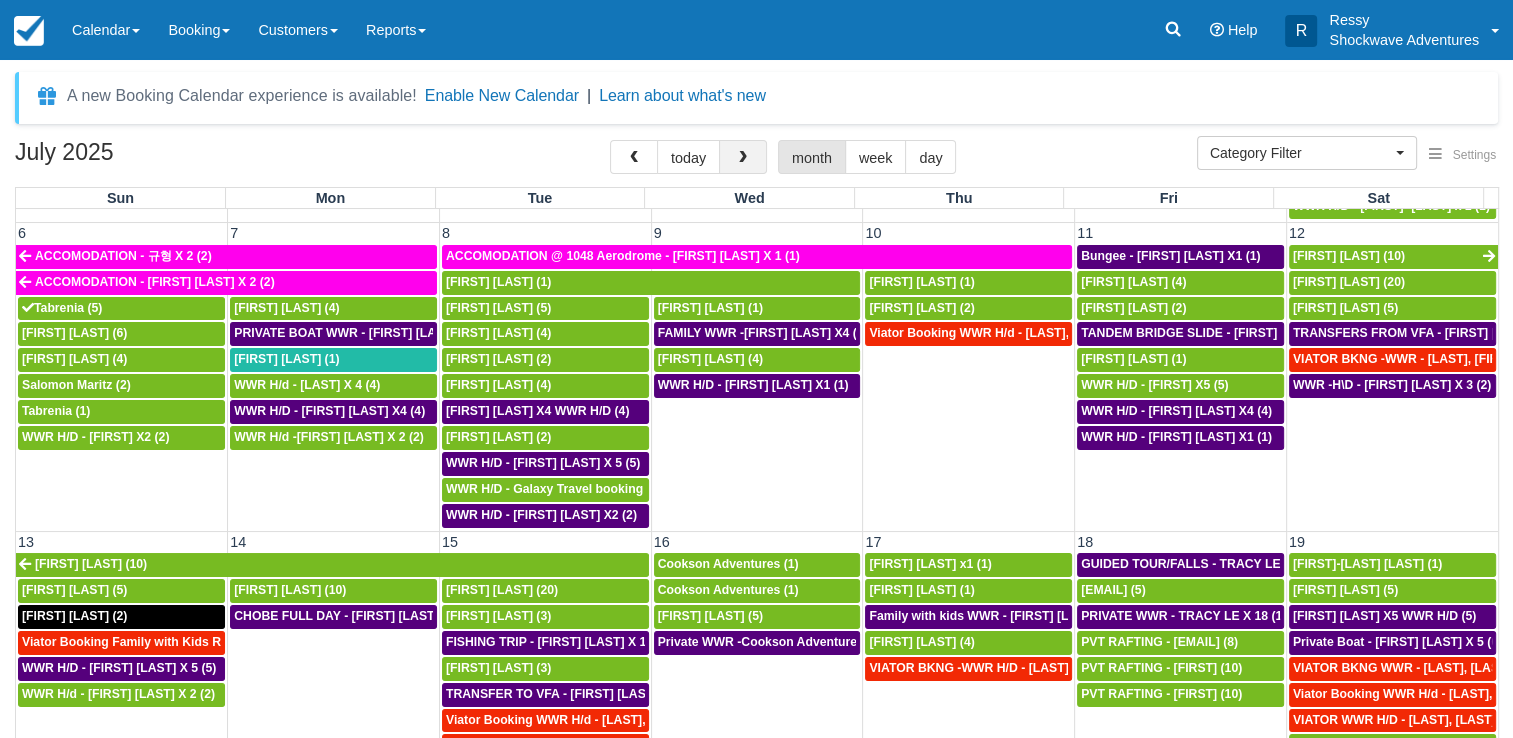 click at bounding box center [743, 157] 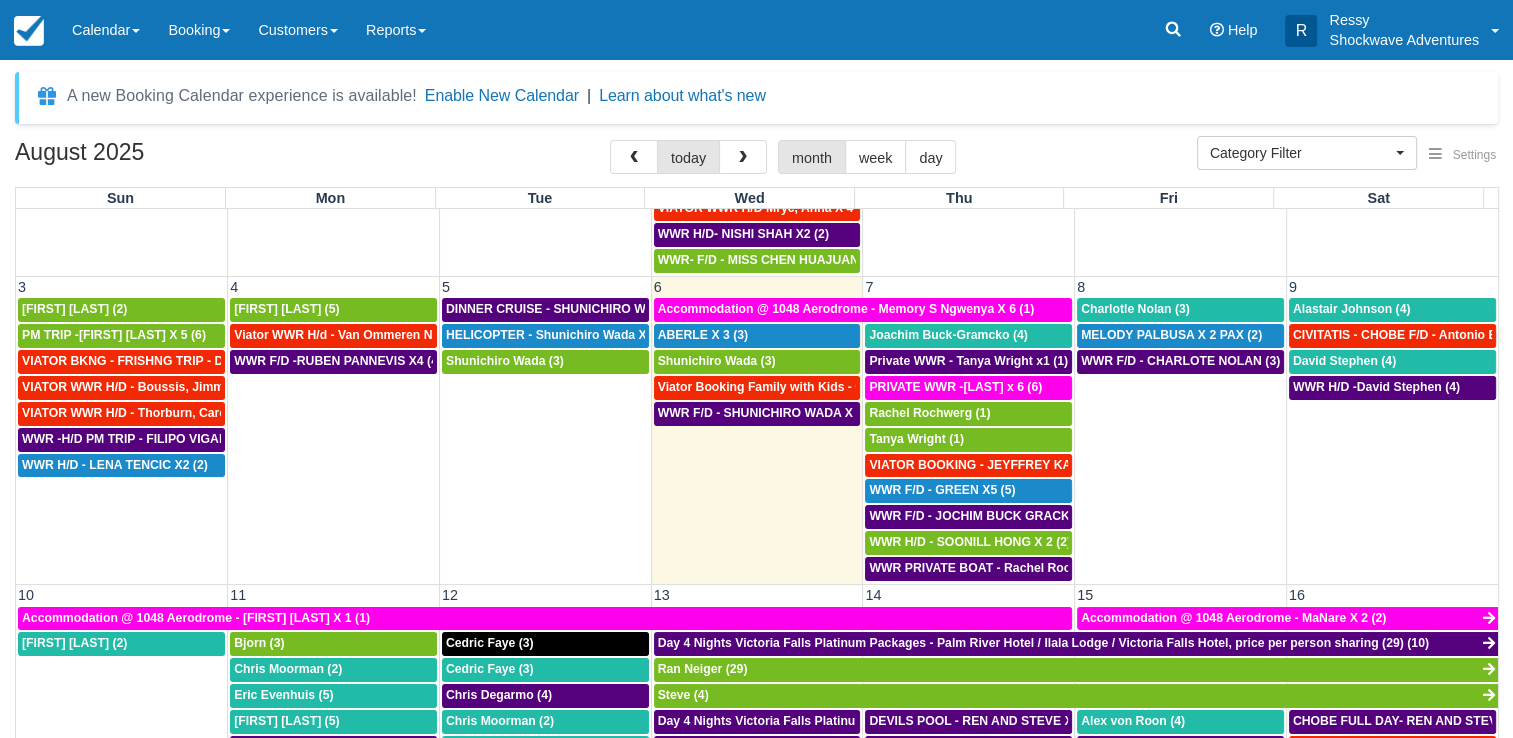 scroll, scrollTop: 300, scrollLeft: 0, axis: vertical 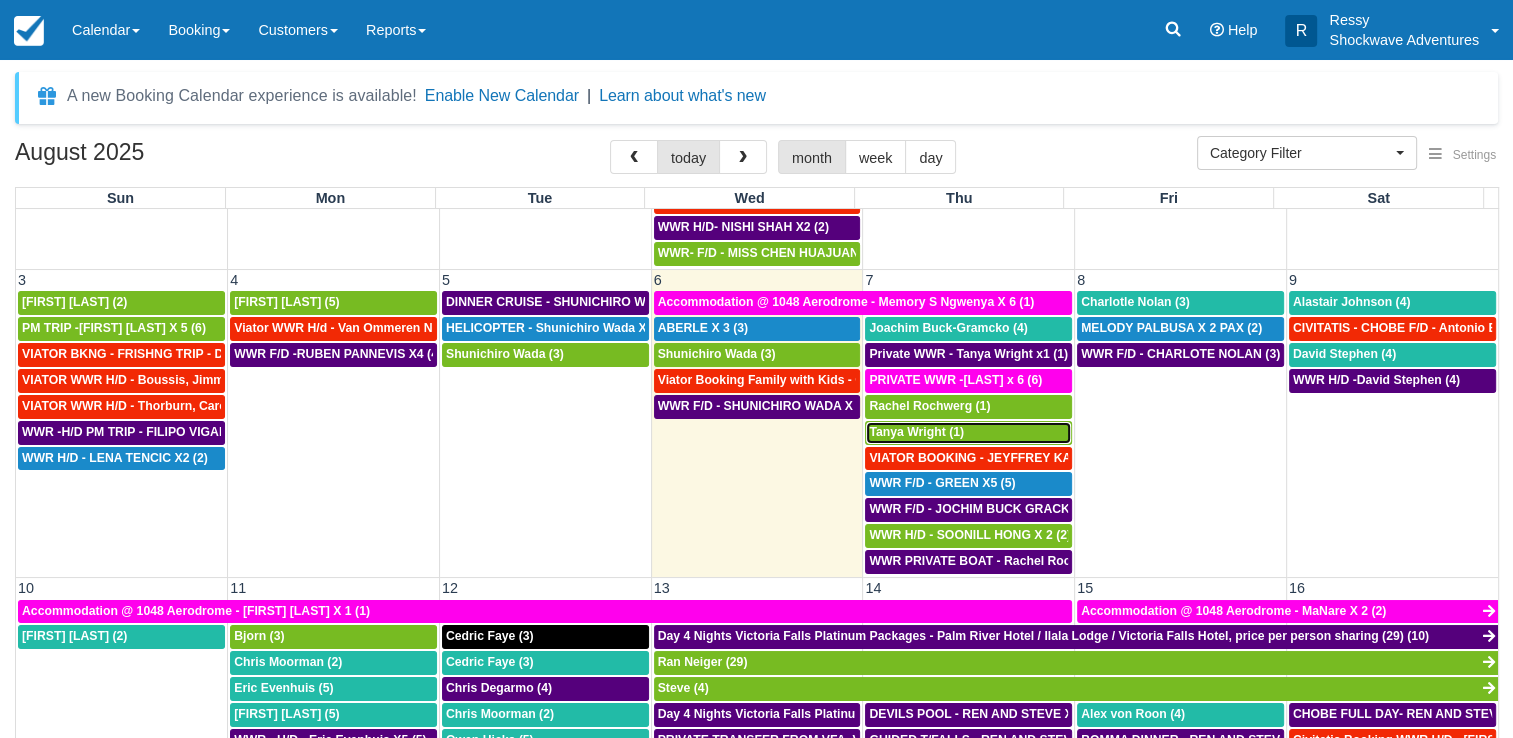 click on "Tanya Wright (1)" at bounding box center [916, 432] 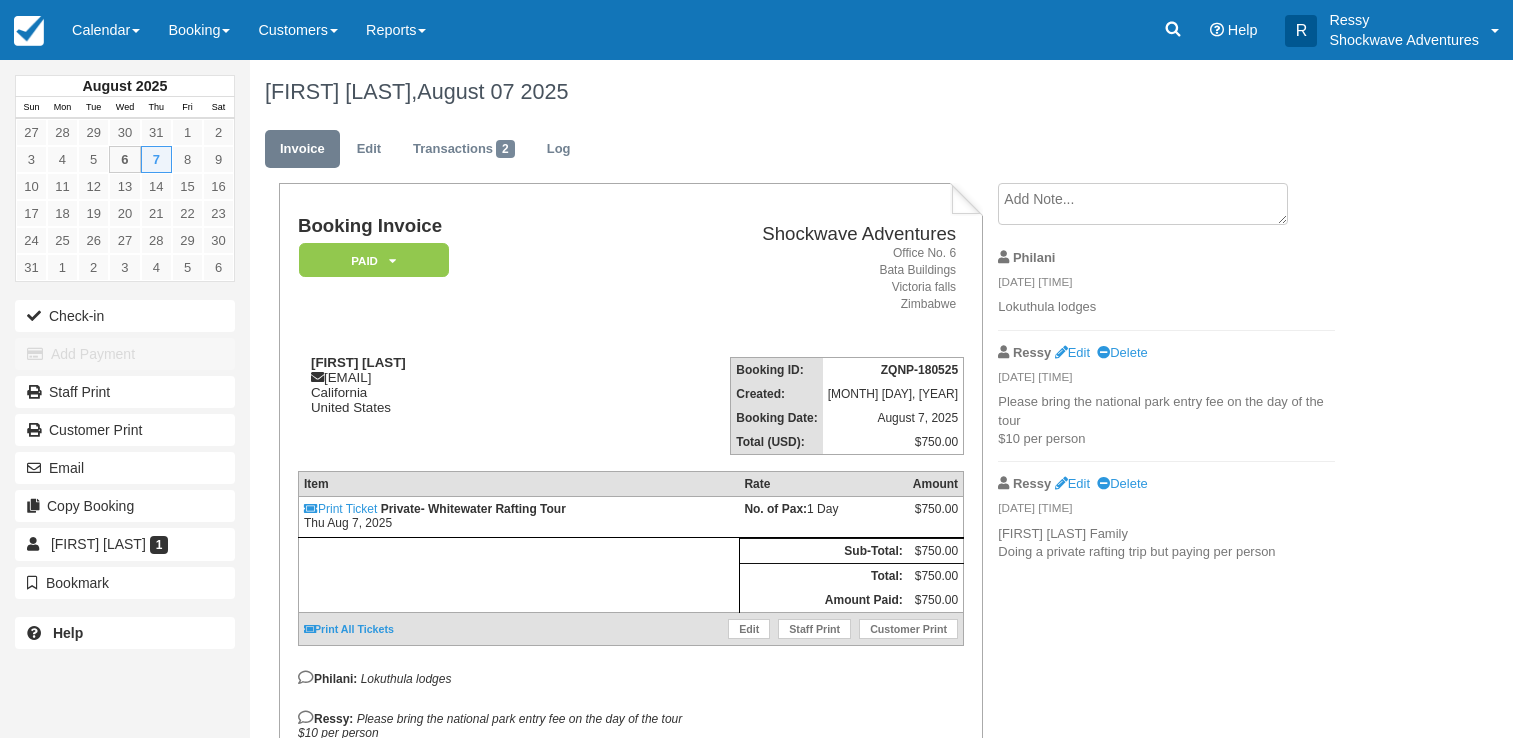 scroll, scrollTop: 0, scrollLeft: 0, axis: both 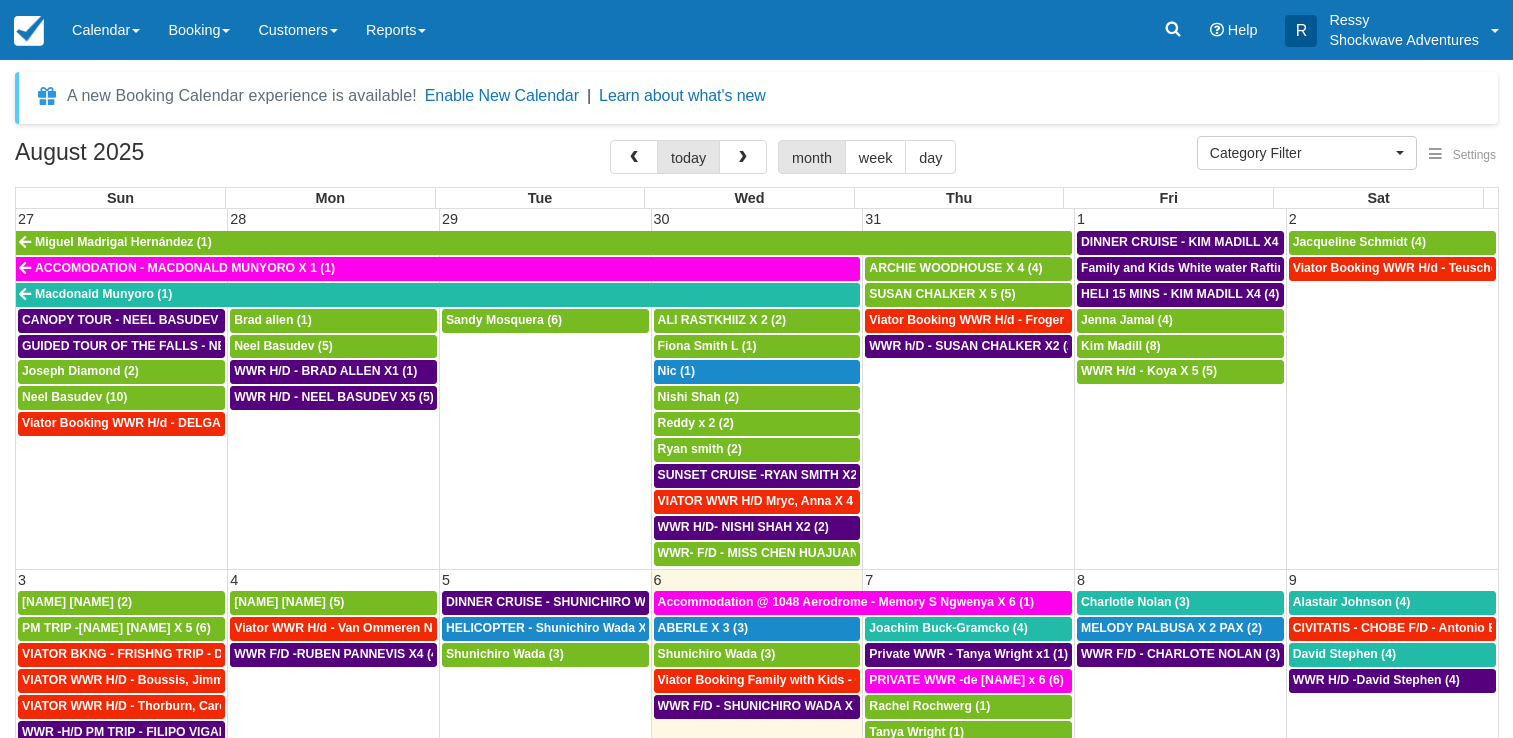 select 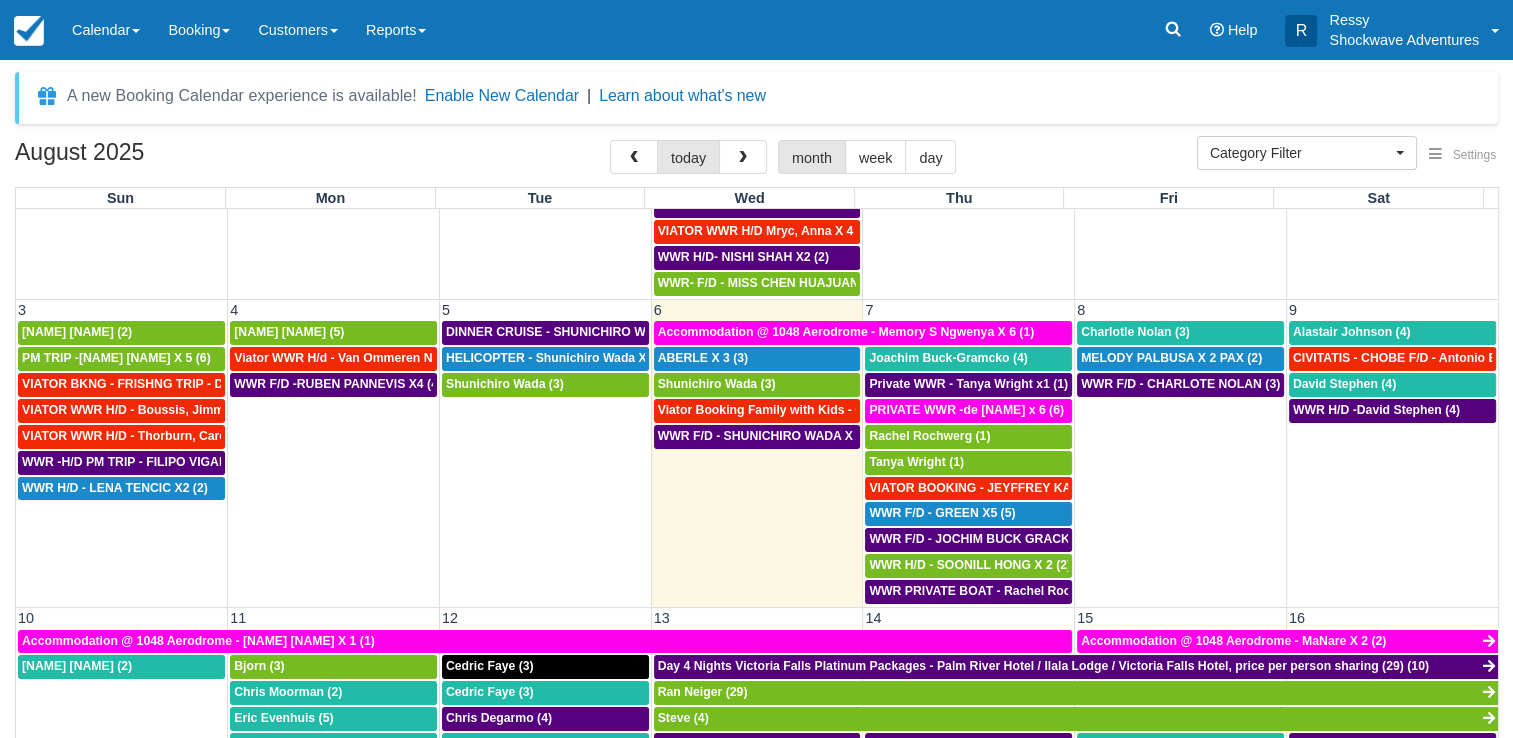 scroll, scrollTop: 300, scrollLeft: 0, axis: vertical 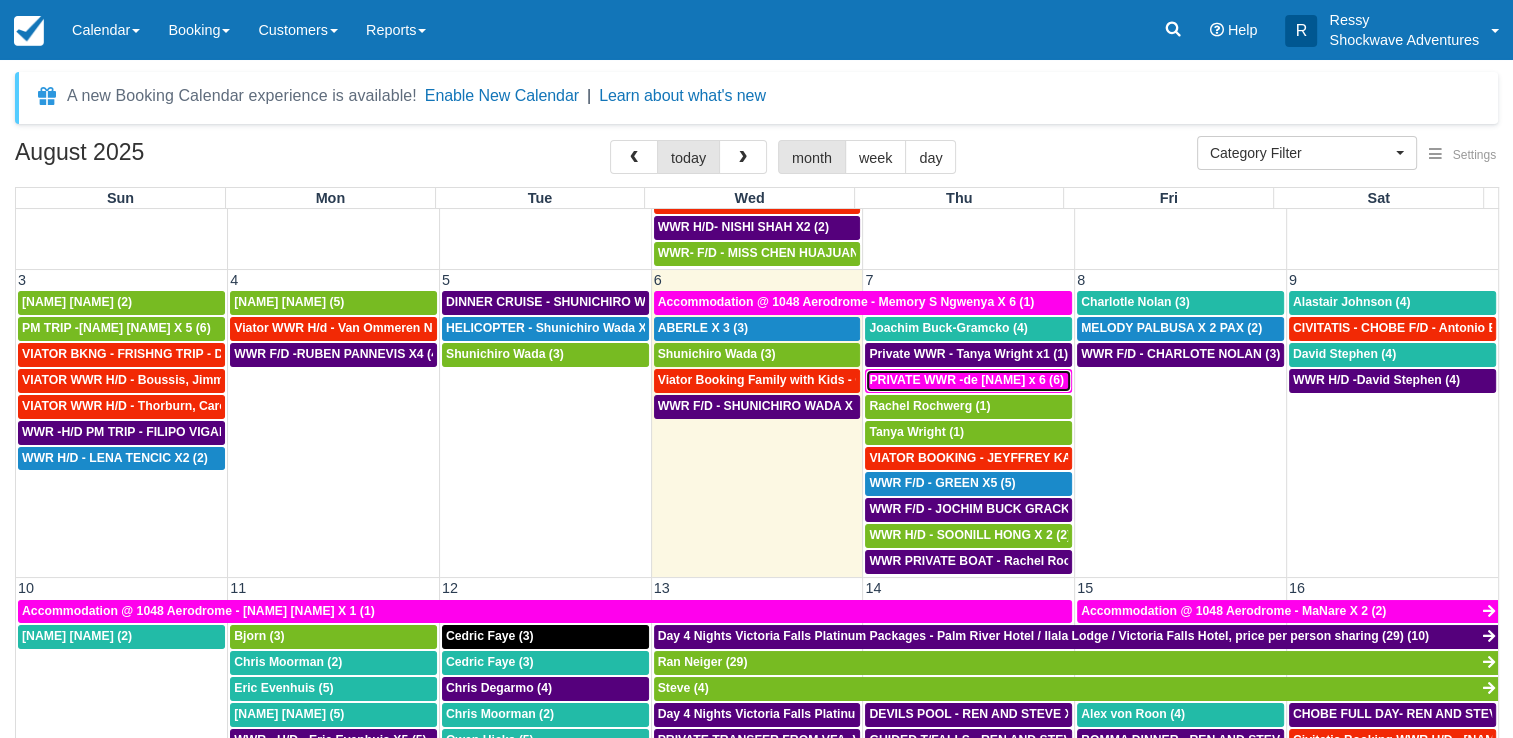 click on "PRIVATE WWR -de  Kerchove x 6 (6)" at bounding box center [966, 380] 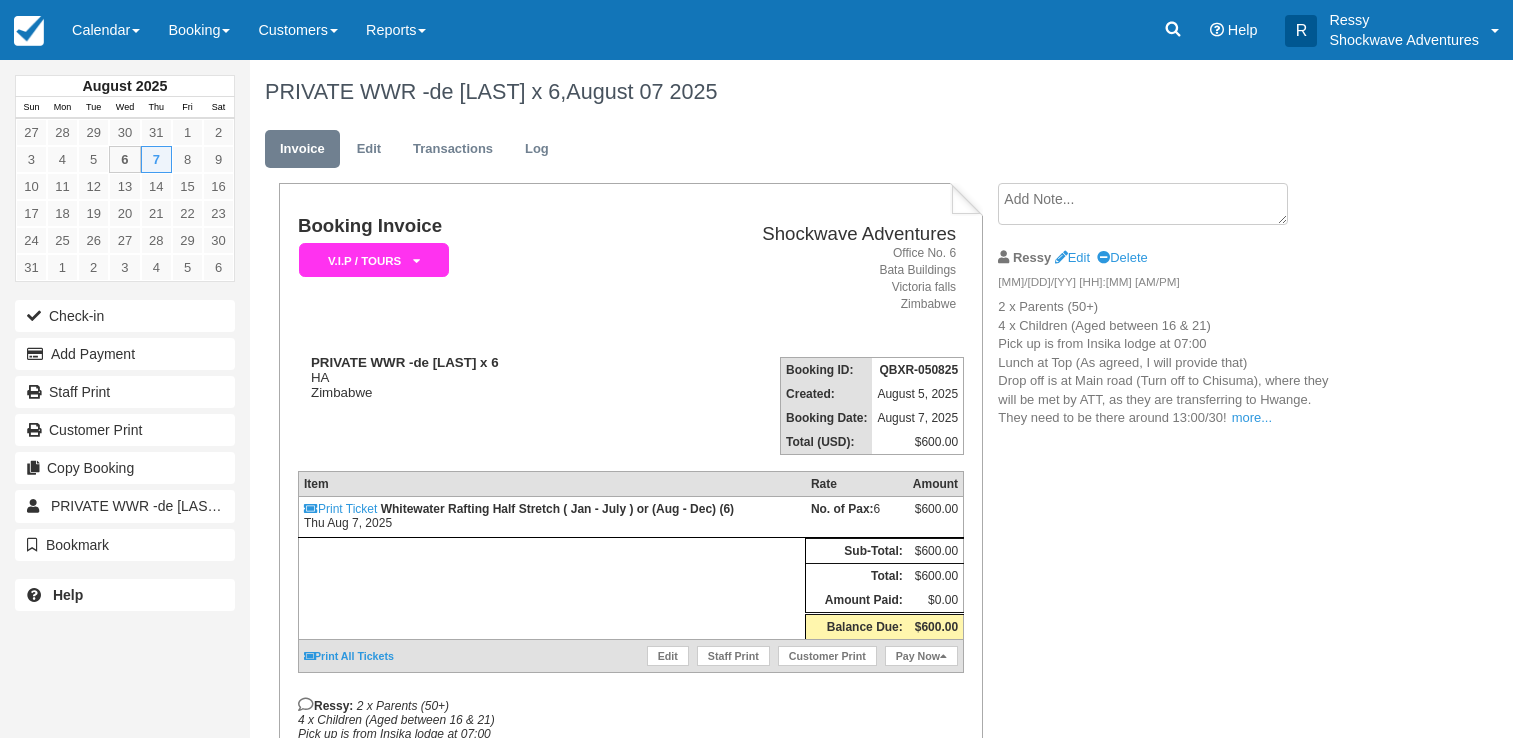 scroll, scrollTop: 0, scrollLeft: 0, axis: both 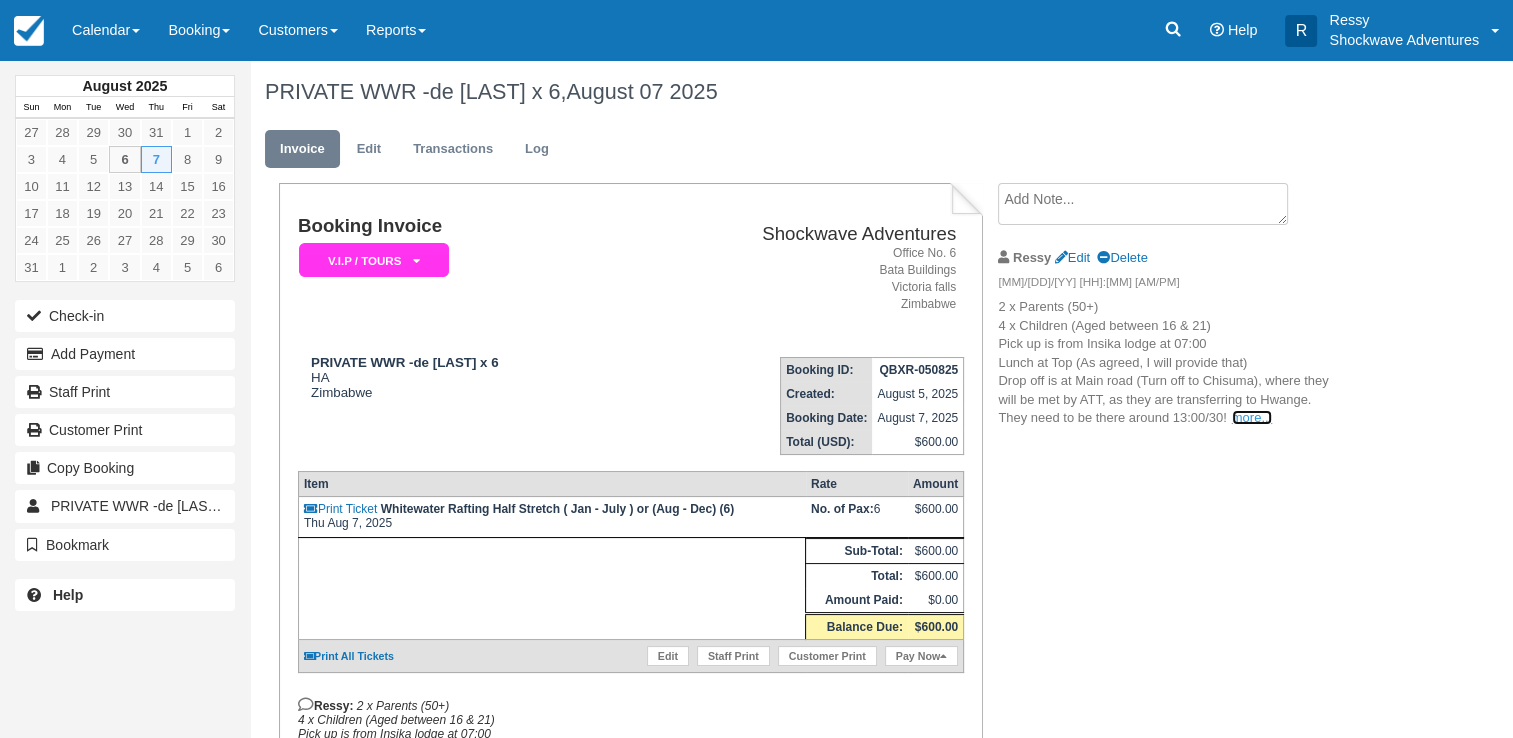click on "more..." at bounding box center (1252, 417) 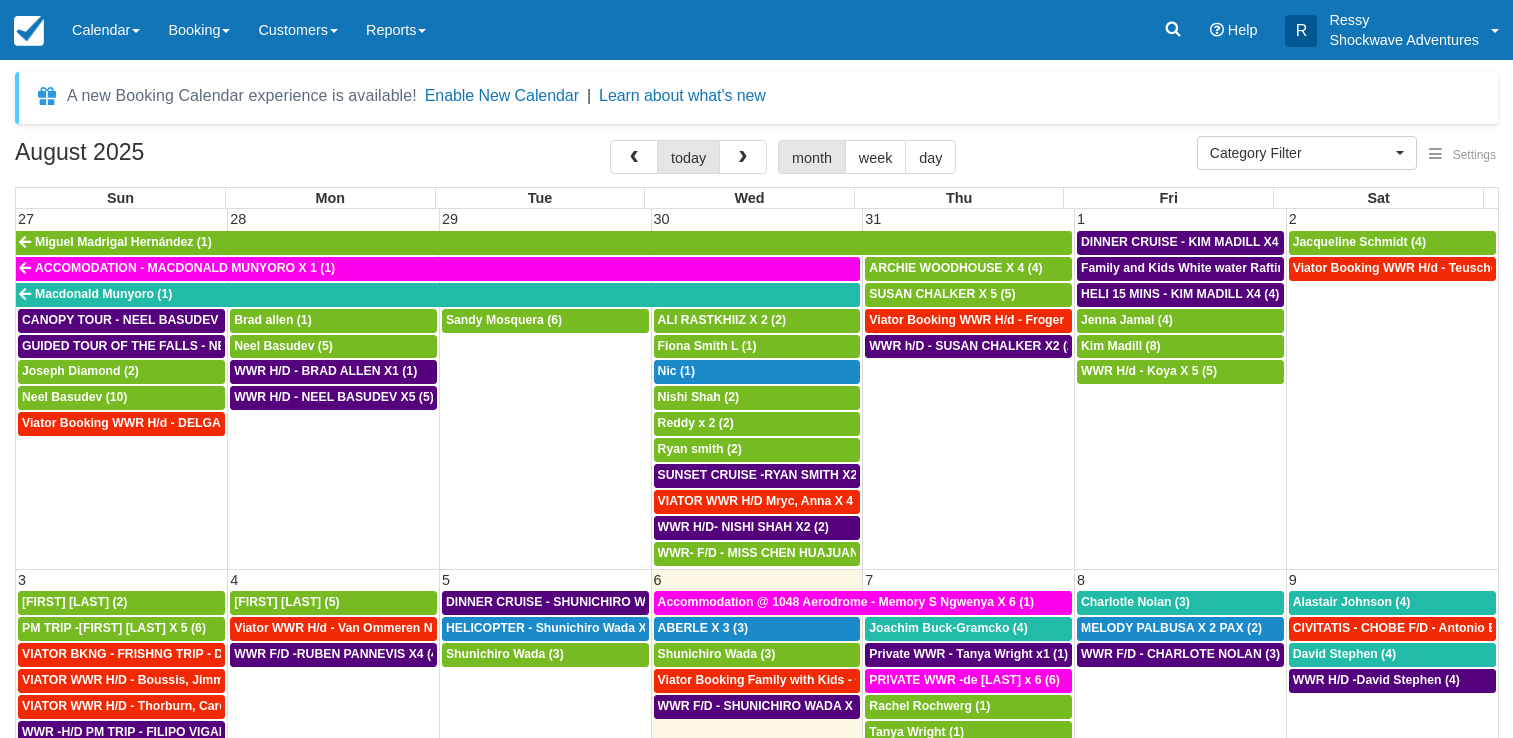 select 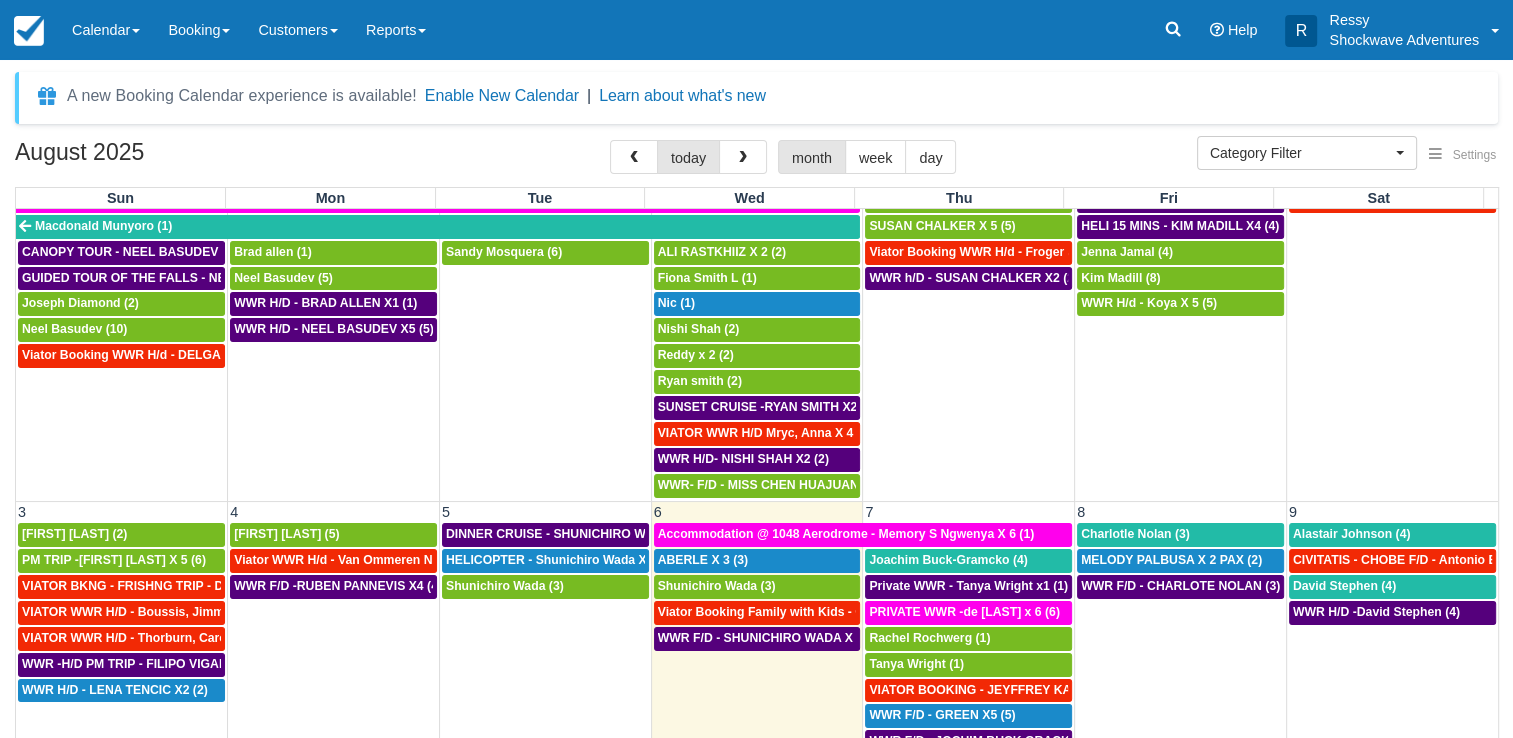 scroll, scrollTop: 100, scrollLeft: 0, axis: vertical 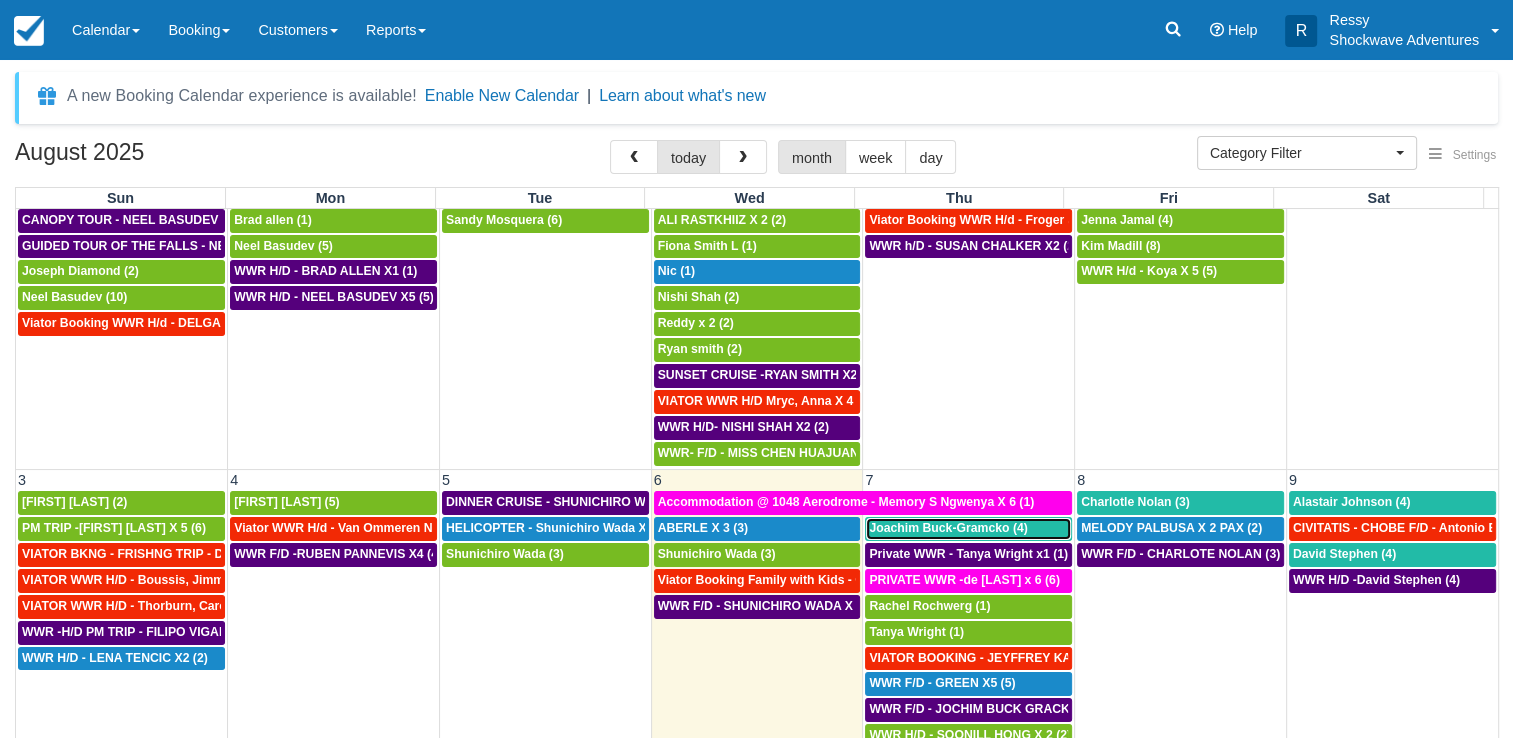 click on "Joachim Buck-Gramcko (4)" at bounding box center (948, 528) 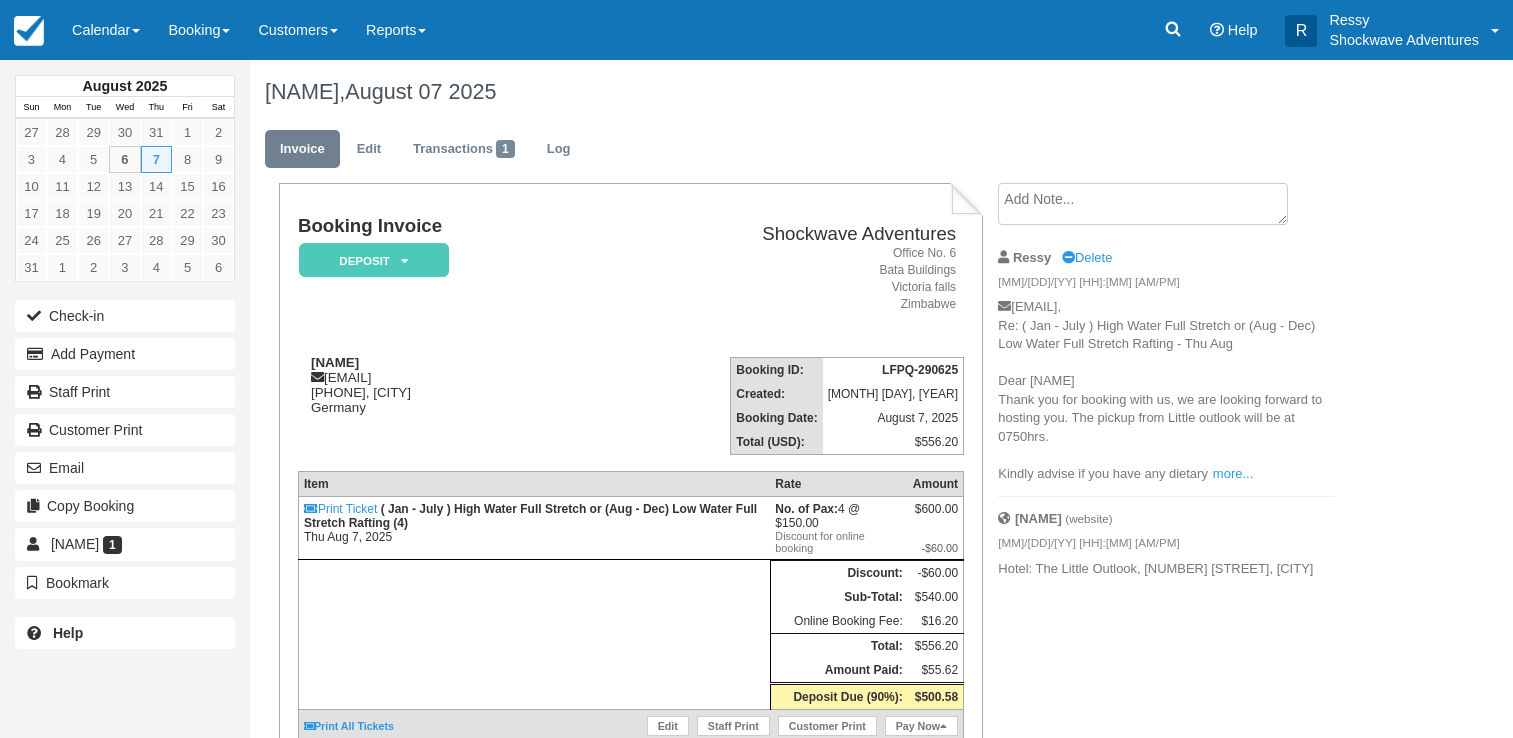 scroll, scrollTop: 0, scrollLeft: 0, axis: both 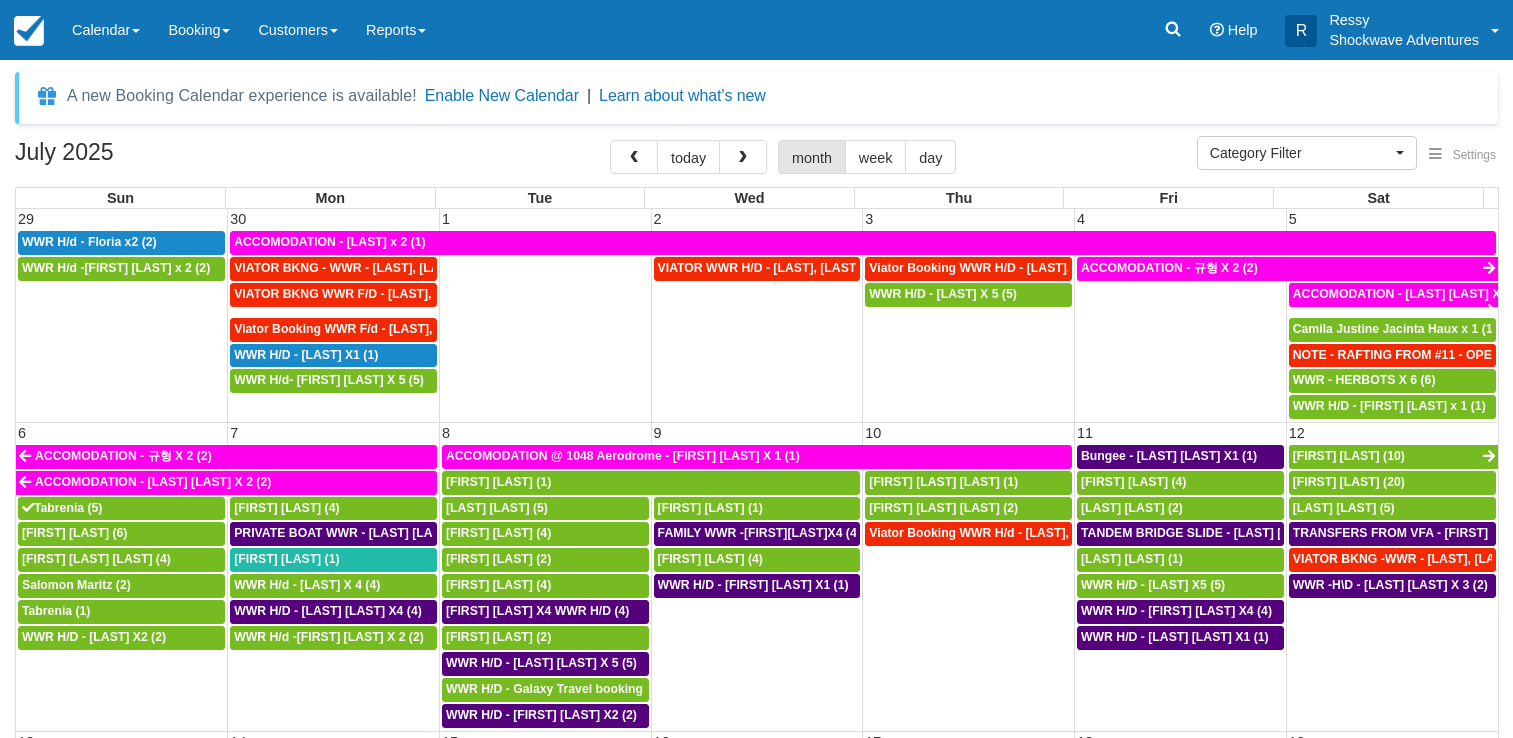 select 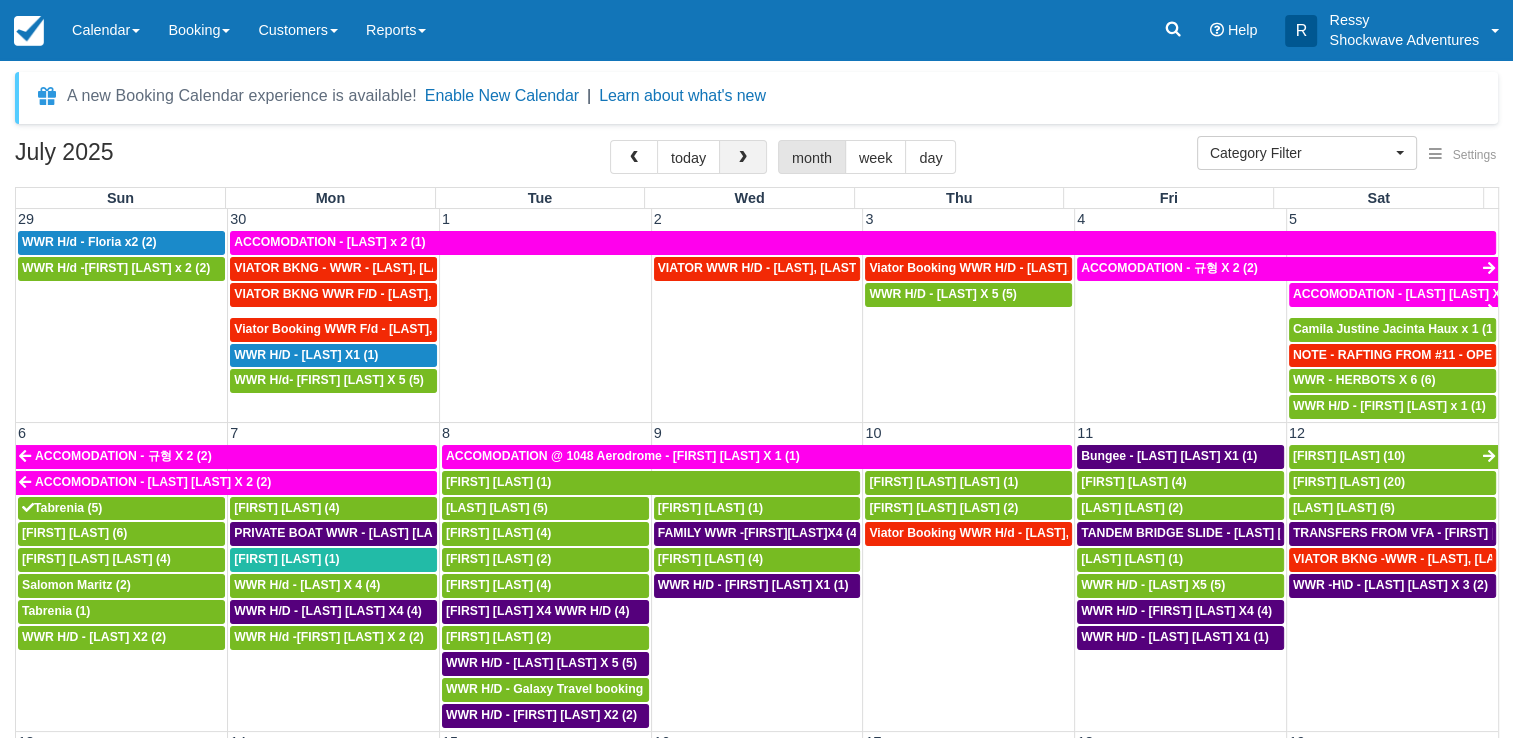 click at bounding box center (743, 157) 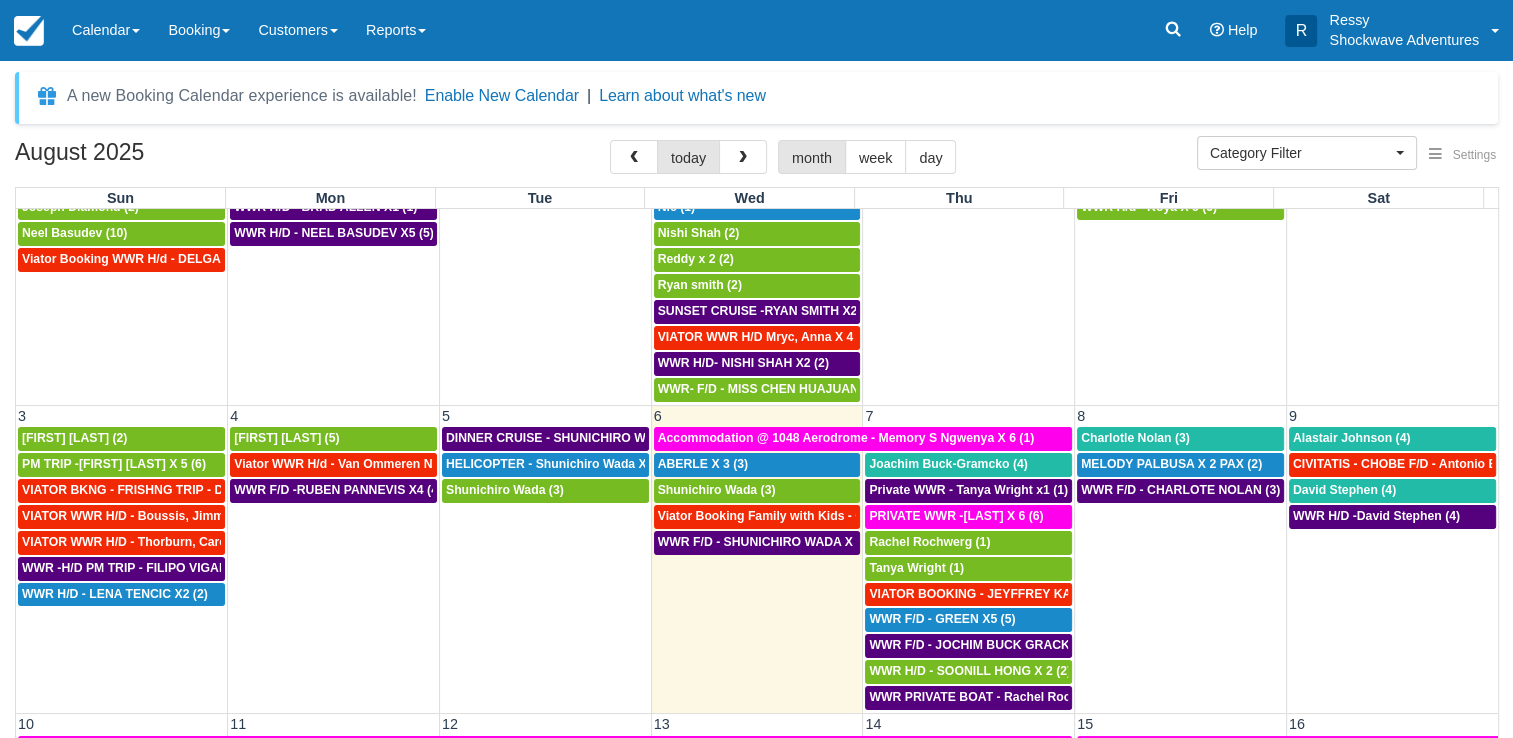 scroll, scrollTop: 200, scrollLeft: 0, axis: vertical 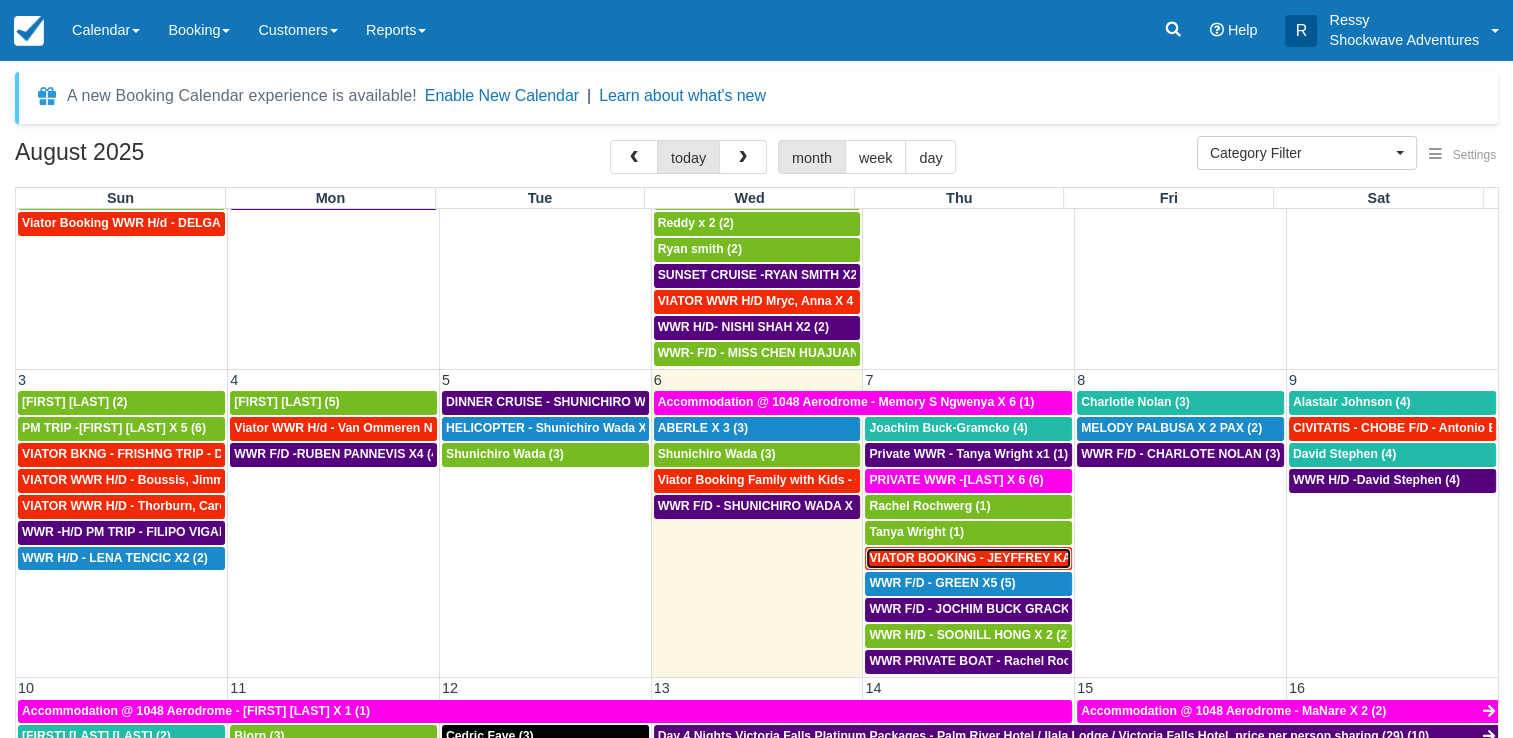 click on "VIATOR BOOKING - JEYFFREY KAYLEIGH X 1 (1)" at bounding box center [1012, 558] 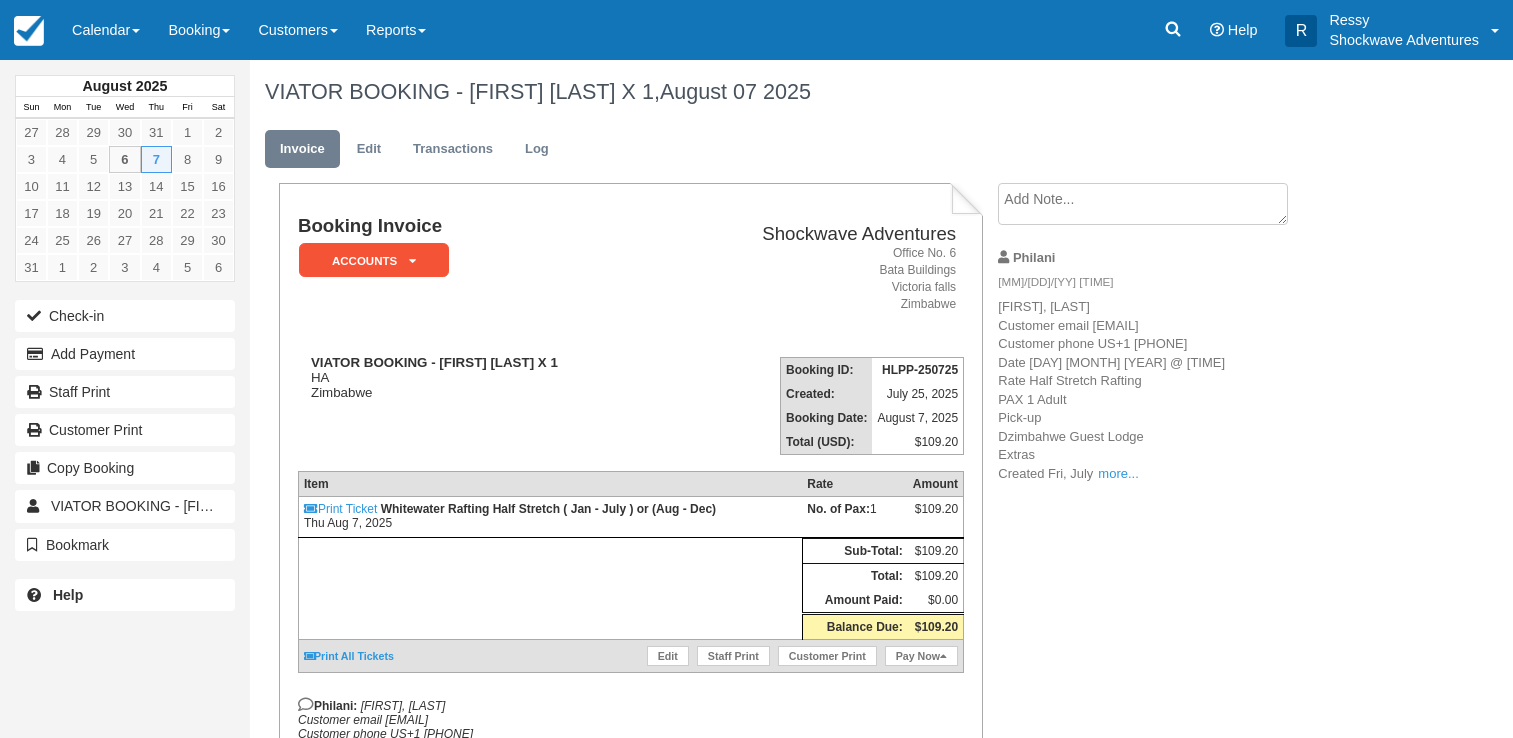 scroll, scrollTop: 0, scrollLeft: 0, axis: both 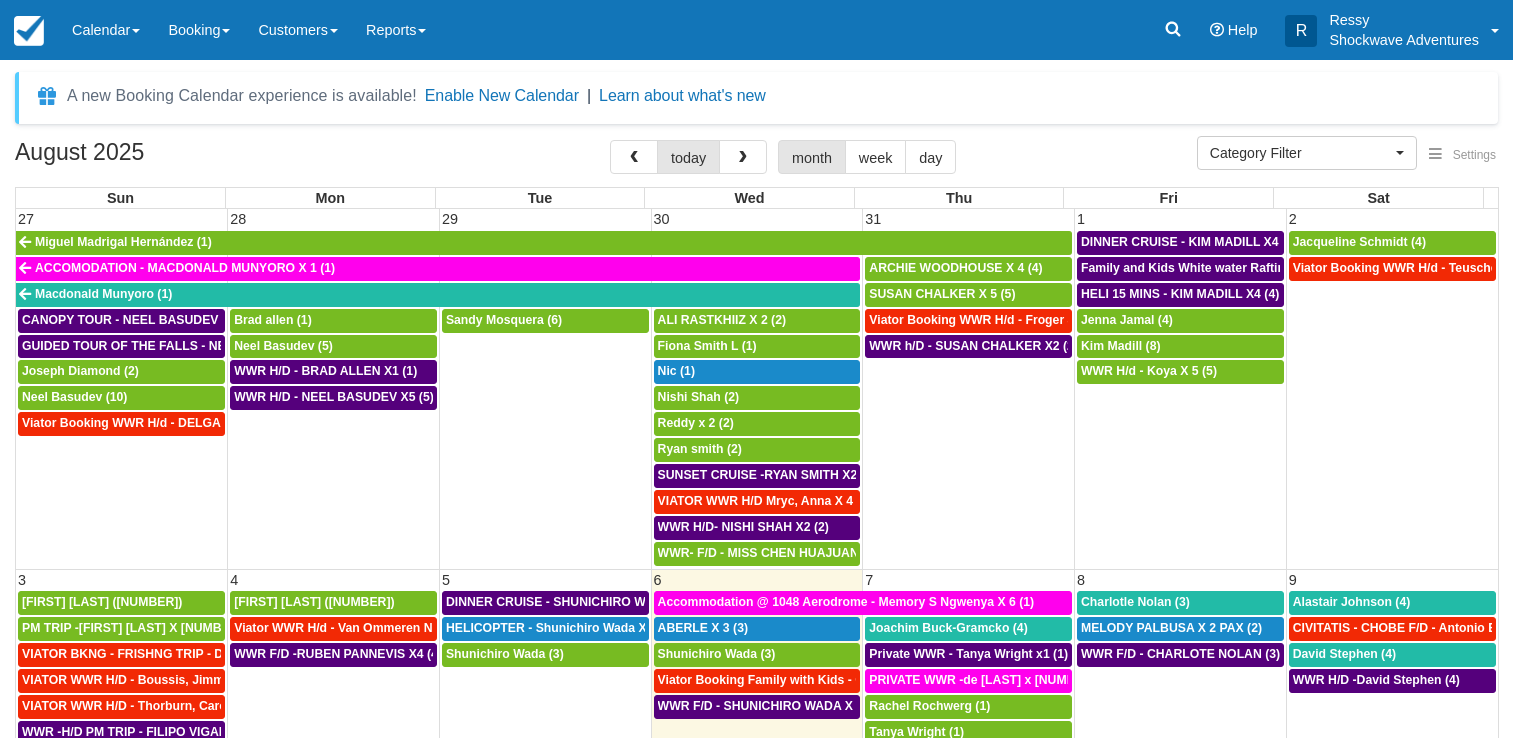 select 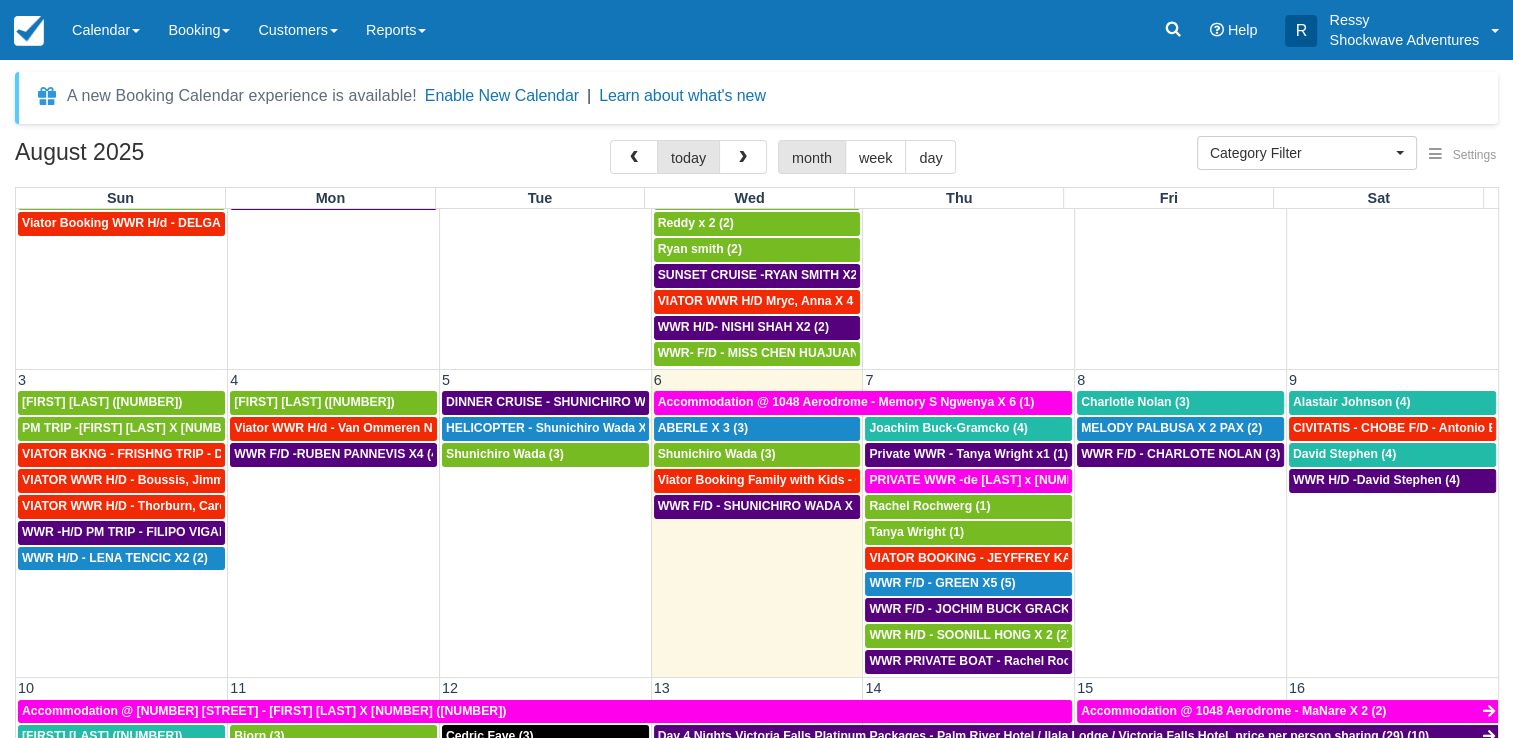 scroll, scrollTop: 300, scrollLeft: 0, axis: vertical 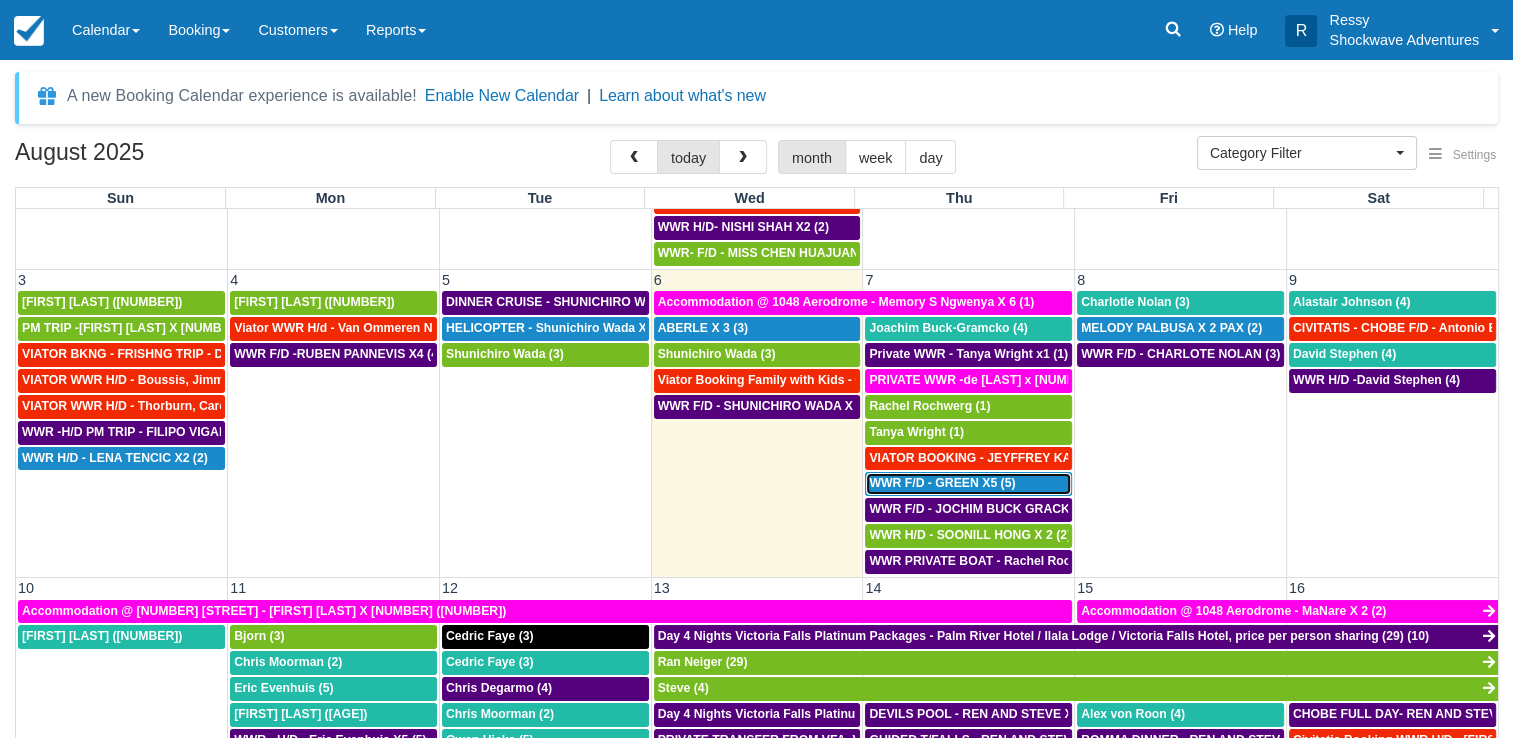 click on "WWR F/D - GREEN X5 (5)" at bounding box center [942, 483] 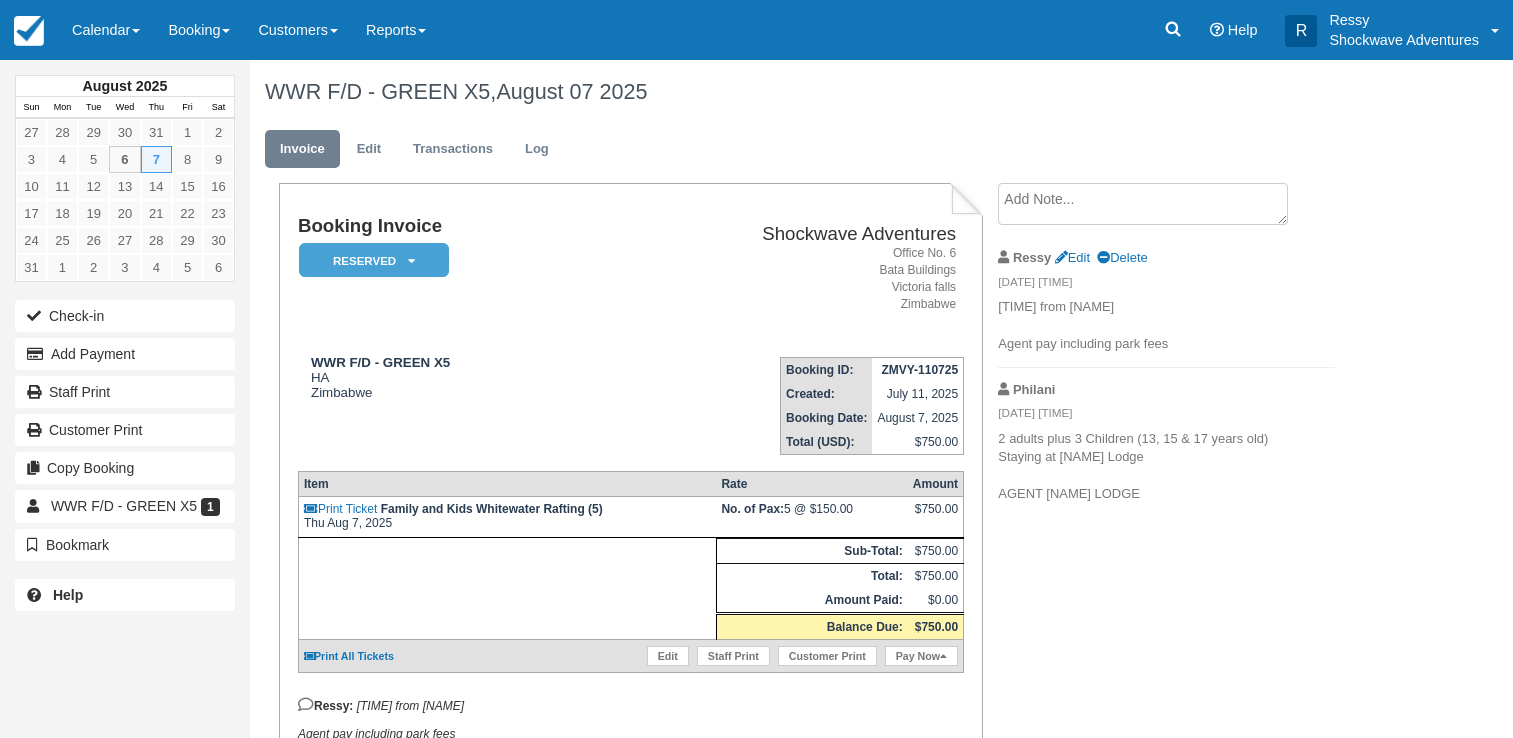 scroll, scrollTop: 0, scrollLeft: 0, axis: both 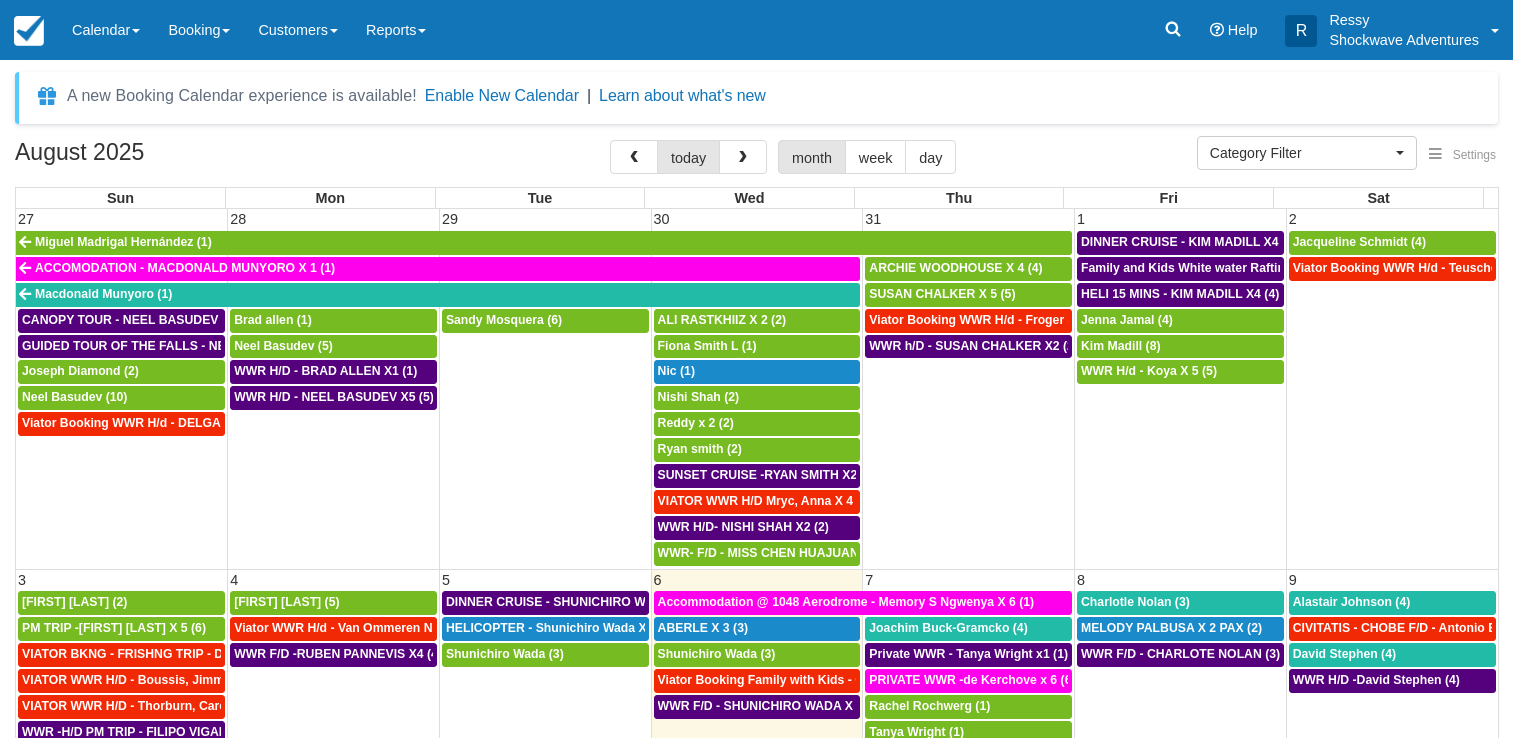select 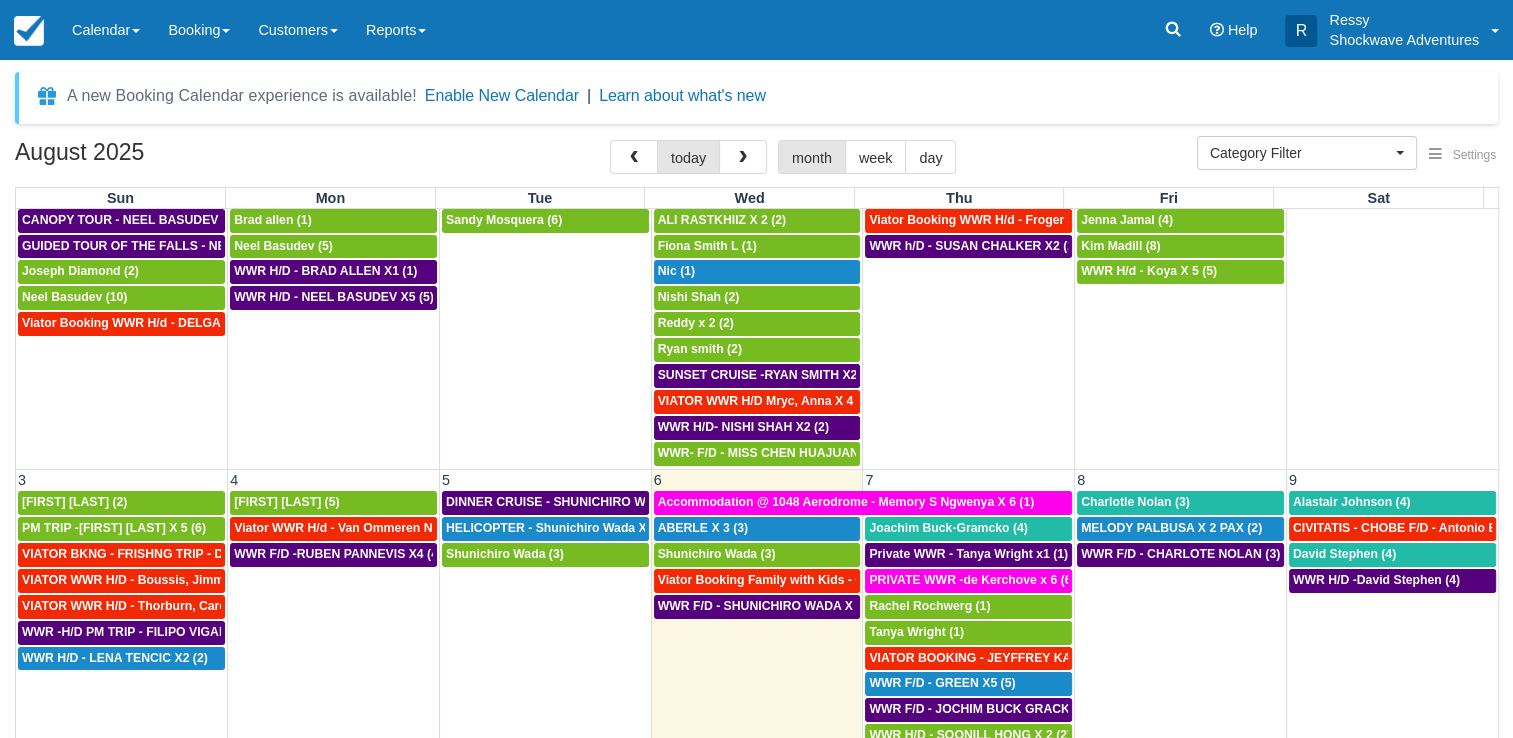 scroll, scrollTop: 400, scrollLeft: 0, axis: vertical 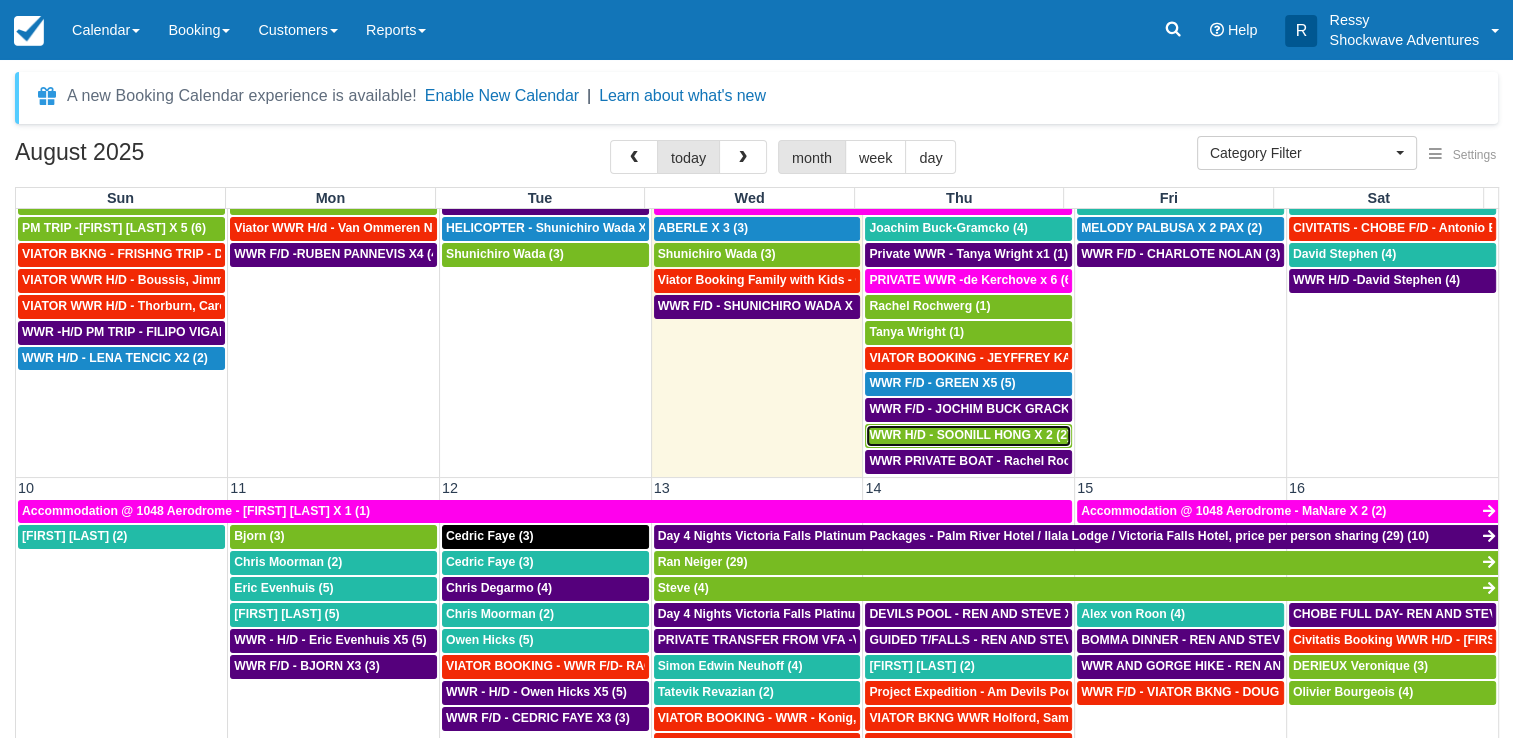 click on "WWR H/D - SOONILL HONG X 2 (2)" at bounding box center (970, 435) 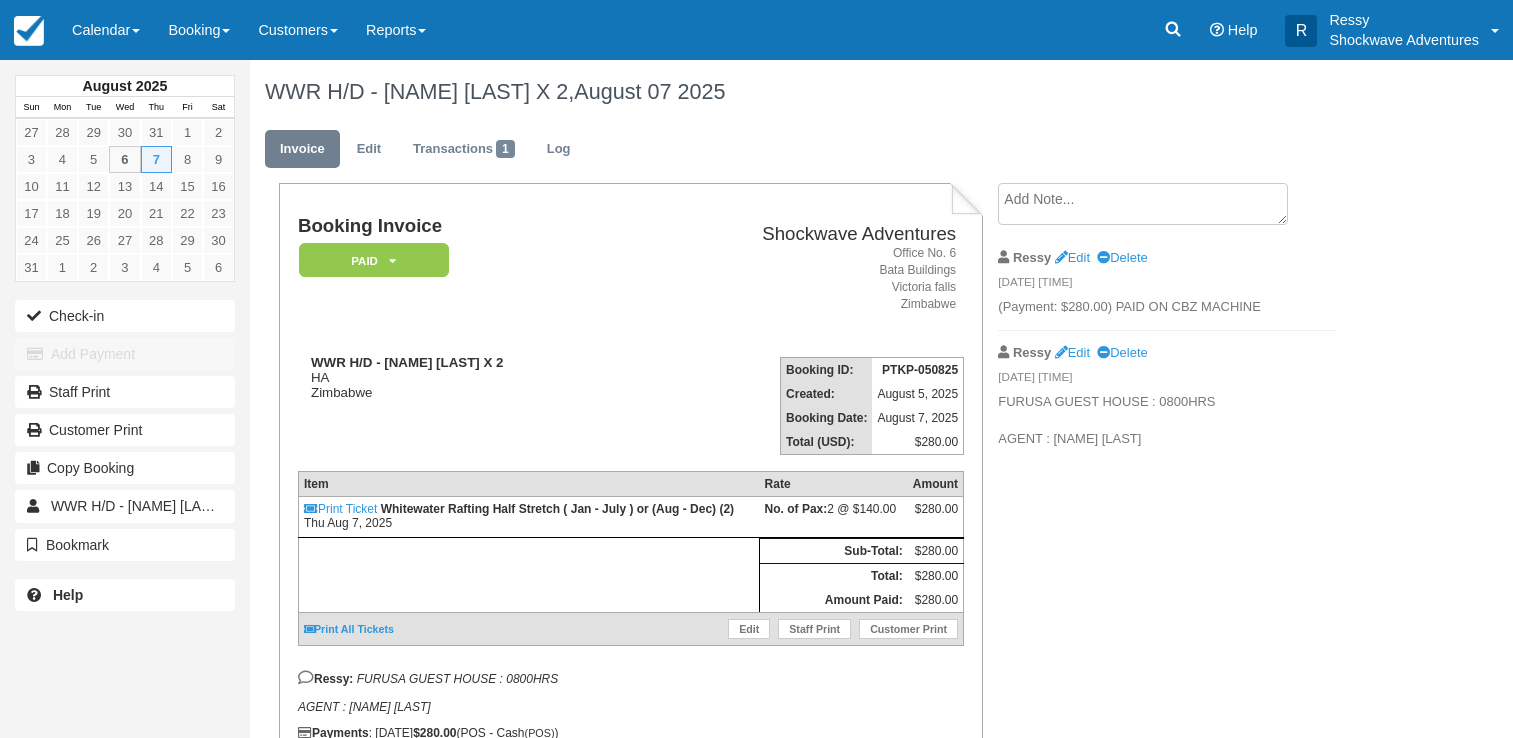 scroll, scrollTop: 0, scrollLeft: 0, axis: both 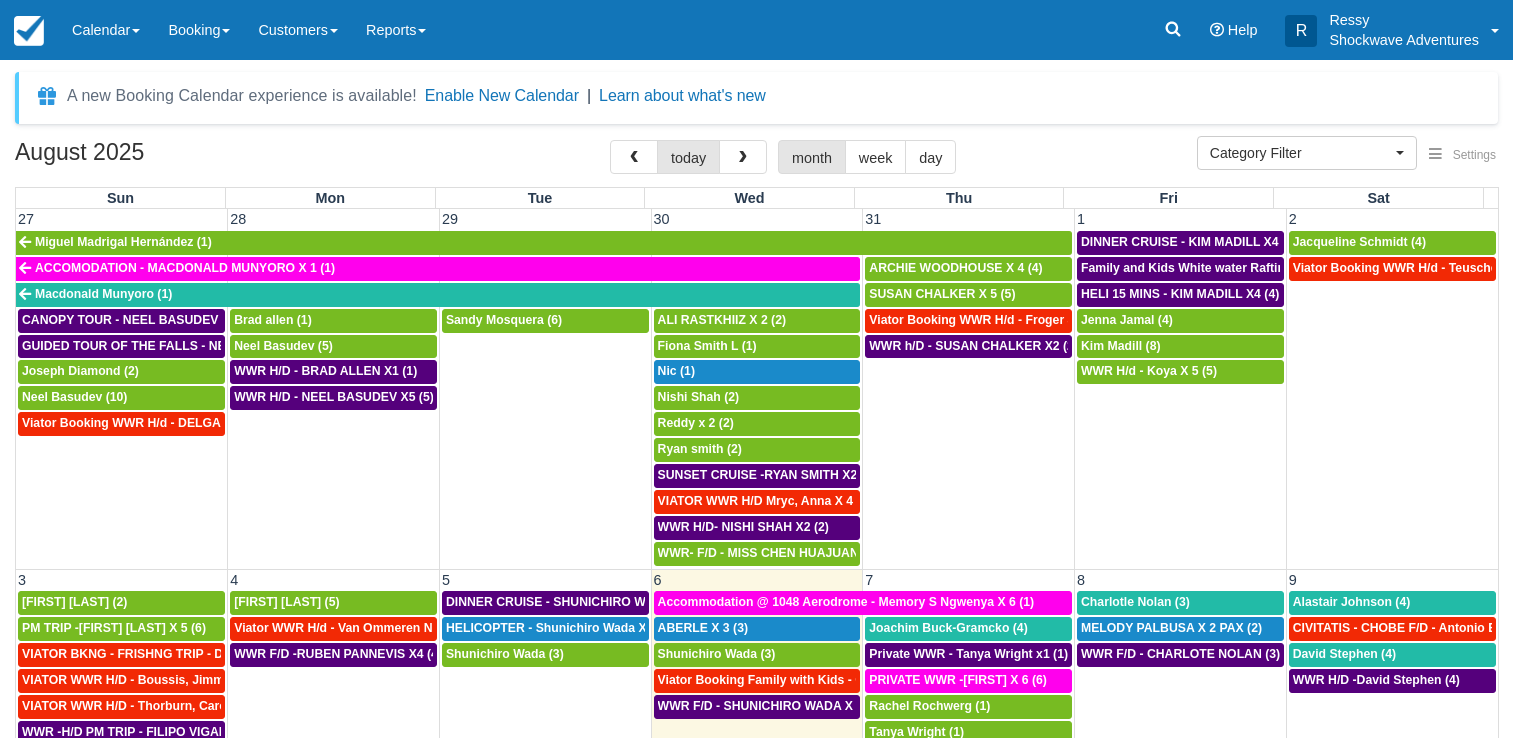 select 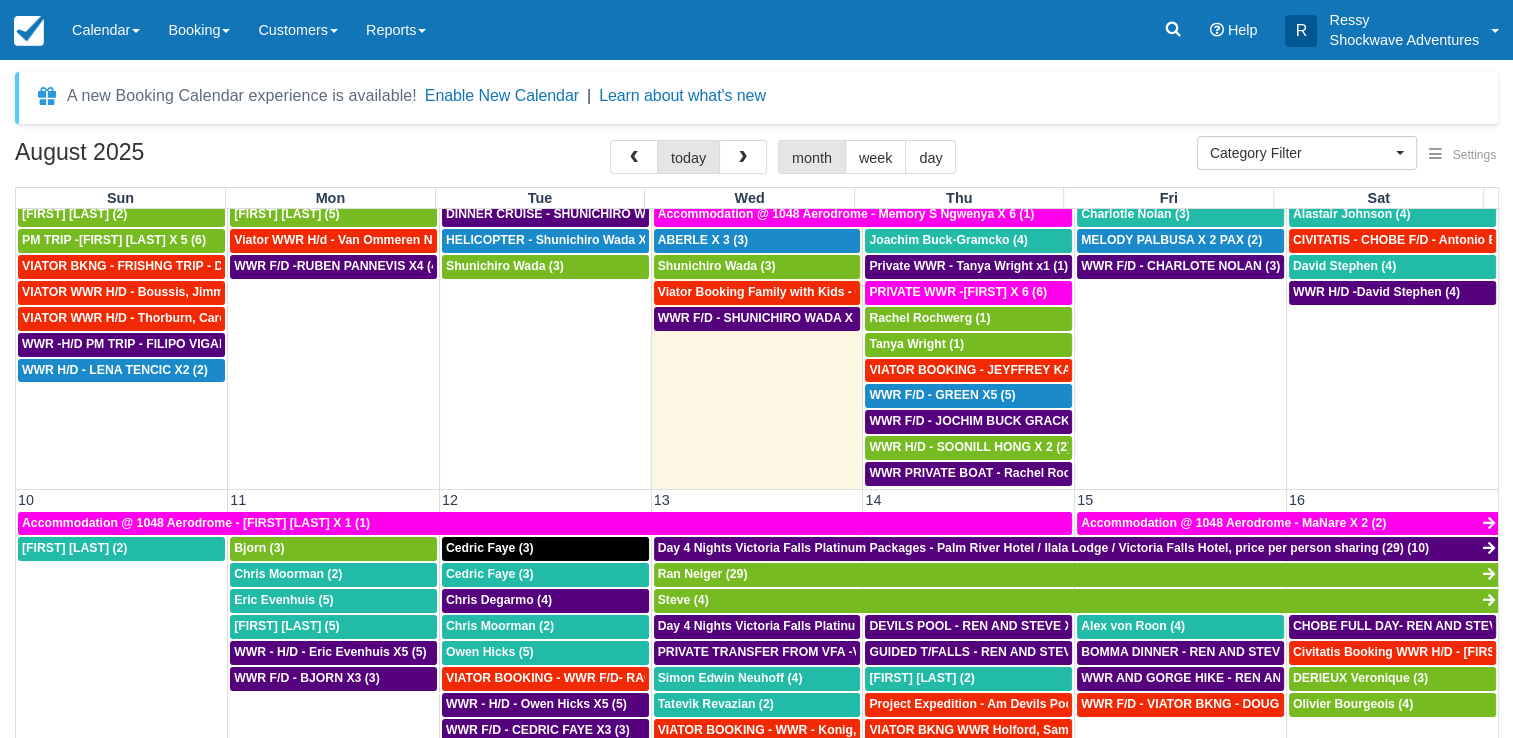 scroll, scrollTop: 400, scrollLeft: 0, axis: vertical 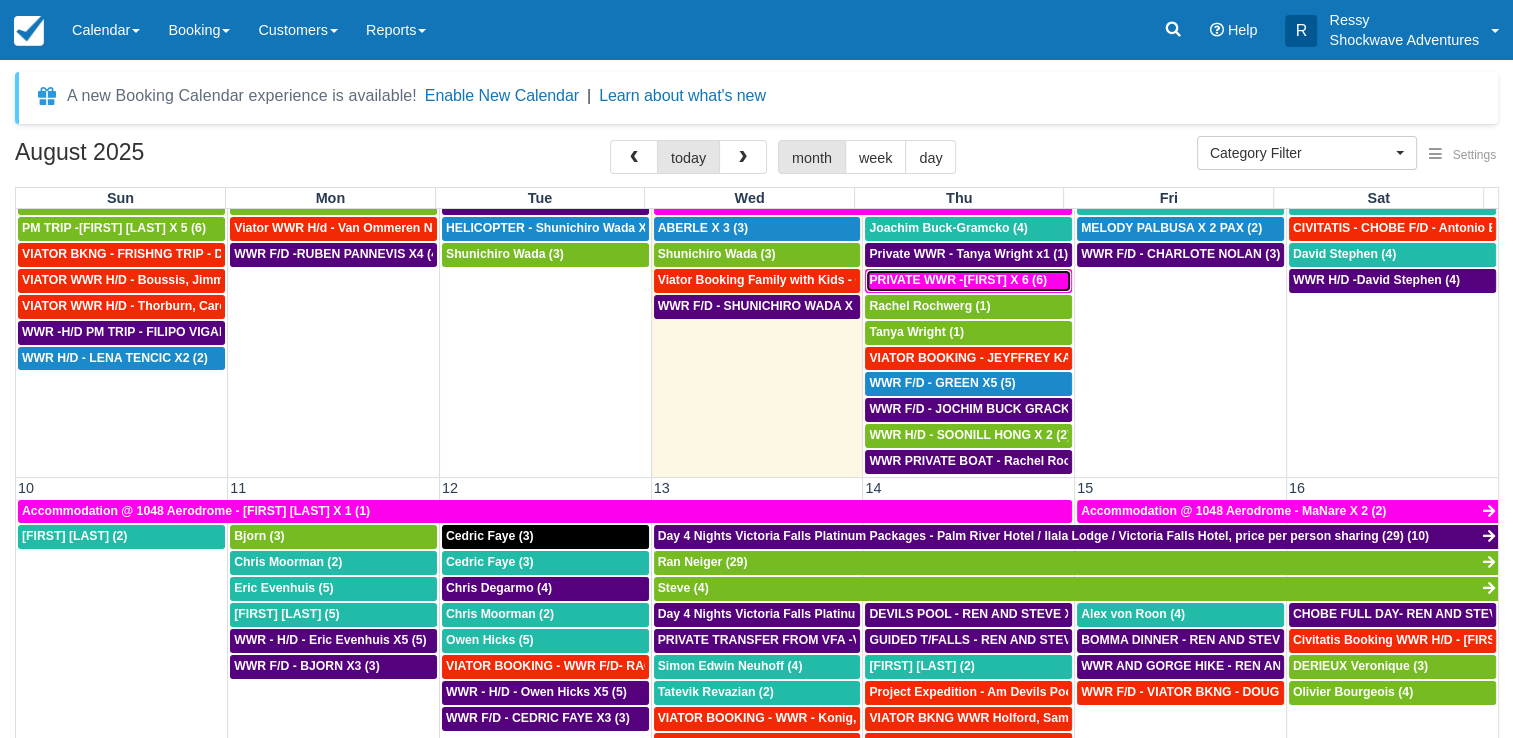 click on "PRIVATE WWR -de  Kerchove x 6 (6)" at bounding box center (968, 281) 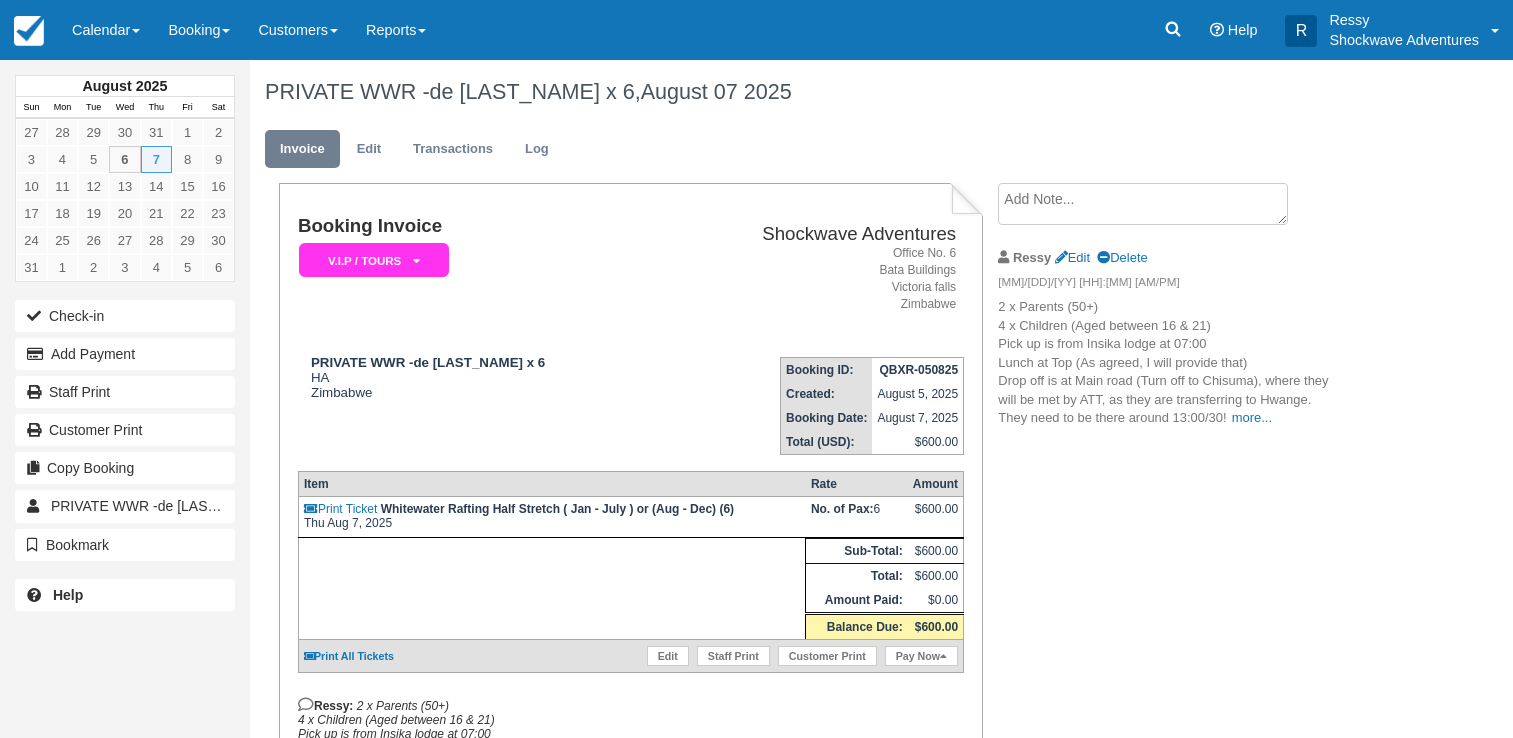 scroll, scrollTop: 0, scrollLeft: 0, axis: both 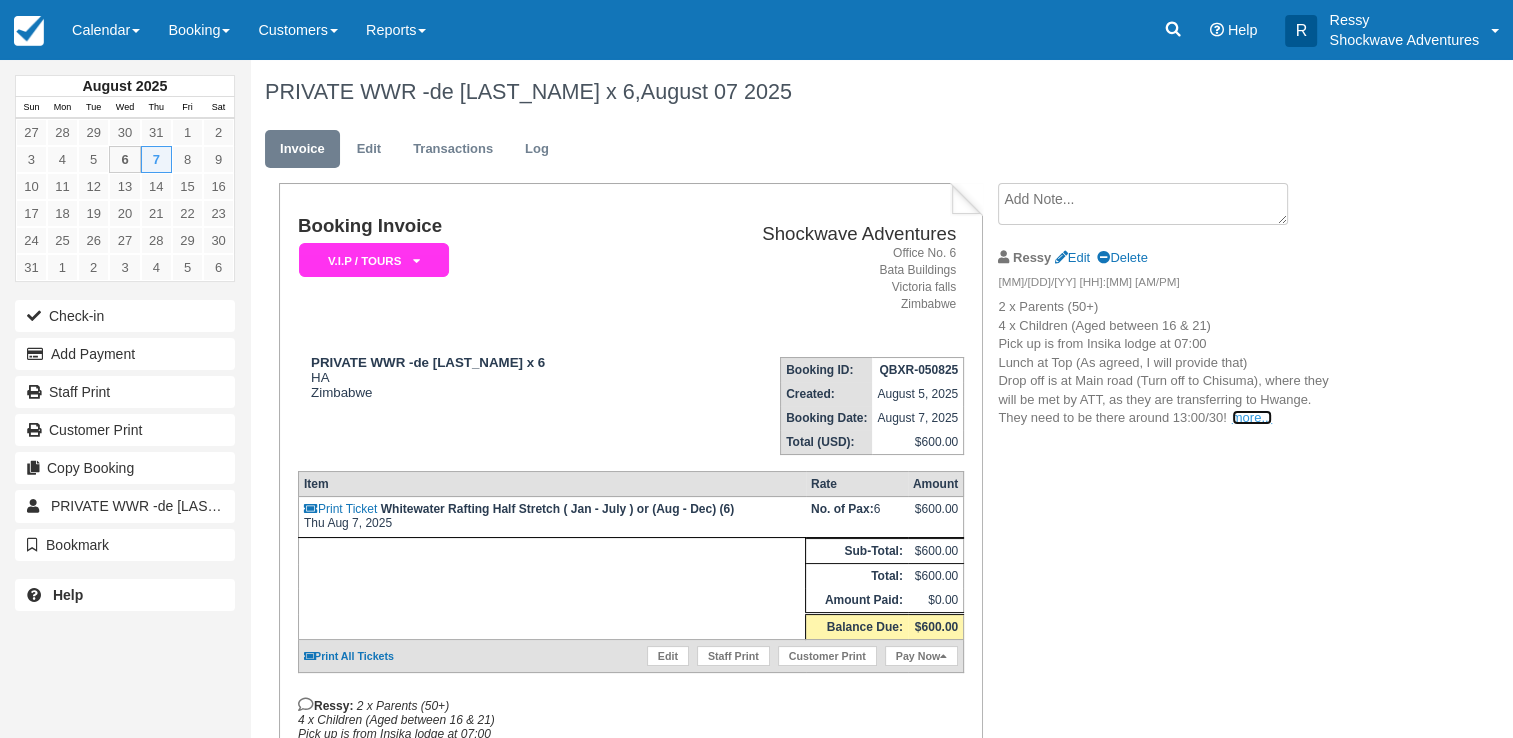 click on "more..." at bounding box center (1252, 417) 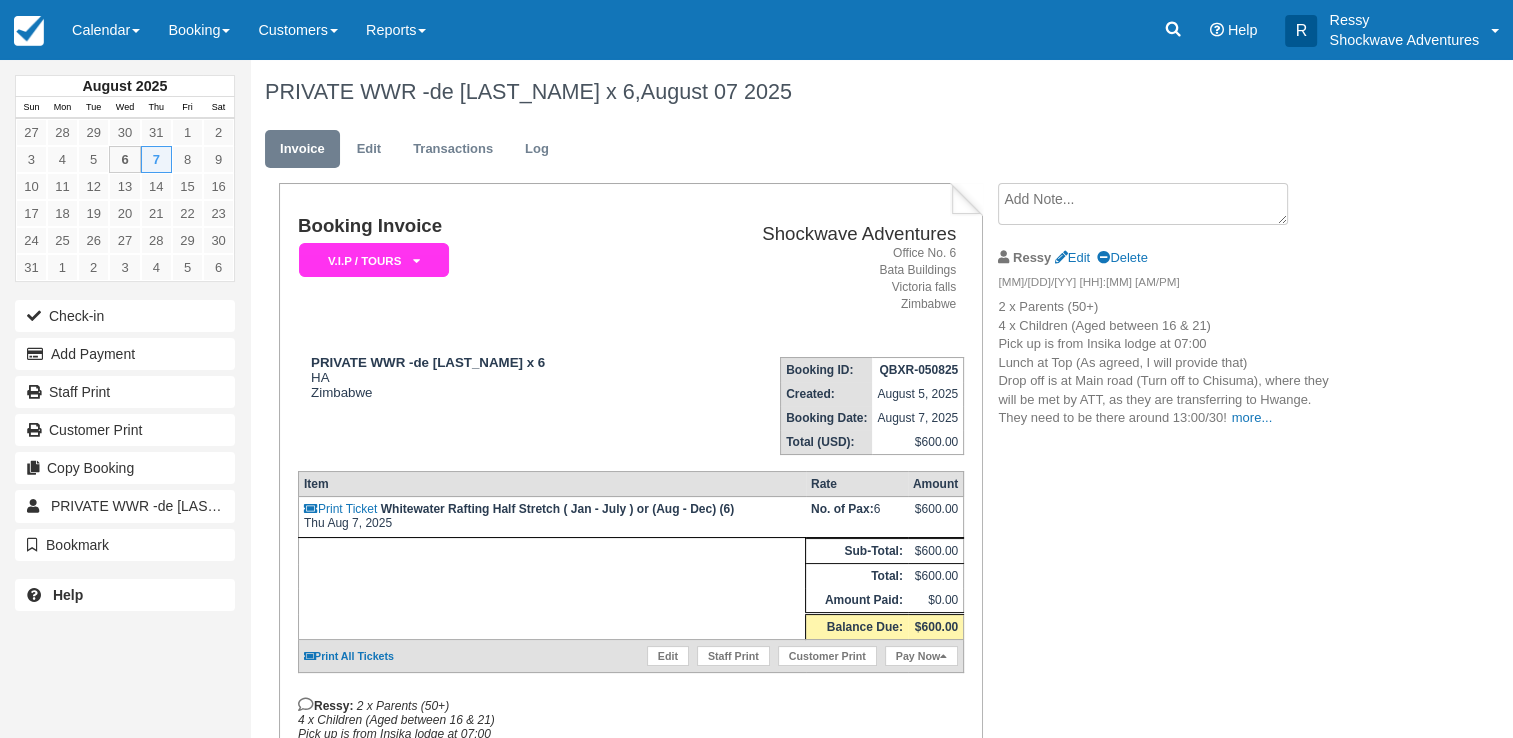 click on "2 x Parents ([AGE]+)
4 x Children (Aged between 16 & 21)
Pick up is from [LOCATION] at [TIME]
Lunch at [LOCATION] (As agreed, I will provide that)
Drop off is at [STREET_NAME] (Turn off to [LOCATION]), where they will be met by [NAME], as they are transferring to [LOCATION].
They need to be there around [TIME]/30! more...
I hope no issues with that?
As agreed, I will make their lunch. Thanks" at bounding box center [1166, 363] 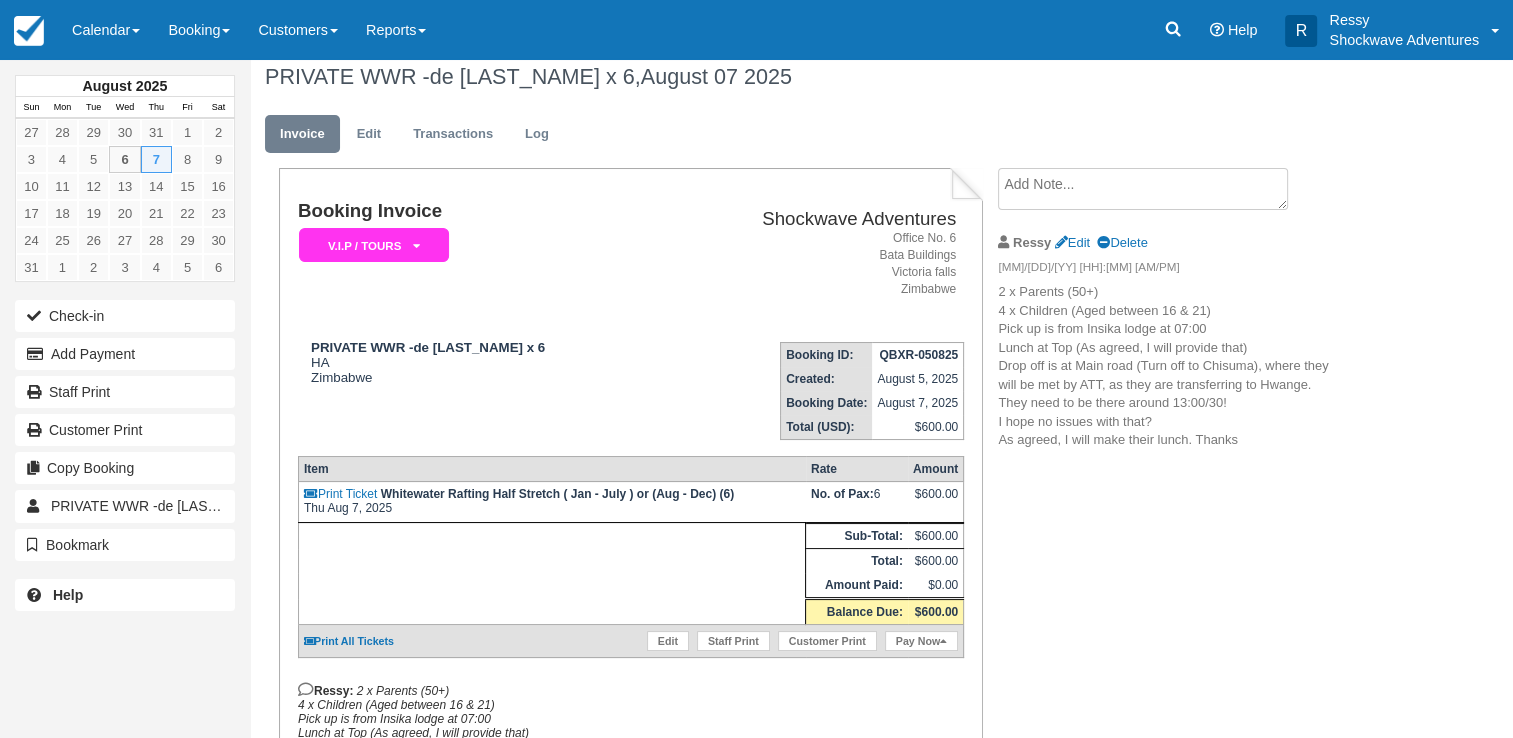 scroll, scrollTop: 0, scrollLeft: 0, axis: both 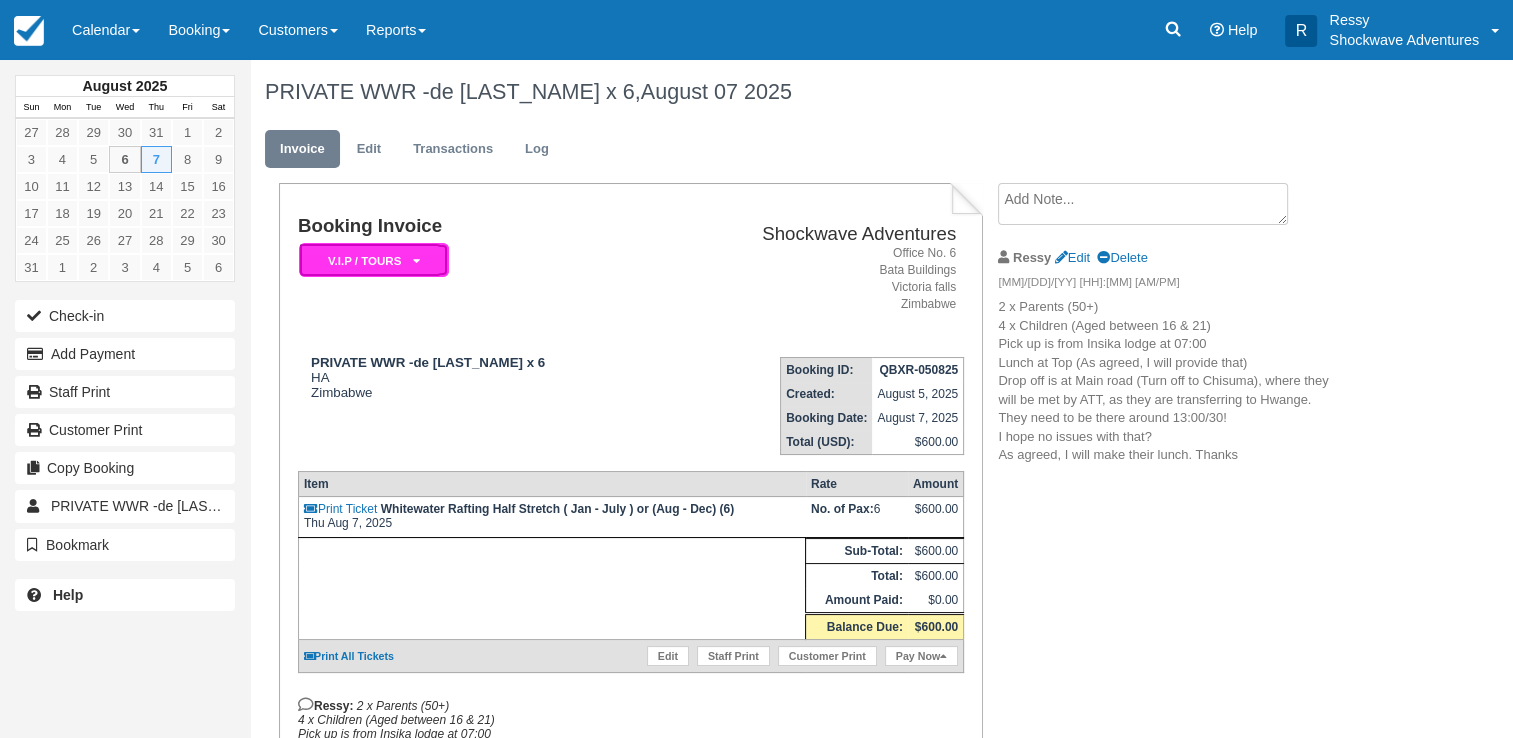 click on "V.I.P / TOURS" at bounding box center (374, 260) 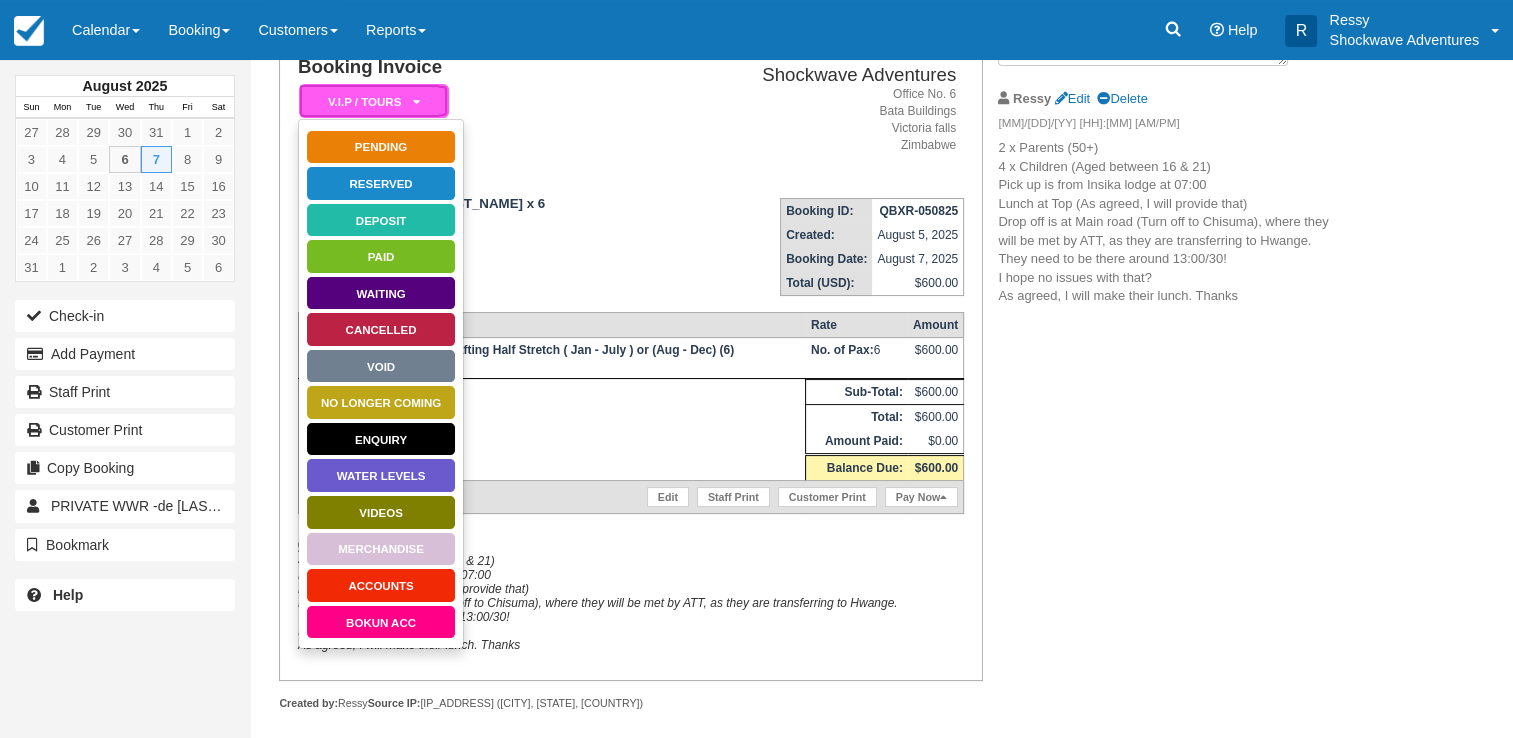 scroll, scrollTop: 167, scrollLeft: 0, axis: vertical 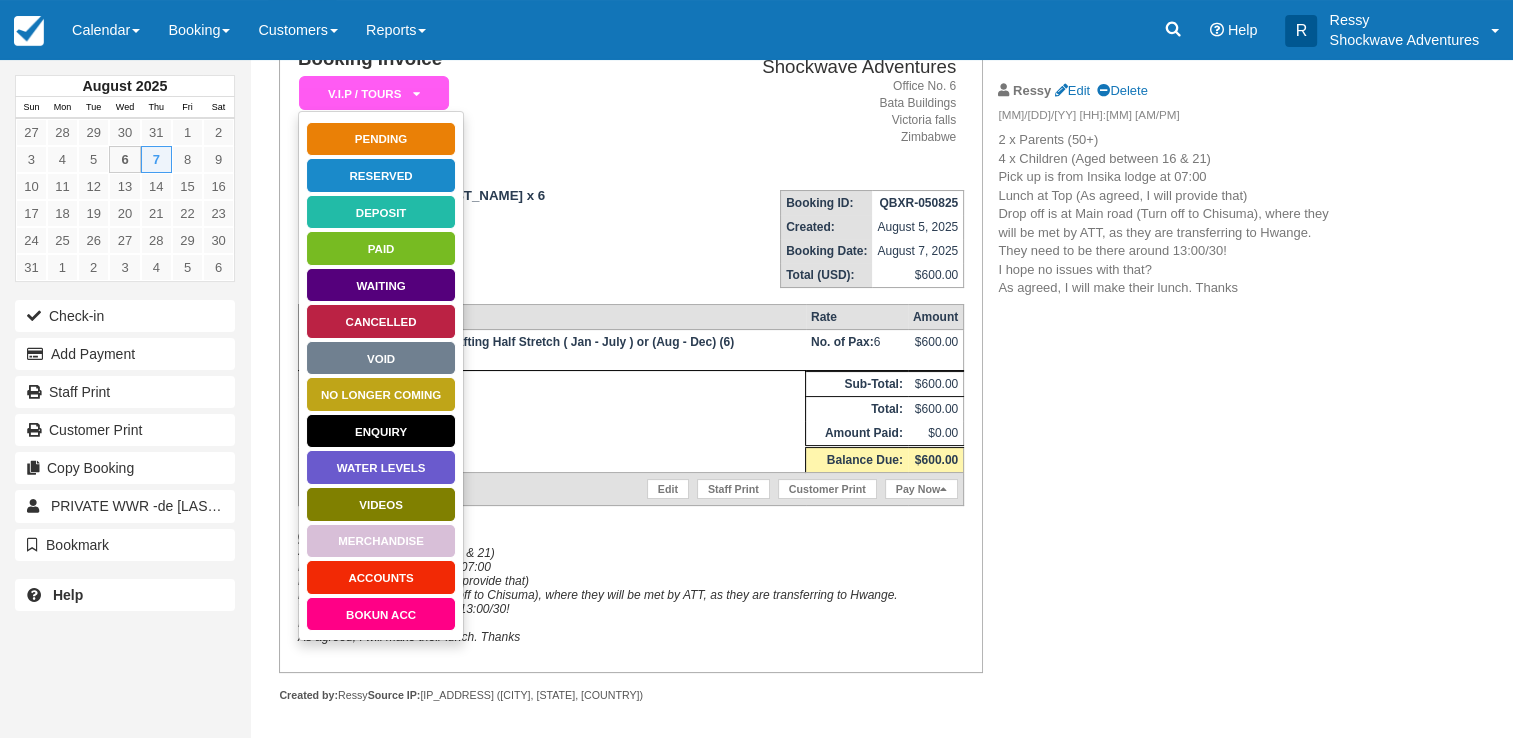 click on "PRIVATE WWR -de  Kerchove x 6 HA Zimbabwe" at bounding box center (478, 231) 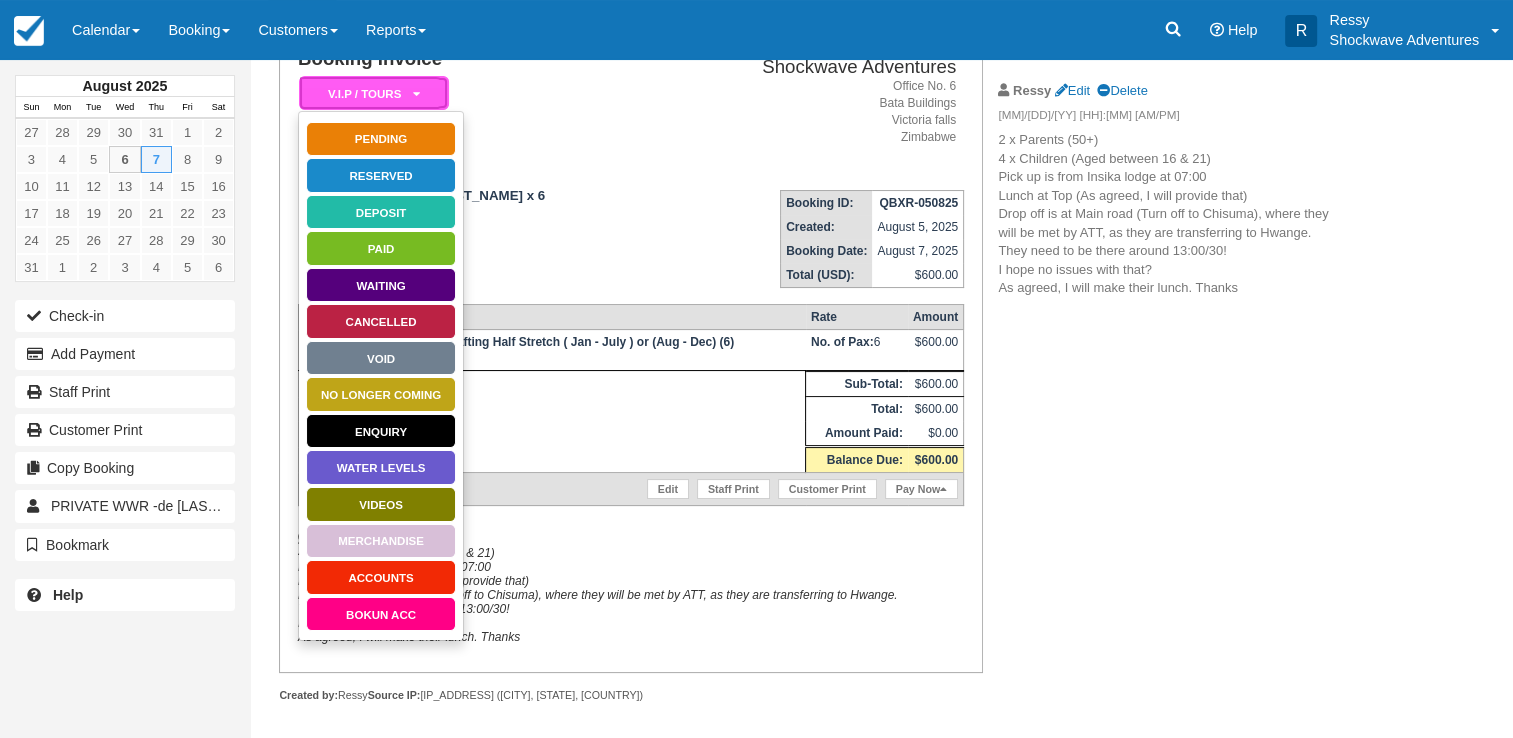 click on "V.I.P / TOURS" at bounding box center (374, 93) 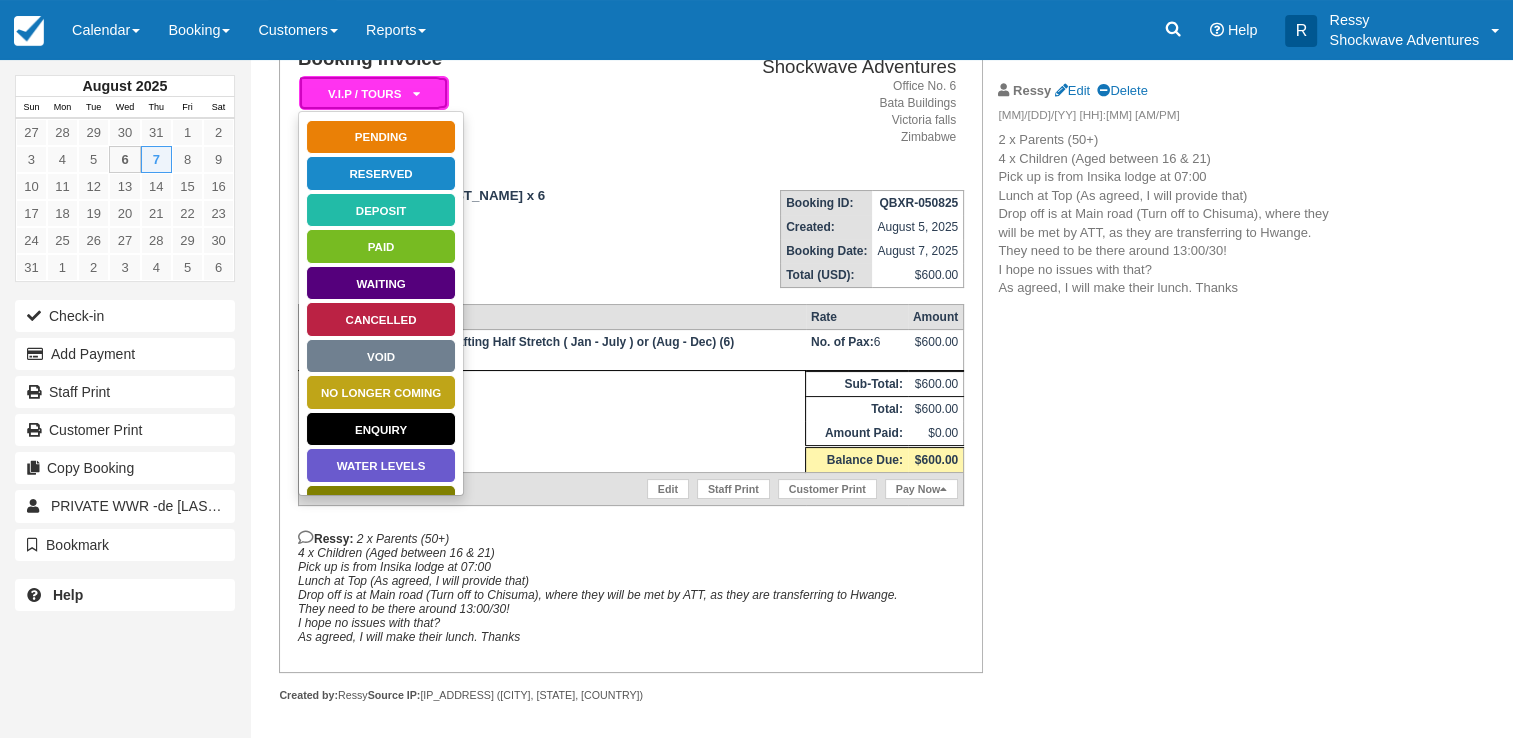 scroll, scrollTop: 0, scrollLeft: 0, axis: both 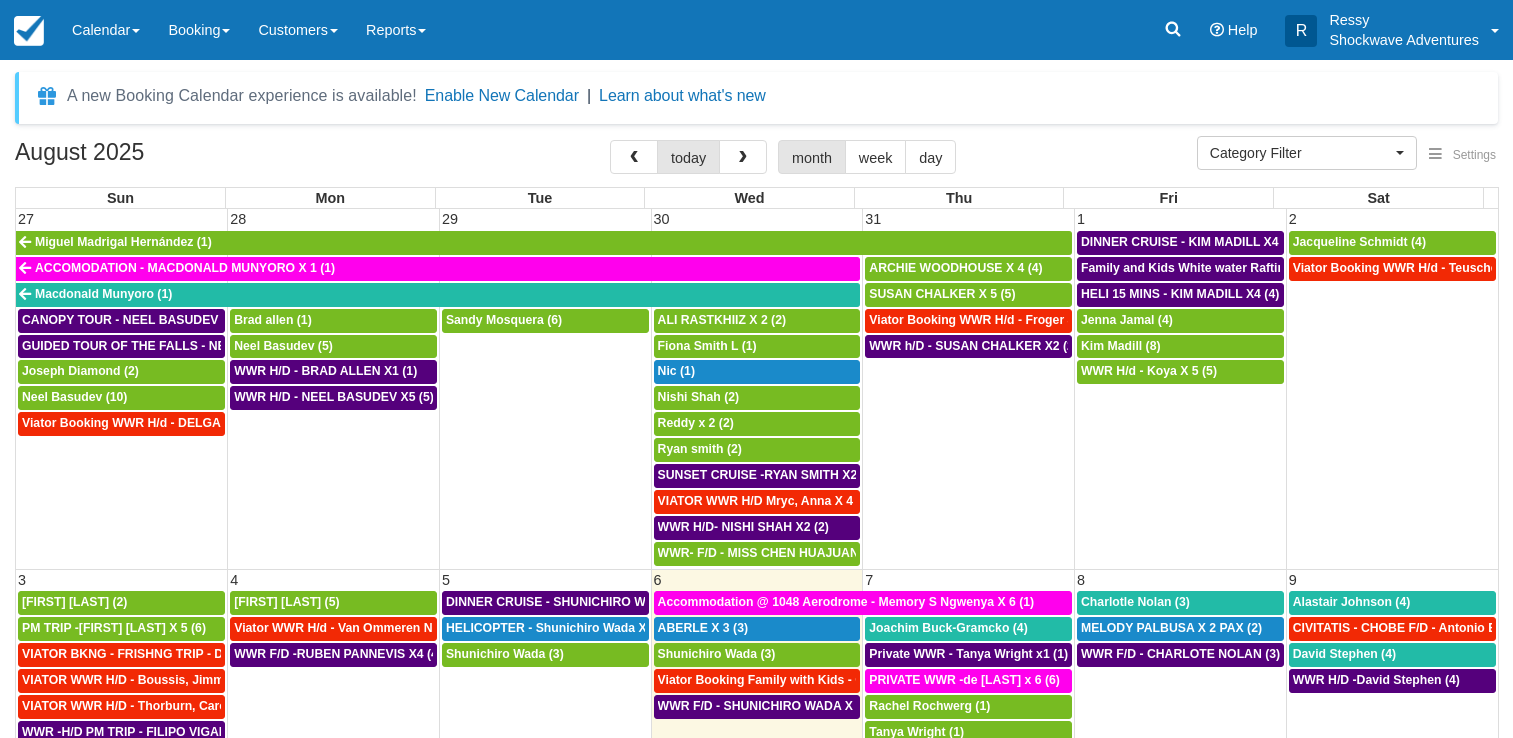 select 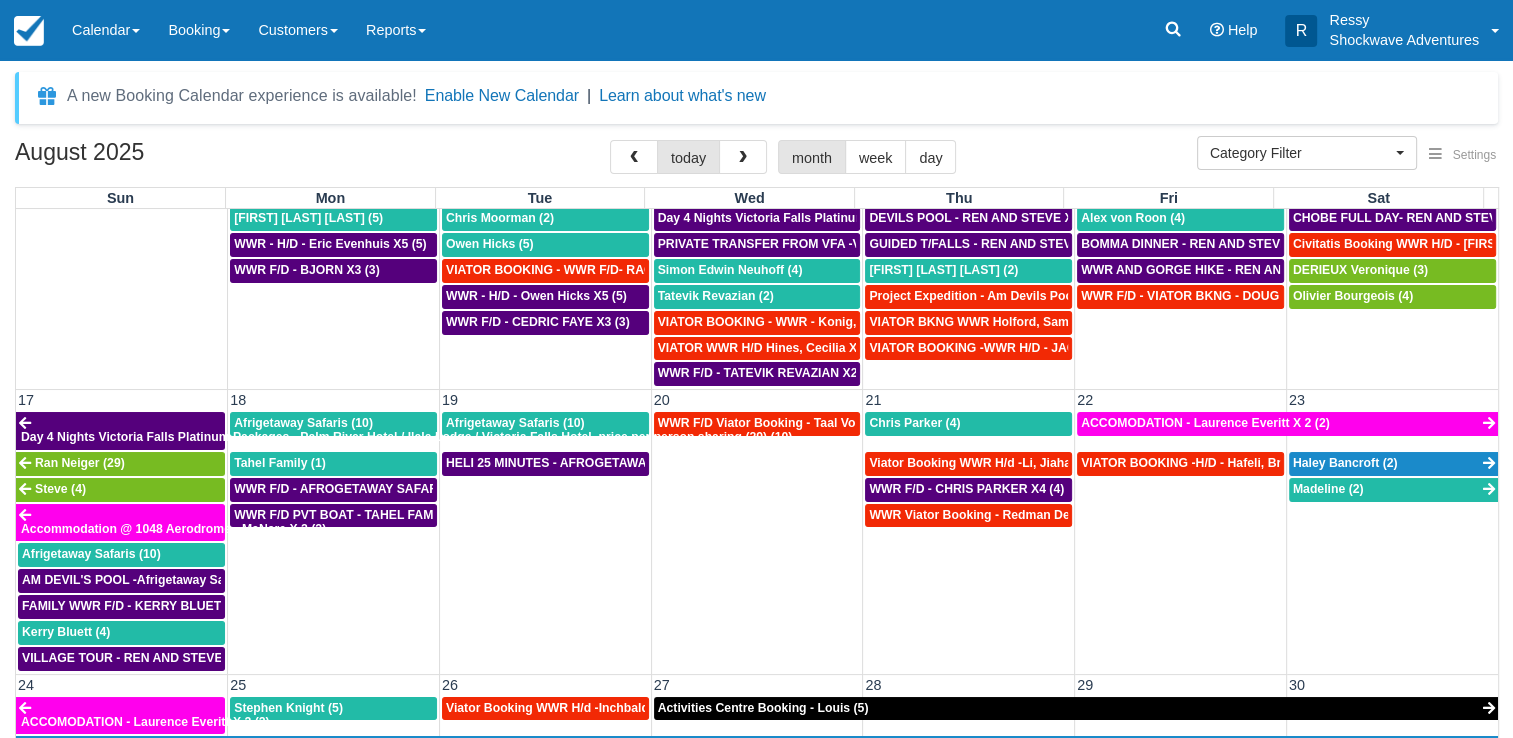 scroll, scrollTop: 800, scrollLeft: 0, axis: vertical 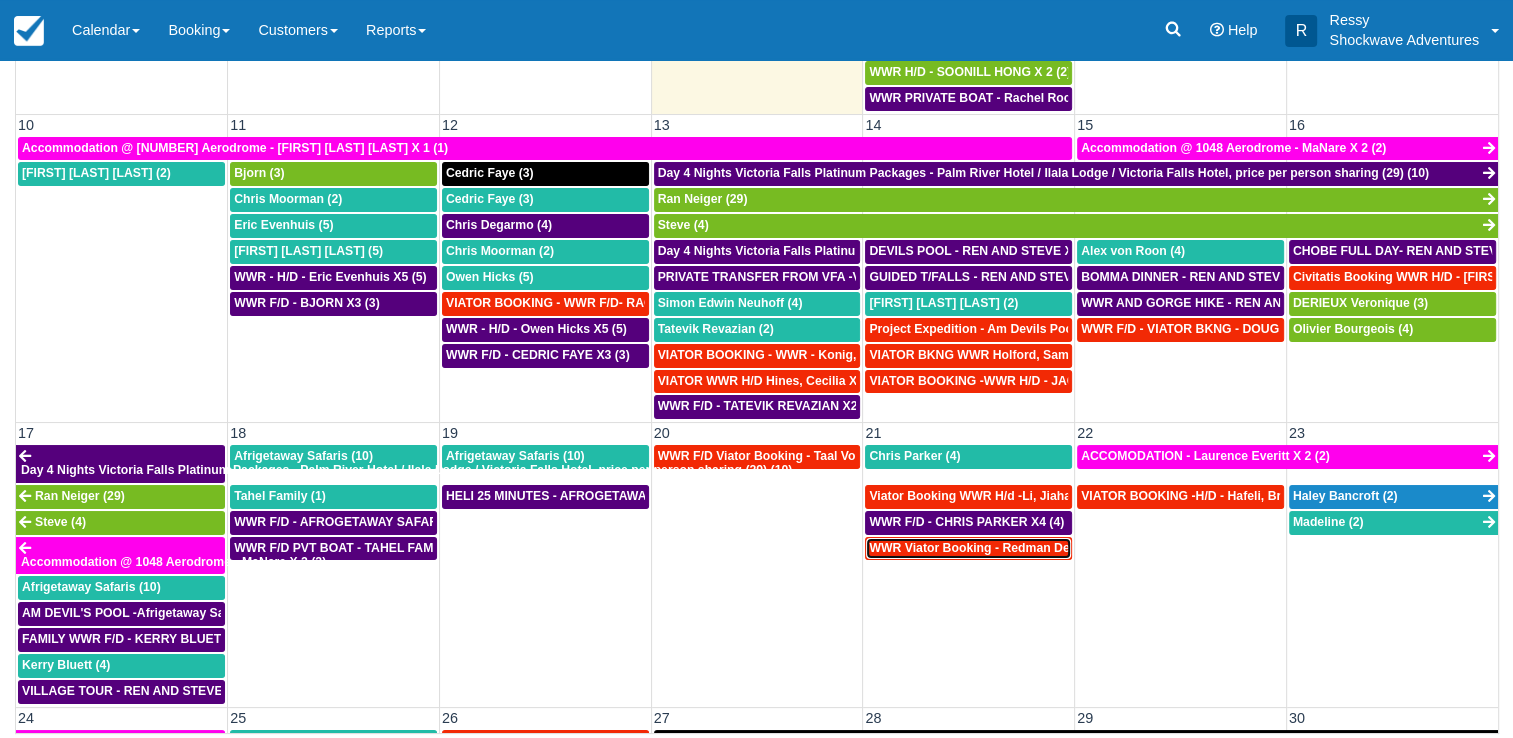 click on "WWR Viator Booking - Redman Dean X1 (1)" at bounding box center [994, 548] 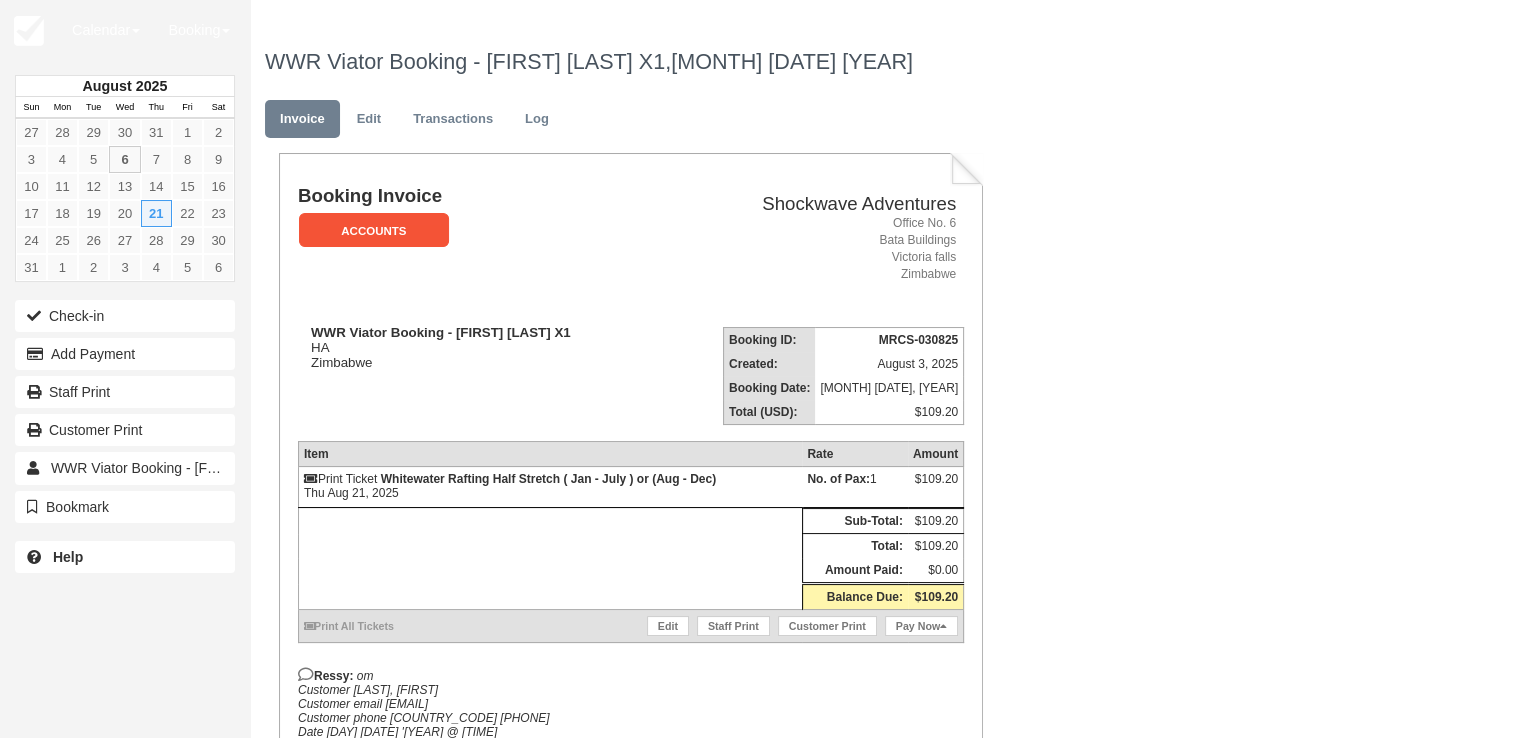 scroll, scrollTop: 0, scrollLeft: 0, axis: both 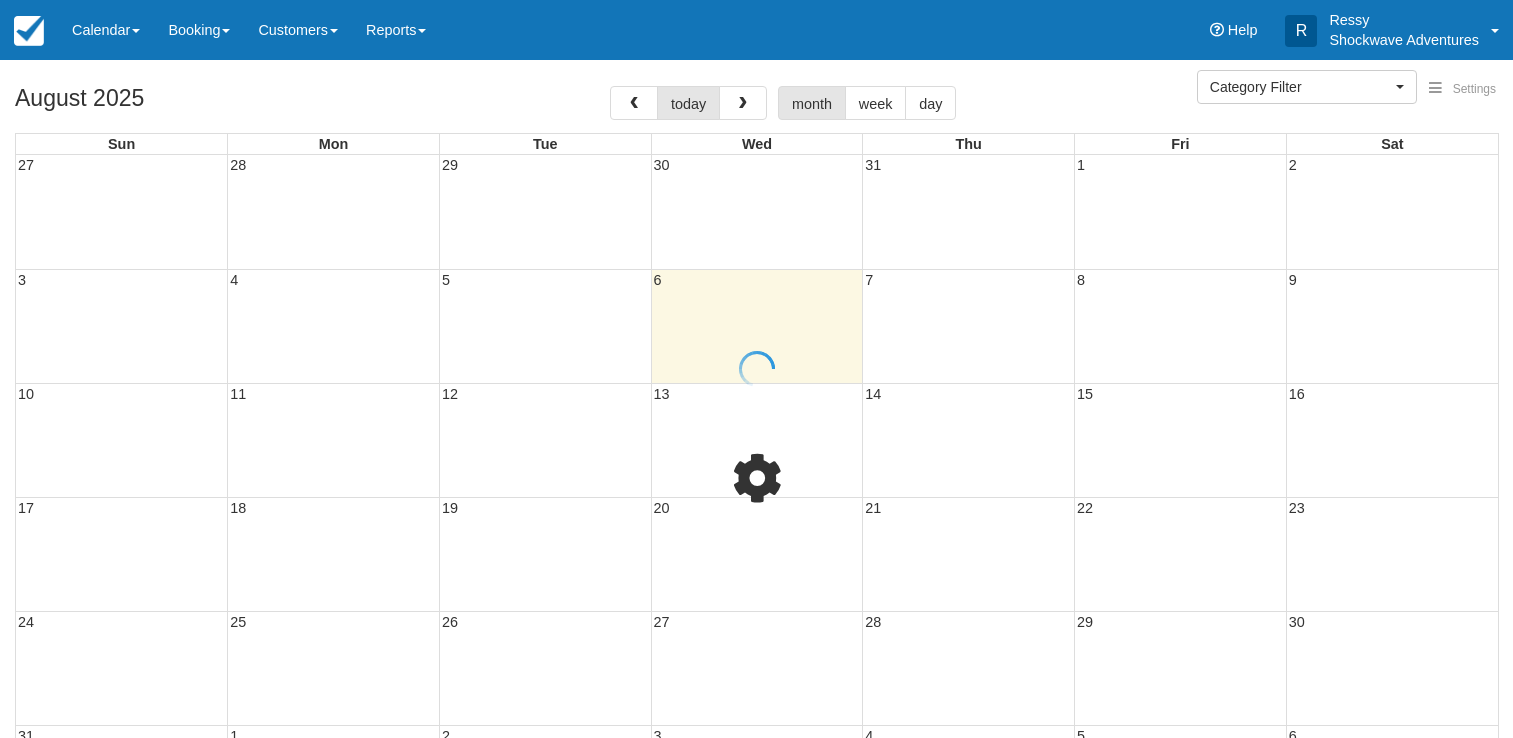 select 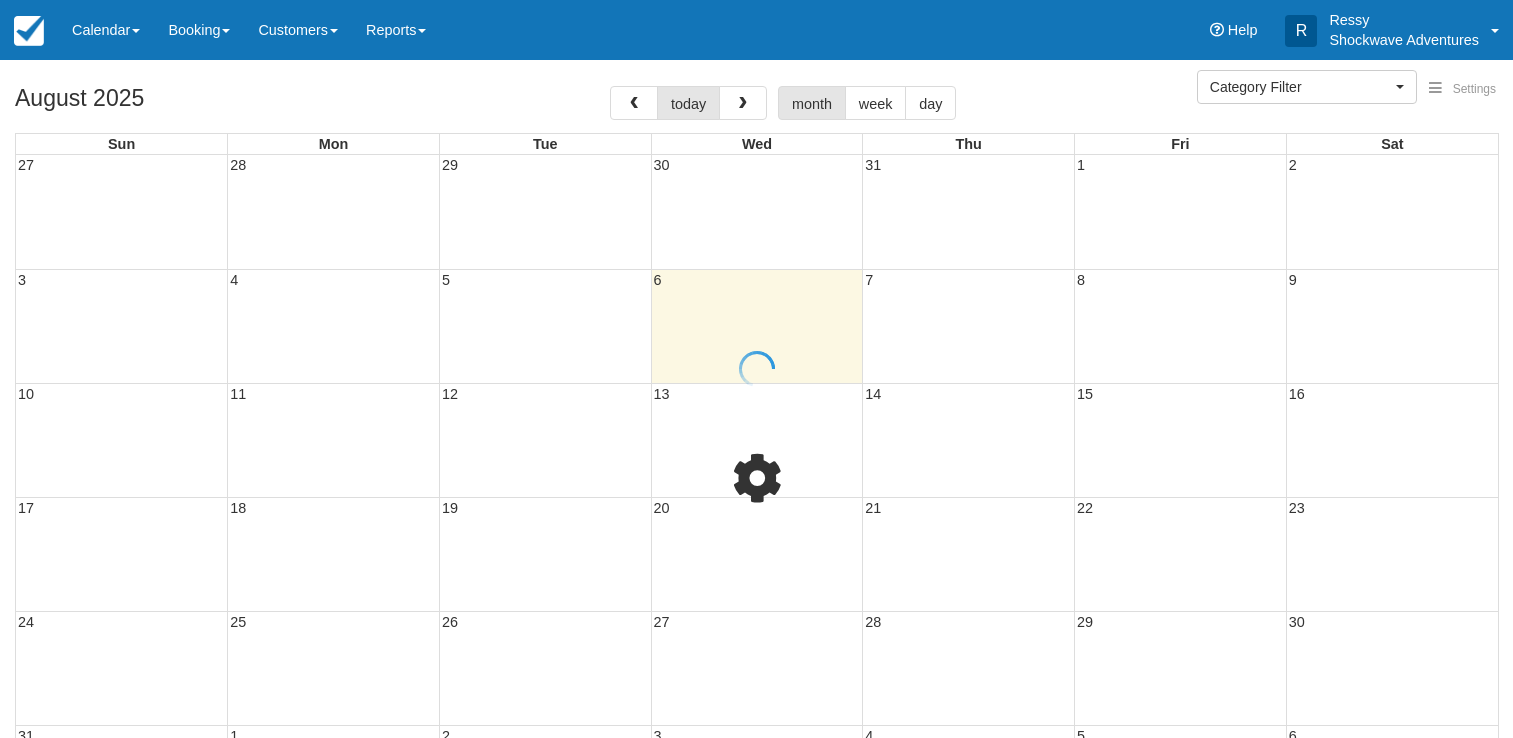 scroll, scrollTop: 0, scrollLeft: 0, axis: both 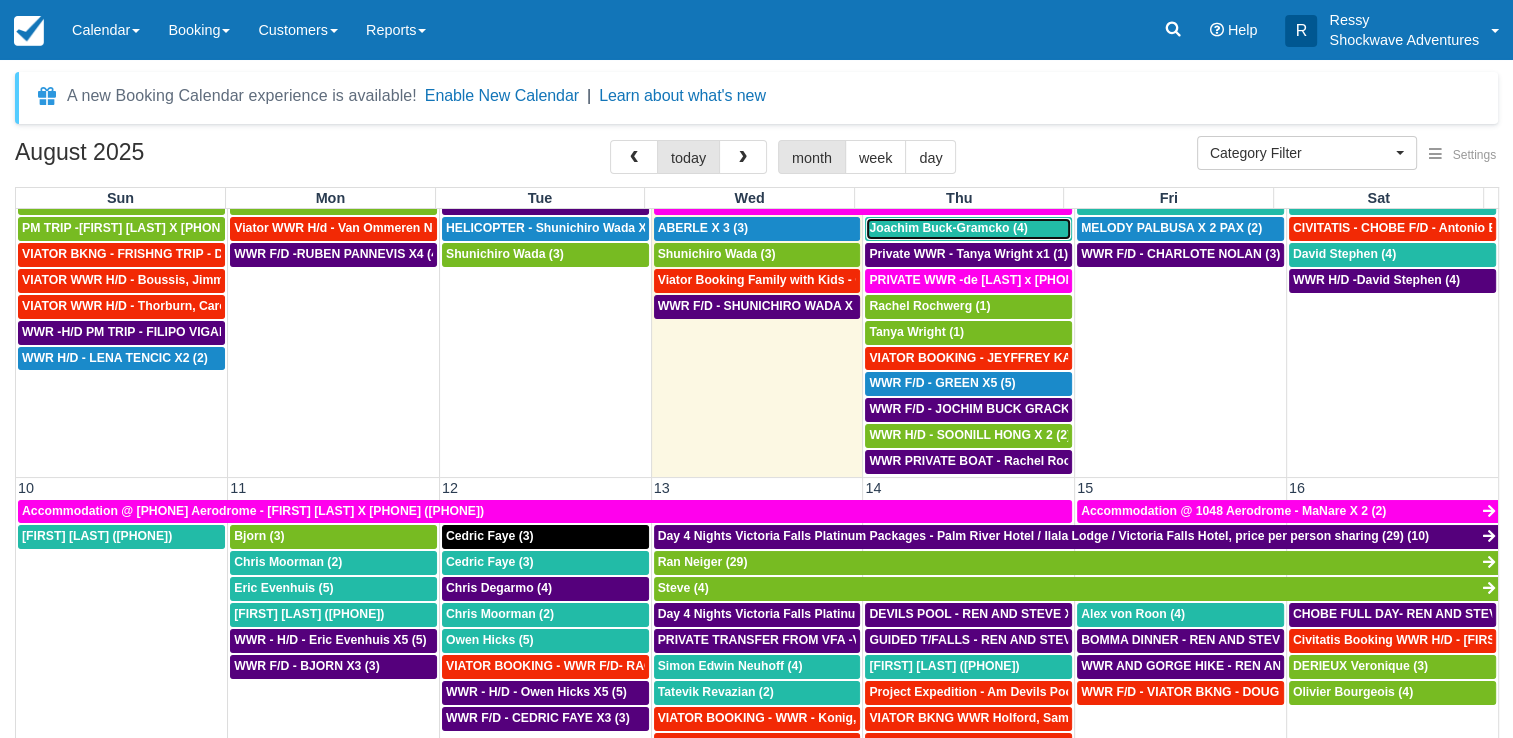 click on "Joachim Buck-Gramcko (4)" at bounding box center (948, 228) 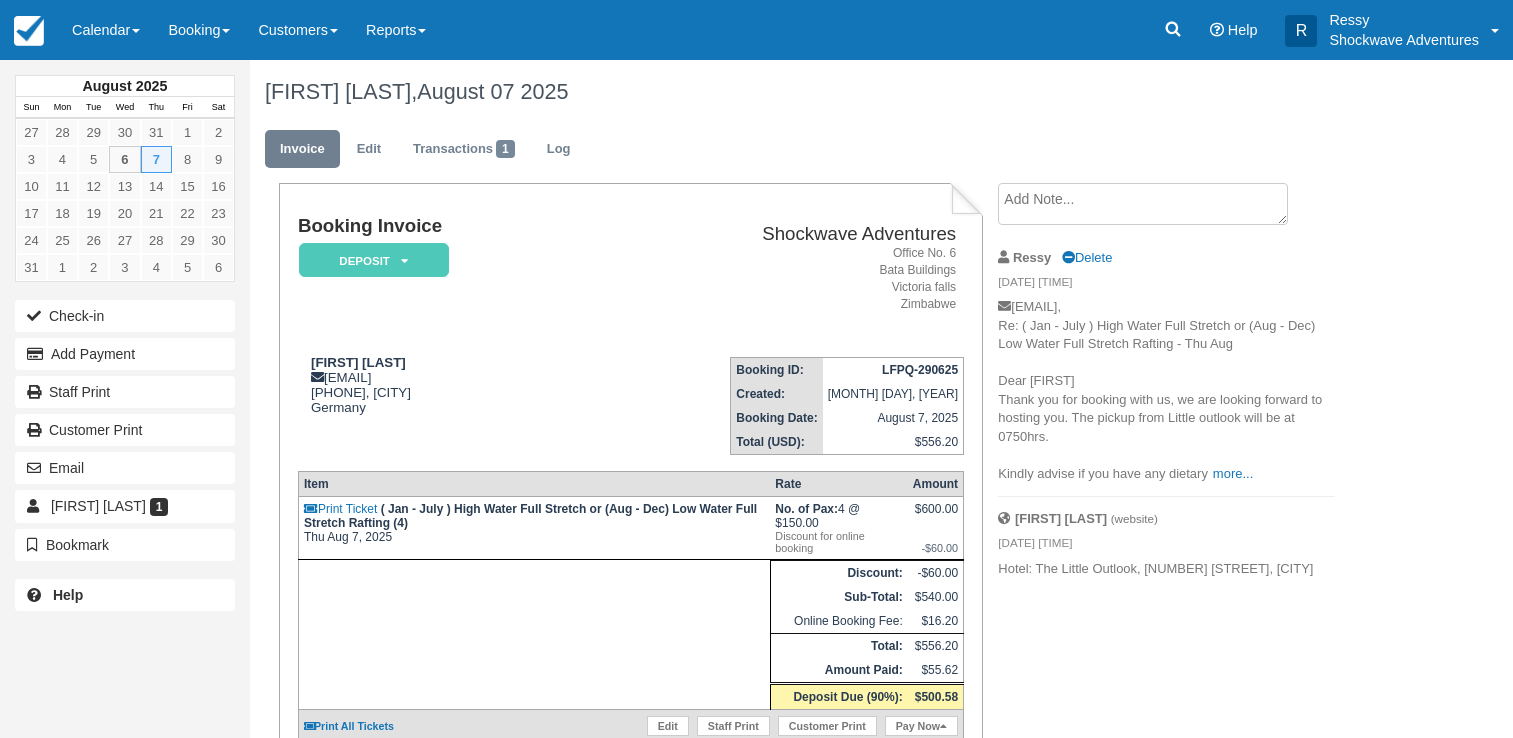 scroll, scrollTop: 0, scrollLeft: 0, axis: both 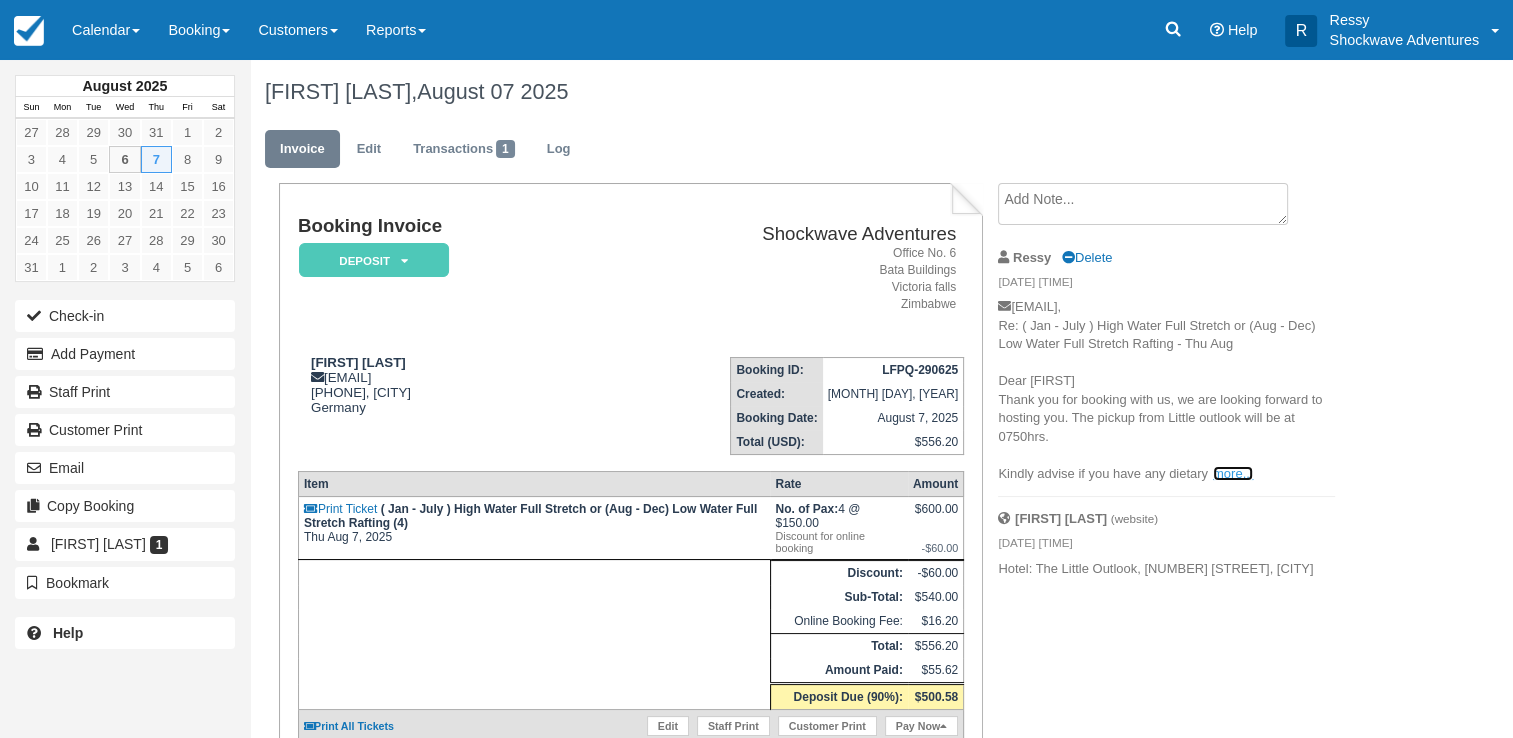 click on "more..." at bounding box center (1233, 473) 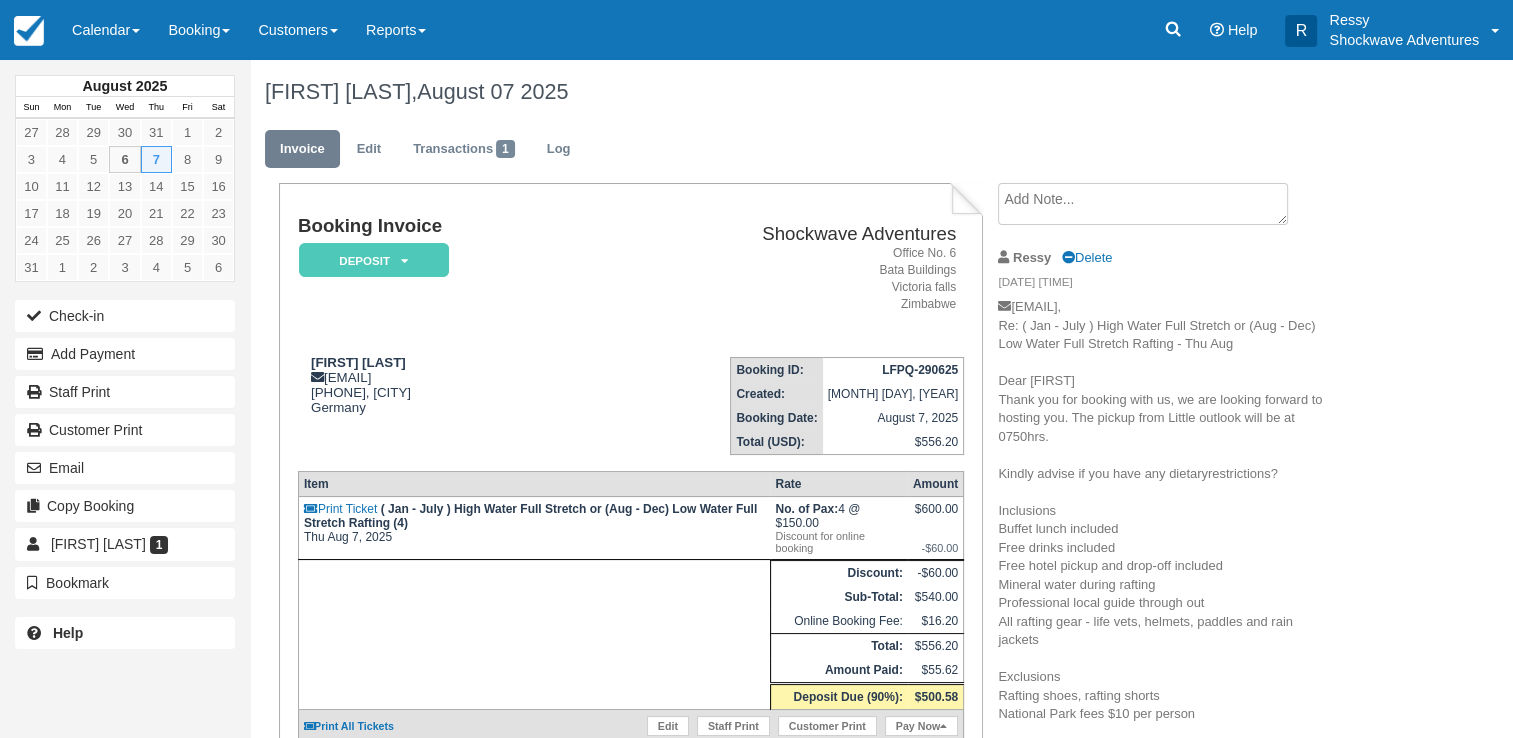 scroll, scrollTop: 0, scrollLeft: 0, axis: both 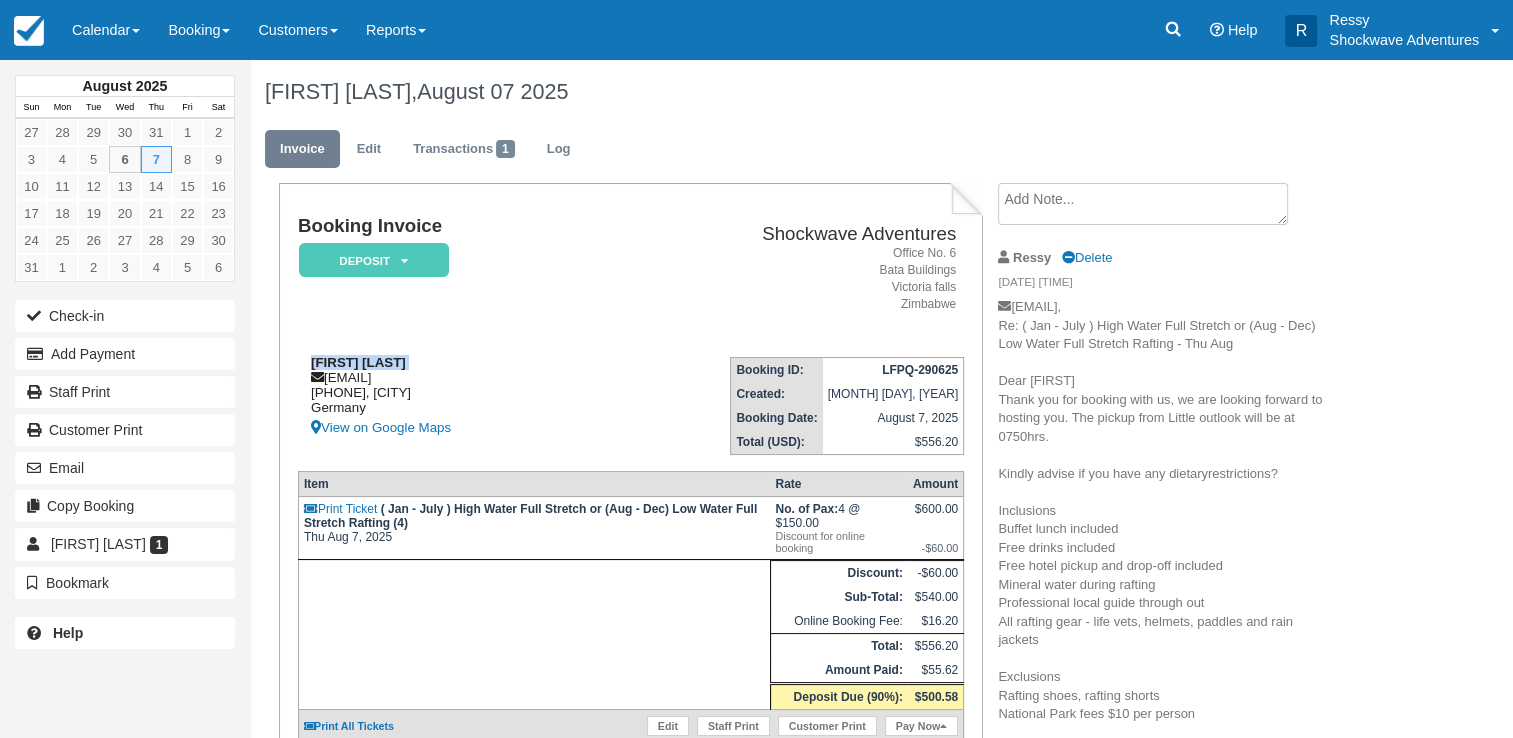 drag, startPoint x: 325, startPoint y: 376, endPoint x: 477, endPoint y: 366, distance: 152.3286 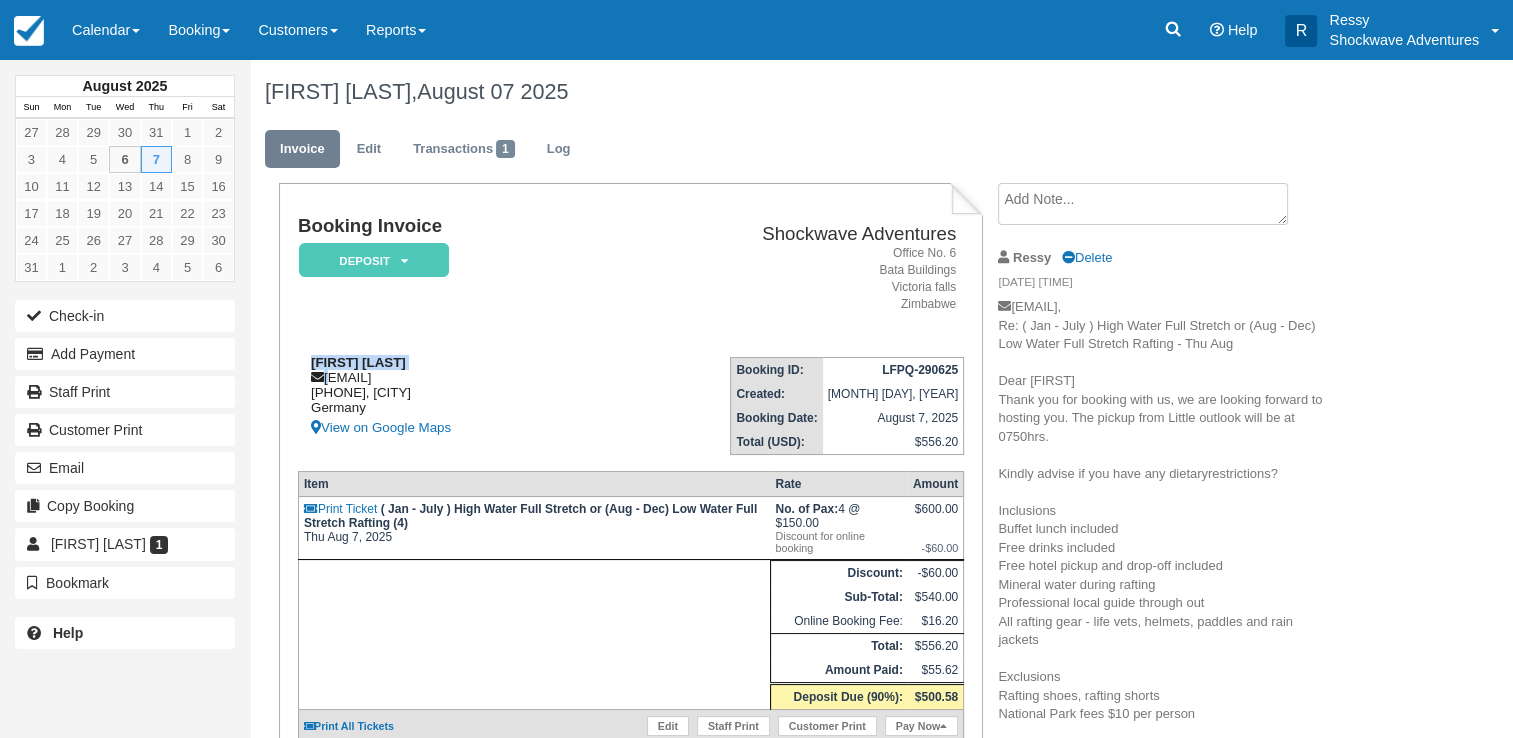 drag, startPoint x: 326, startPoint y: 374, endPoint x: 502, endPoint y: 370, distance: 176.04546 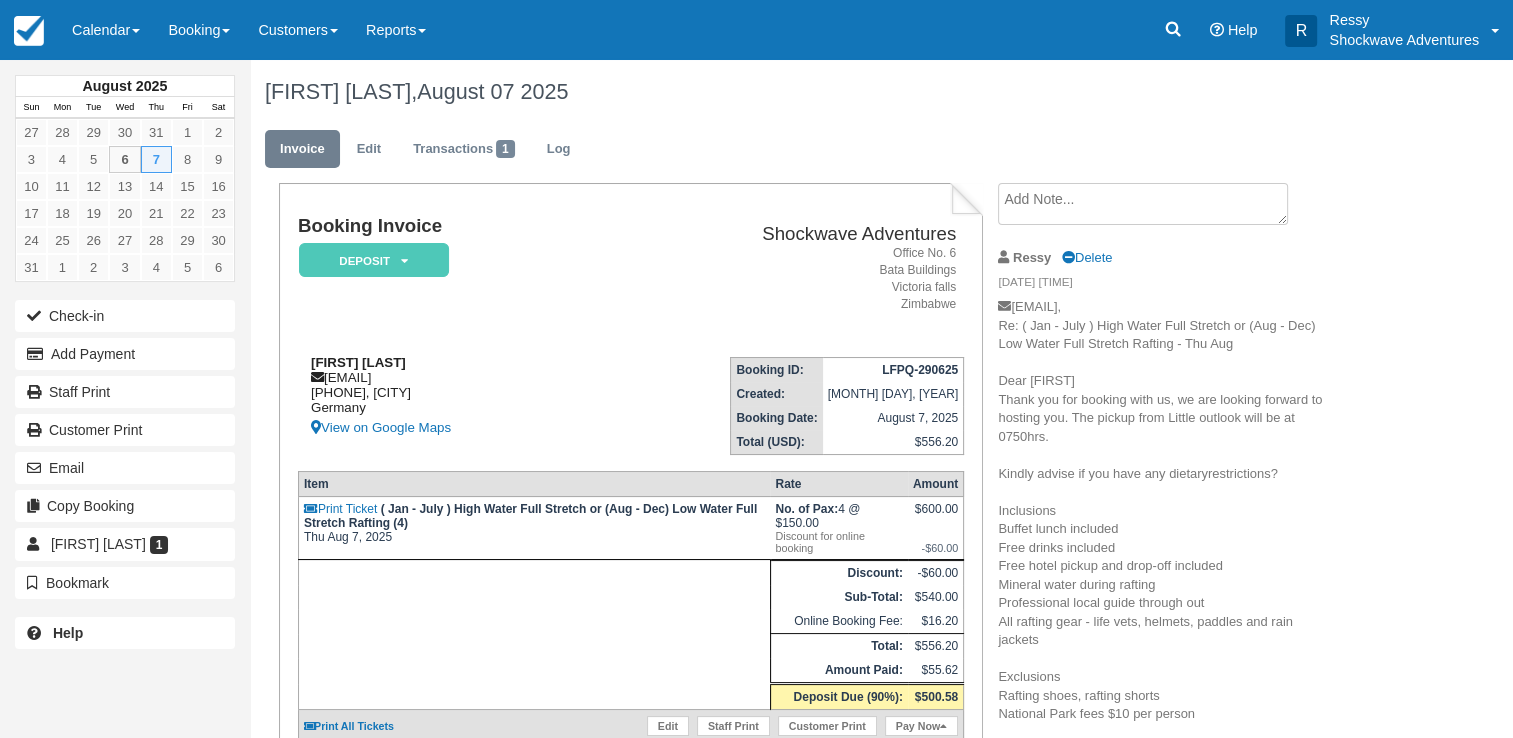 click on "Joachim Buck-Gramcko  jochenbg@posteo.de +491711984477, Hamburg Germany
View on Google Maps" at bounding box center (432, 397) 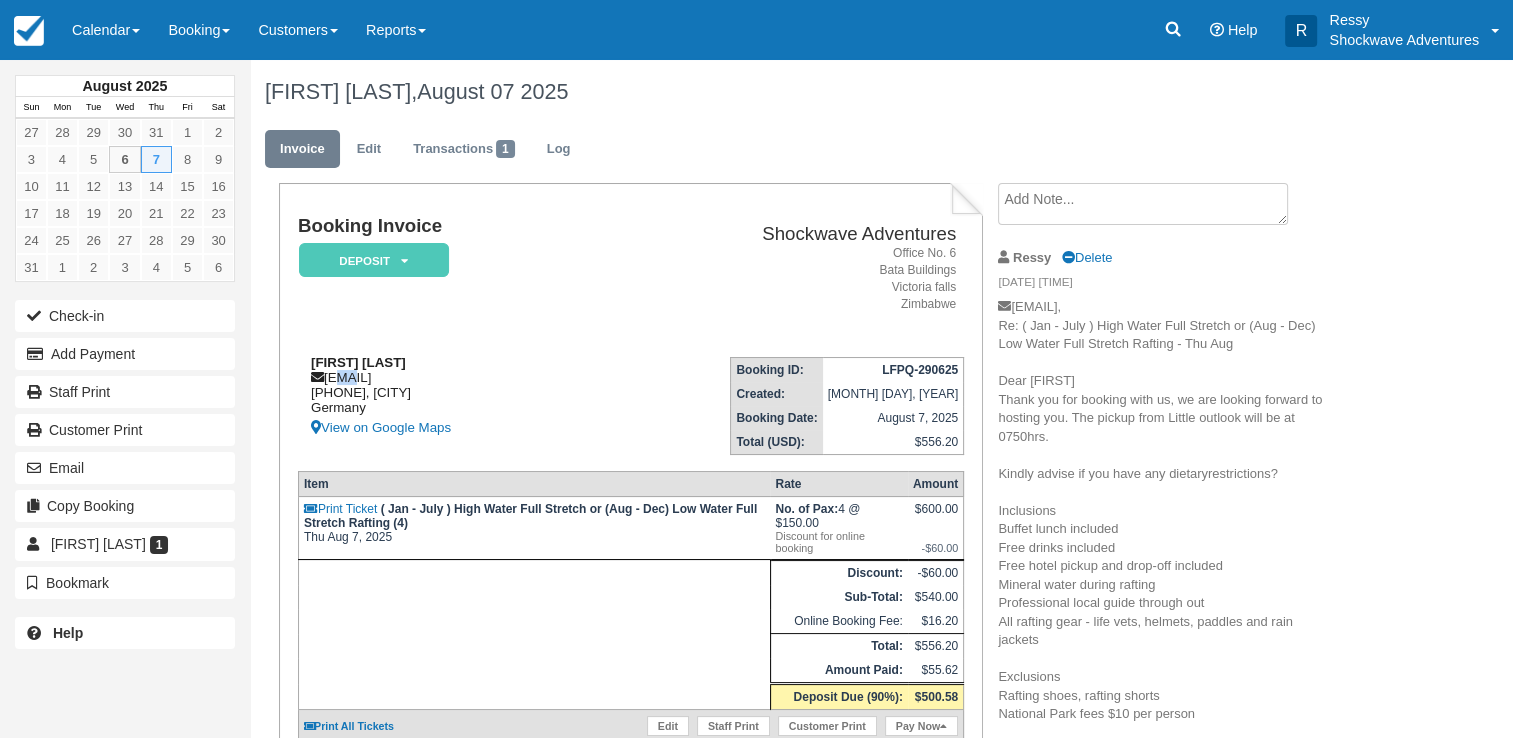 drag, startPoint x: 332, startPoint y: 377, endPoint x: 355, endPoint y: 383, distance: 23.769728 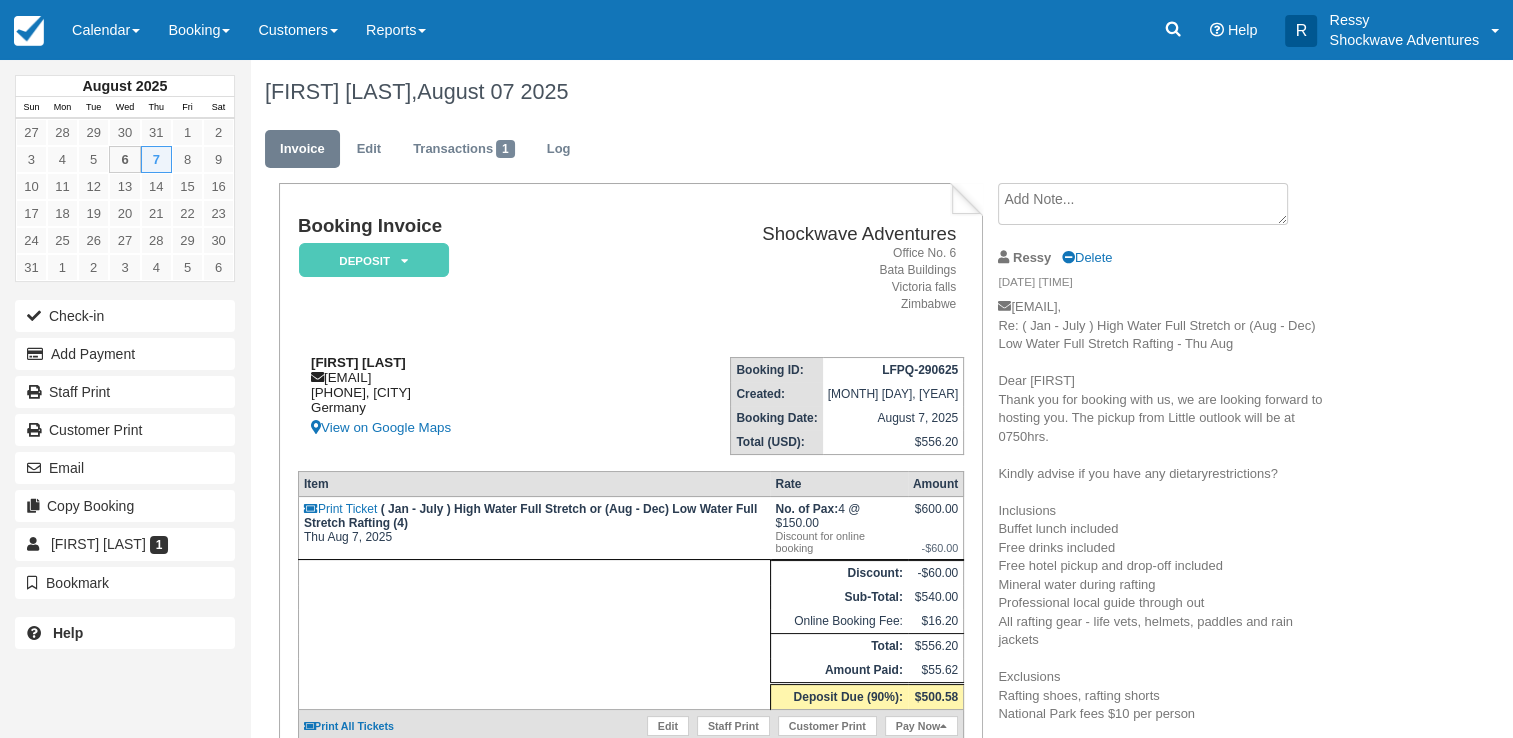 click on "Joachim Buck-Gramcko  jochenbg@posteo.de +491711984477, Hamburg Germany
View on Google Maps" at bounding box center [432, 397] 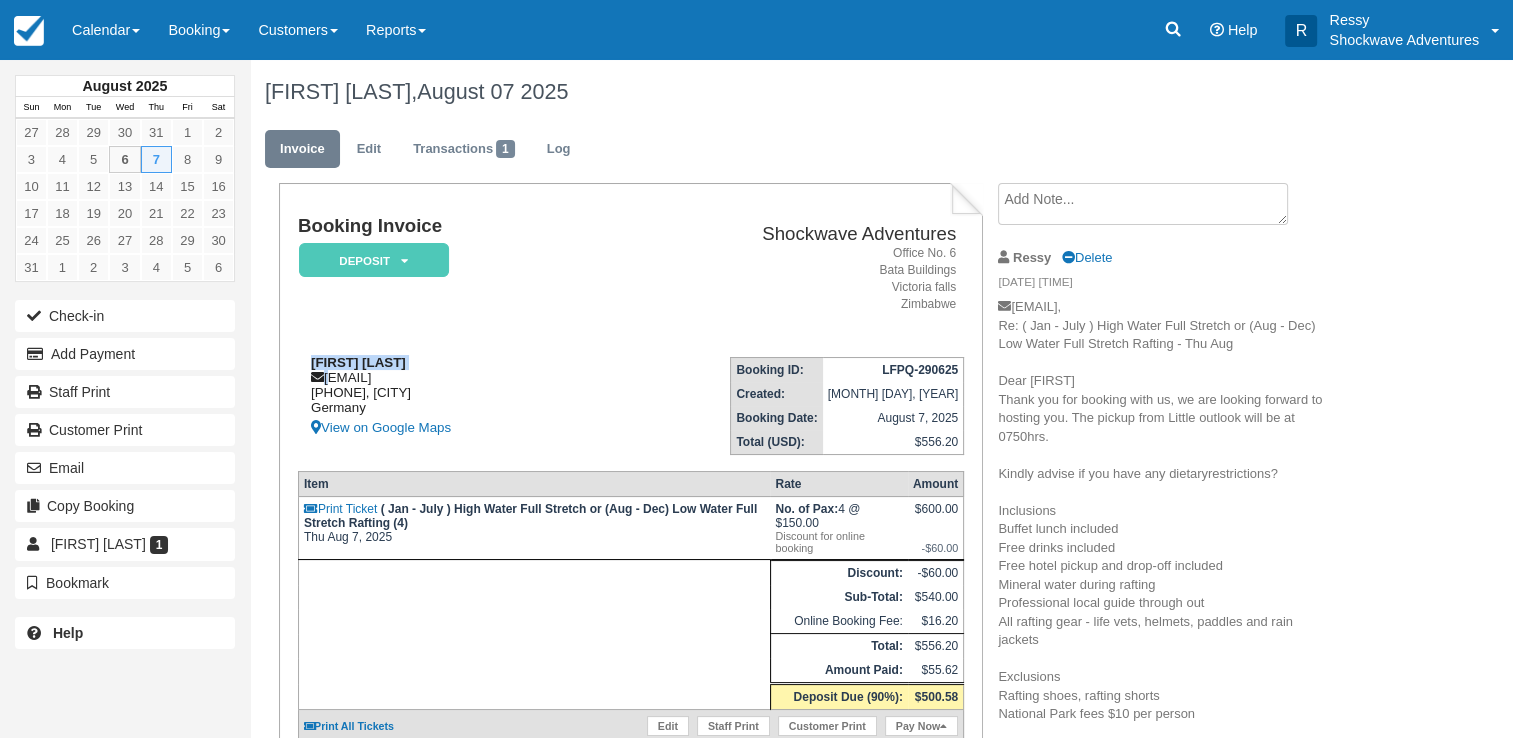 drag, startPoint x: 328, startPoint y: 379, endPoint x: 468, endPoint y: 358, distance: 141.56624 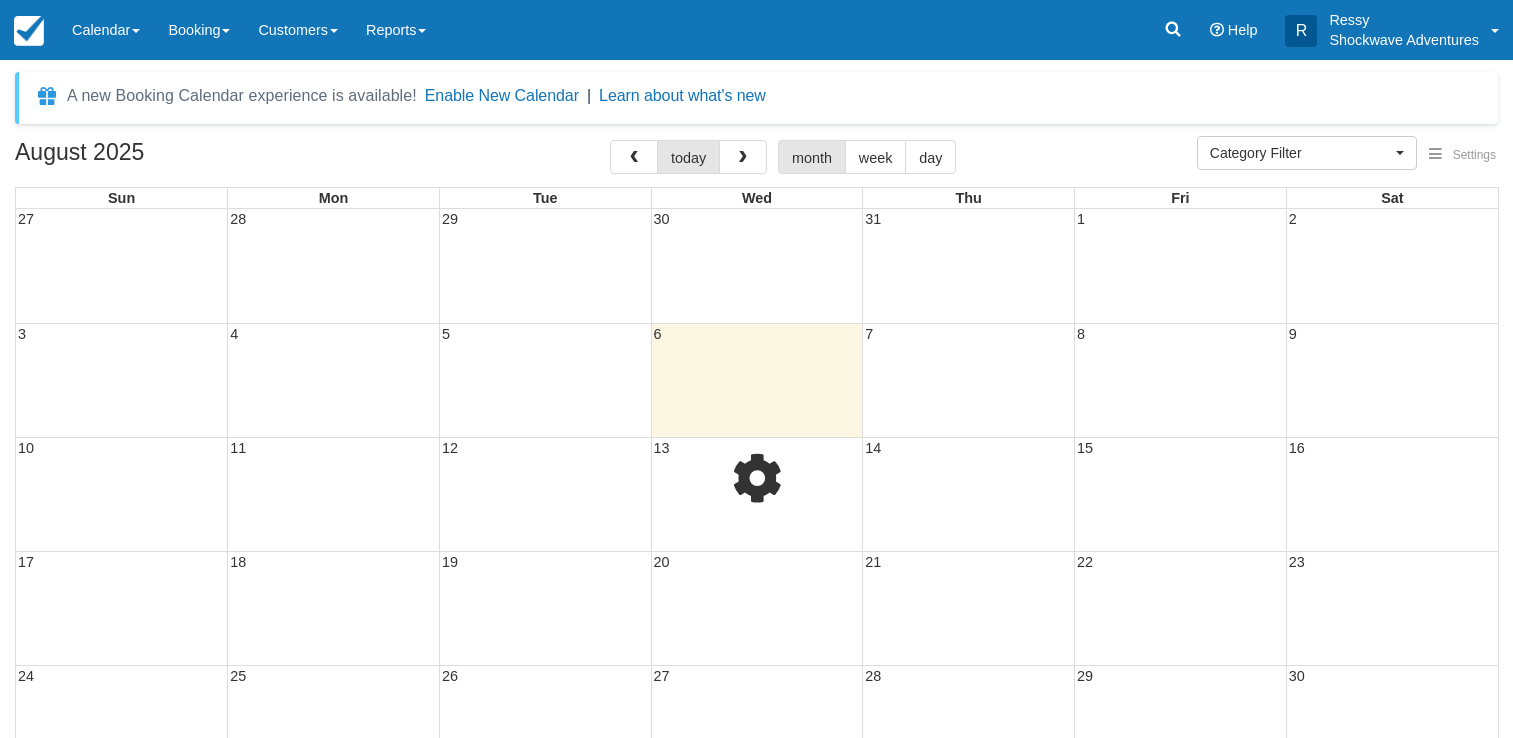 select 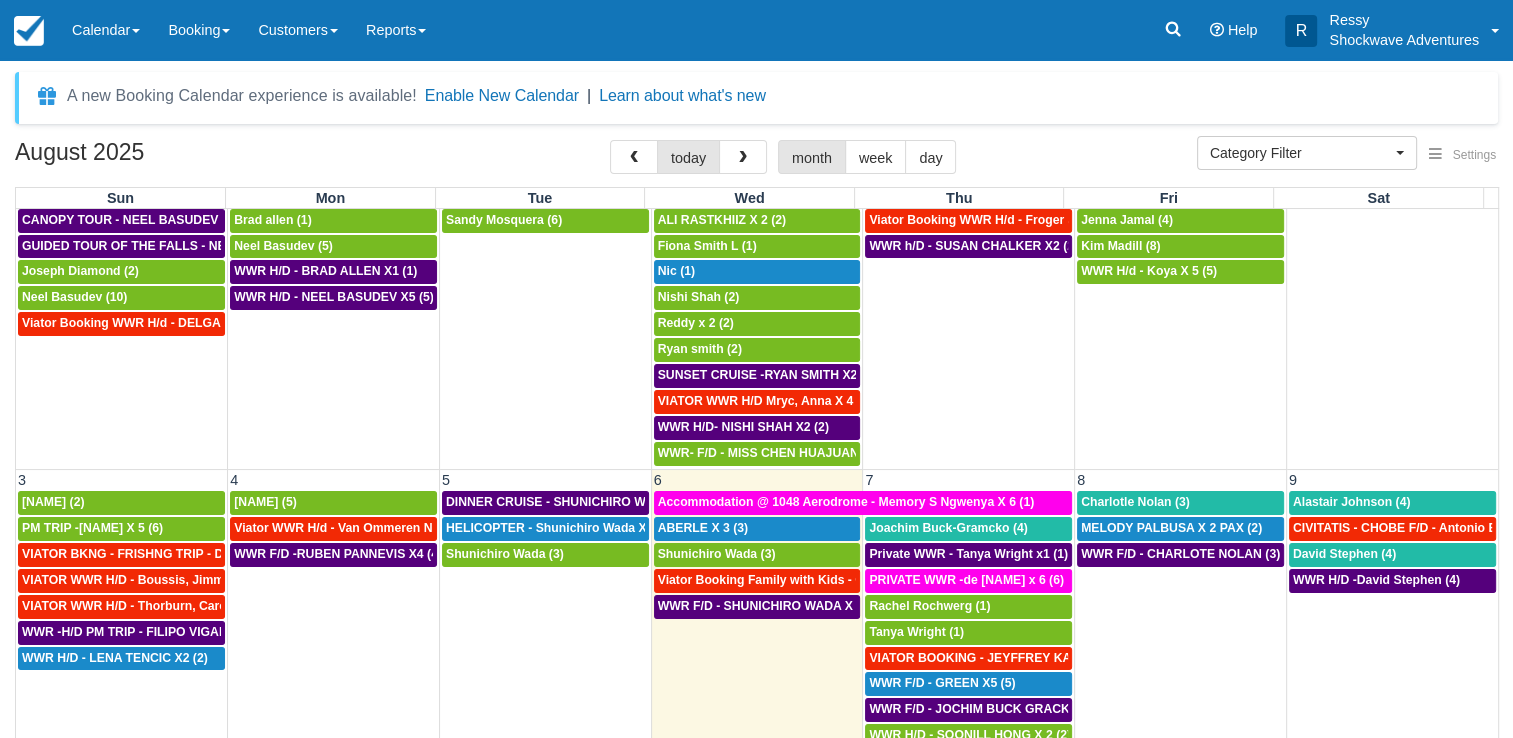scroll, scrollTop: 200, scrollLeft: 0, axis: vertical 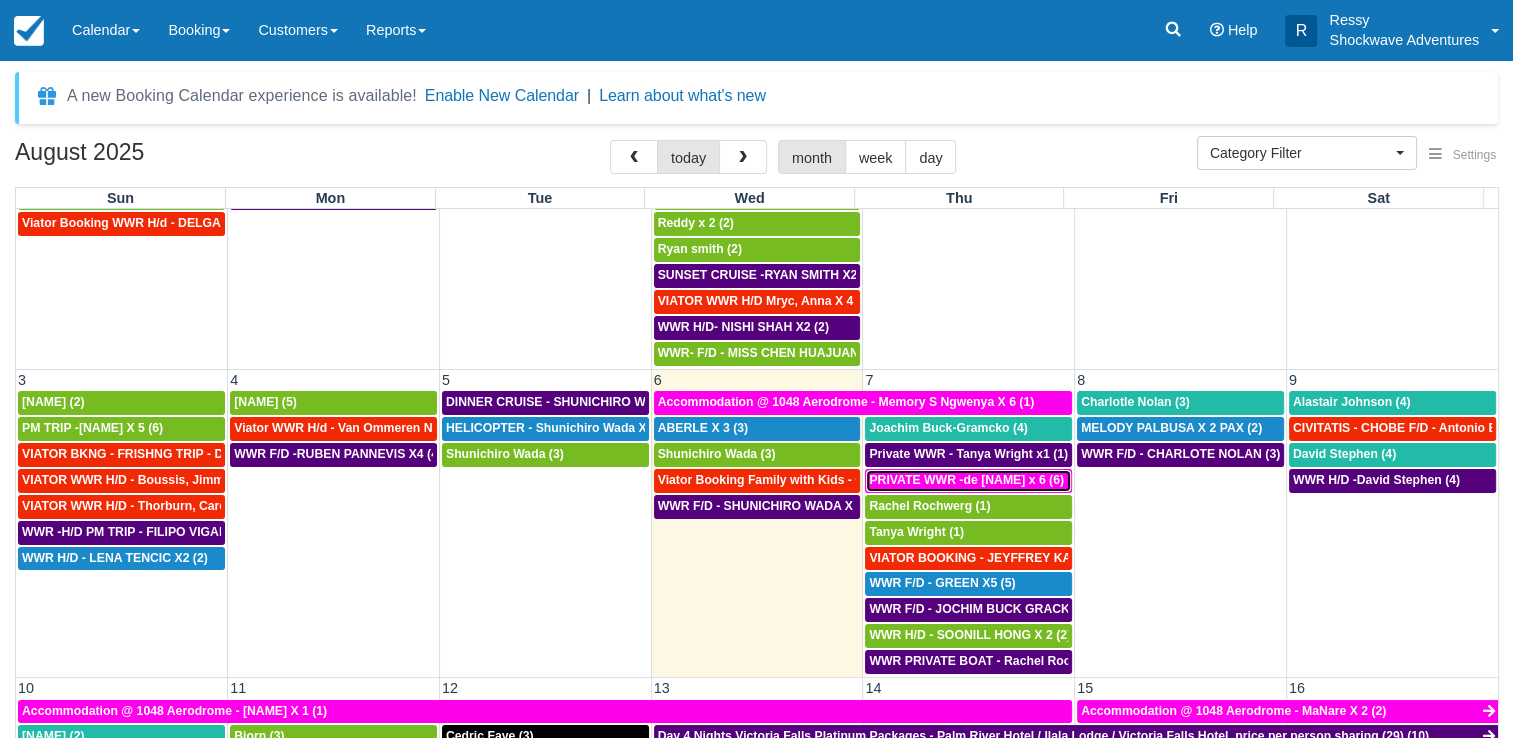 click on "PRIVATE WWR -de [LAST] x 6 (6)" at bounding box center (966, 480) 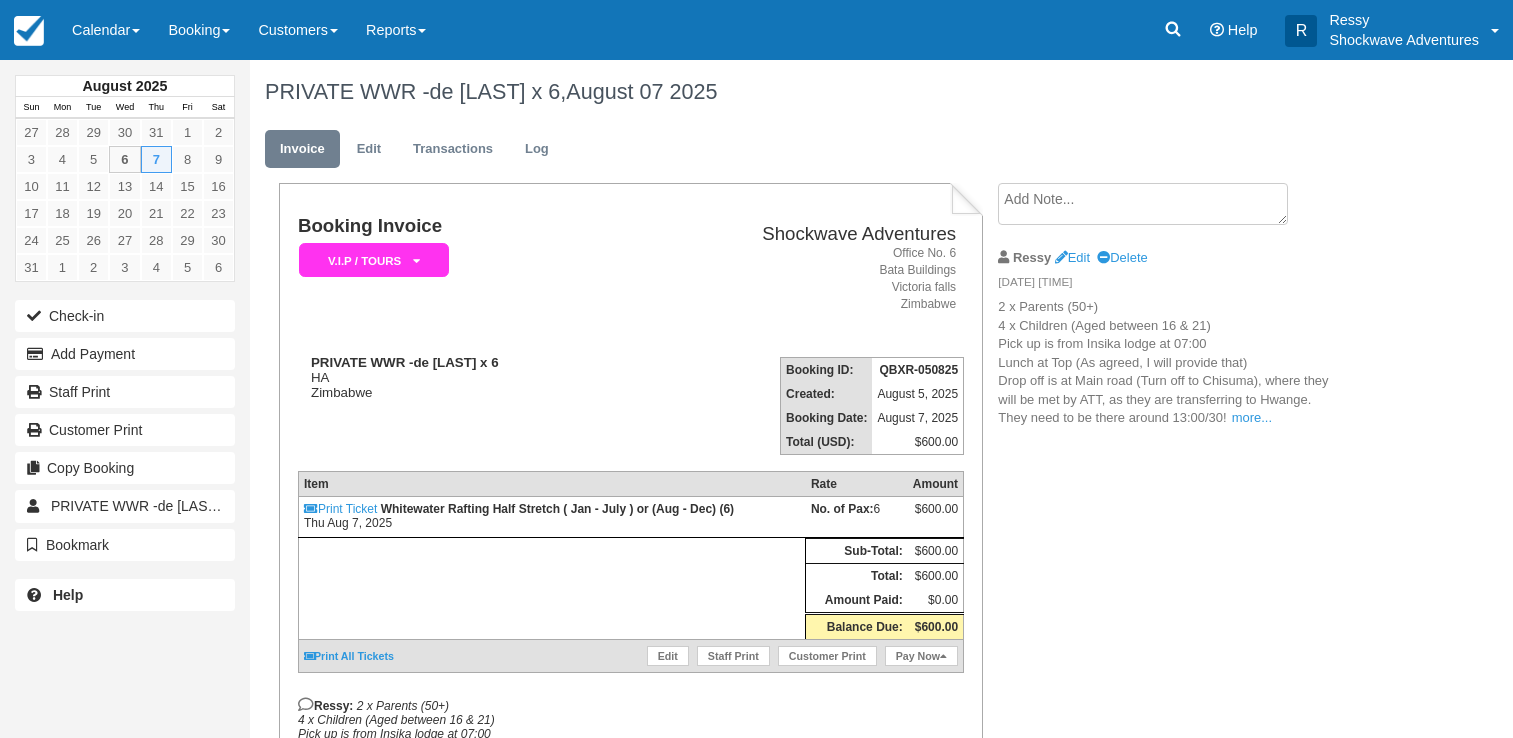 scroll, scrollTop: 0, scrollLeft: 0, axis: both 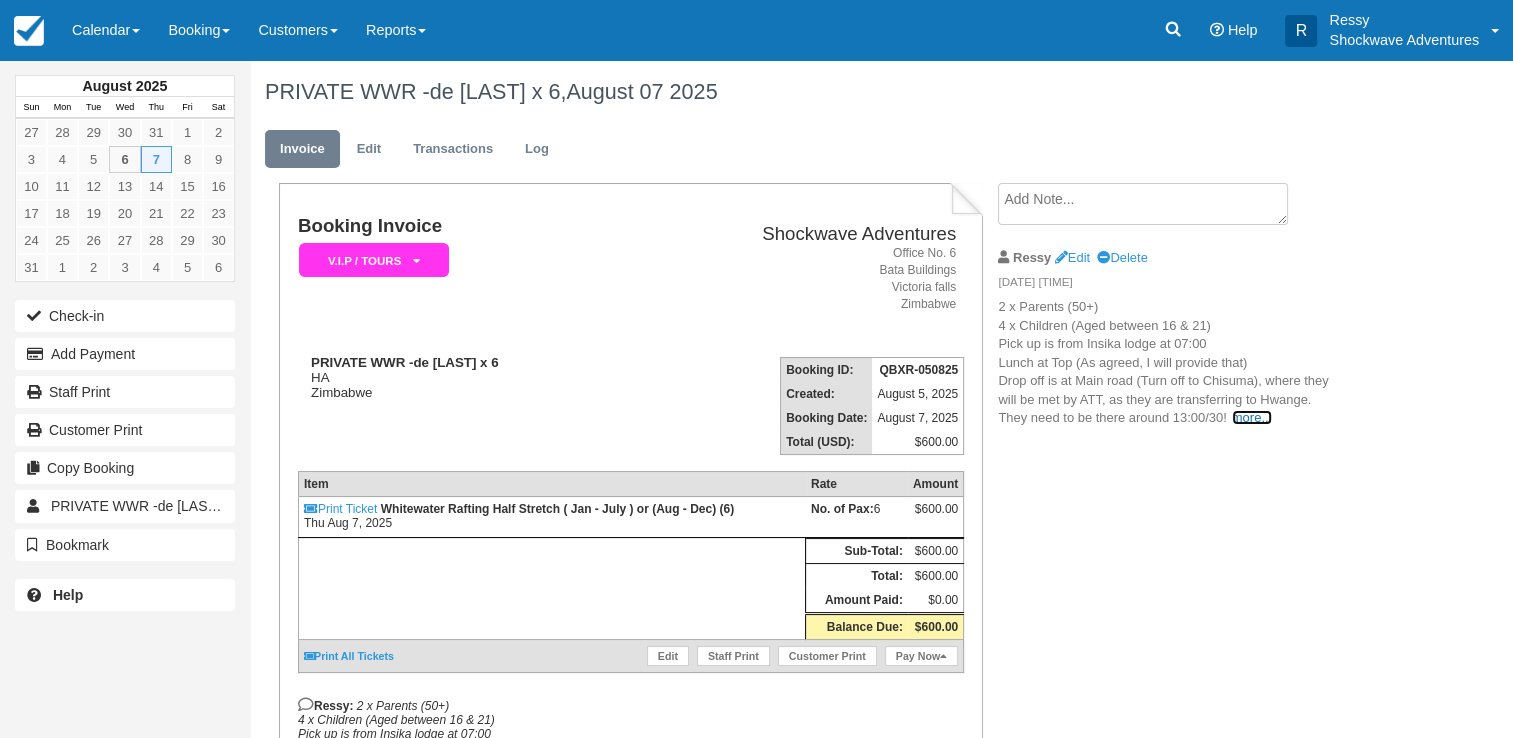 click on "more..." at bounding box center [1252, 417] 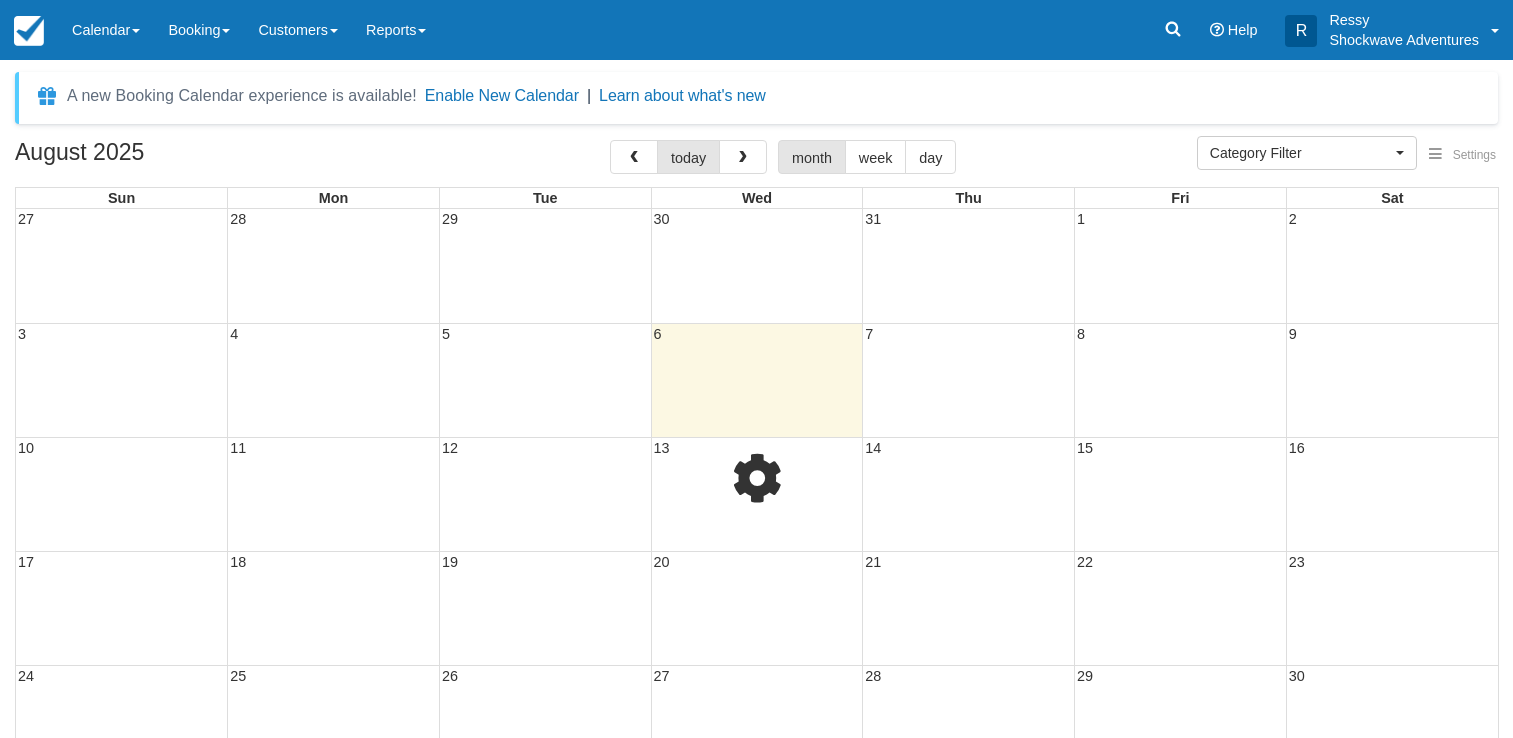 select 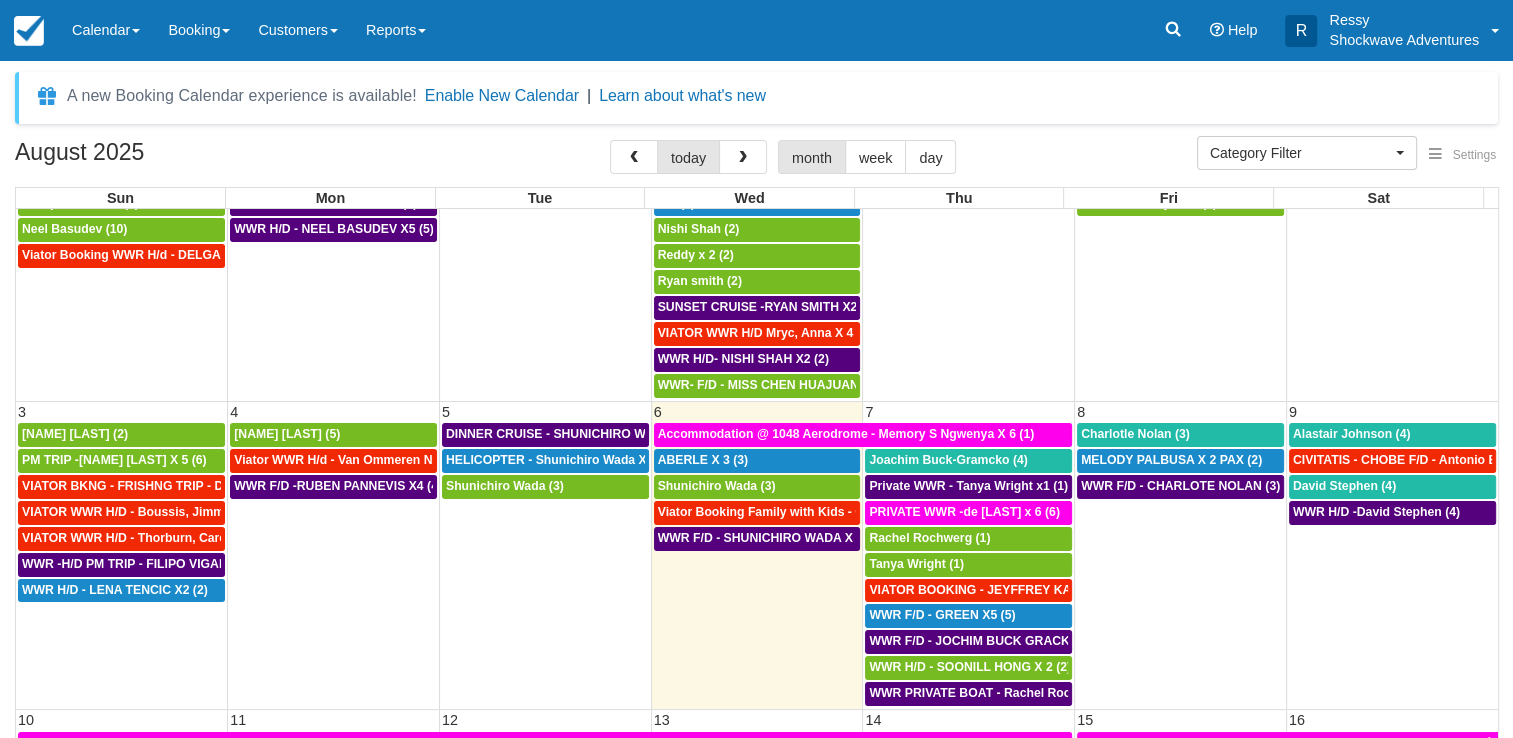 scroll, scrollTop: 300, scrollLeft: 0, axis: vertical 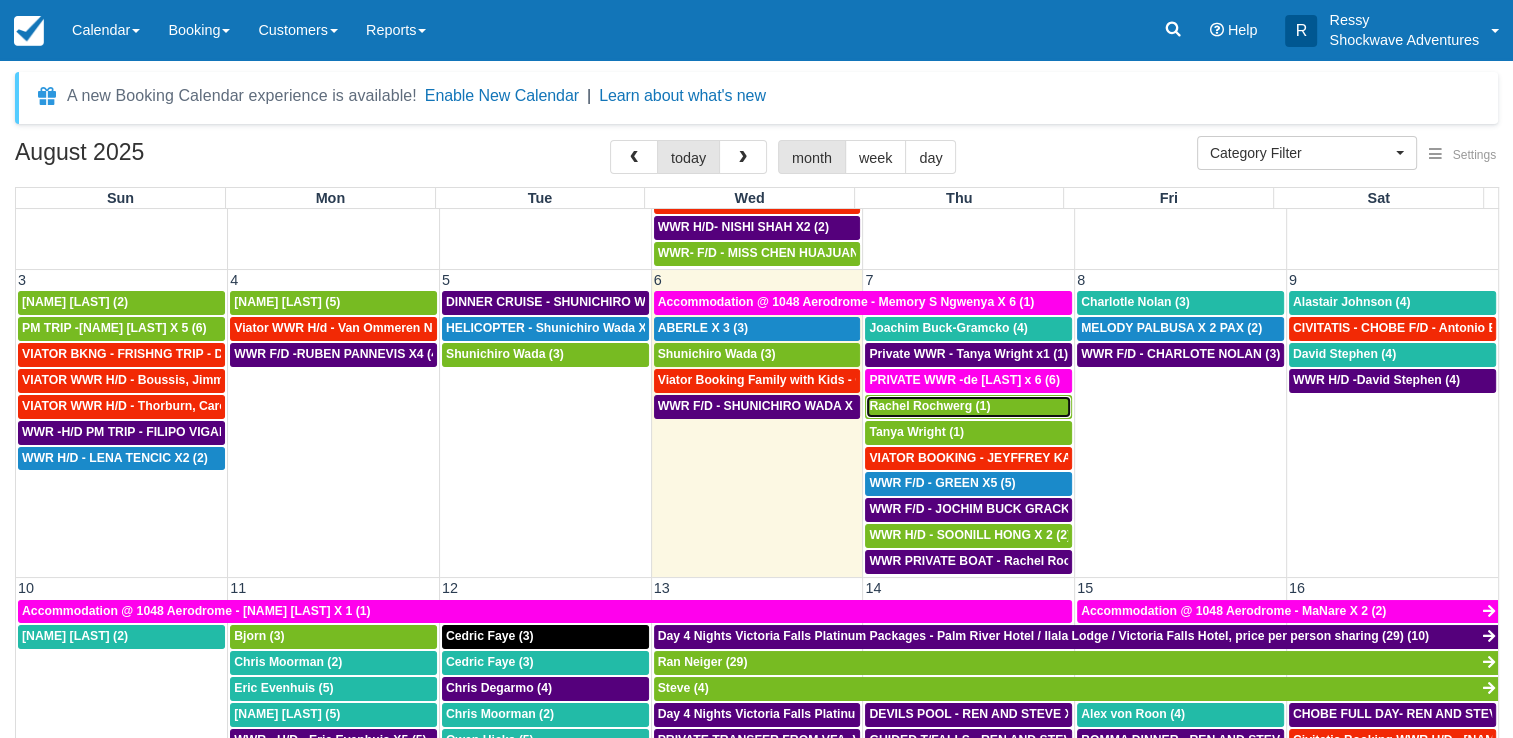 click on "Rachel Rochwerg (1)" at bounding box center (968, 407) 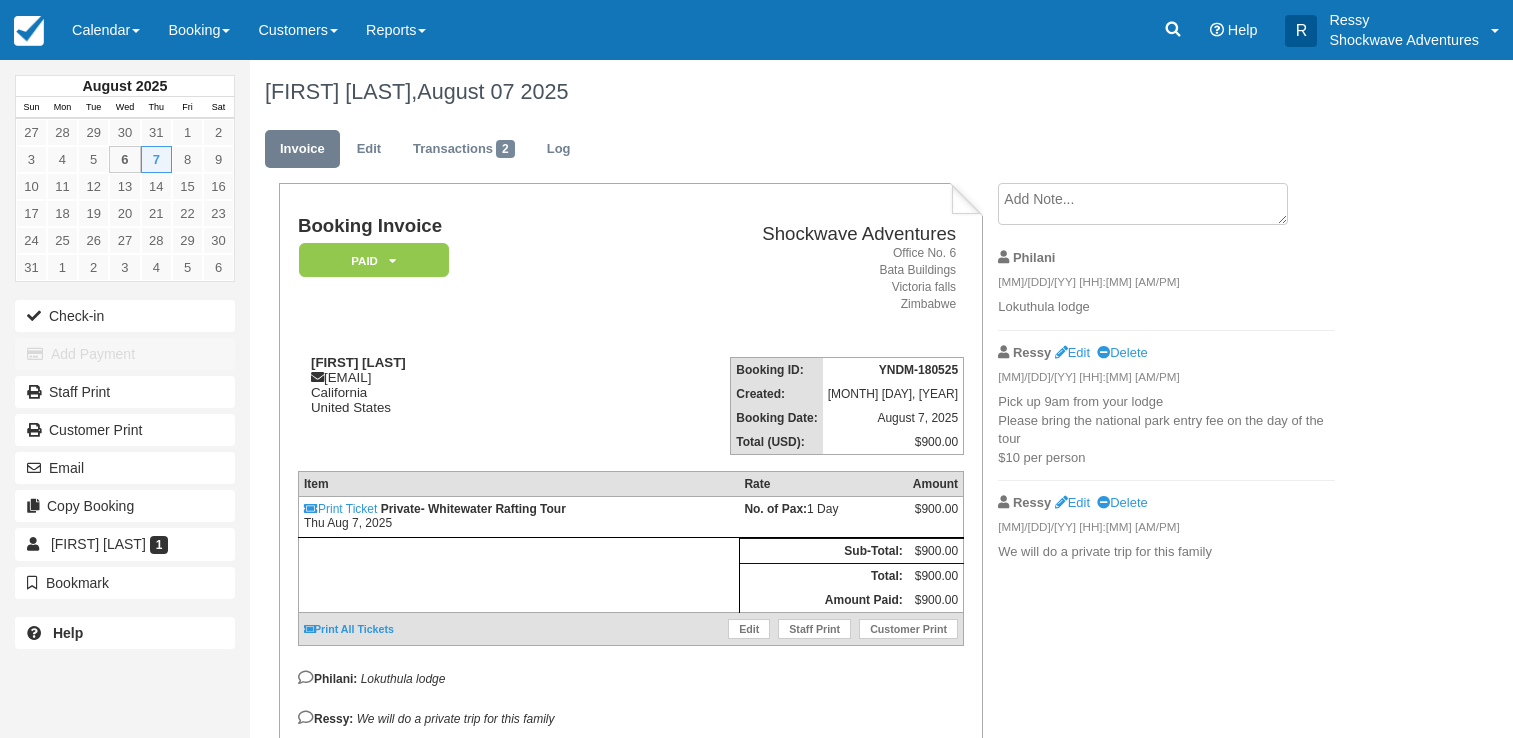 scroll, scrollTop: 0, scrollLeft: 0, axis: both 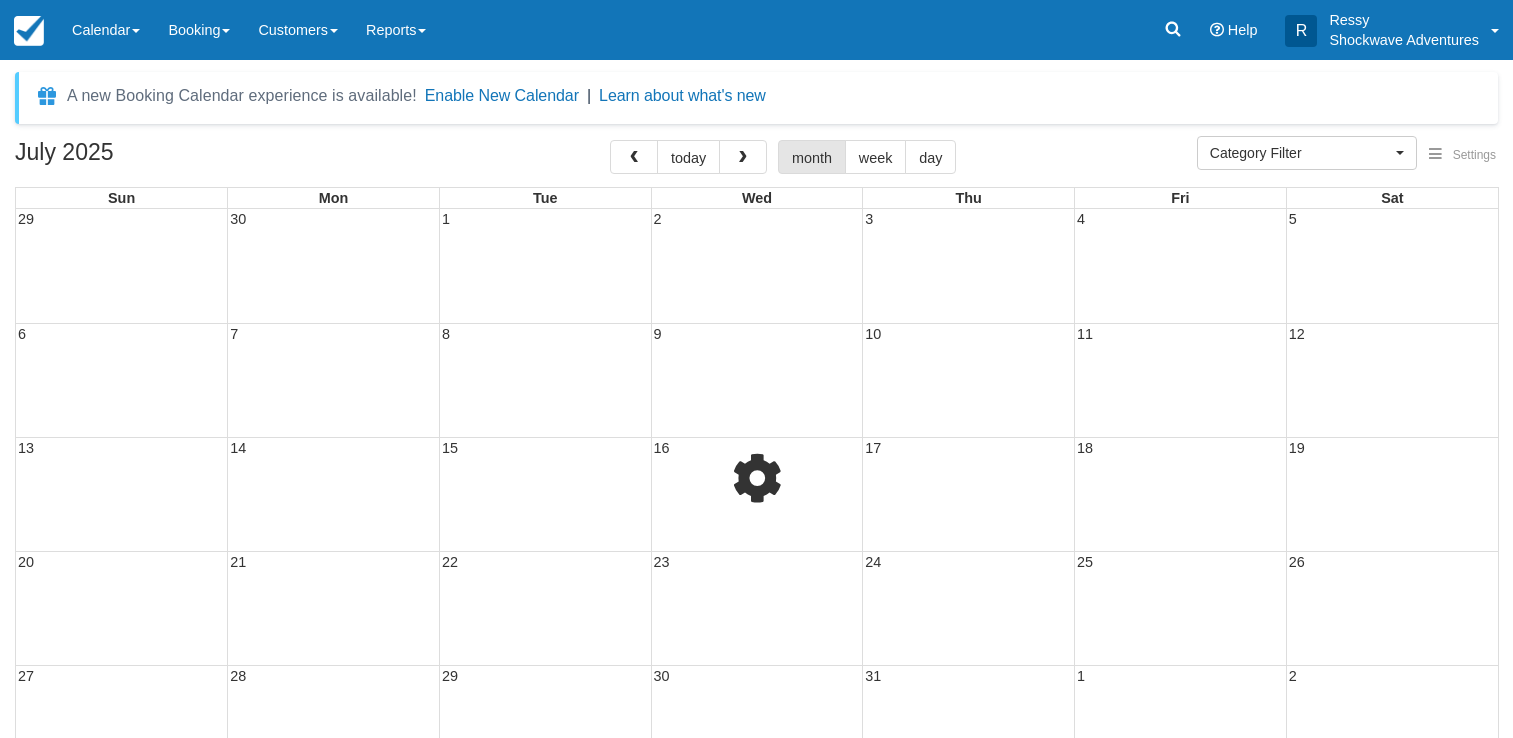 select 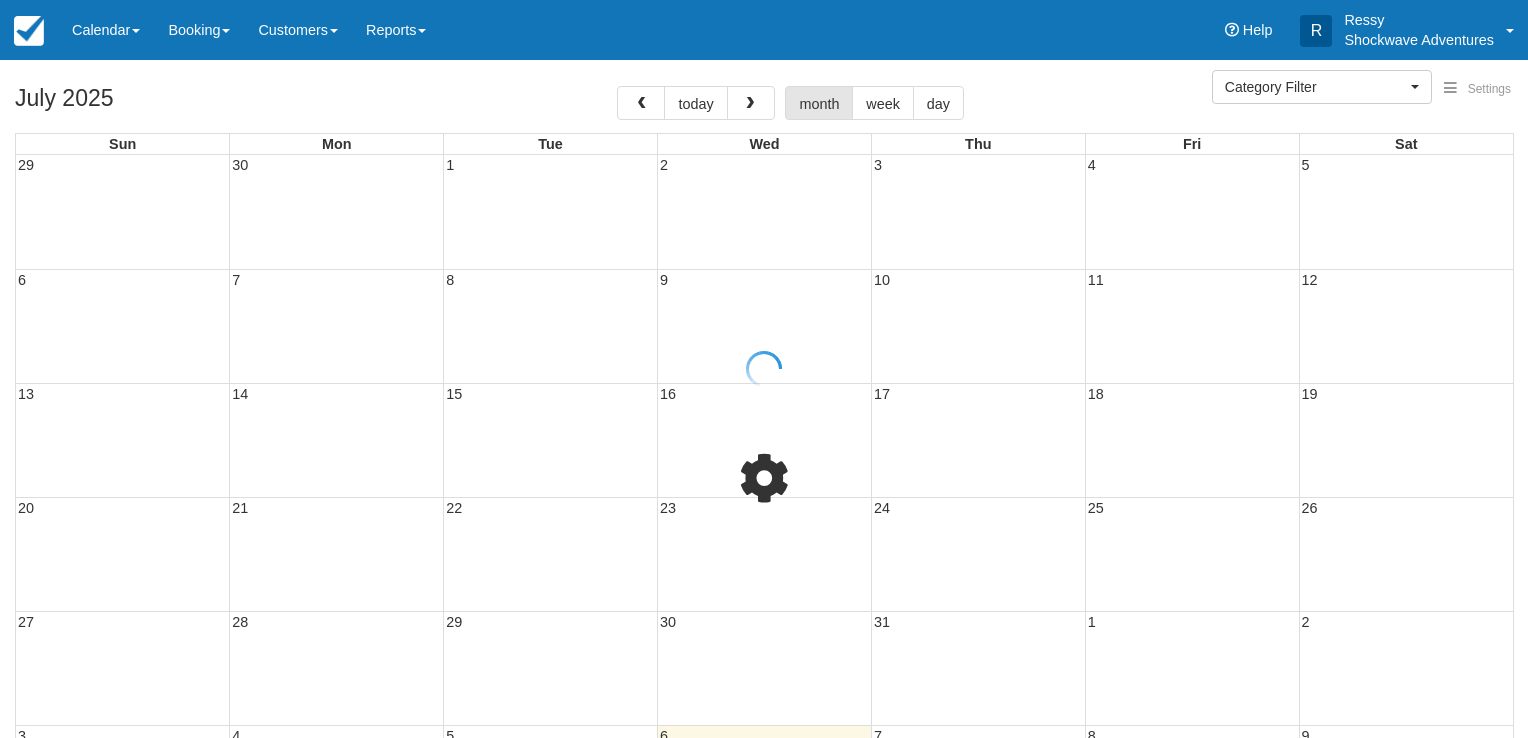 select 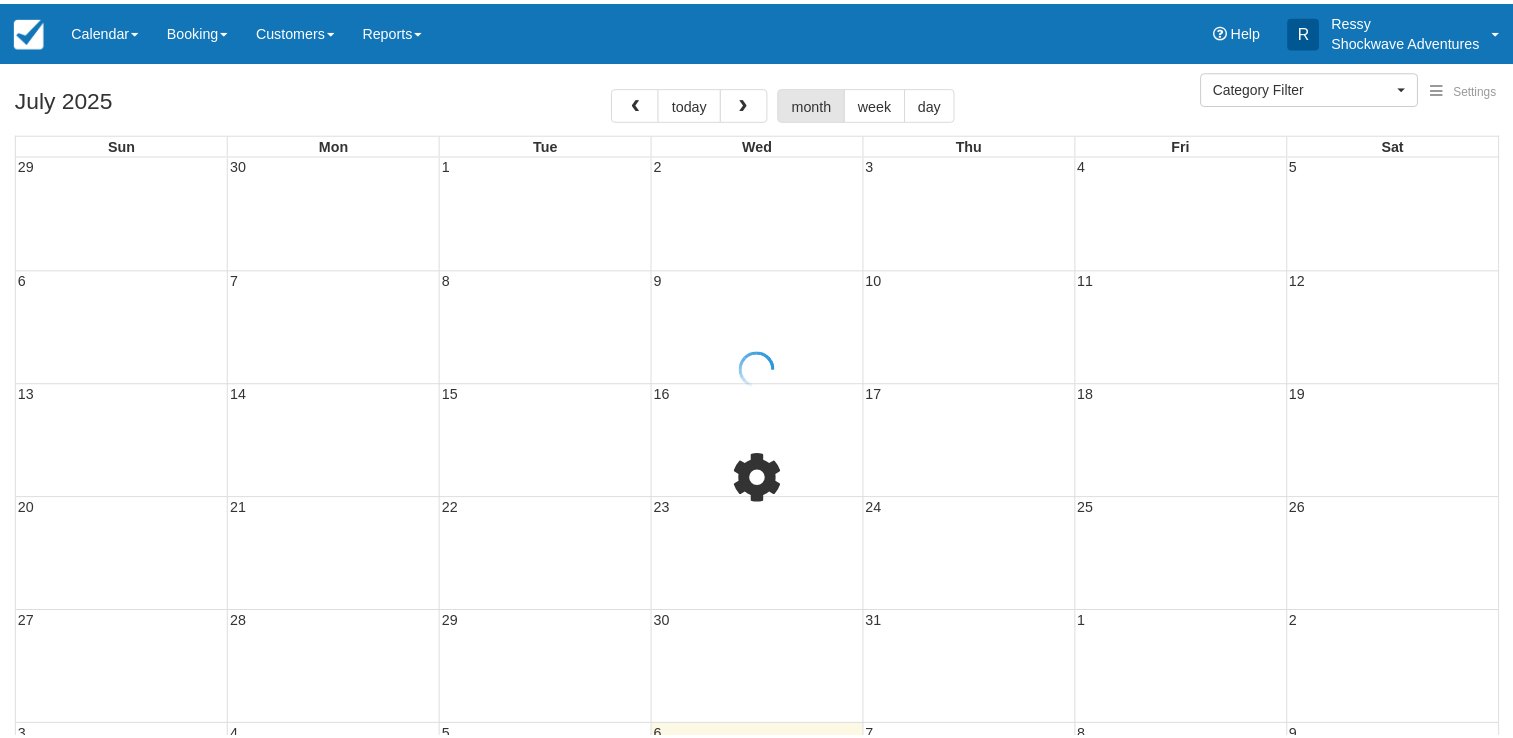 scroll, scrollTop: 0, scrollLeft: 0, axis: both 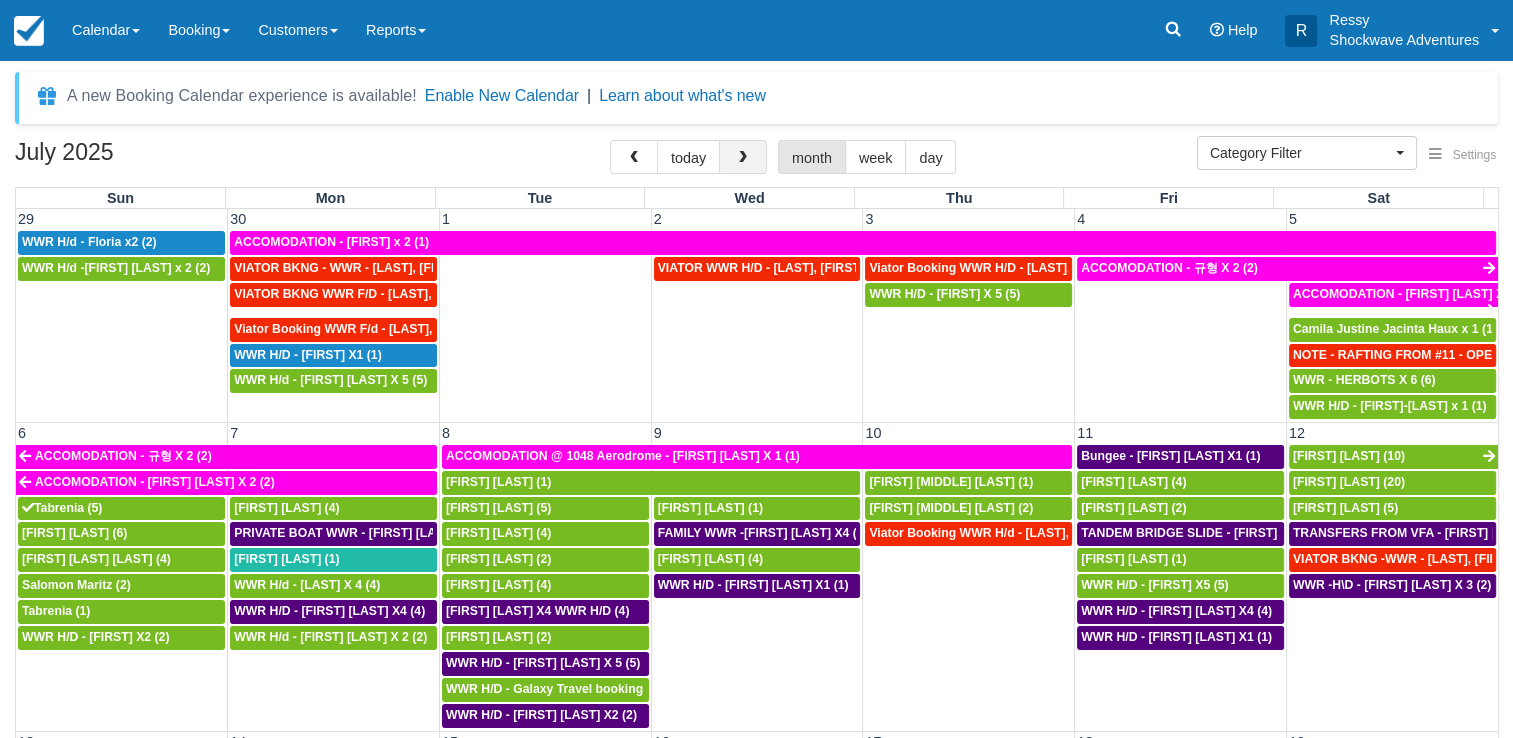click at bounding box center (743, 158) 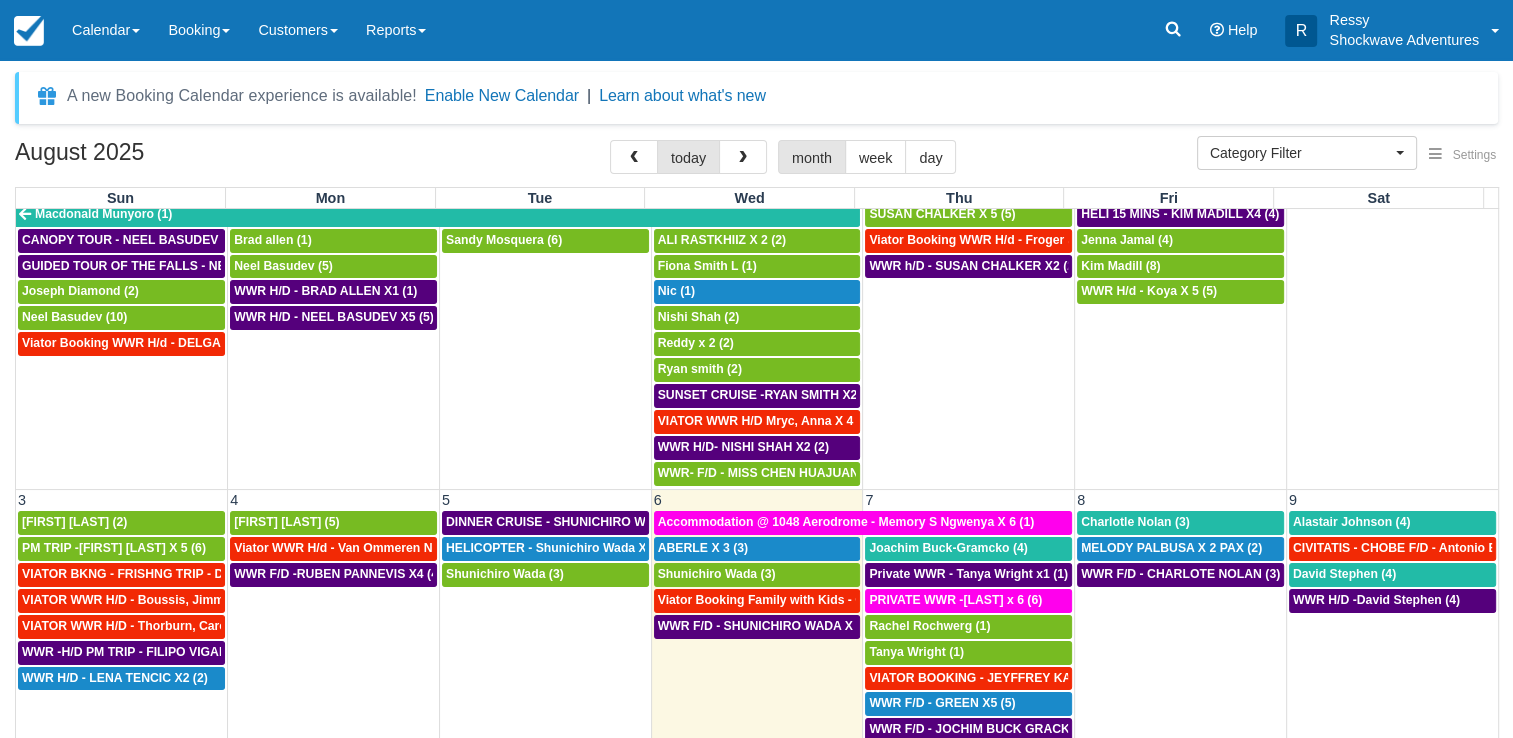 scroll, scrollTop: 300, scrollLeft: 0, axis: vertical 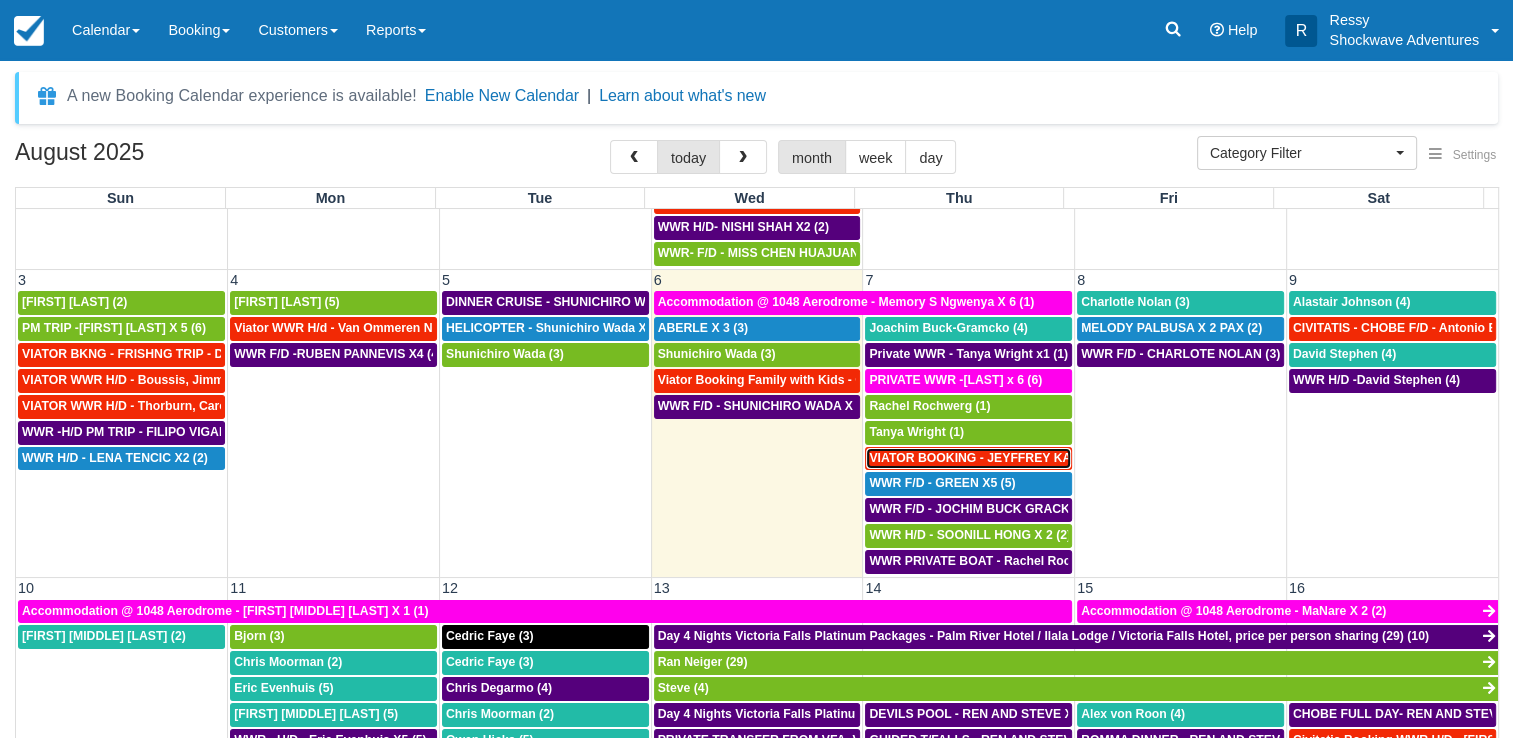 click on "VIATOR BOOKING - JEYFFREY KAYLEIGH X 1 (1)" at bounding box center (1012, 458) 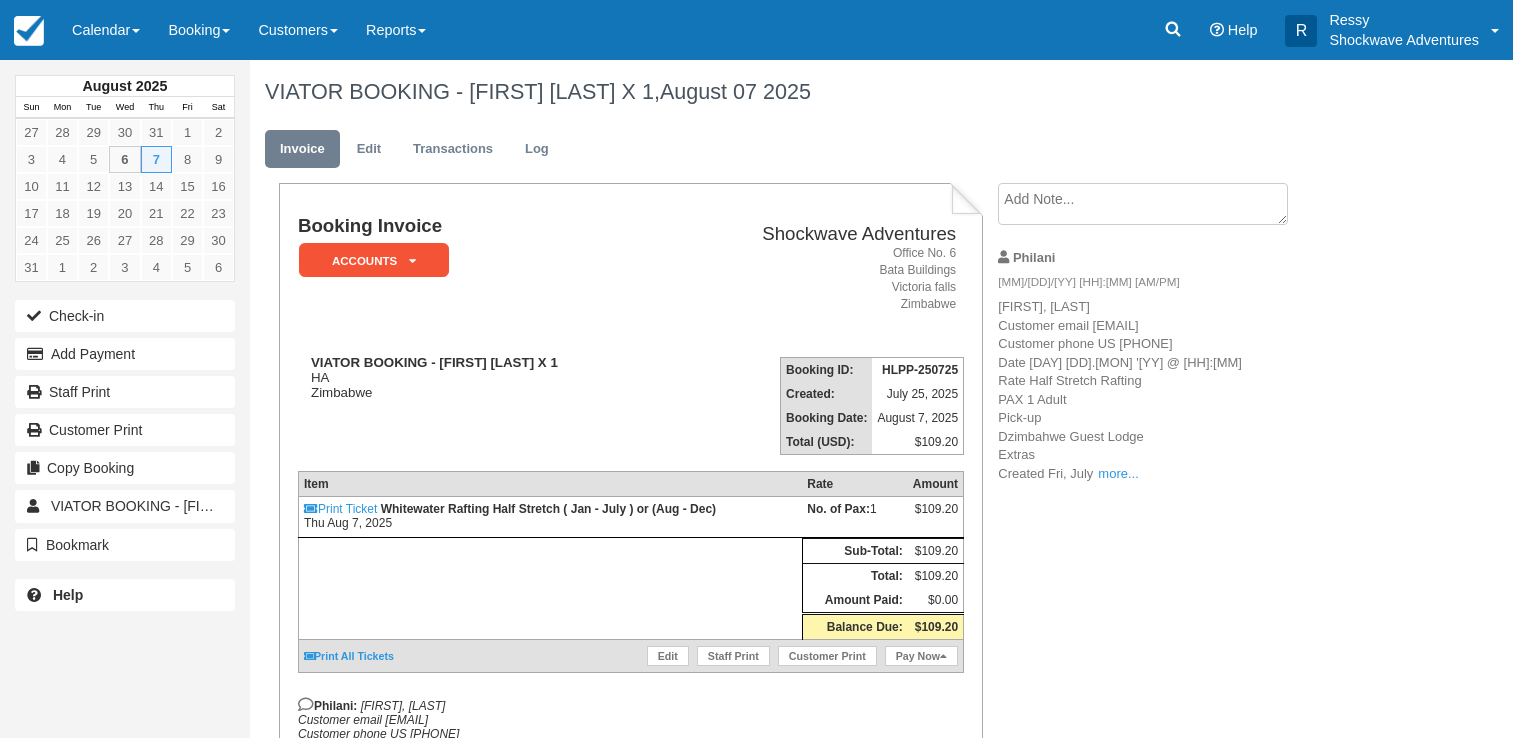 scroll, scrollTop: 0, scrollLeft: 0, axis: both 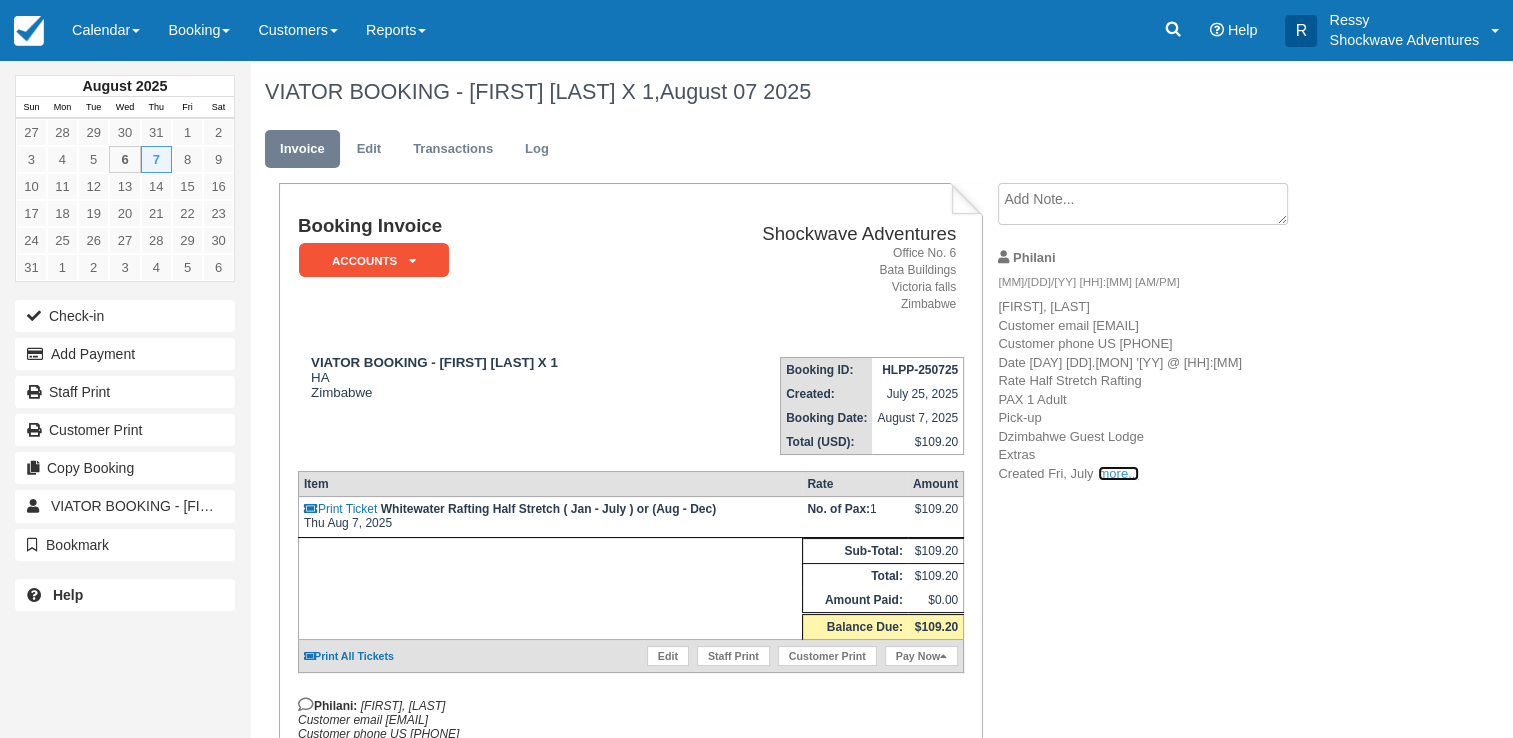 click on "more..." at bounding box center (1118, 473) 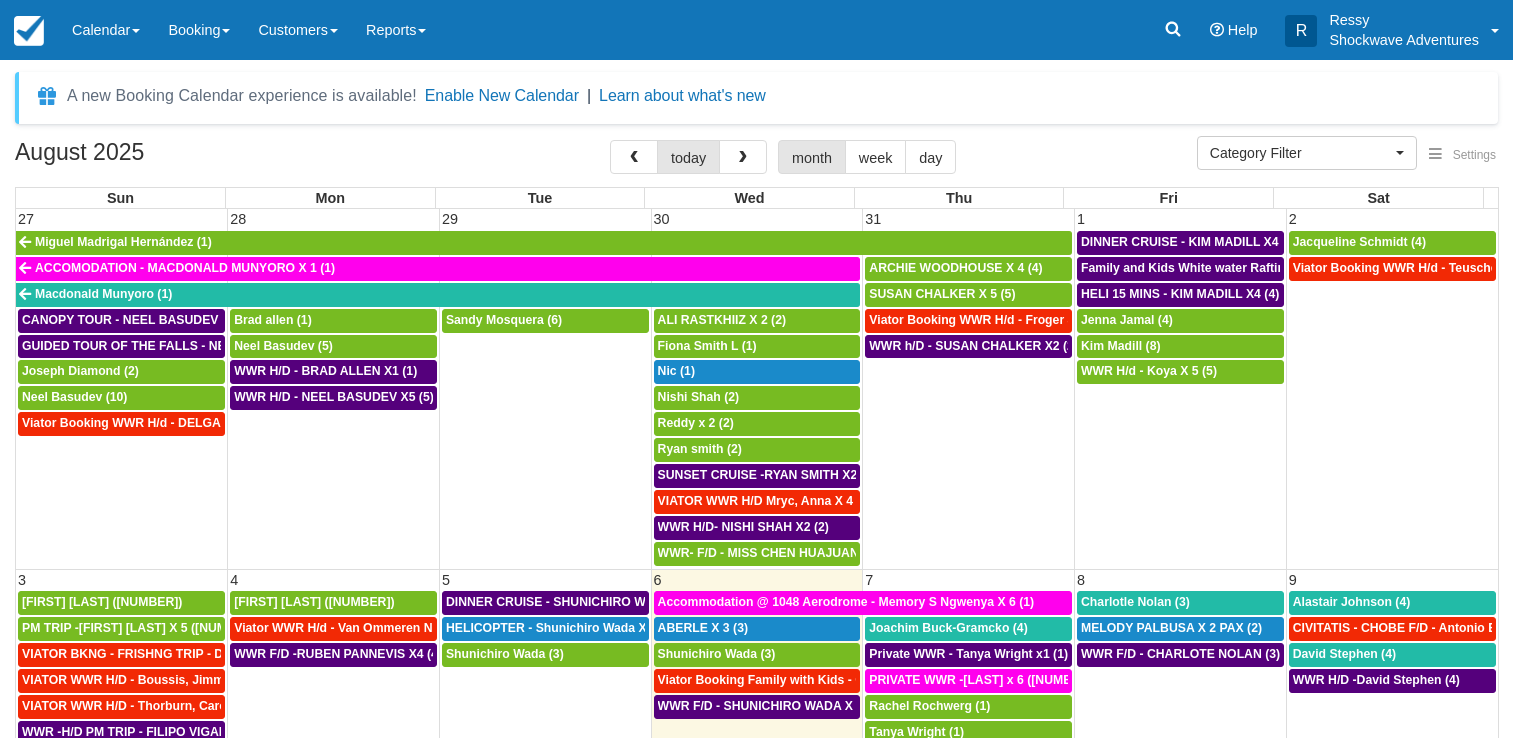 select 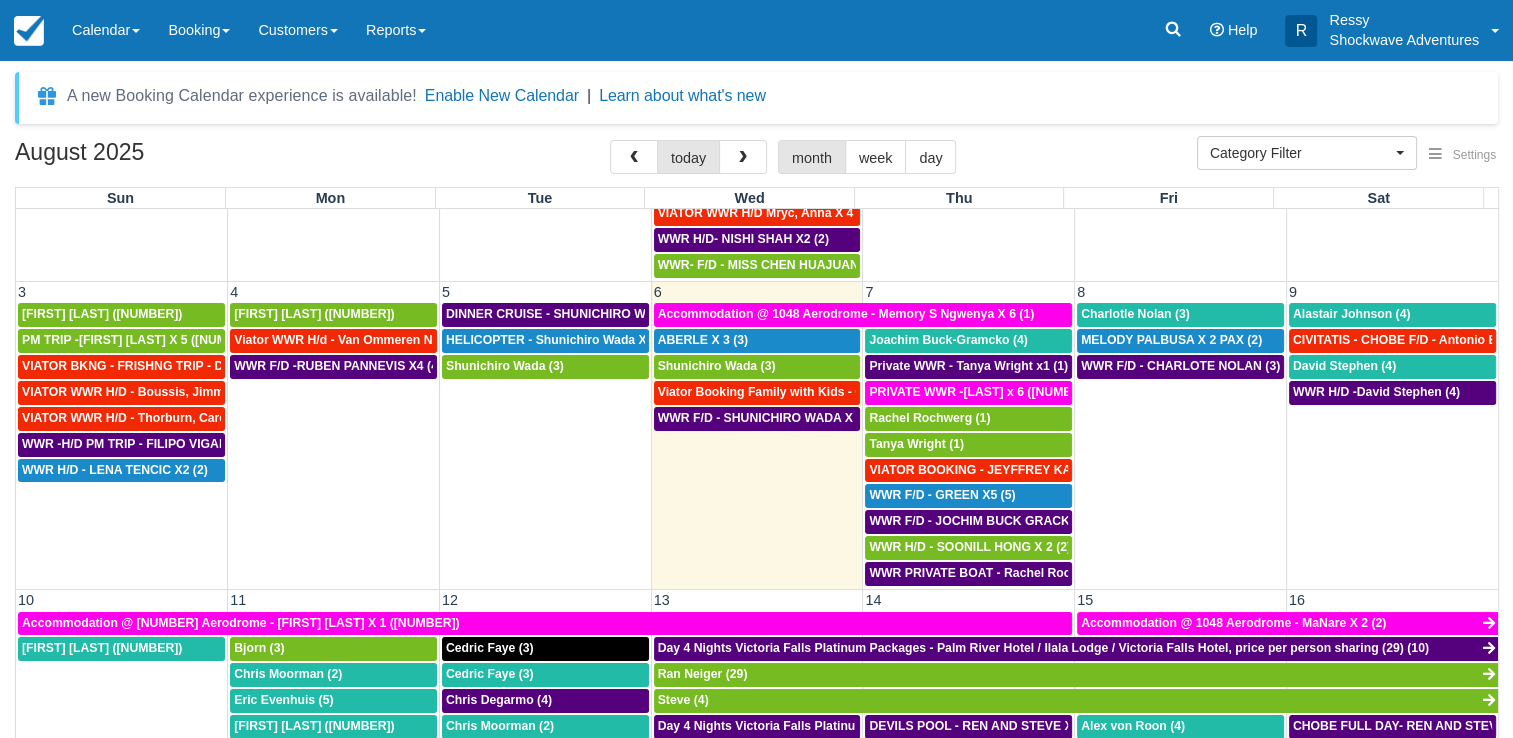 scroll, scrollTop: 300, scrollLeft: 0, axis: vertical 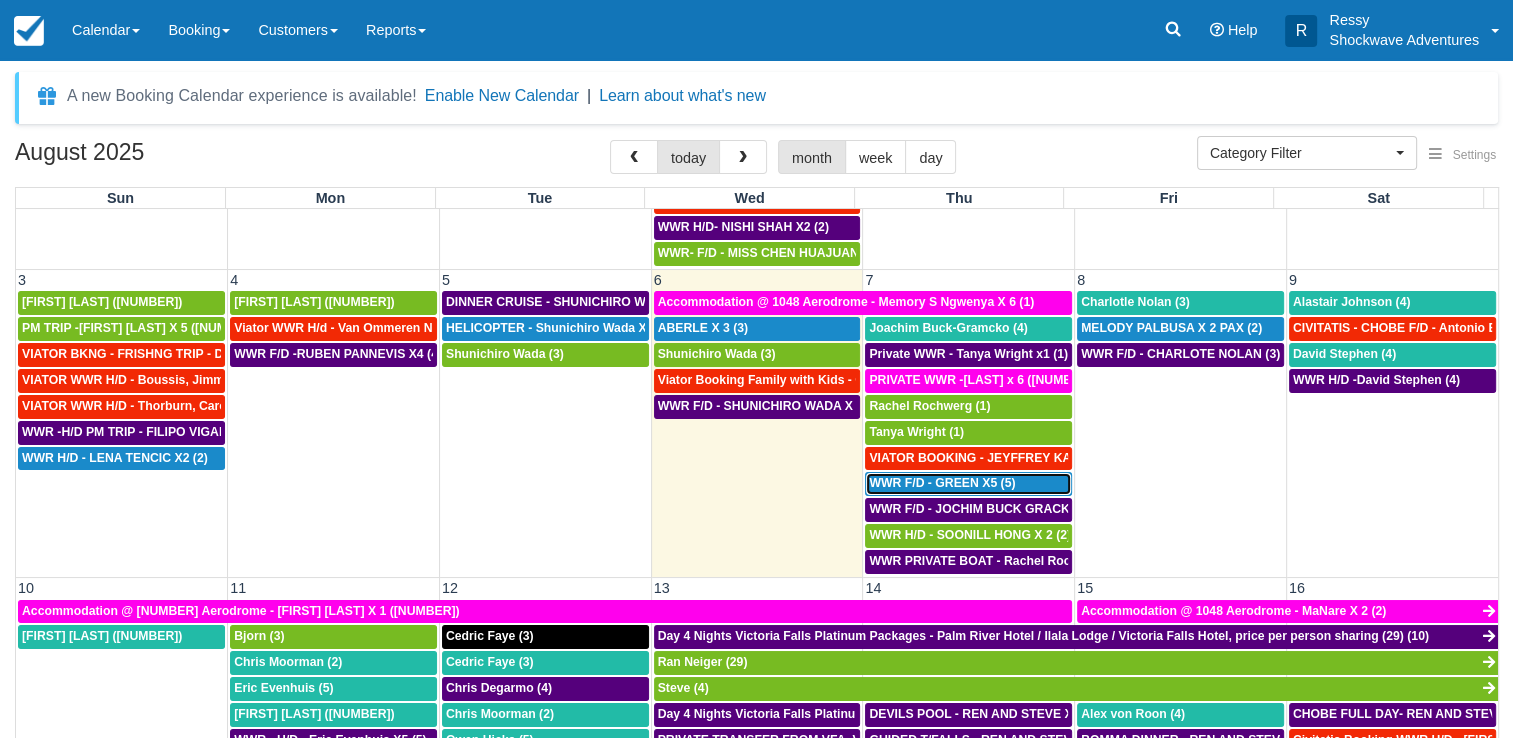 click on "WWR F/D - GREEN X5 (5)" at bounding box center [942, 483] 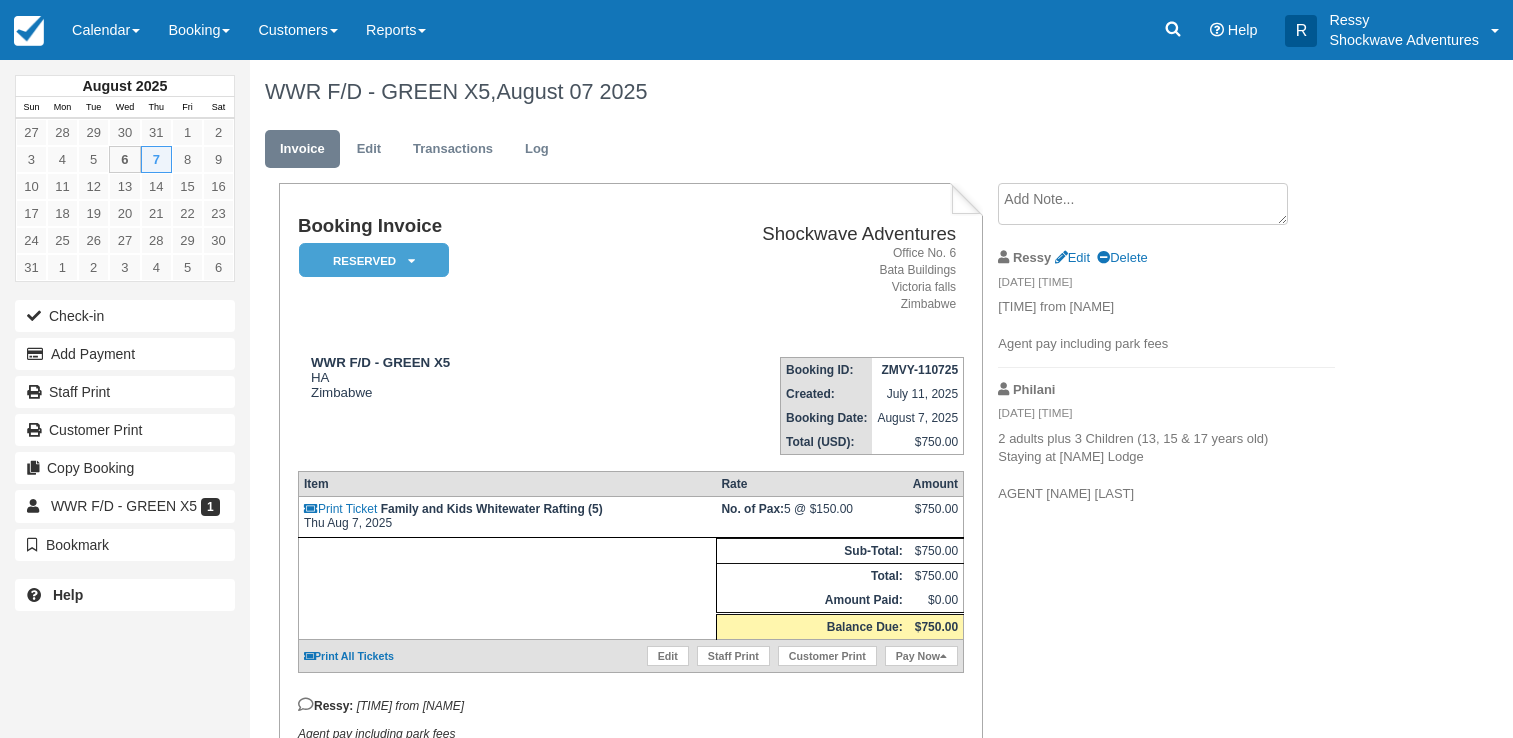 scroll, scrollTop: 0, scrollLeft: 0, axis: both 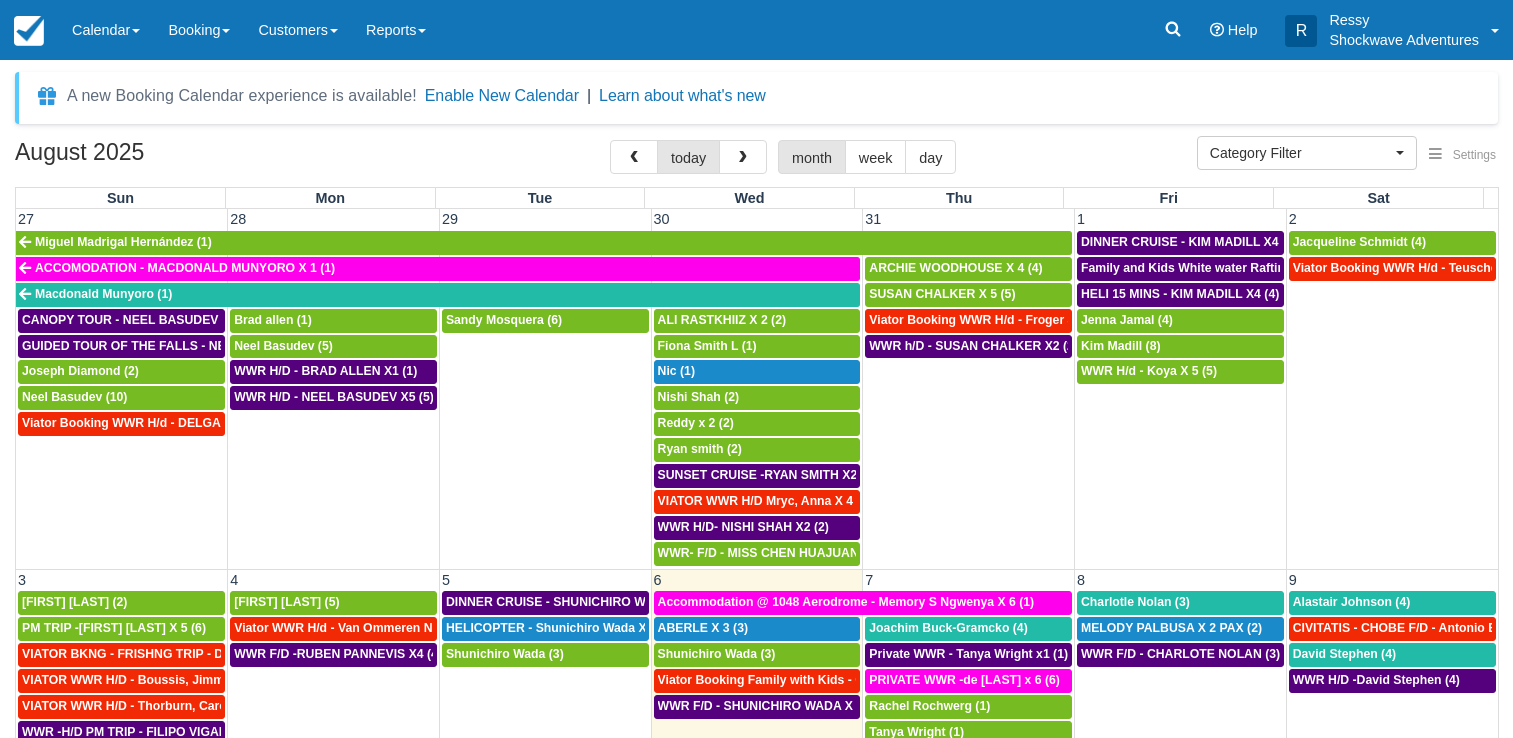 select 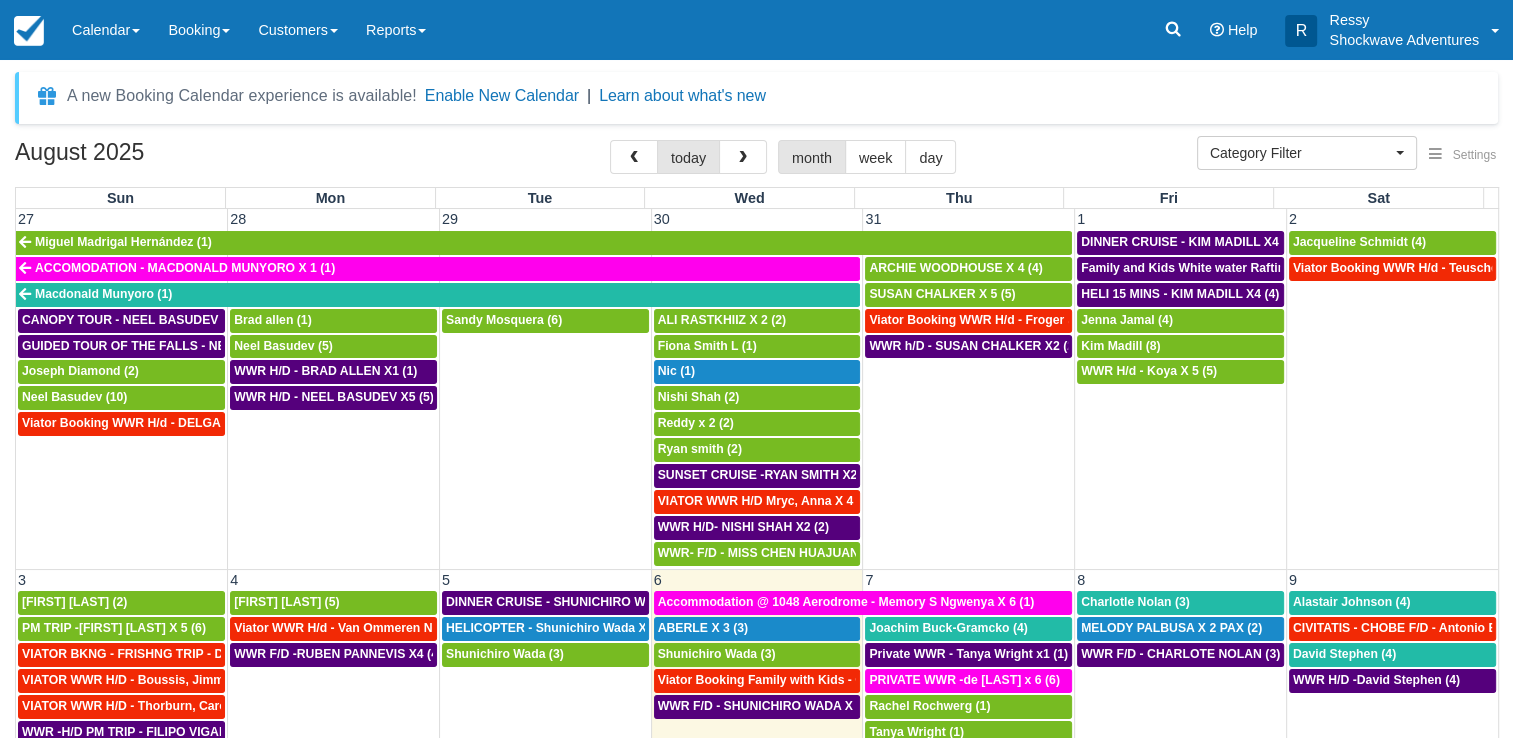 scroll, scrollTop: 200, scrollLeft: 0, axis: vertical 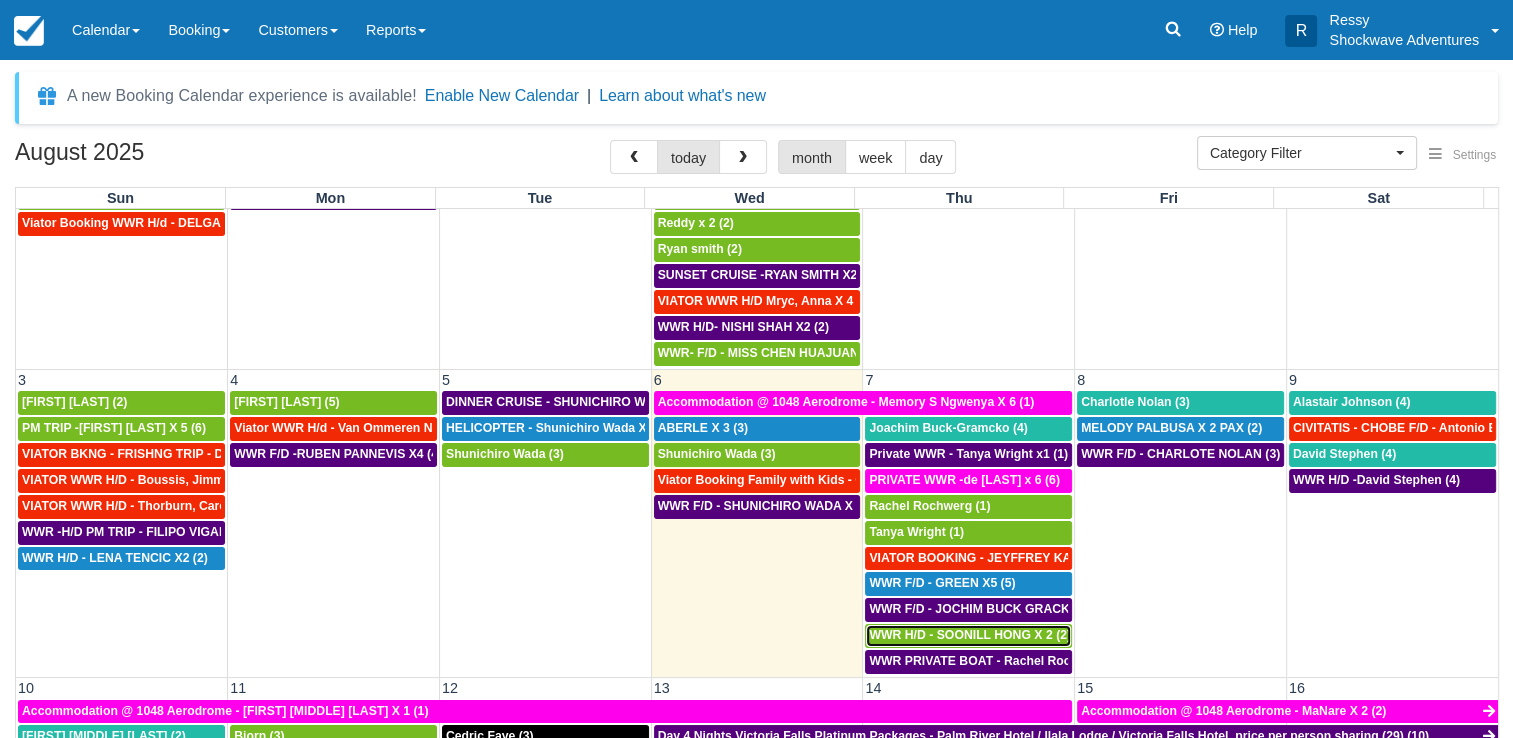 click on "WWR H/D - SOONILL HONG X 2 (2)" at bounding box center (970, 635) 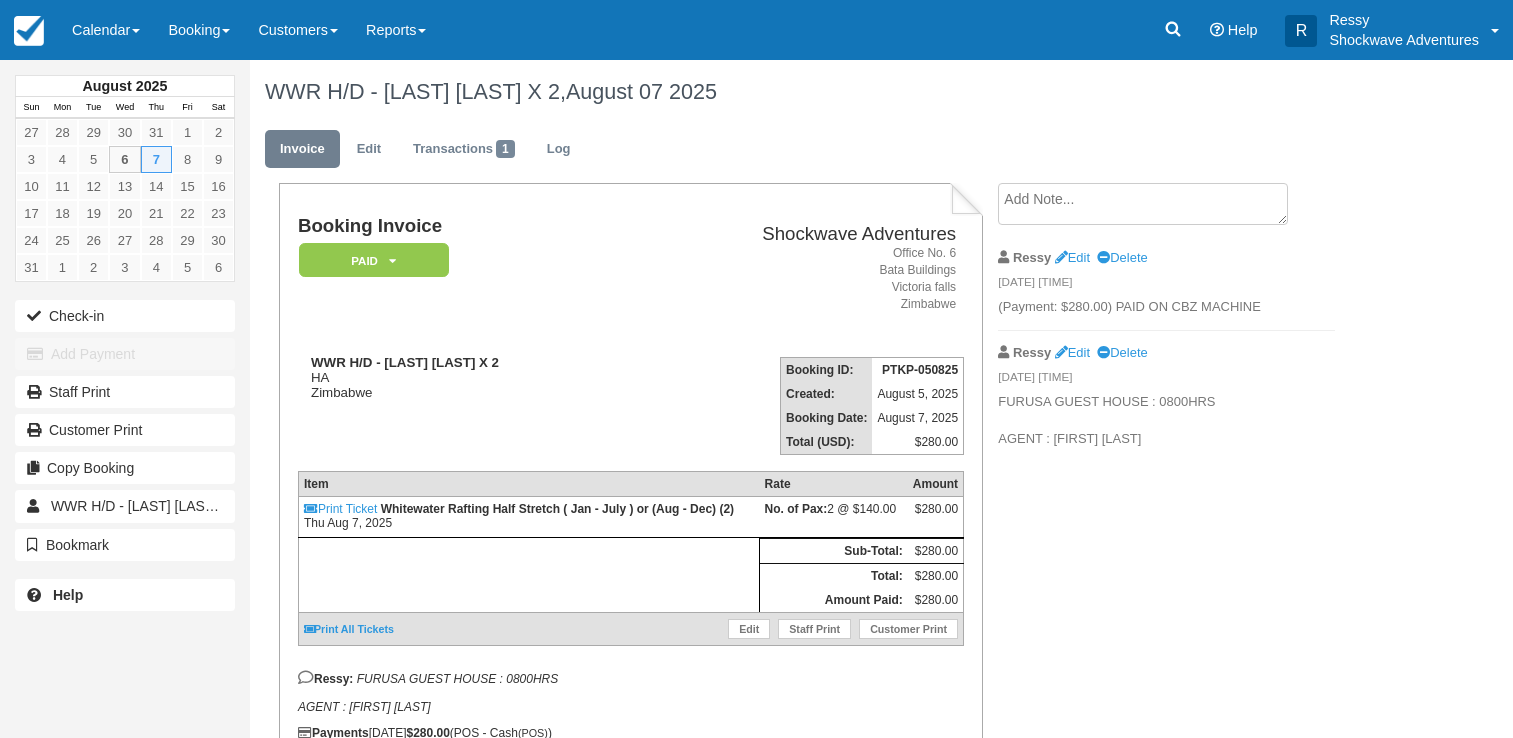 scroll, scrollTop: 0, scrollLeft: 0, axis: both 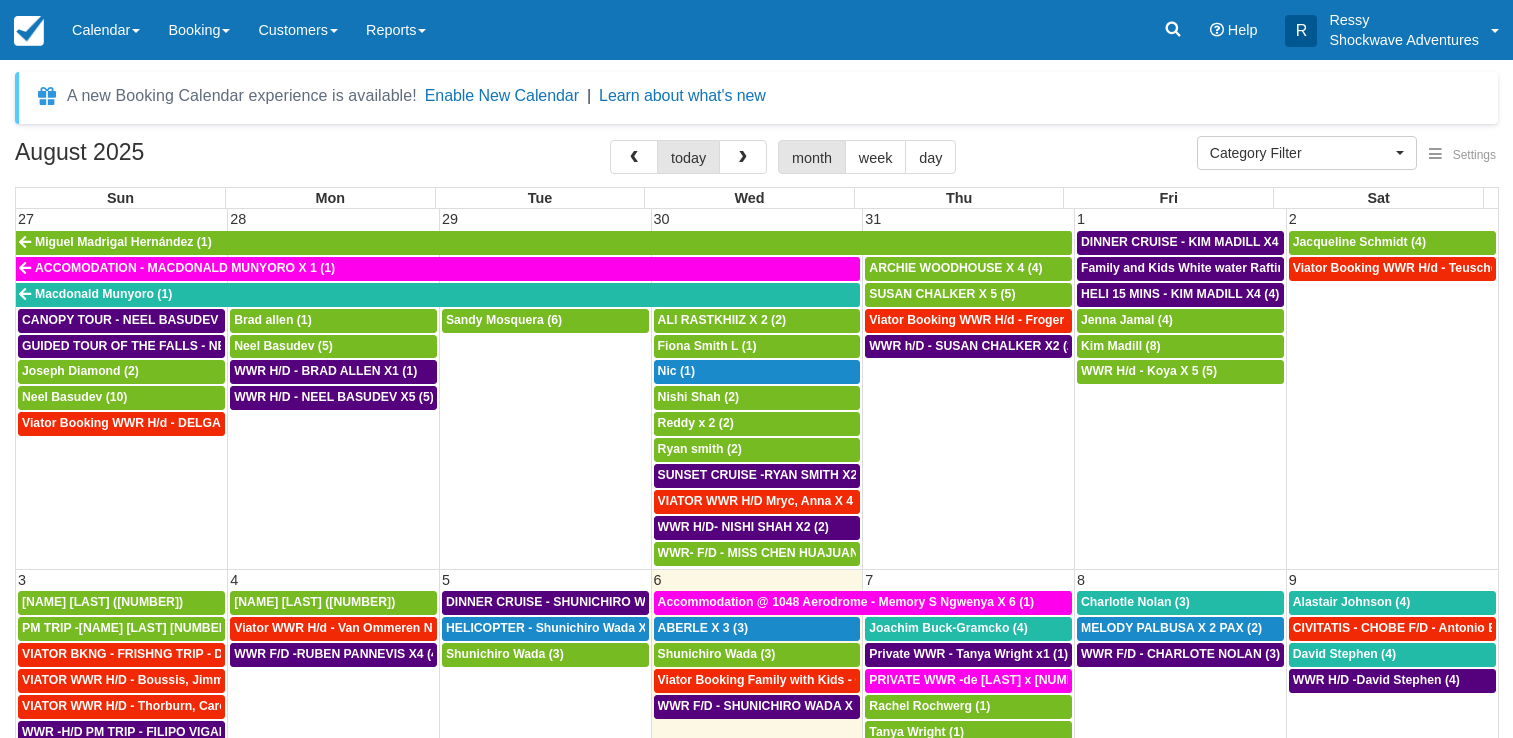 select 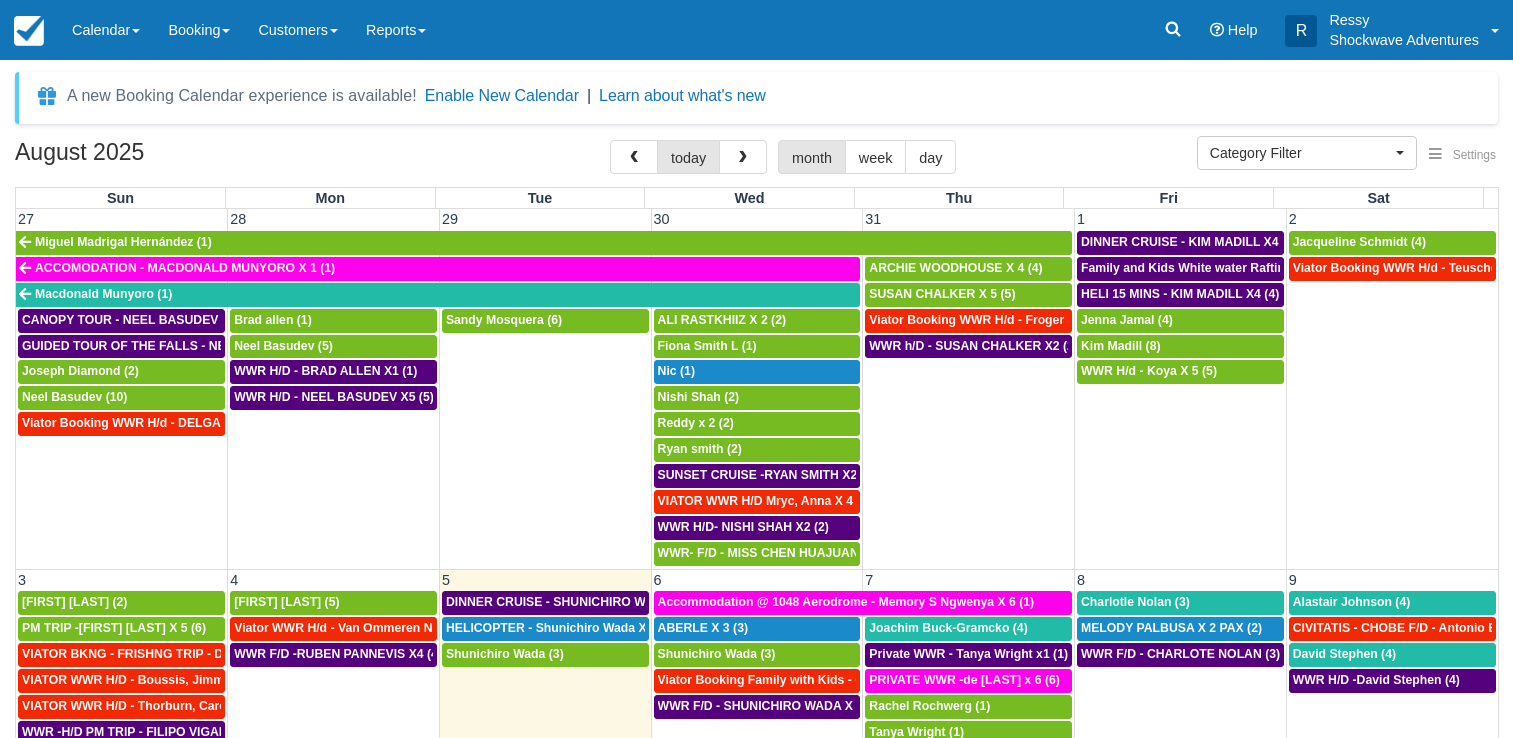 select 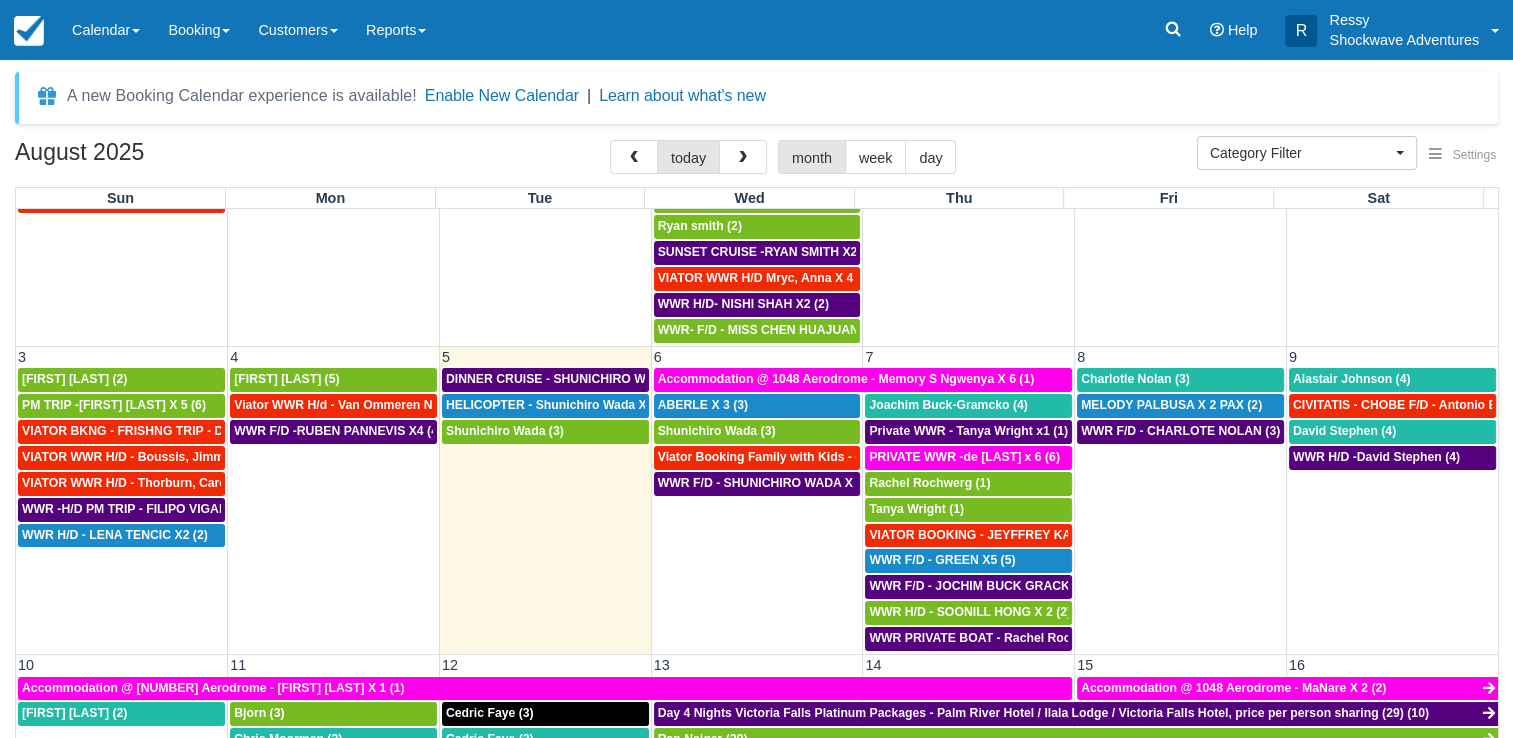 scroll, scrollTop: 300, scrollLeft: 0, axis: vertical 